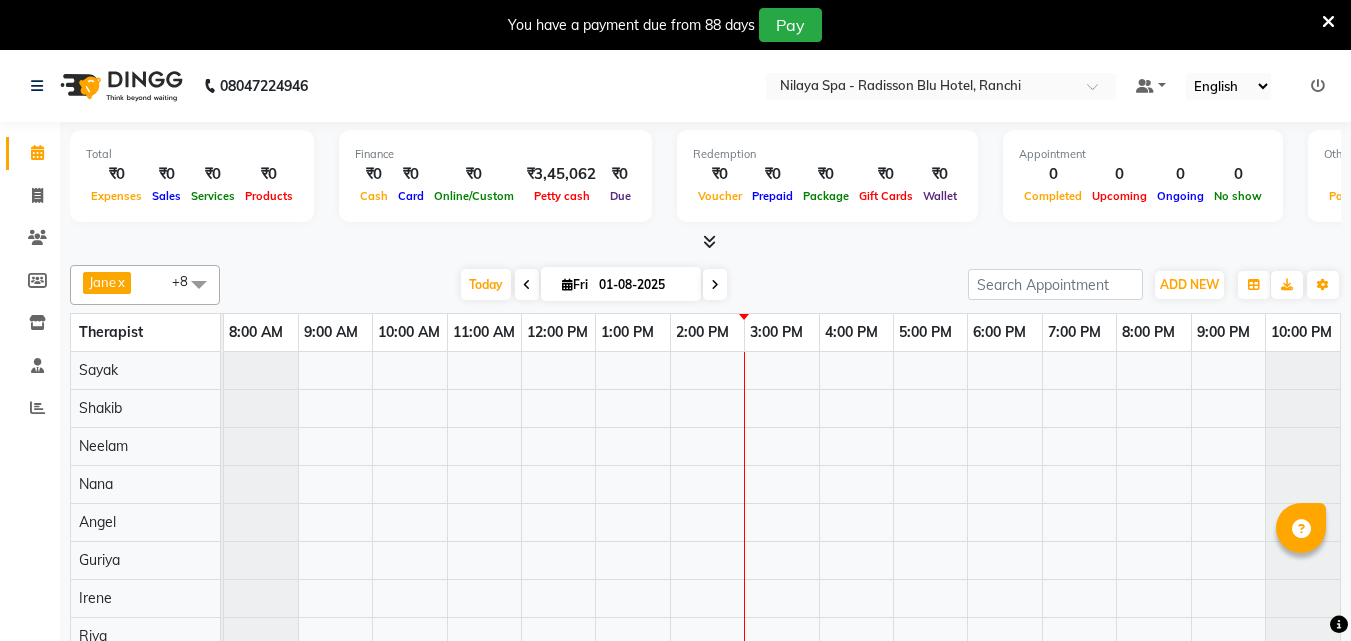 scroll, scrollTop: 0, scrollLeft: 0, axis: both 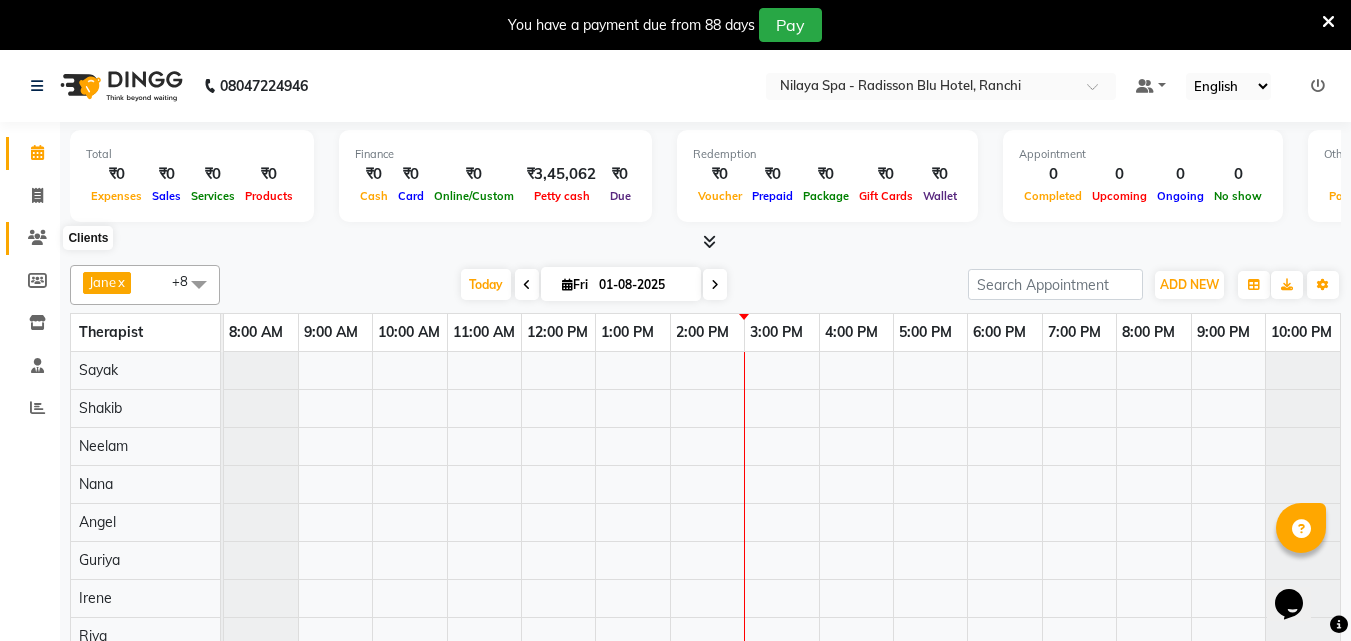 click 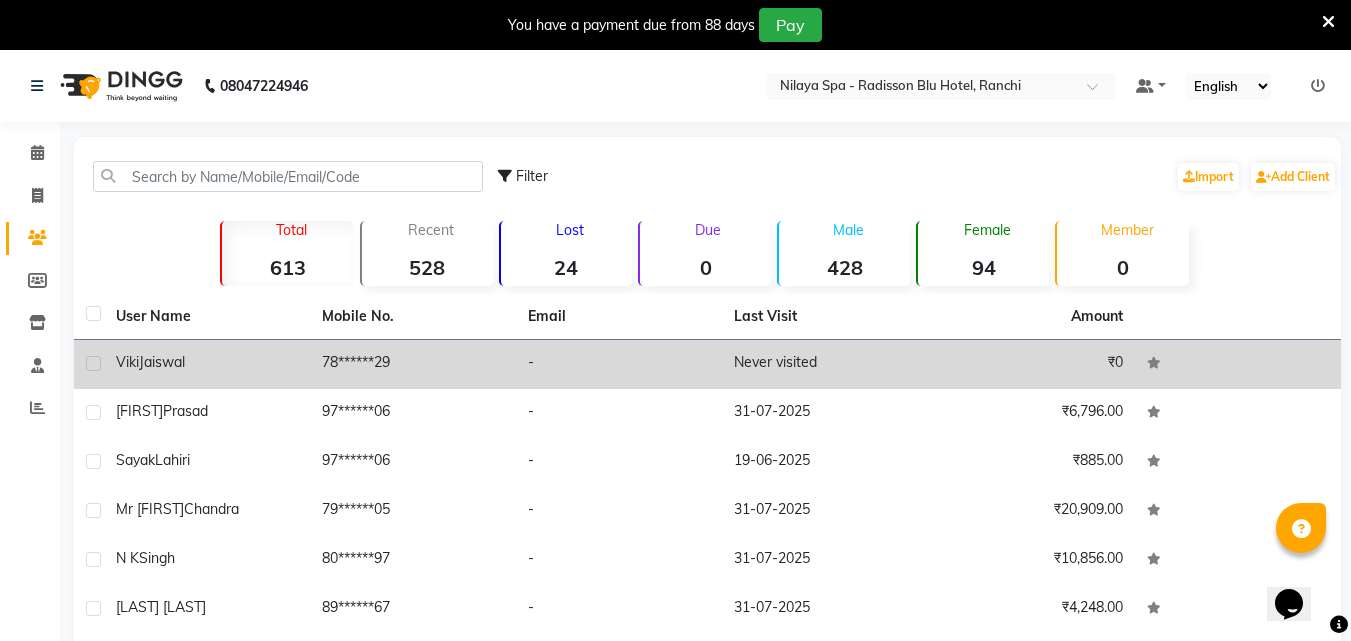 click on "78******29" 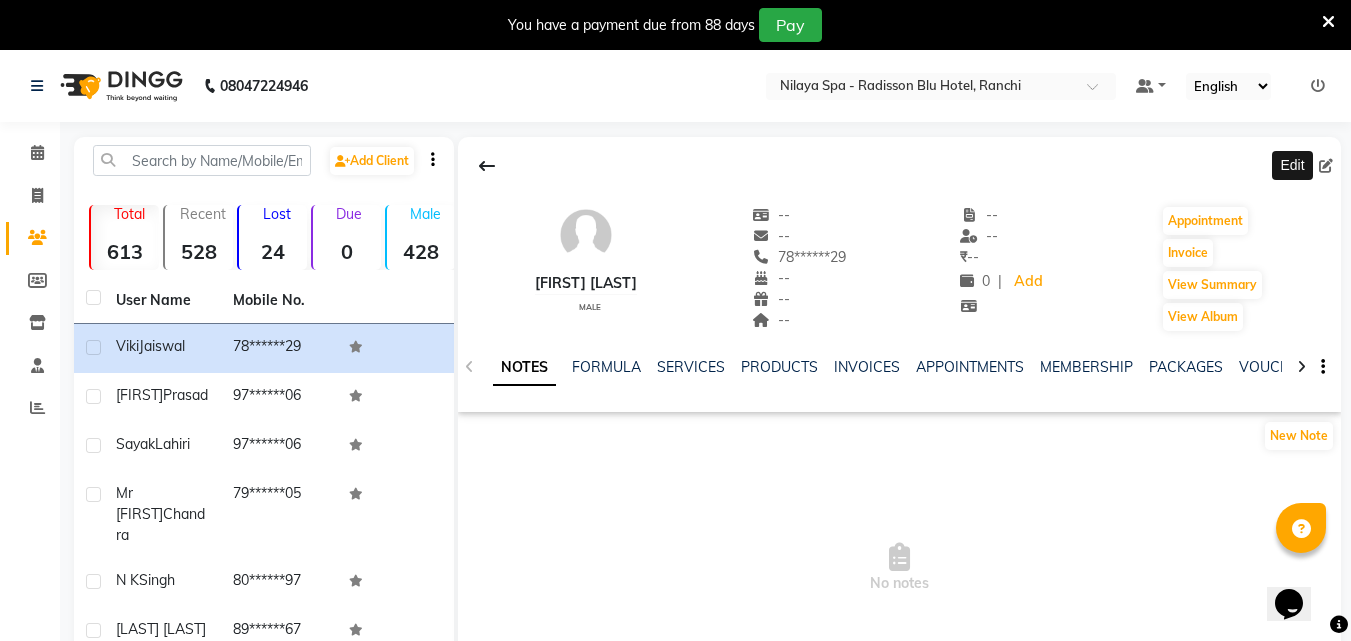 click 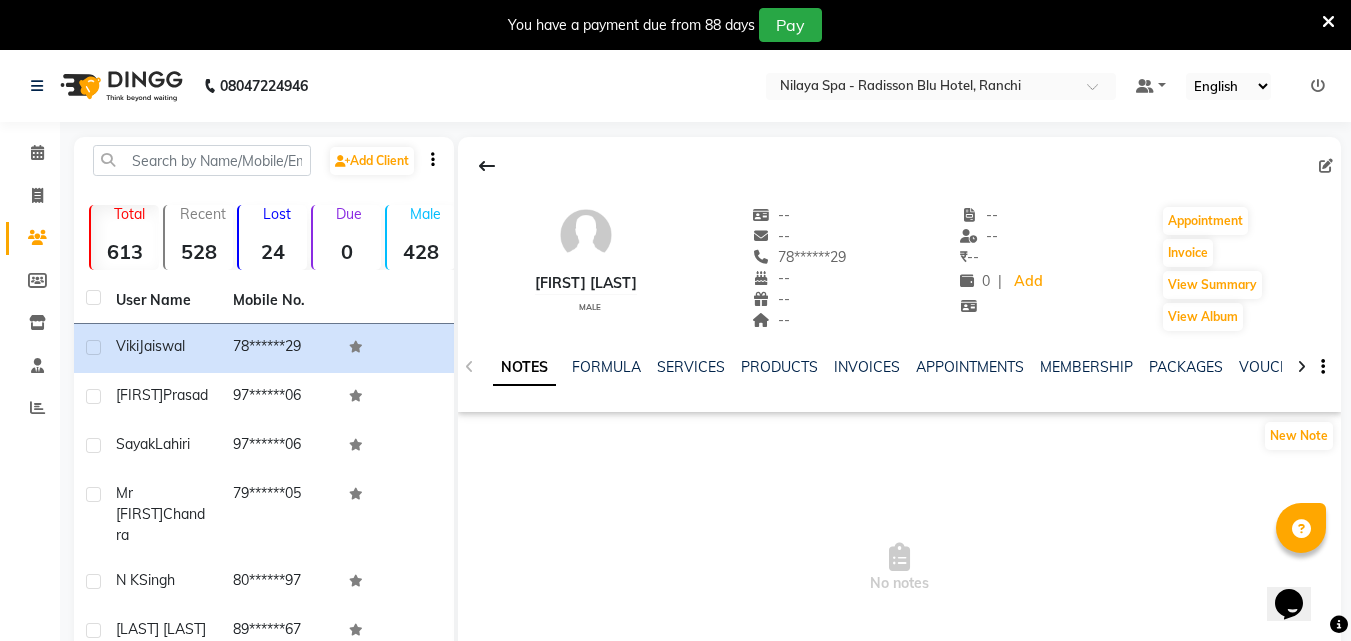 click 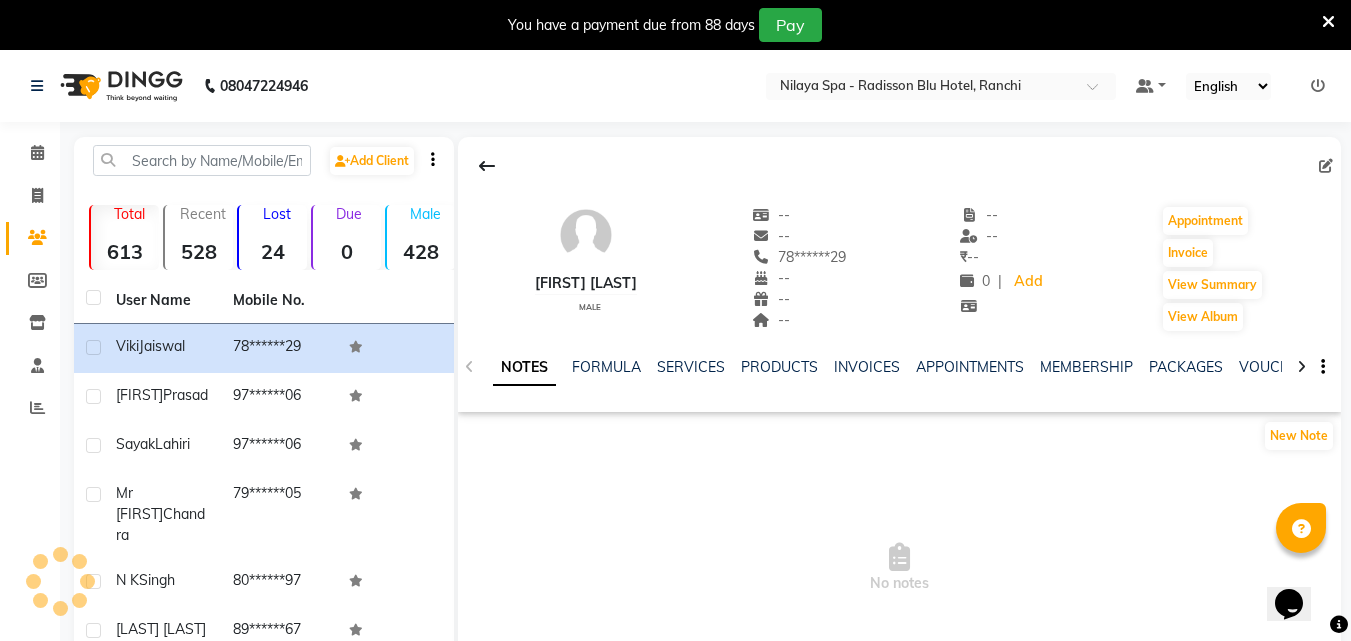 select on "male" 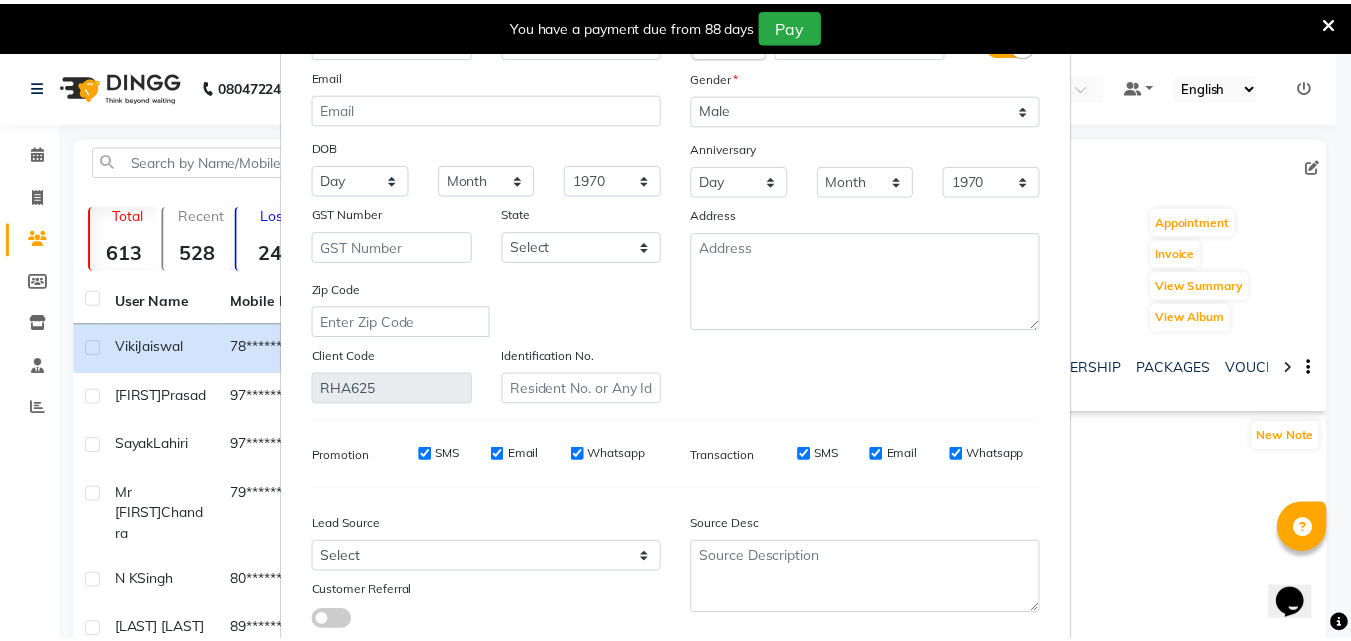 scroll, scrollTop: 246, scrollLeft: 0, axis: vertical 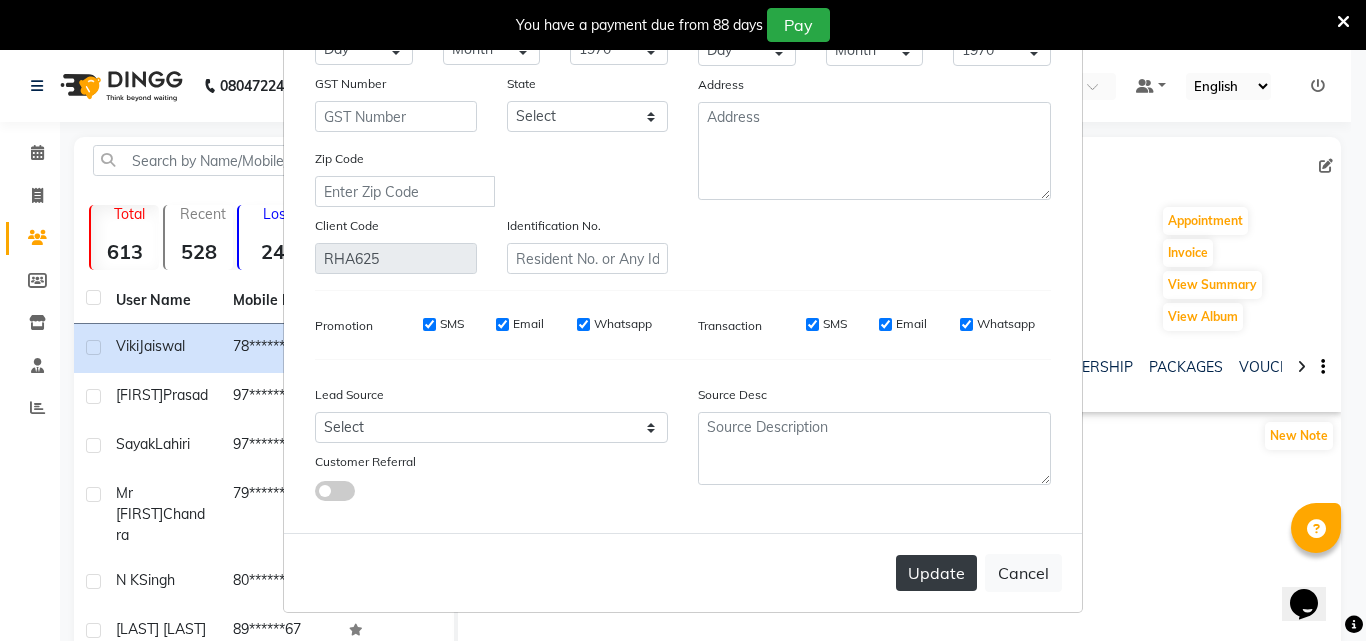 click on "Update" at bounding box center [936, 573] 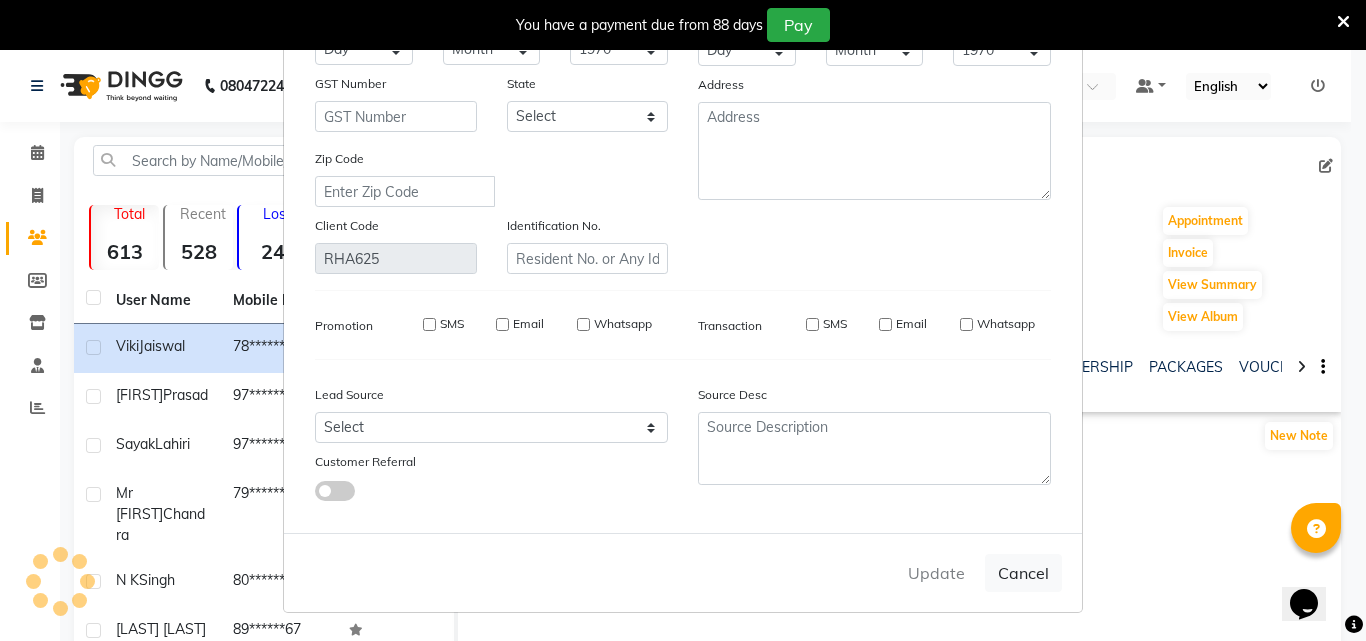 type 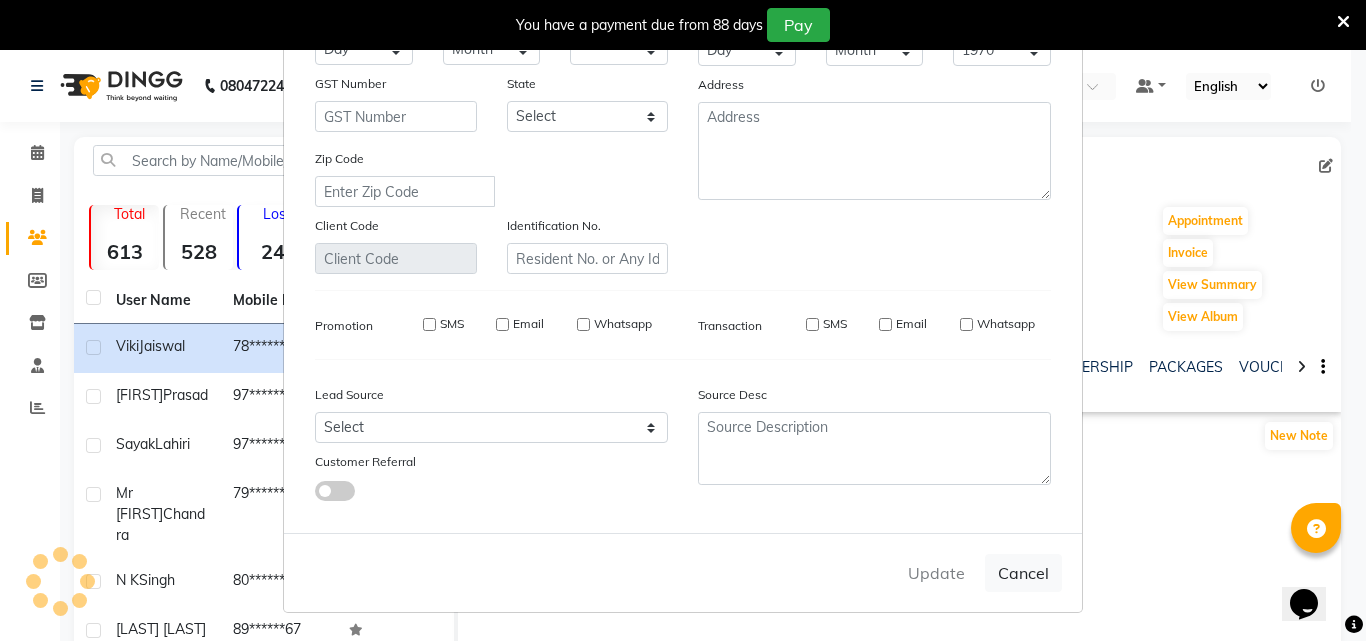 select 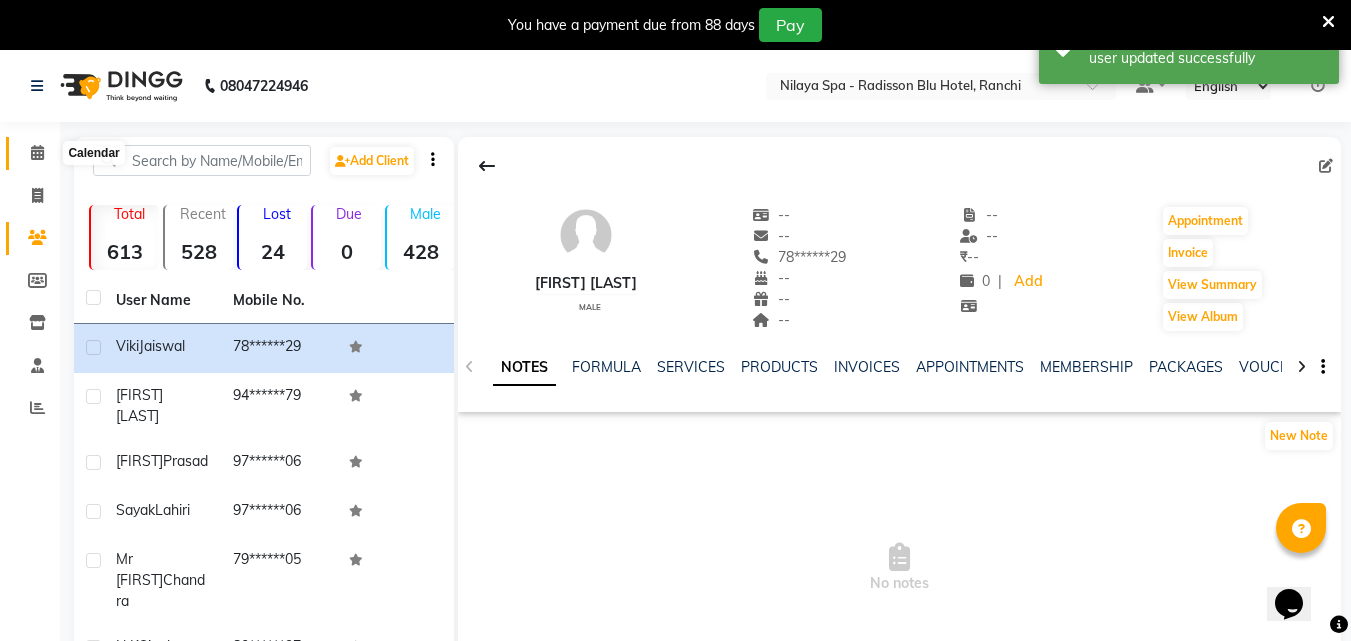 click 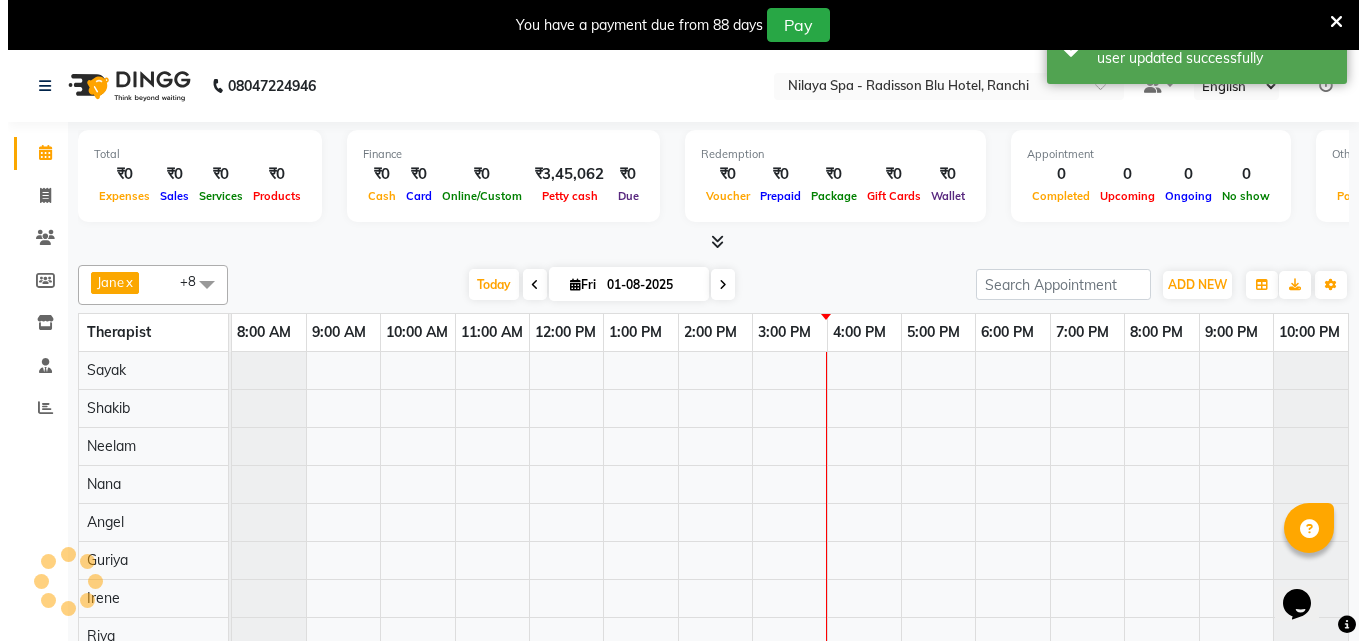 scroll, scrollTop: 50, scrollLeft: 0, axis: vertical 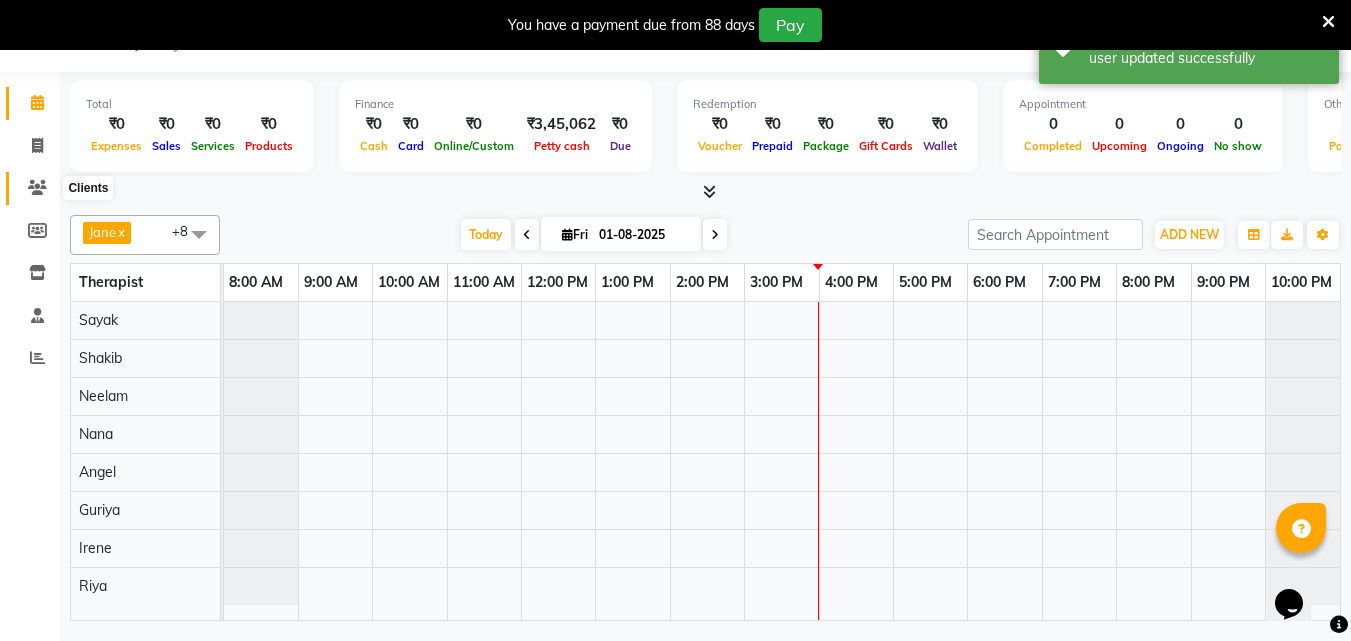 click 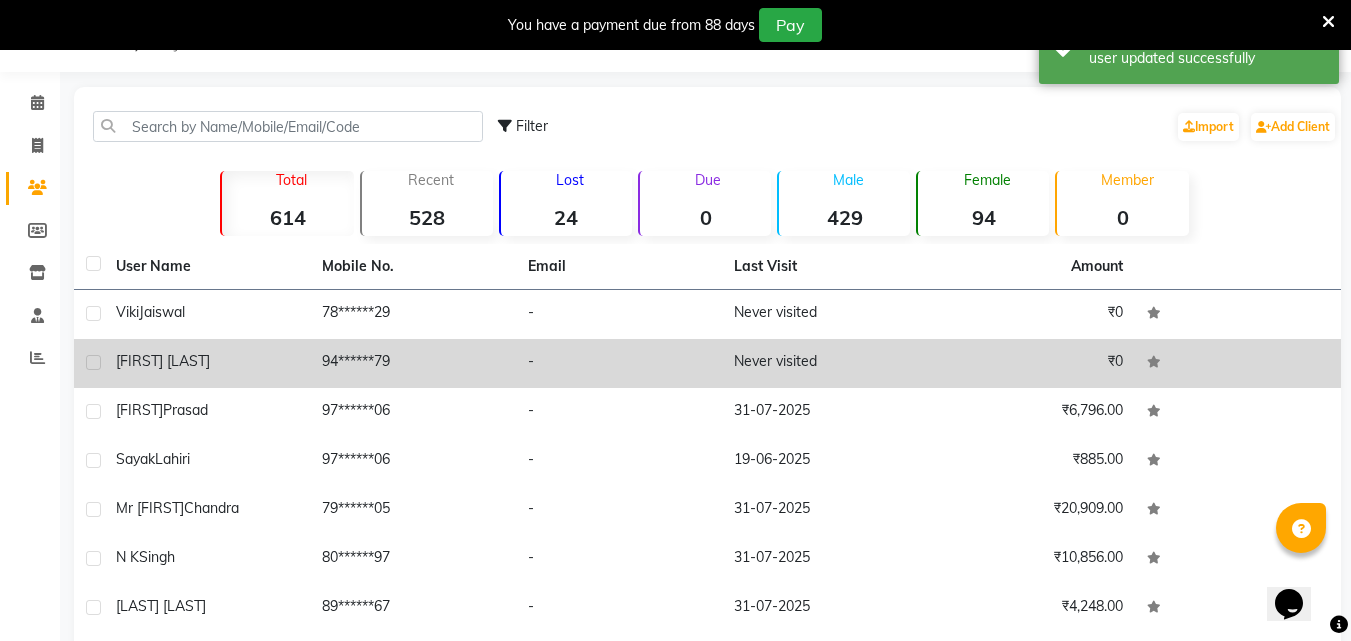 click on "94******79" 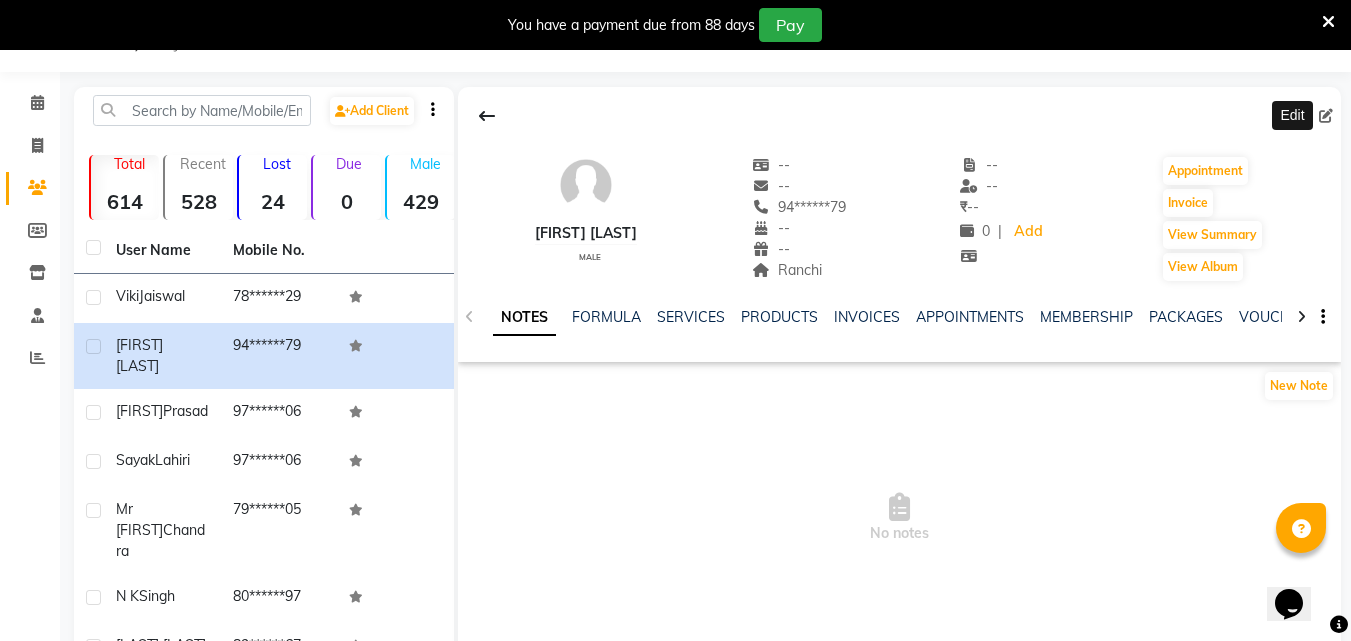 click 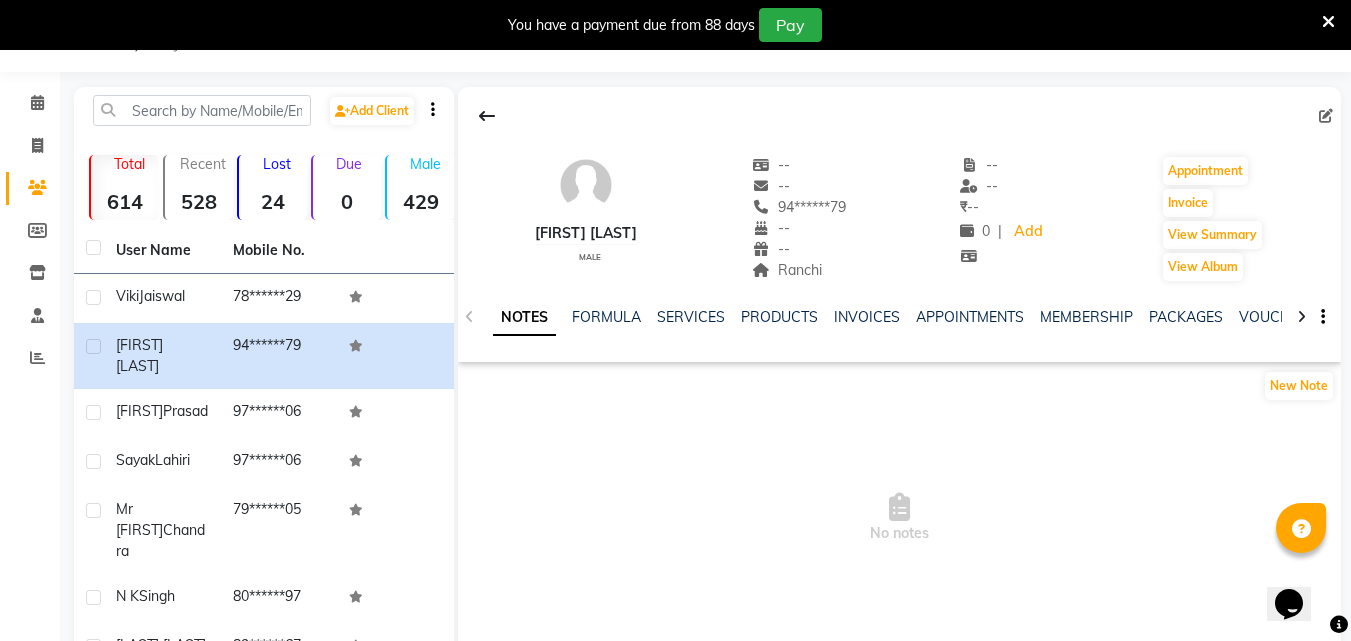click 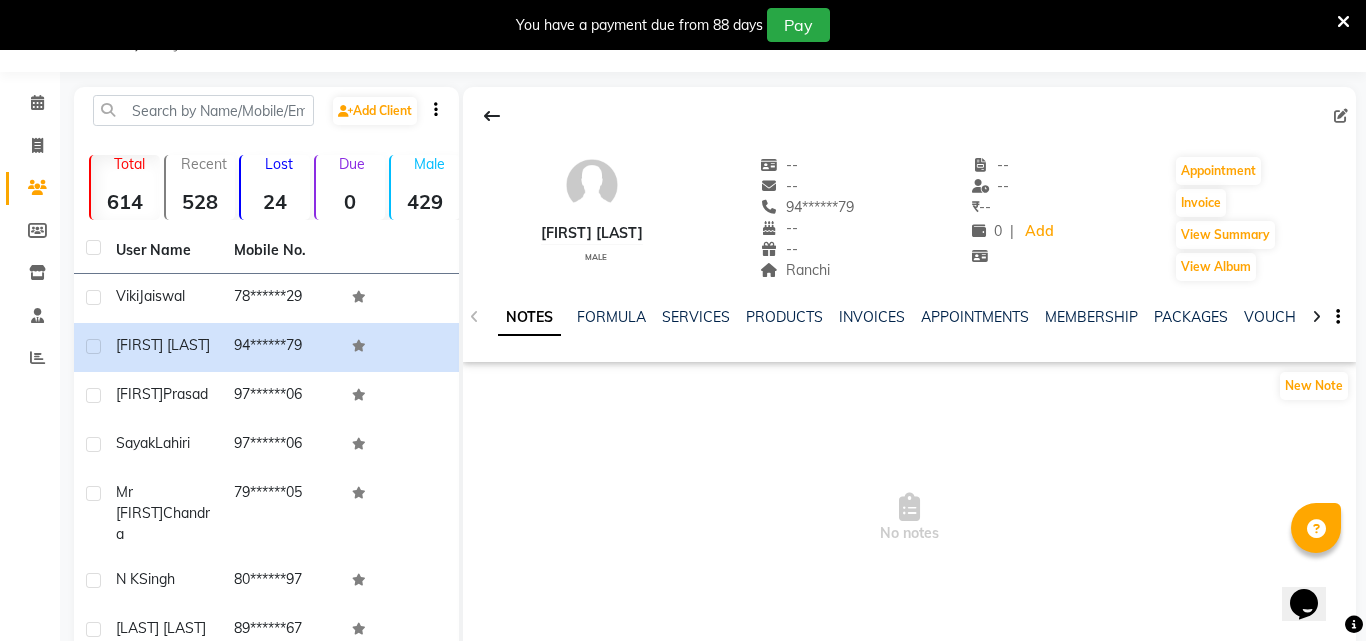 select on "male" 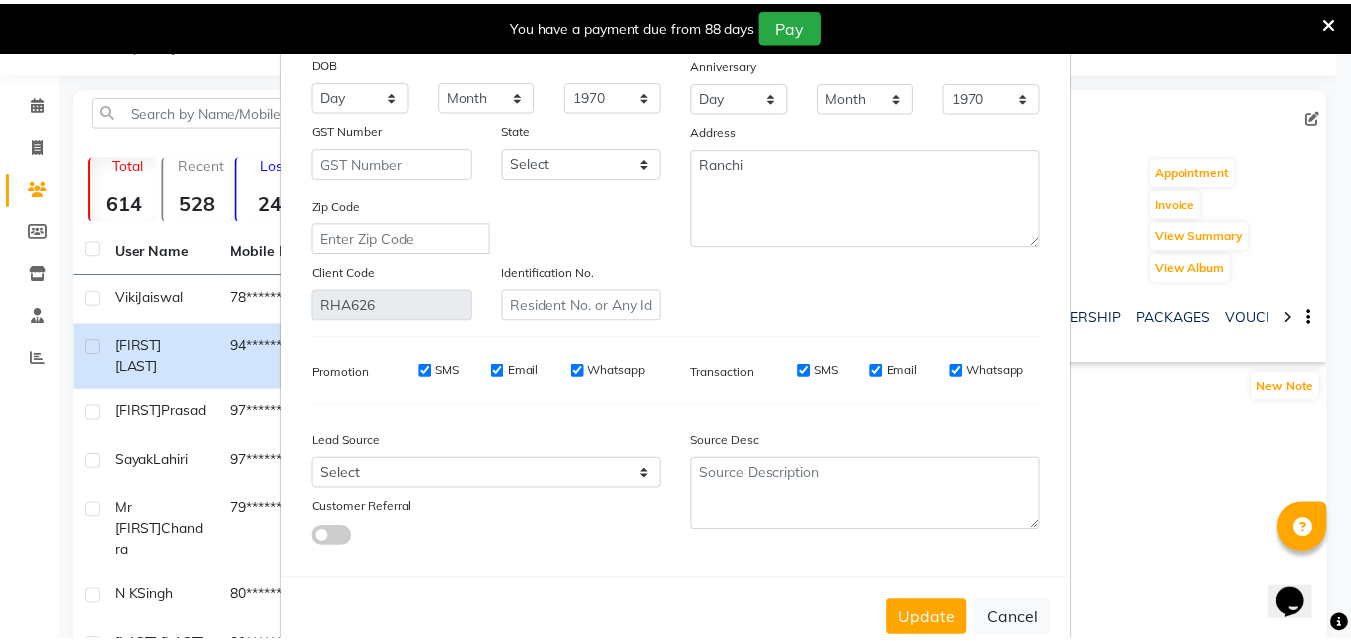 scroll, scrollTop: 246, scrollLeft: 0, axis: vertical 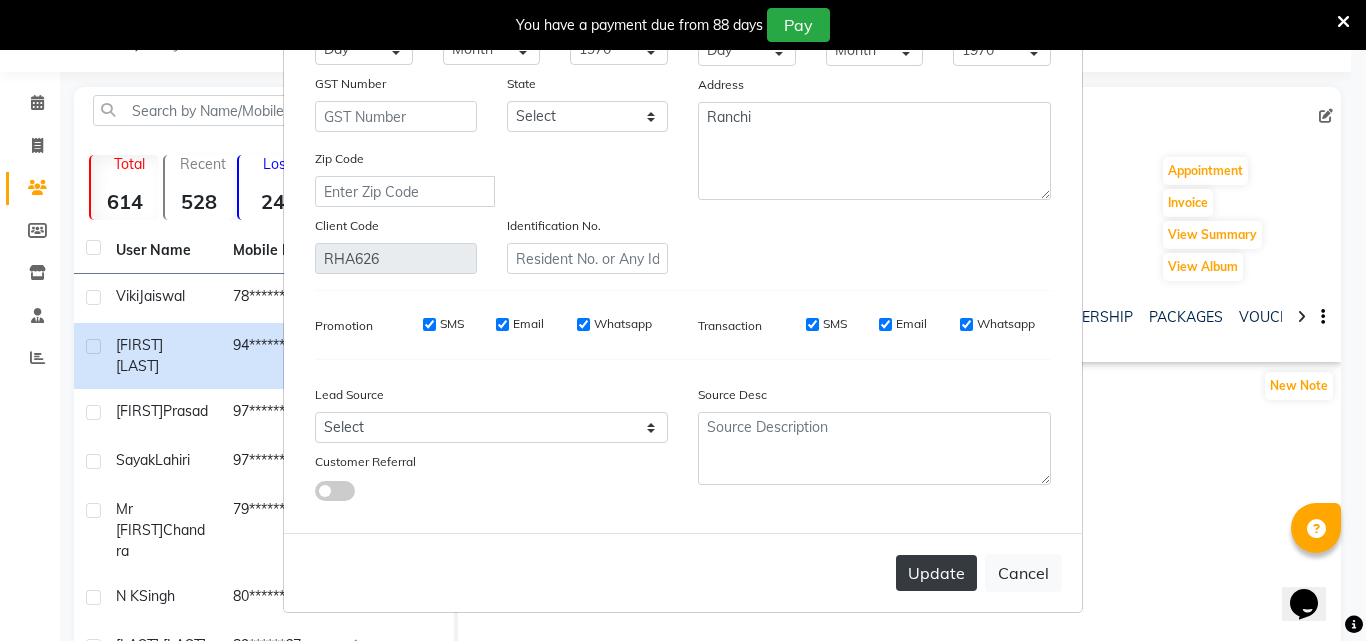 click on "Update" at bounding box center (936, 573) 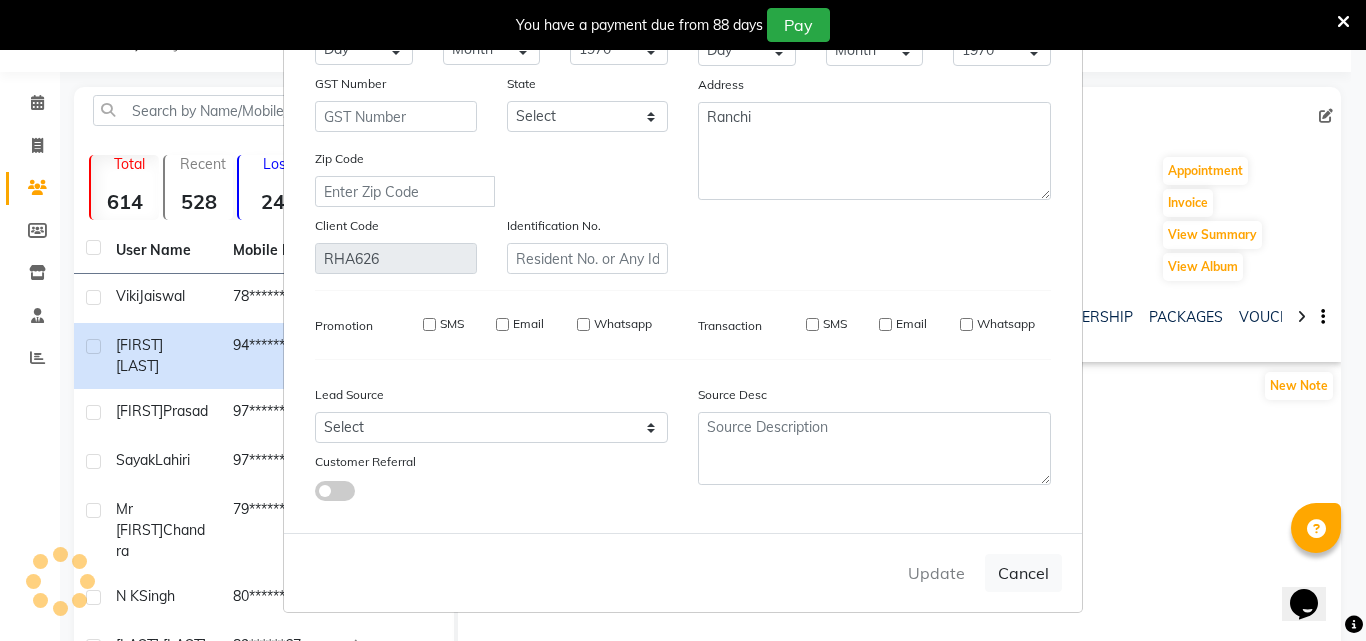 type 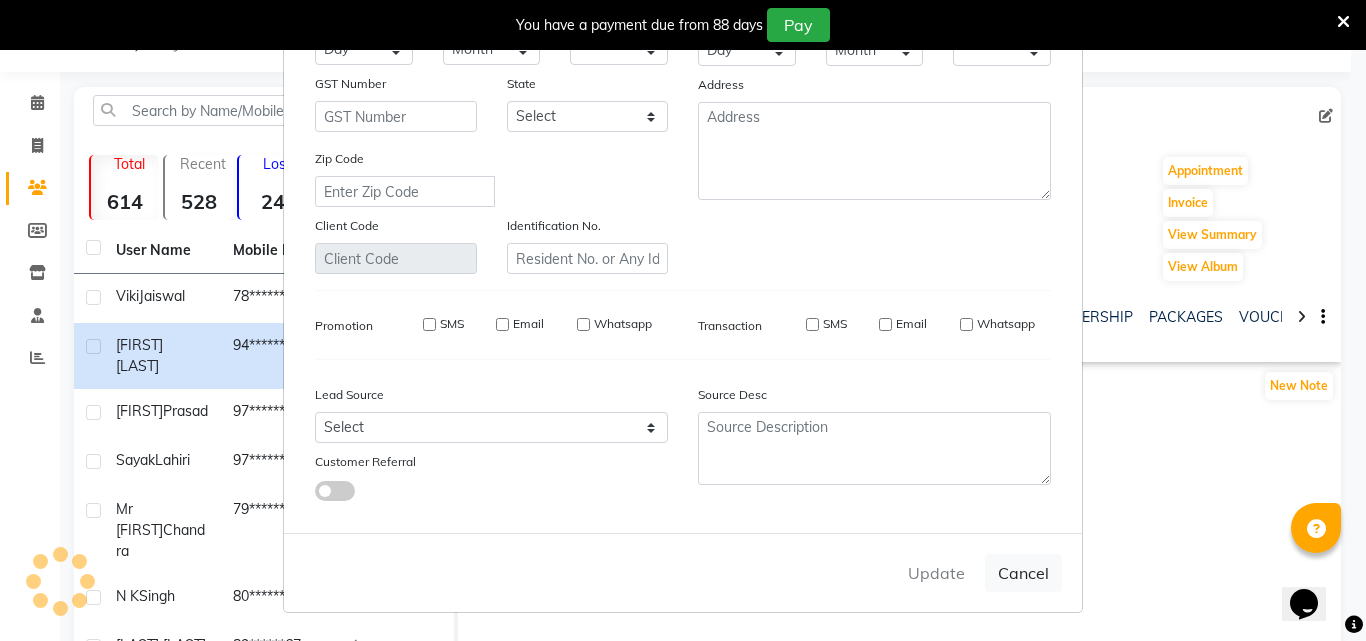 checkbox on "false" 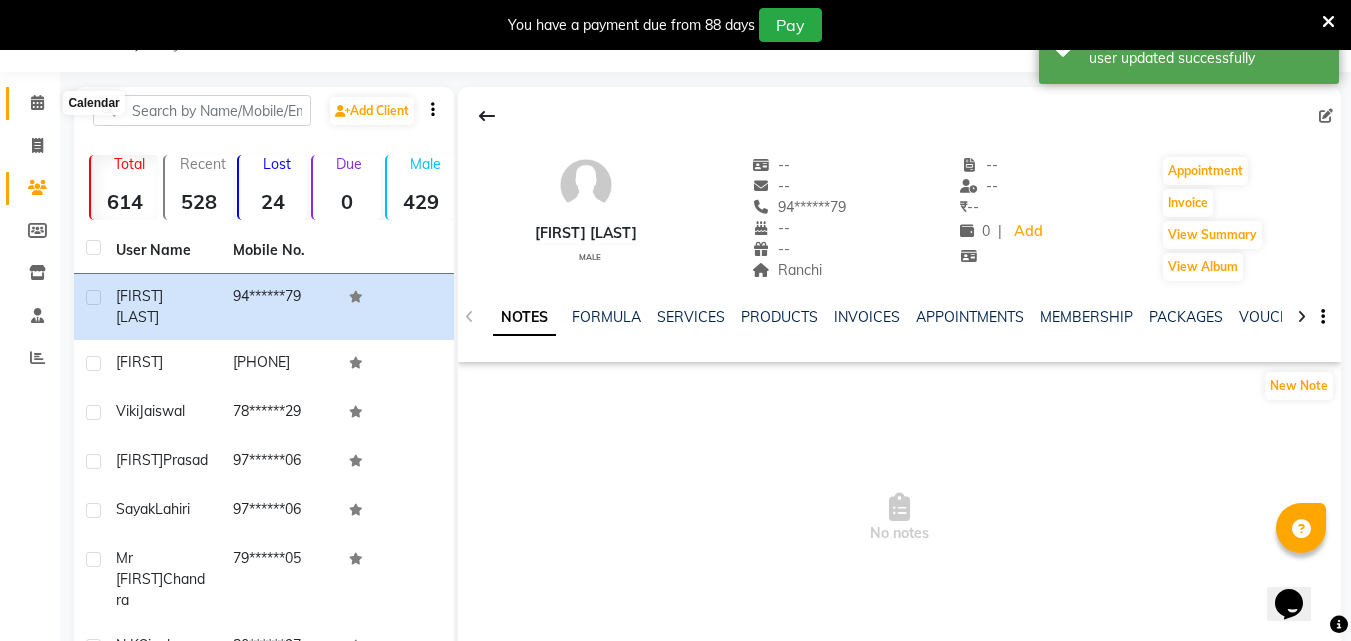 click 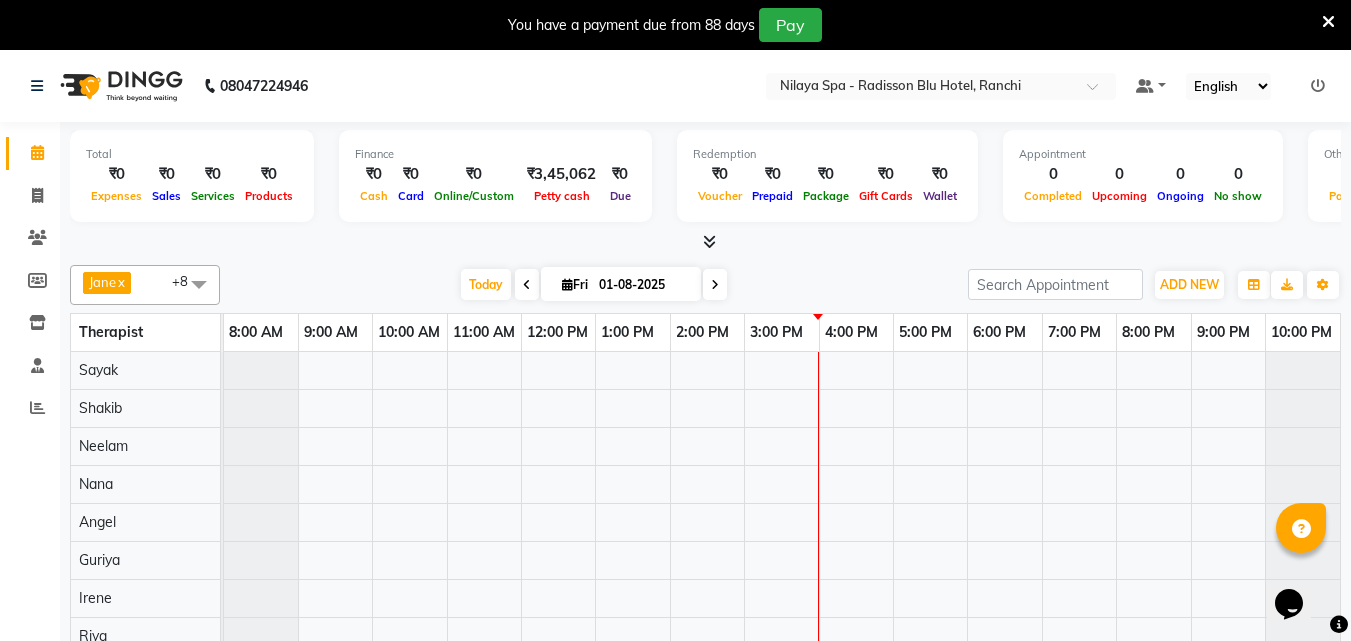 scroll, scrollTop: 50, scrollLeft: 0, axis: vertical 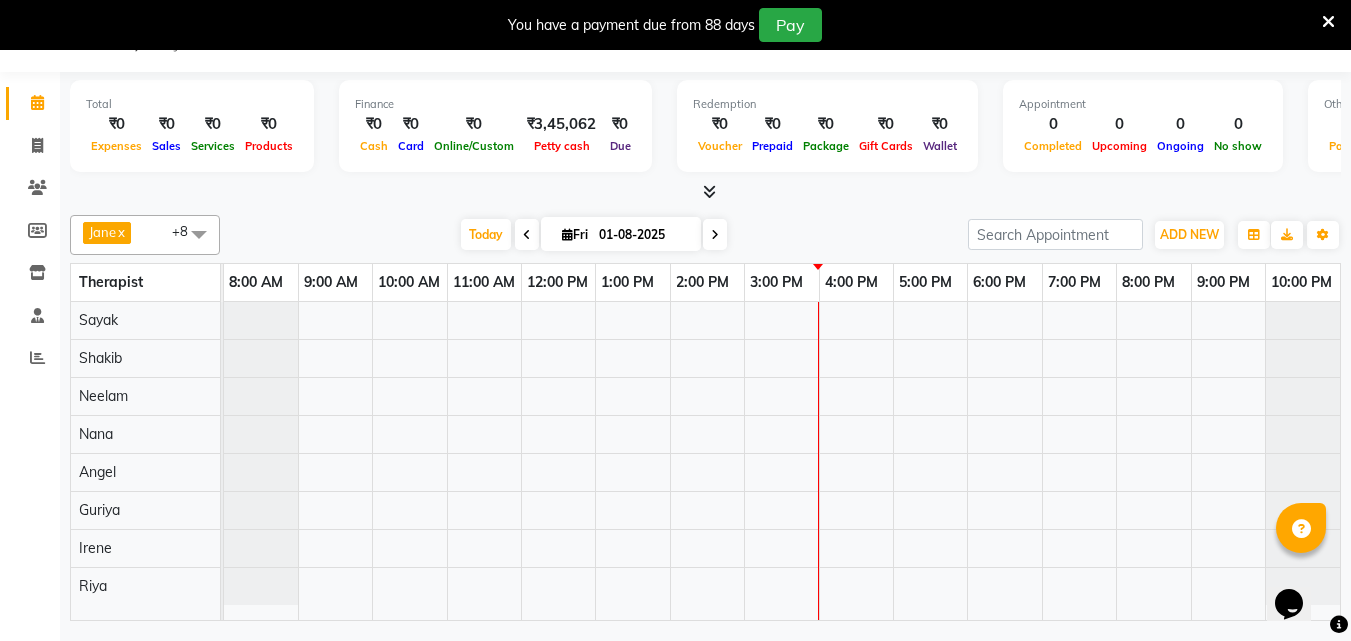 click at bounding box center [782, 461] 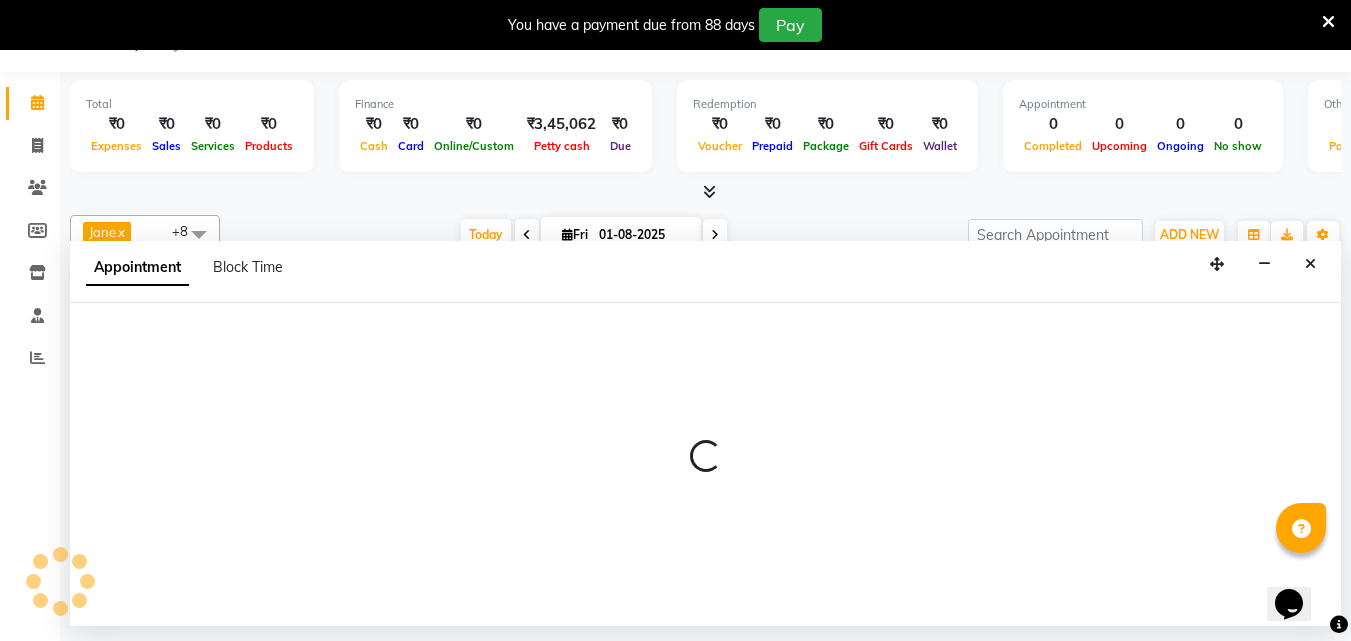 select on "78997" 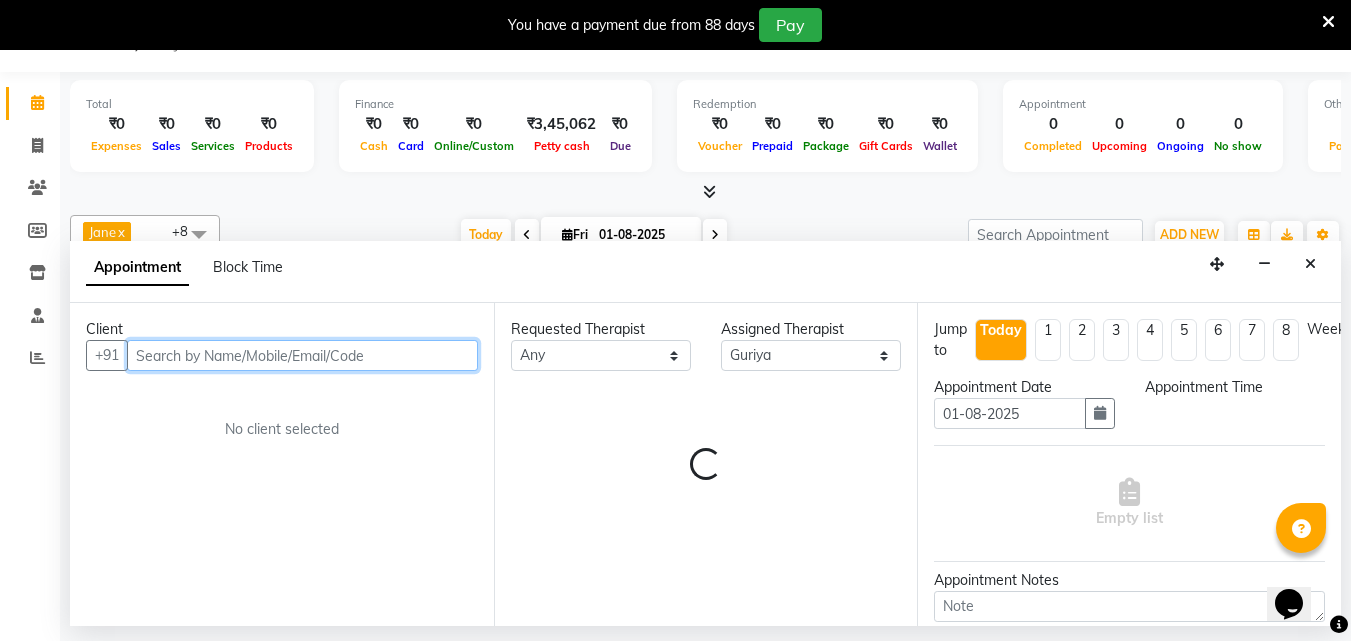 select on "960" 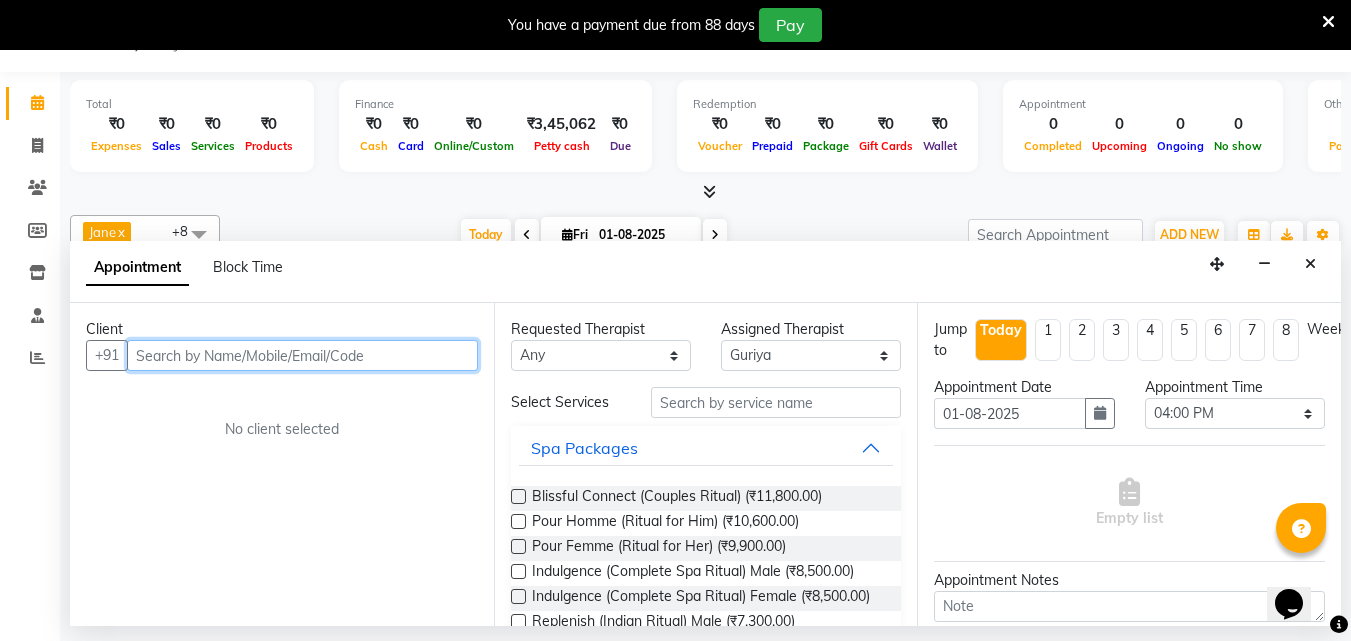click at bounding box center (302, 355) 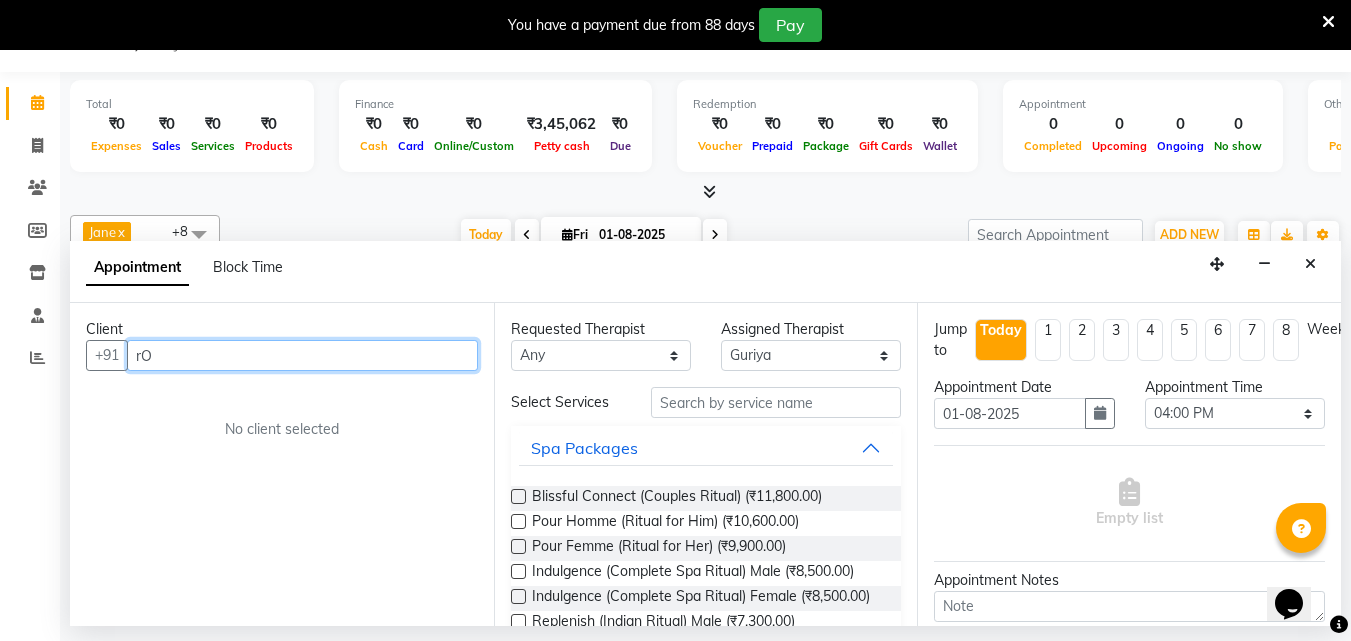 type on "r" 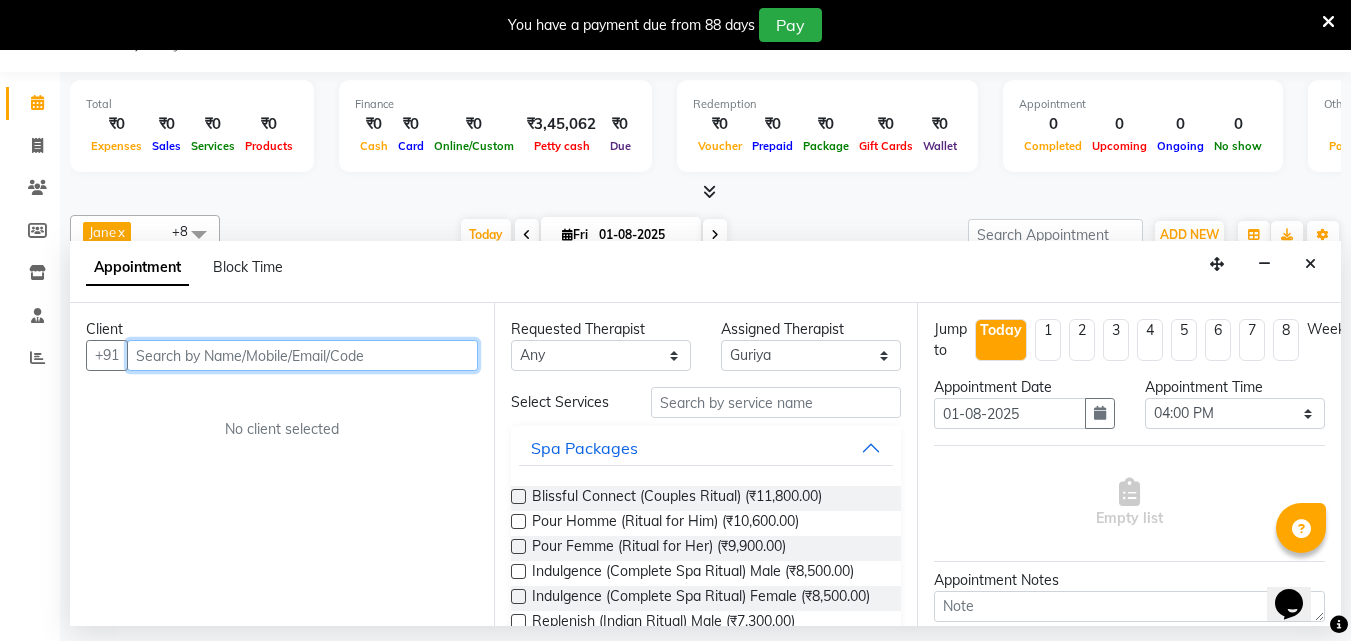 type on "r" 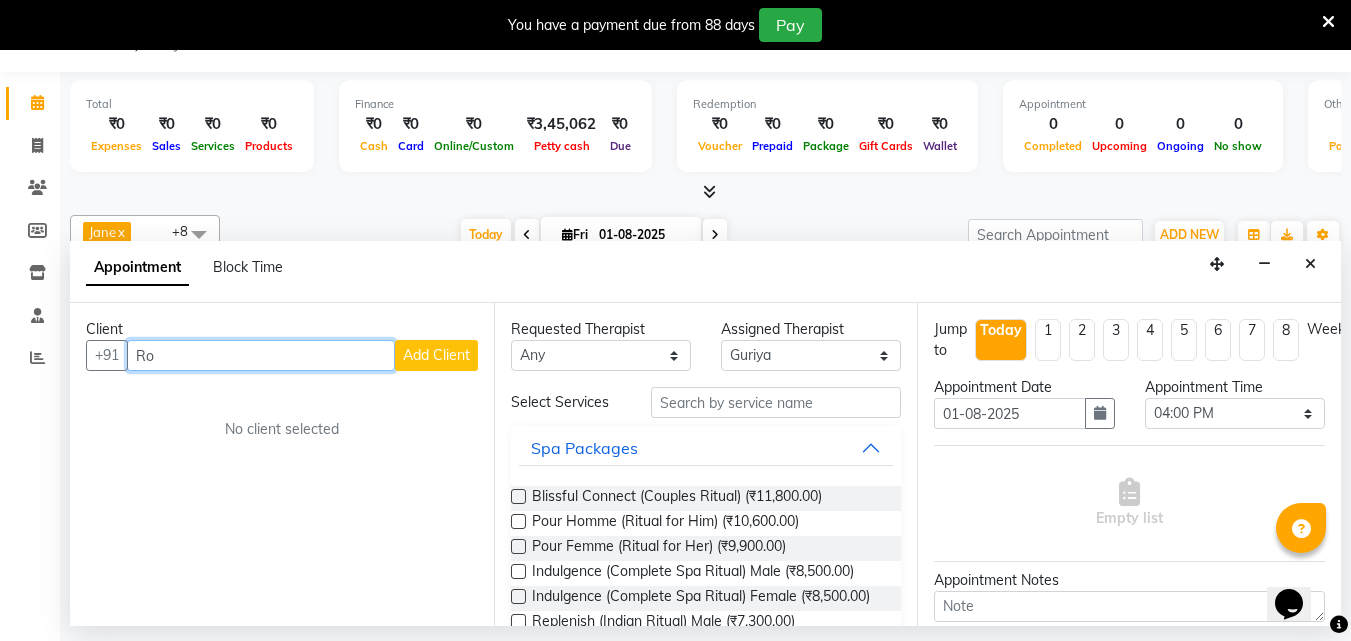 type on "R" 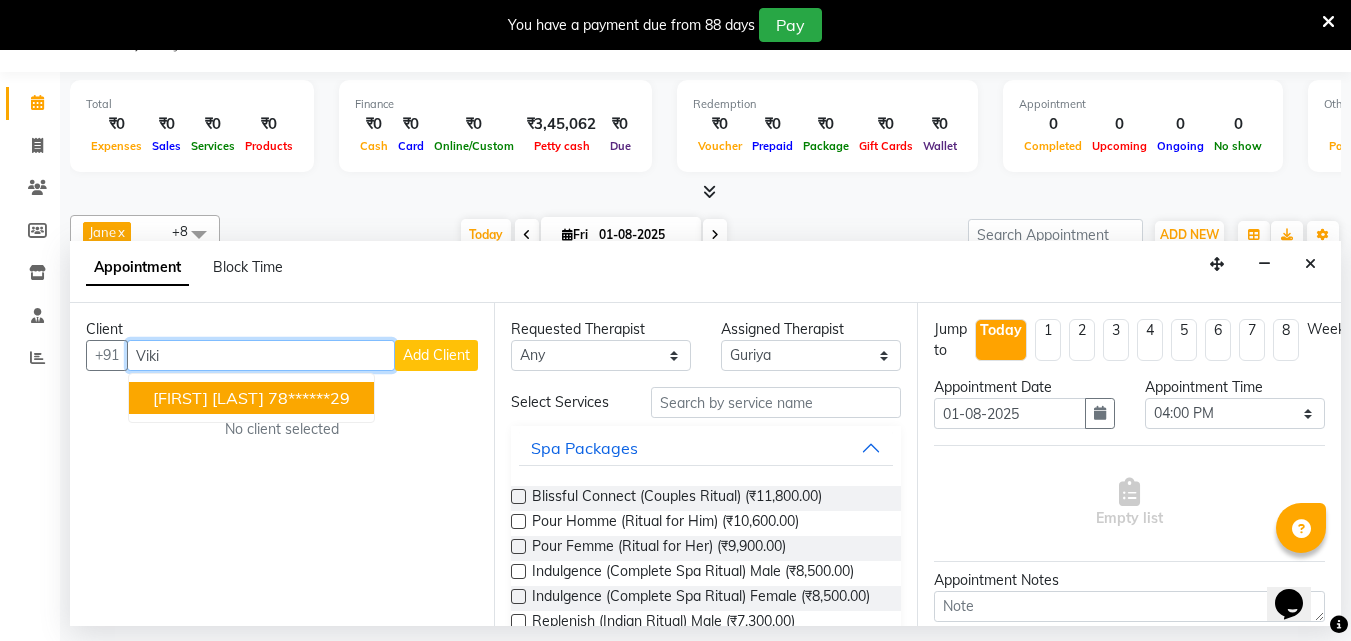 click on "78******29" at bounding box center [309, 398] 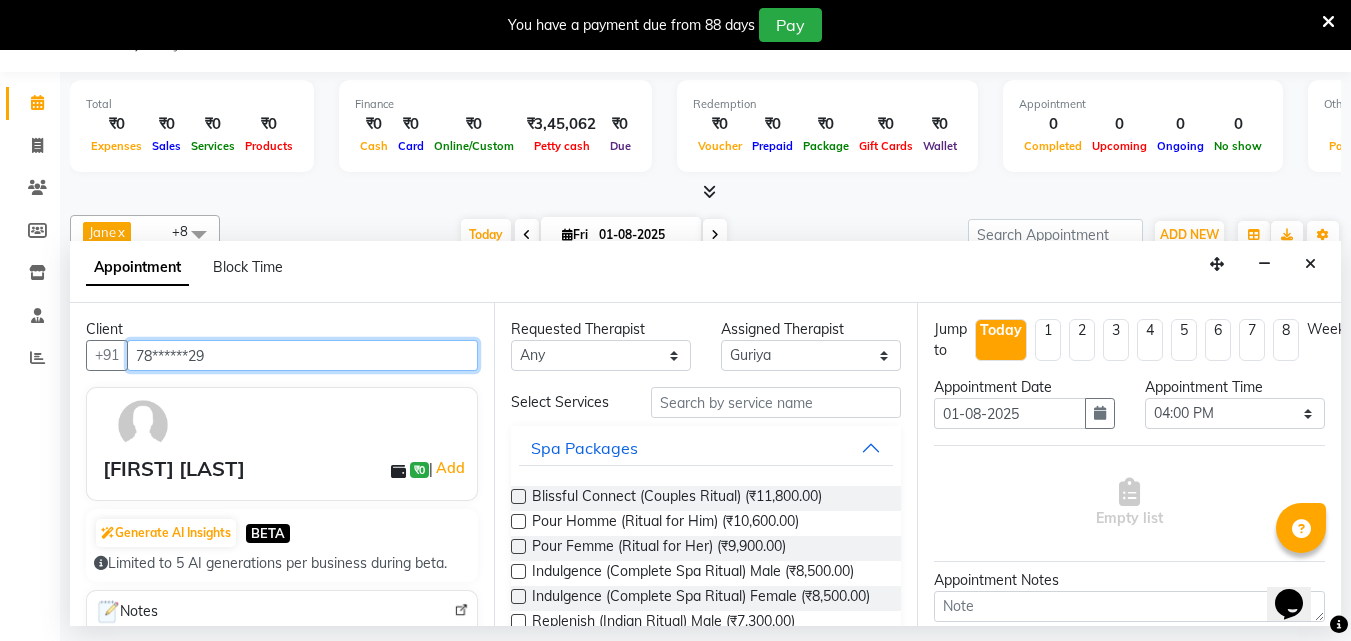 type on "78******29" 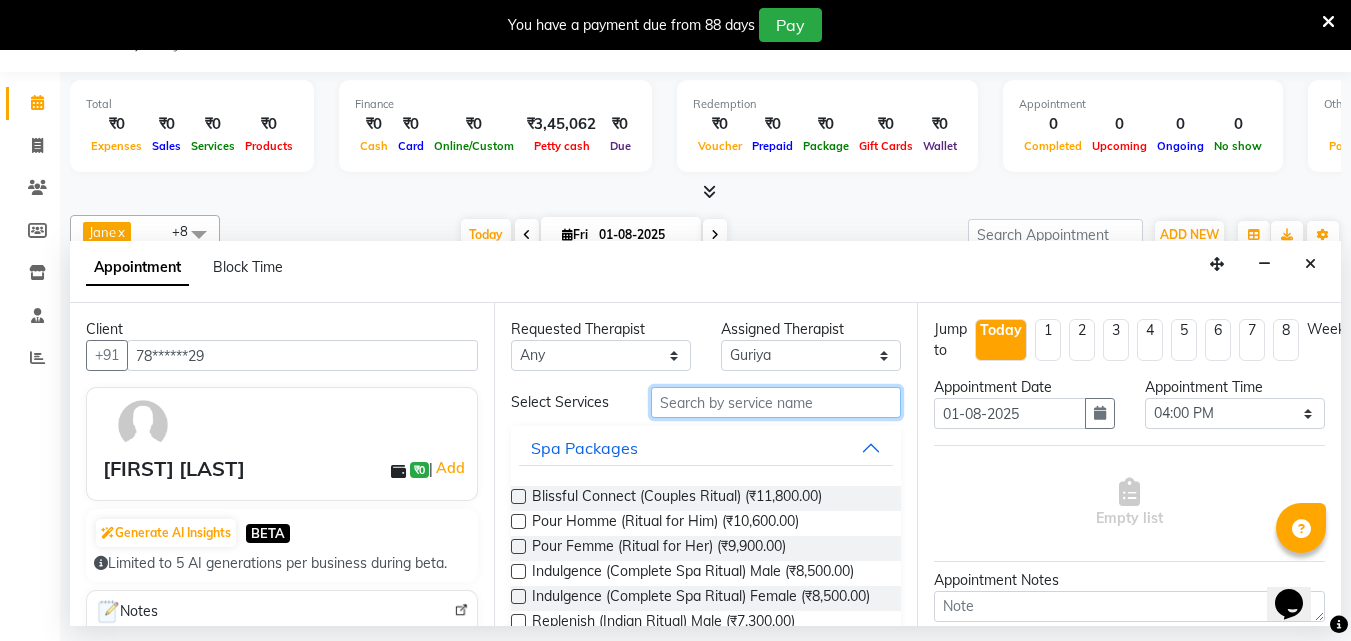 click at bounding box center (776, 402) 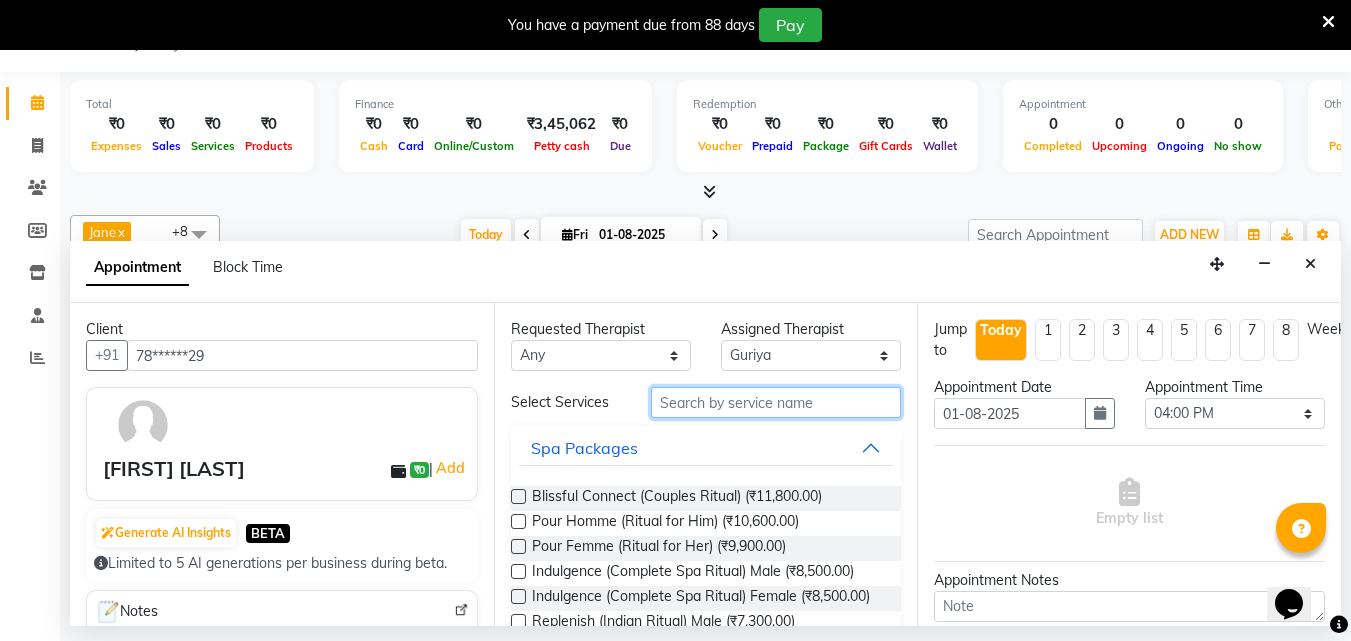 type on "S" 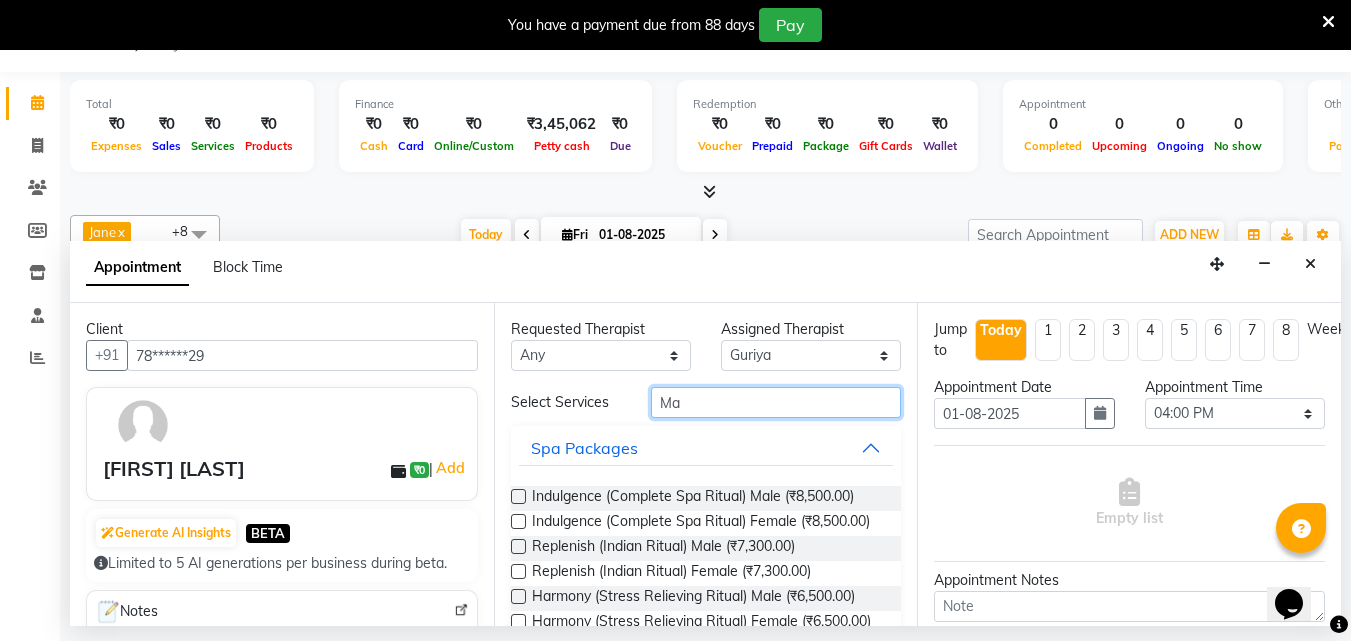 type on "M" 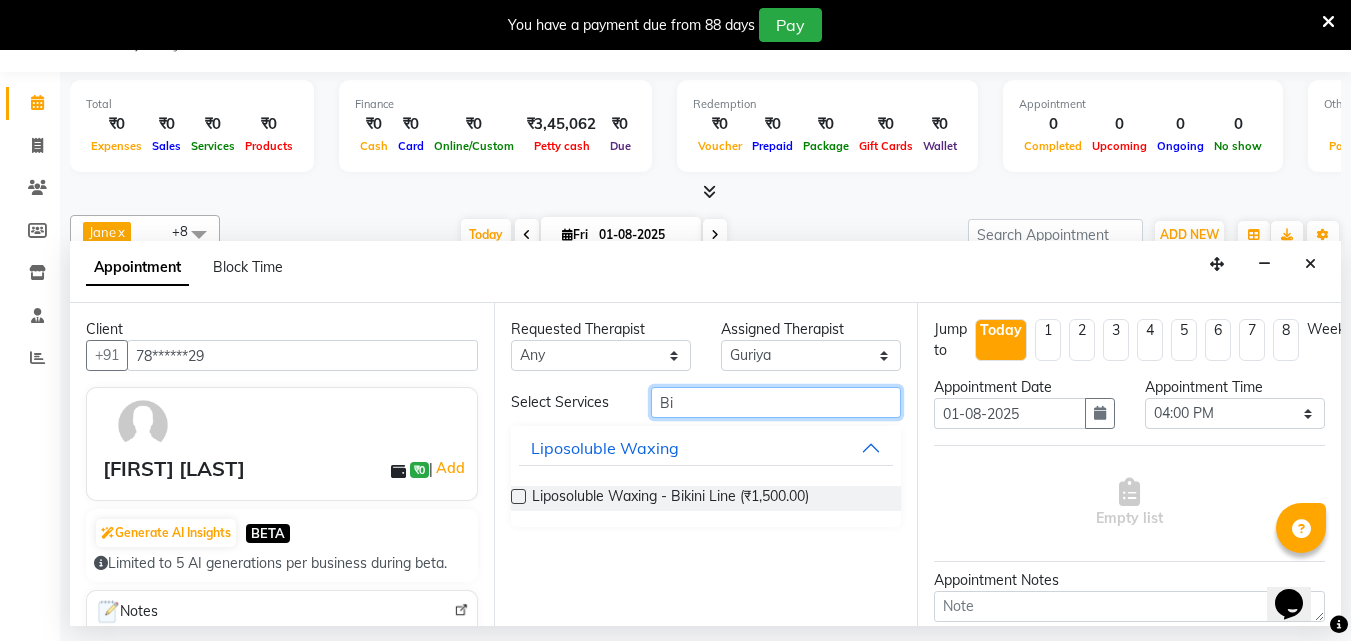 type on "B" 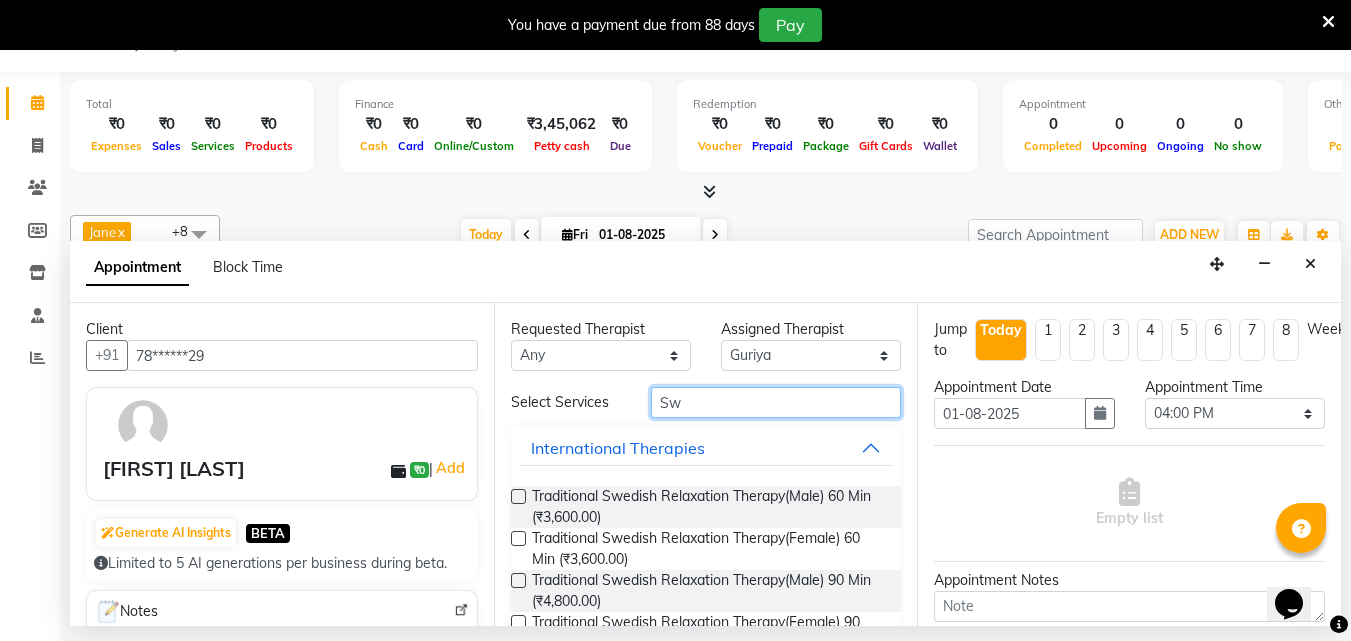 type on "S" 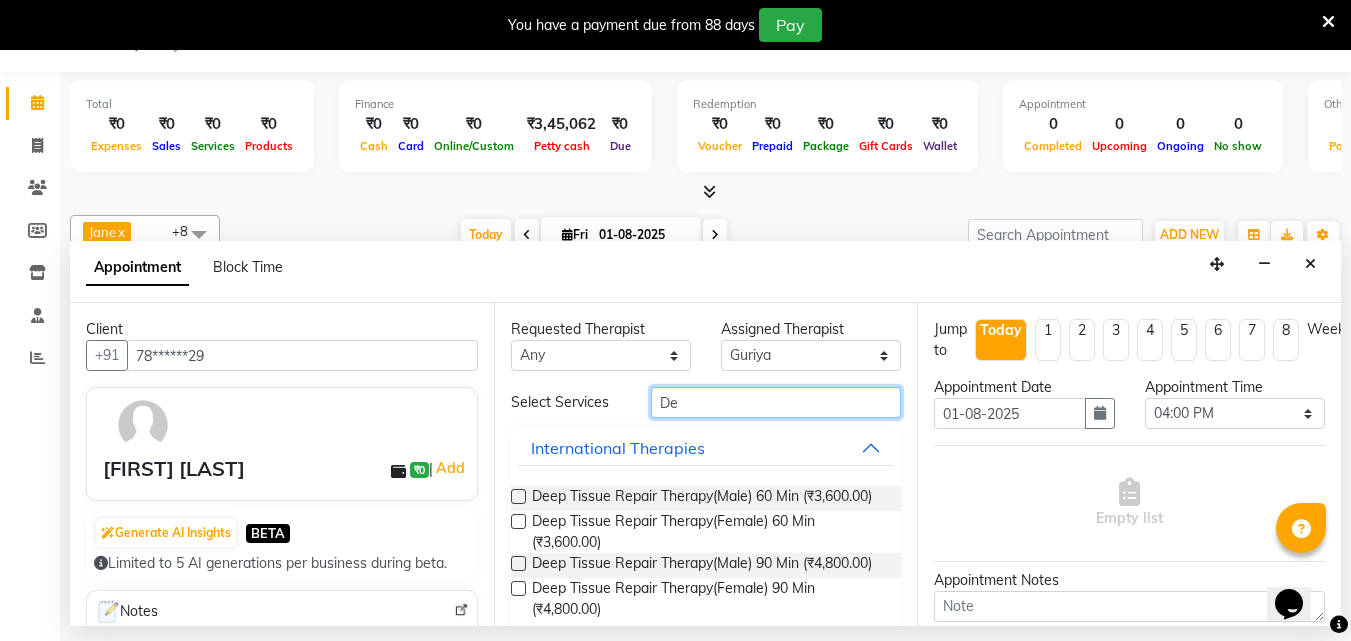 type on "D" 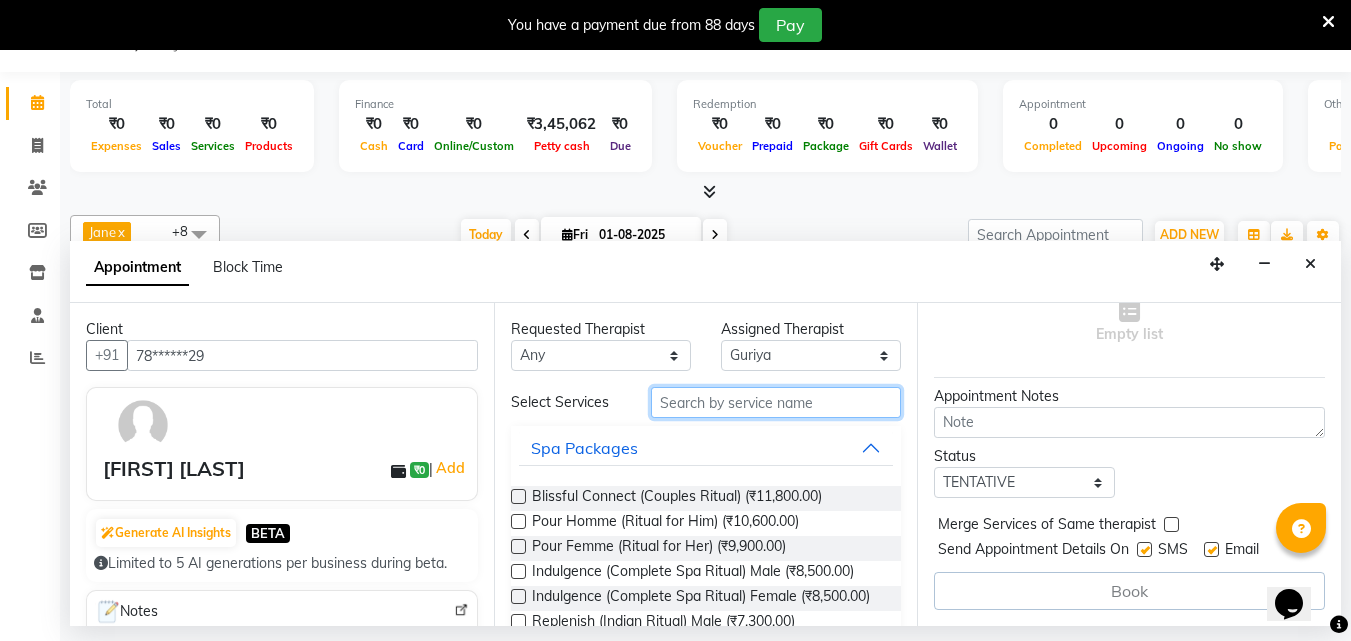 scroll, scrollTop: 199, scrollLeft: 0, axis: vertical 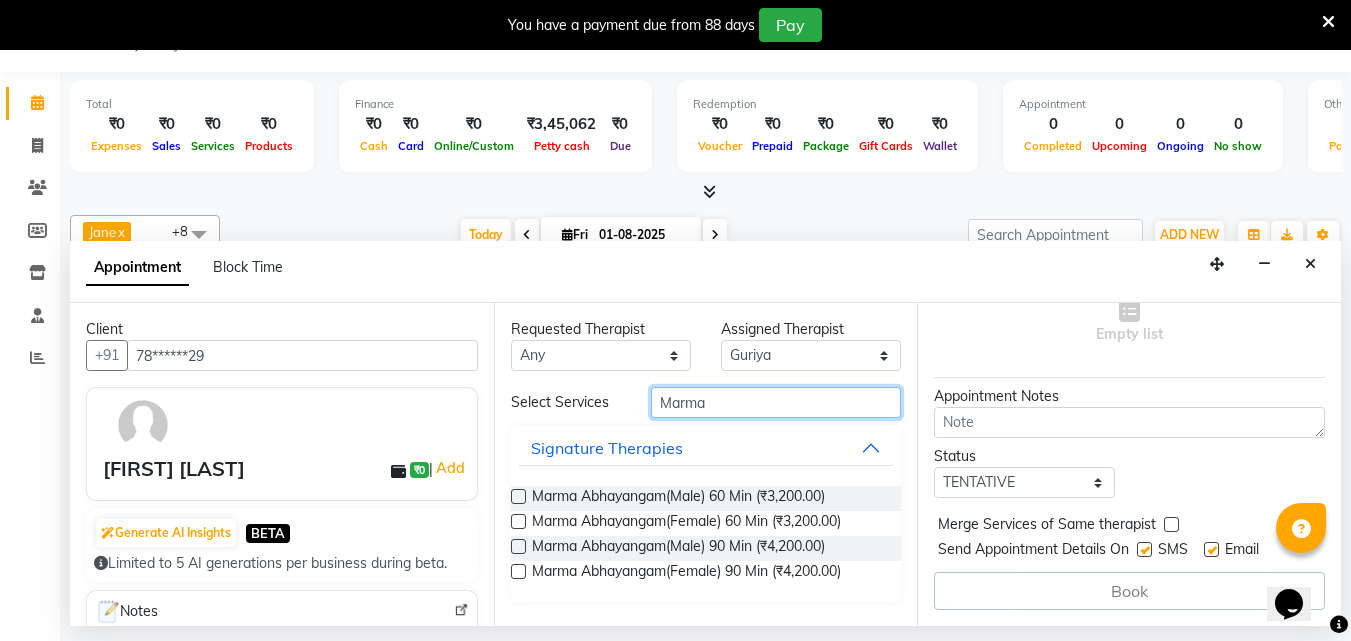 type on "Marma" 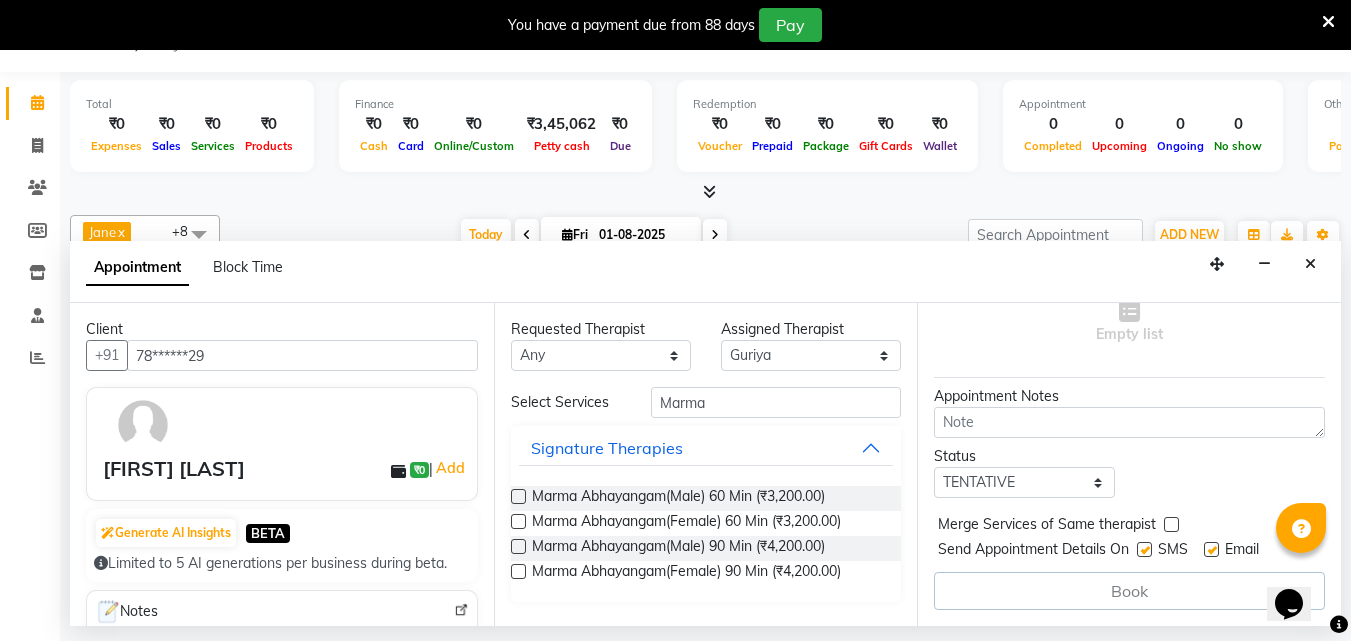 click at bounding box center [518, 496] 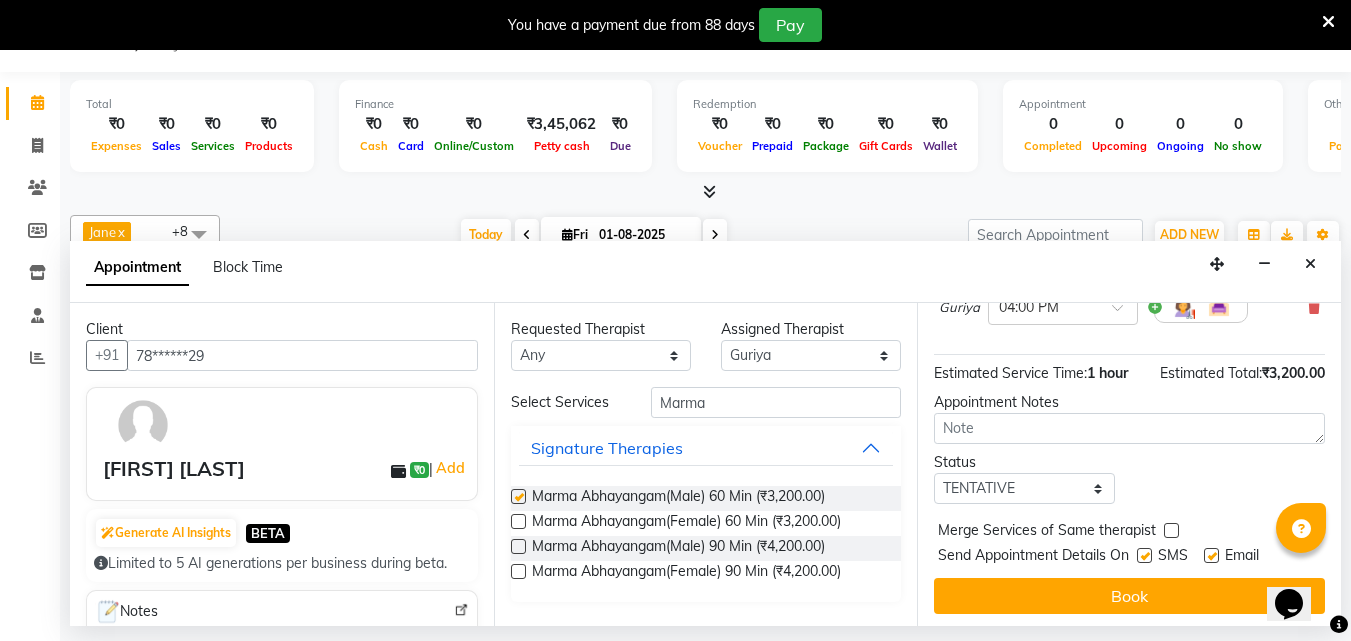 checkbox on "false" 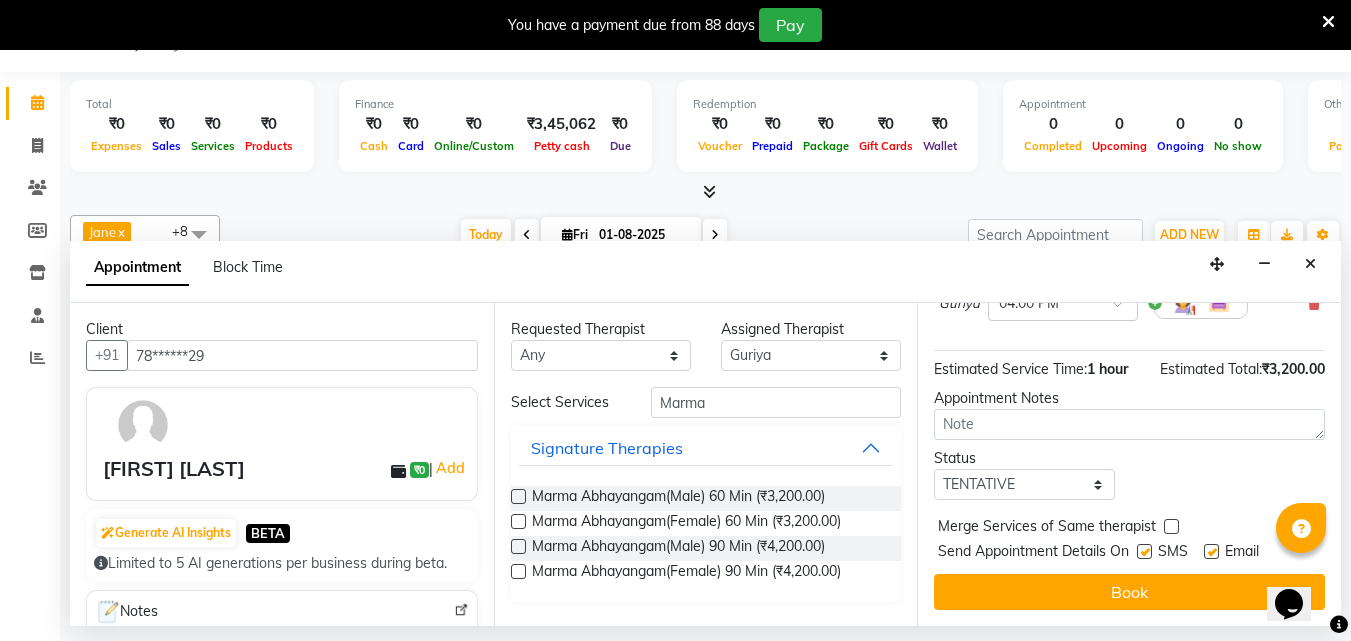 scroll, scrollTop: 218, scrollLeft: 0, axis: vertical 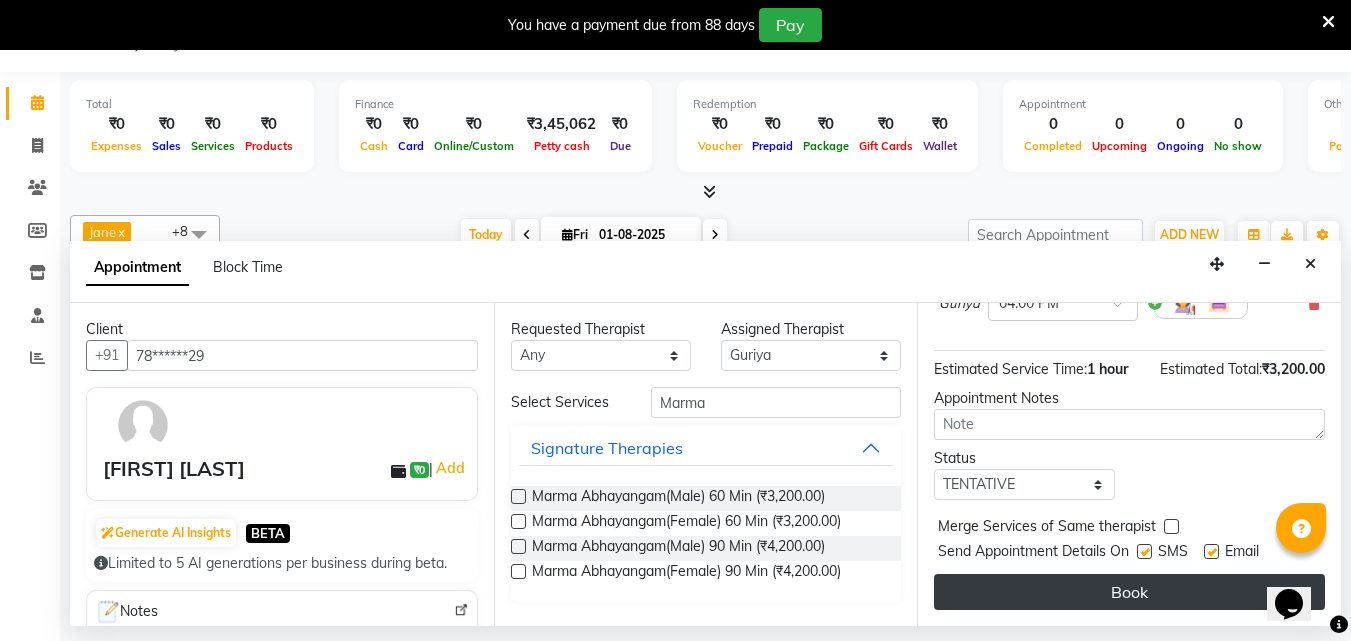 click on "Book" at bounding box center [1129, 592] 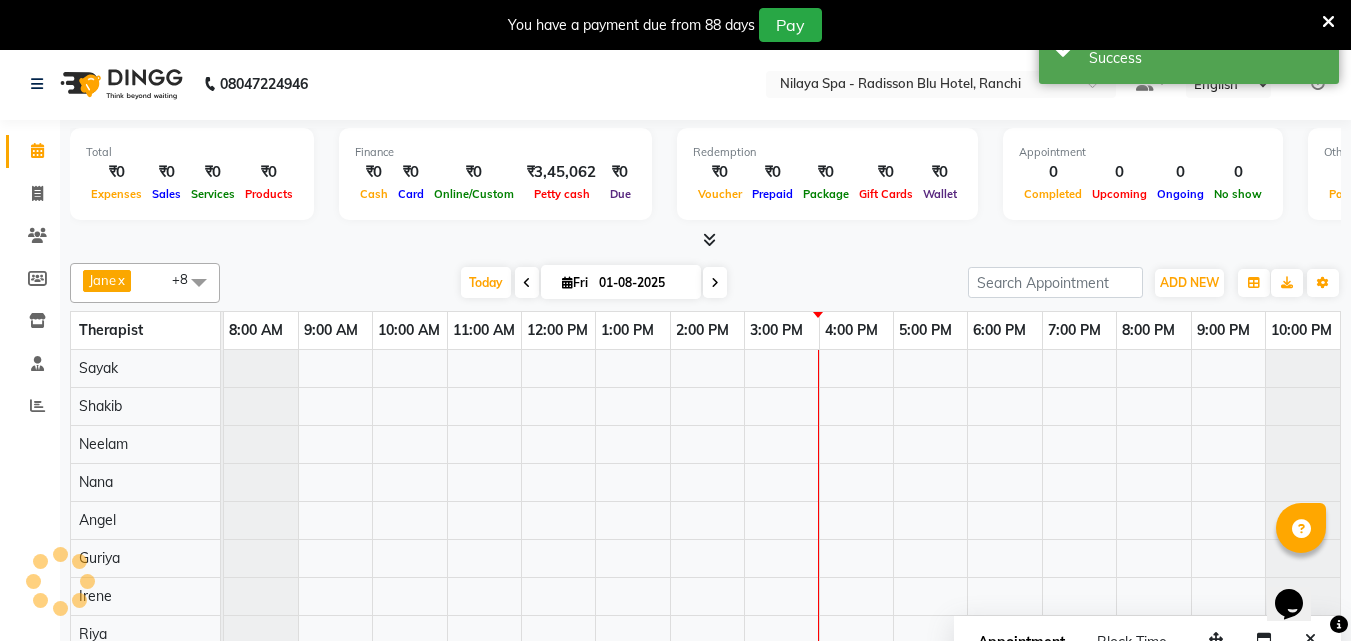 scroll, scrollTop: 0, scrollLeft: 0, axis: both 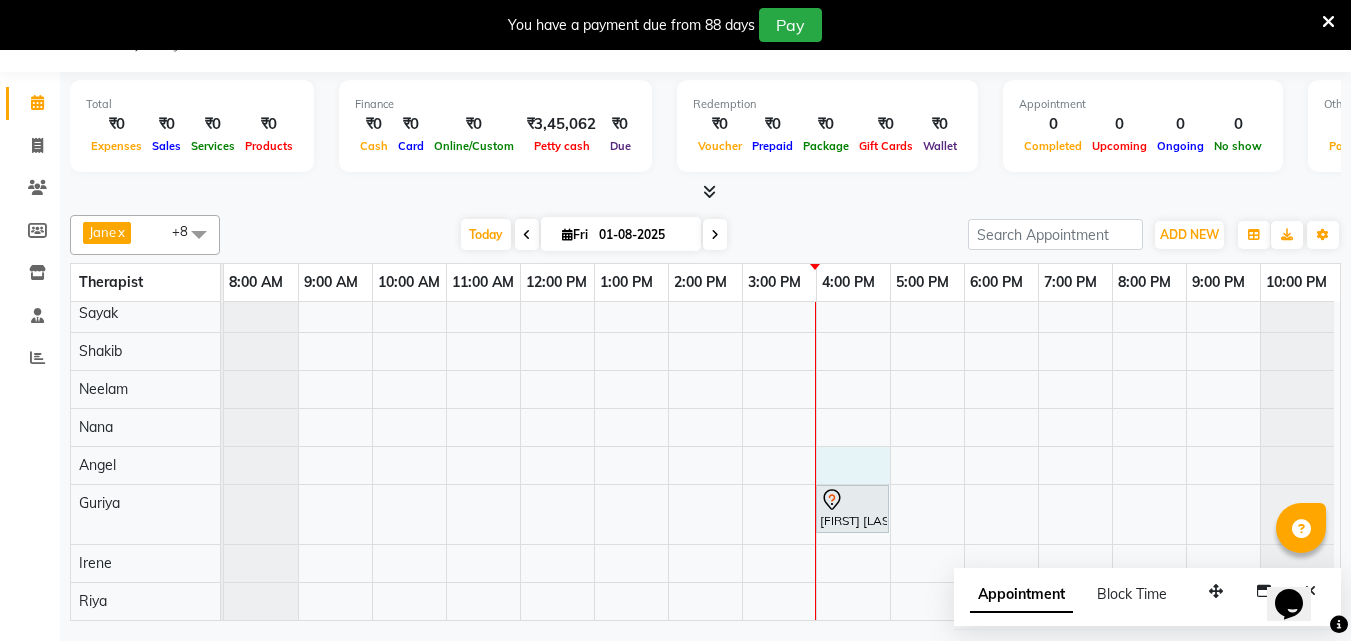 click on "[FIRST] [LAST], TK01, 04:00 PM-05:00 PM, Marma Abhayangam(Male) 60 Min" at bounding box center [782, 457] 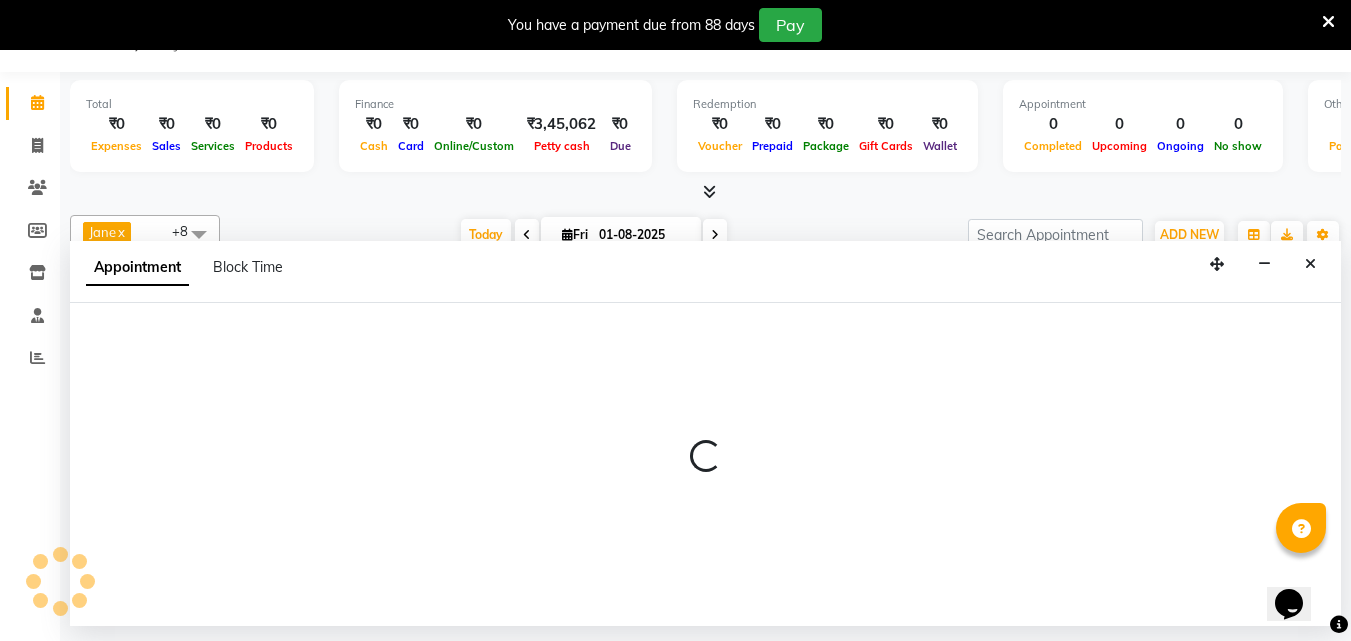 select on "78966" 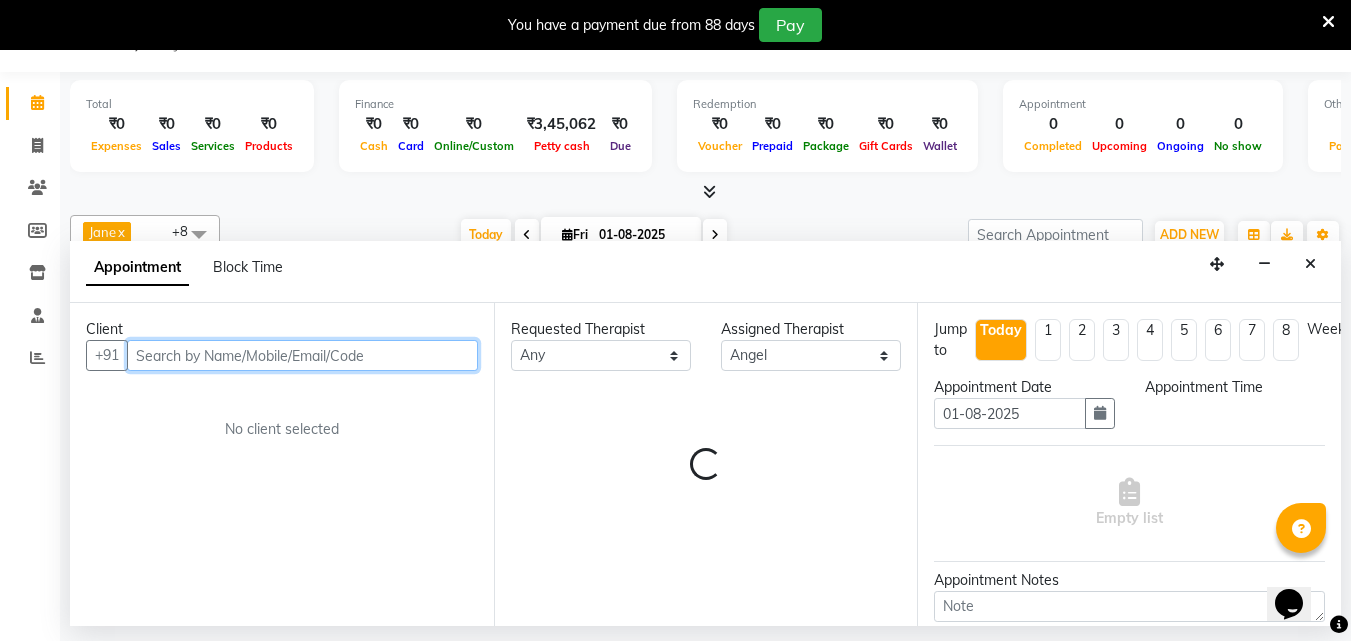 select on "960" 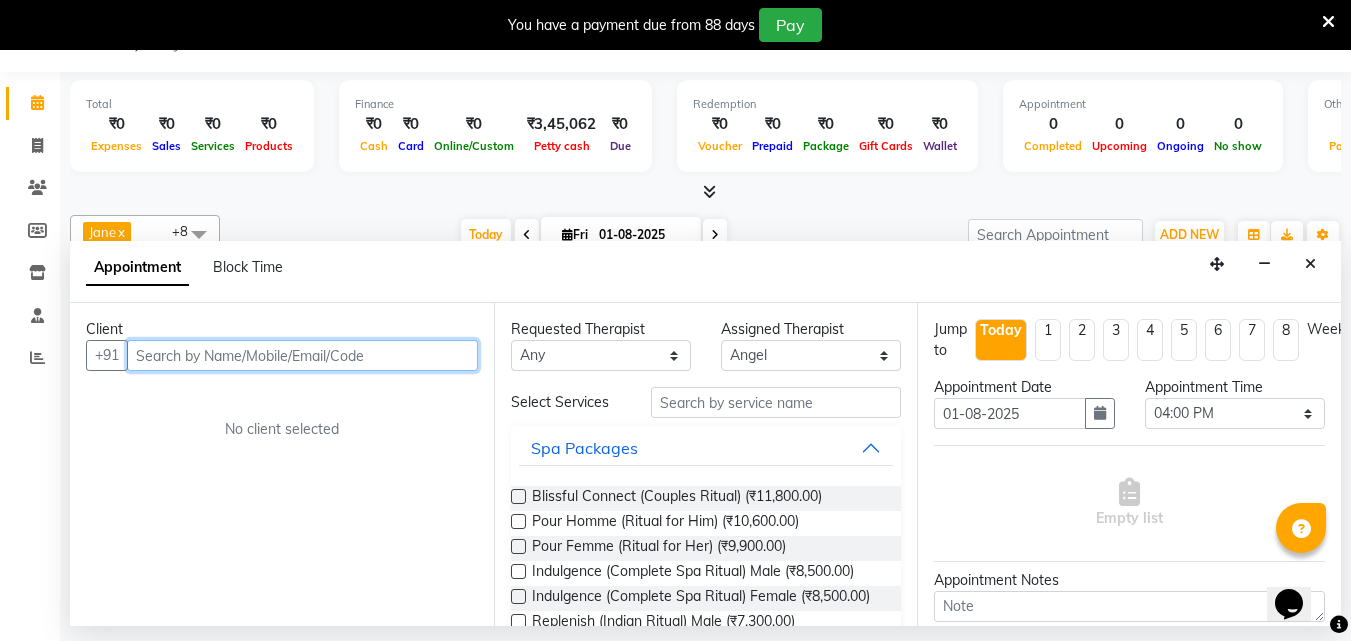 click at bounding box center [302, 355] 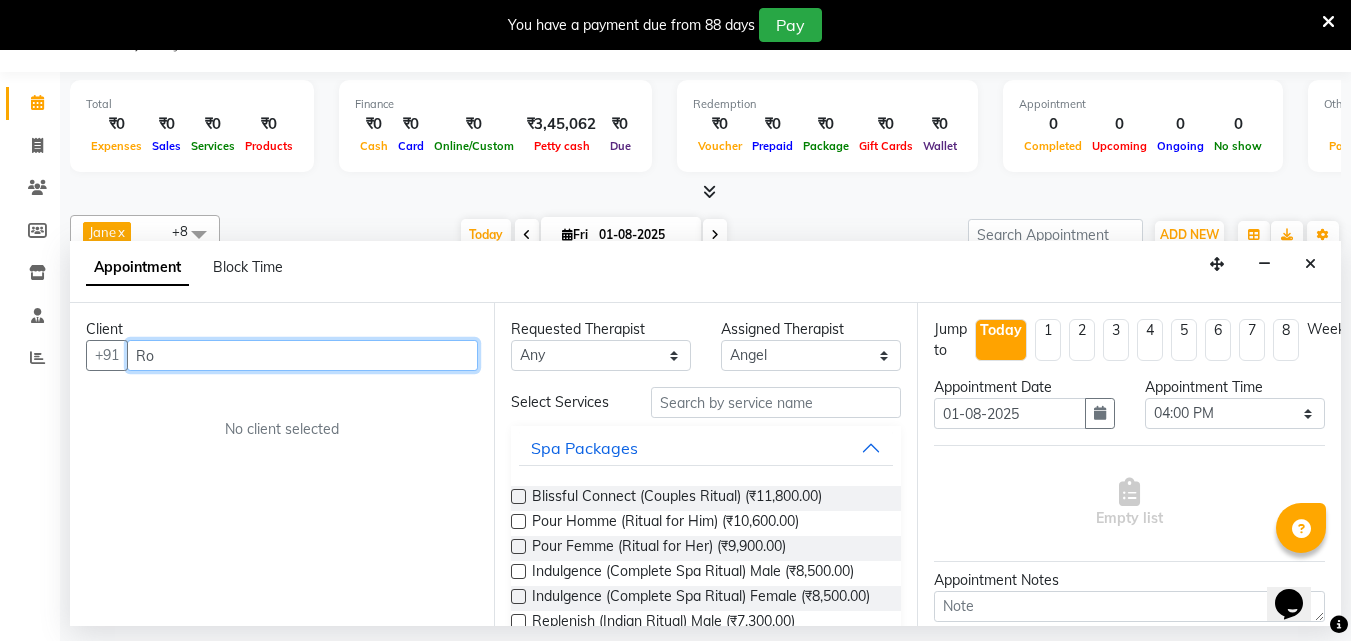 type on "R" 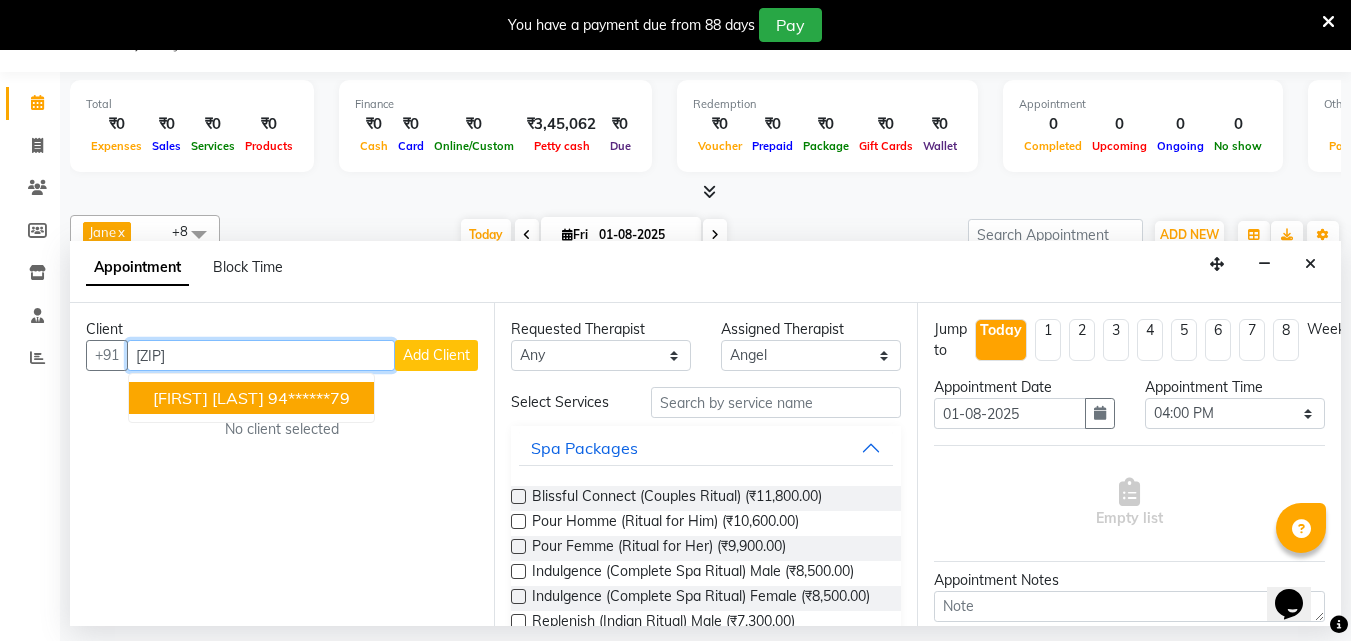 click on "[FIRST] [LAST] [PHONE]" at bounding box center [251, 398] 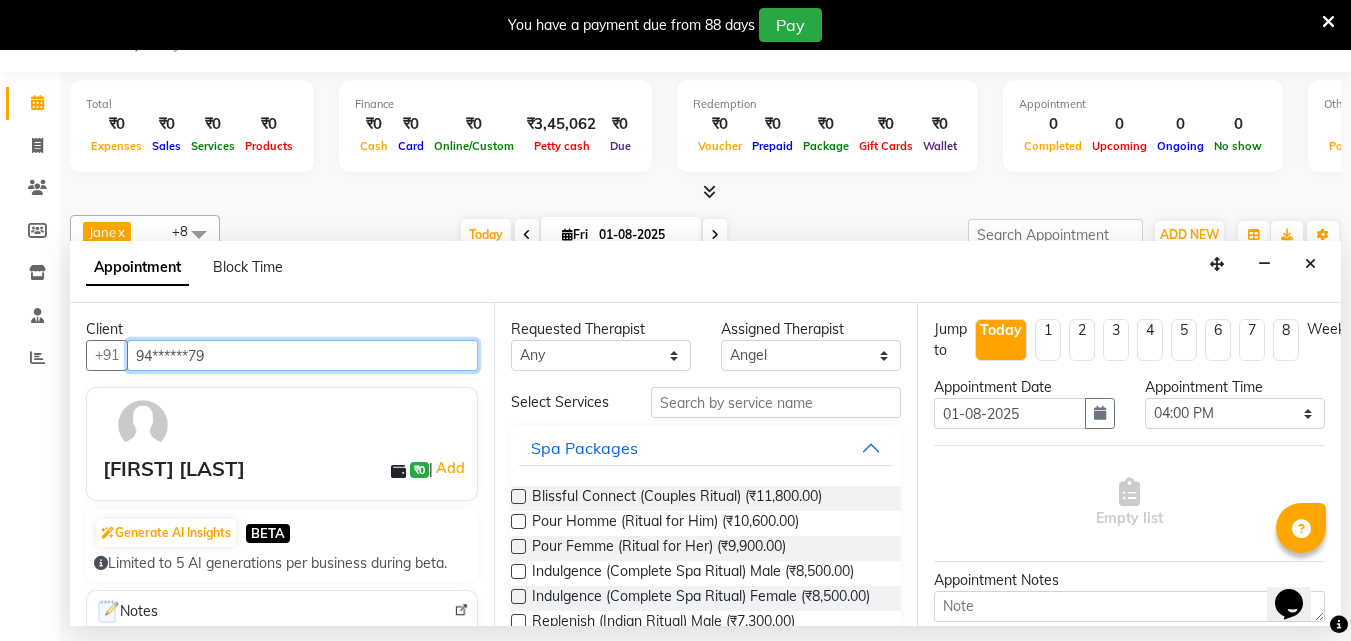 type on "94******79" 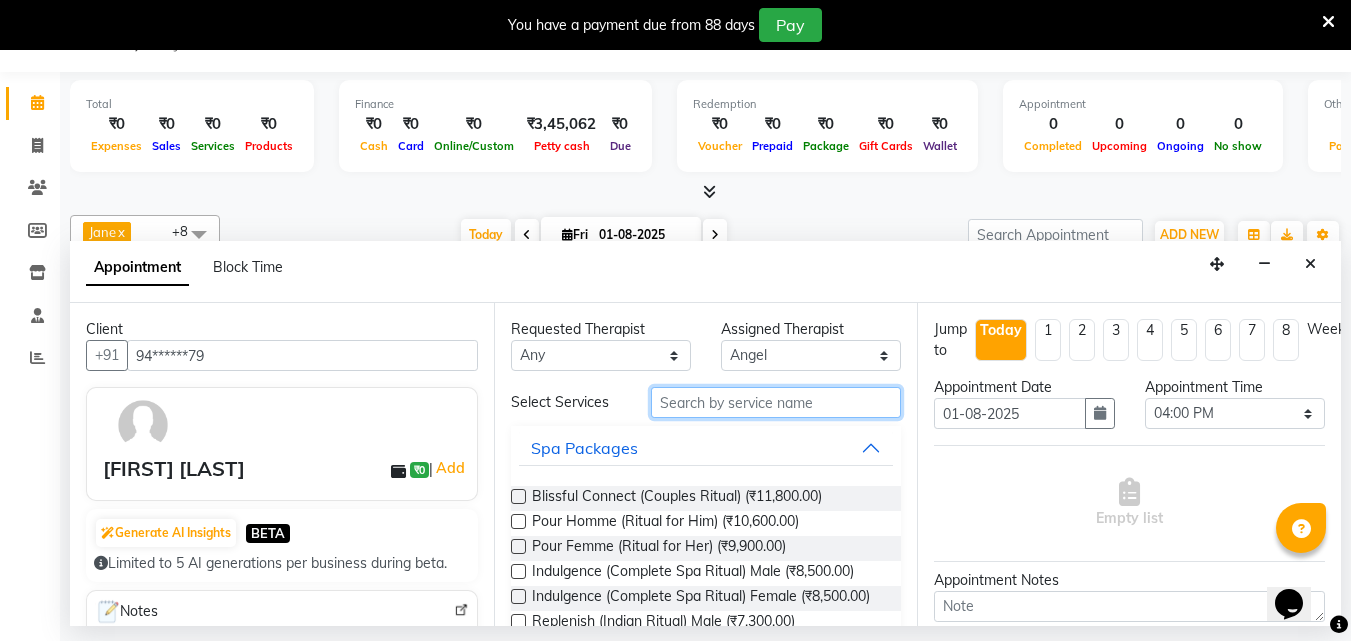 click at bounding box center [776, 402] 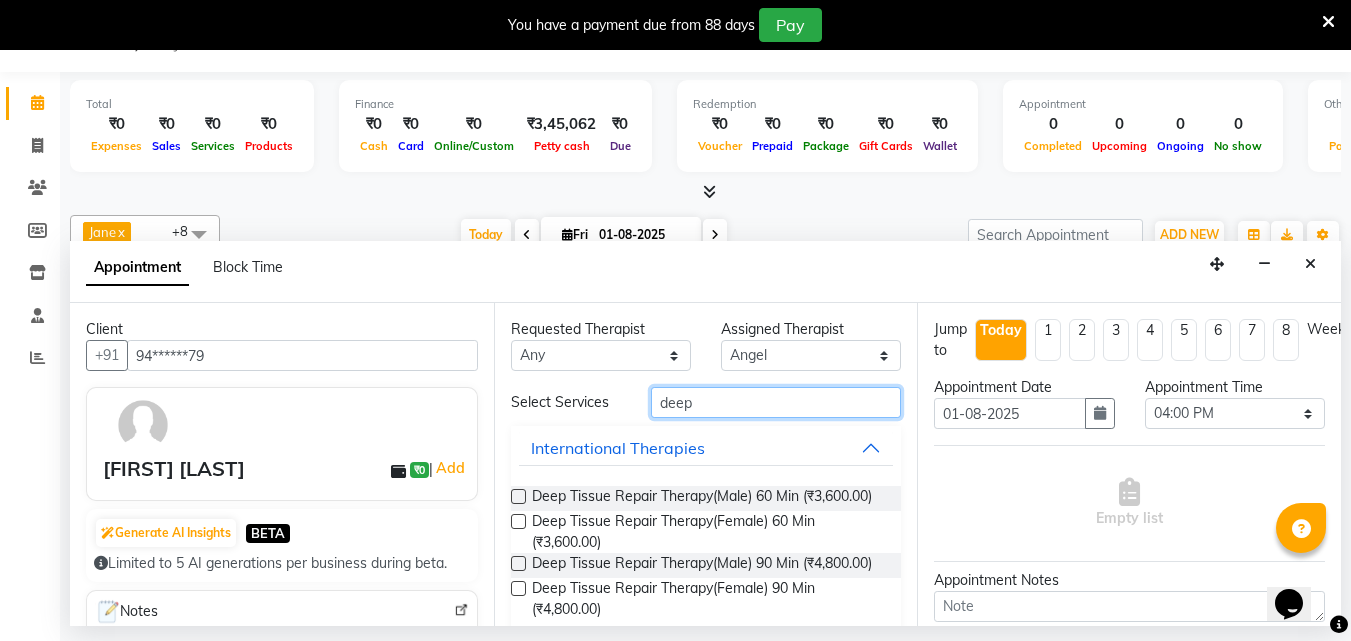 type on "deep" 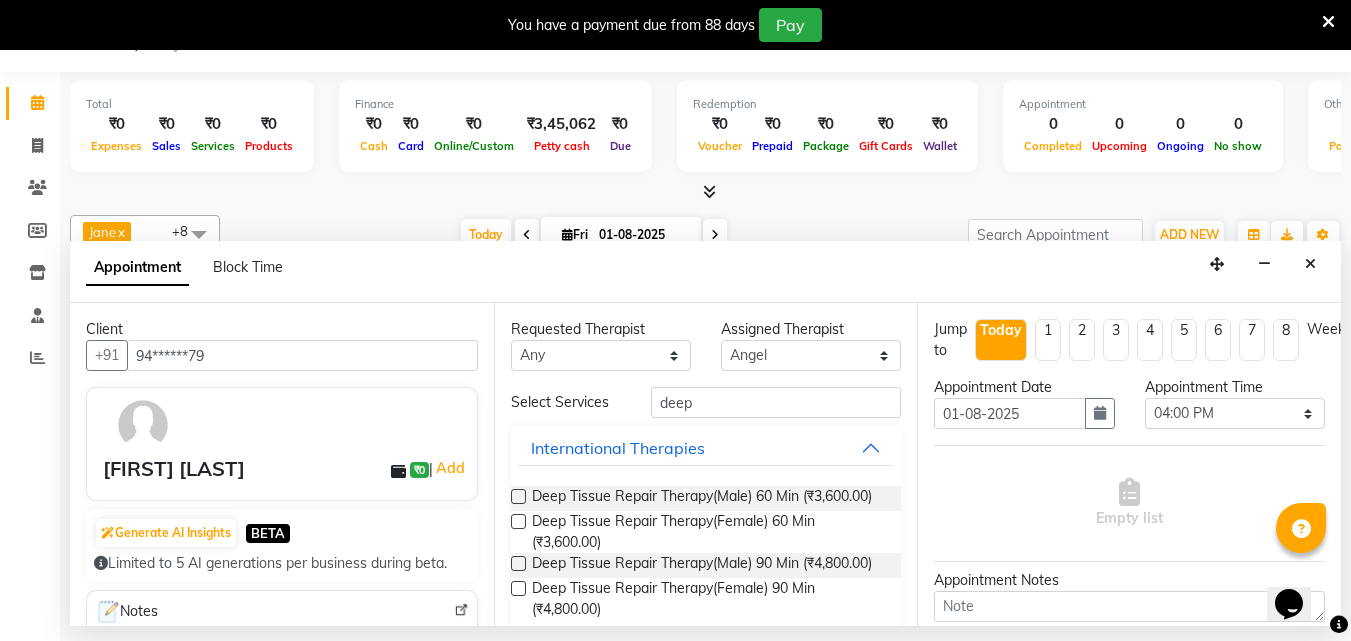click at bounding box center [518, 496] 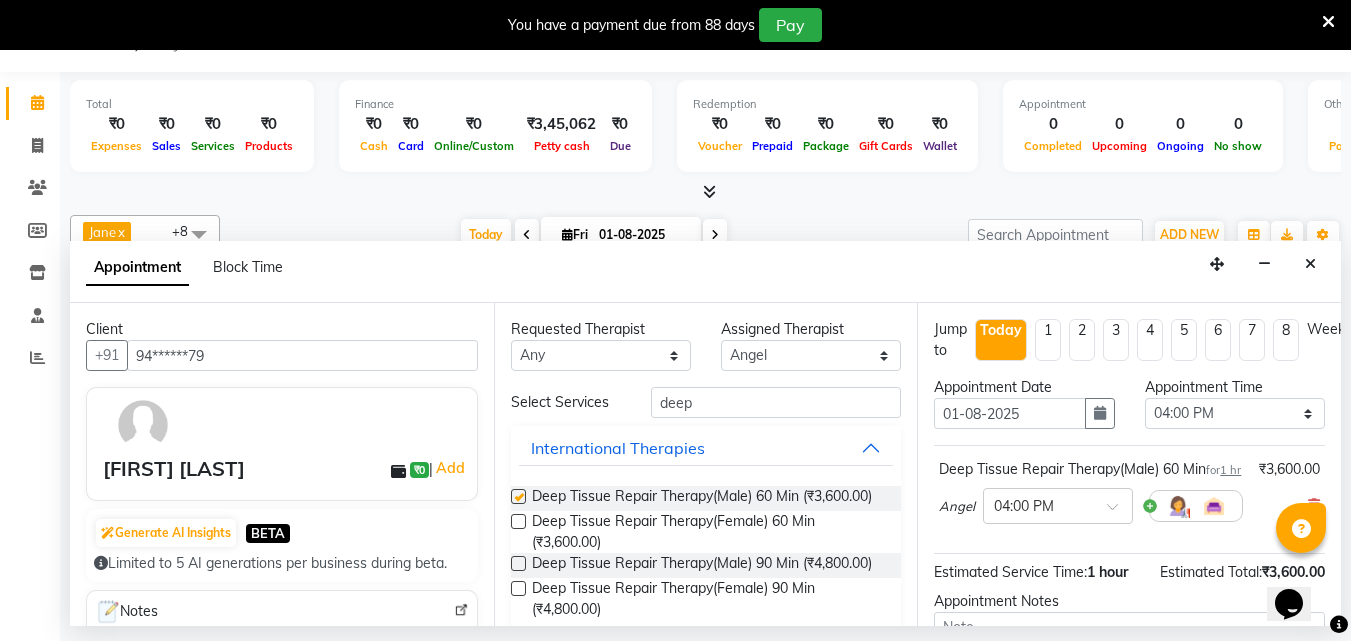 checkbox on "false" 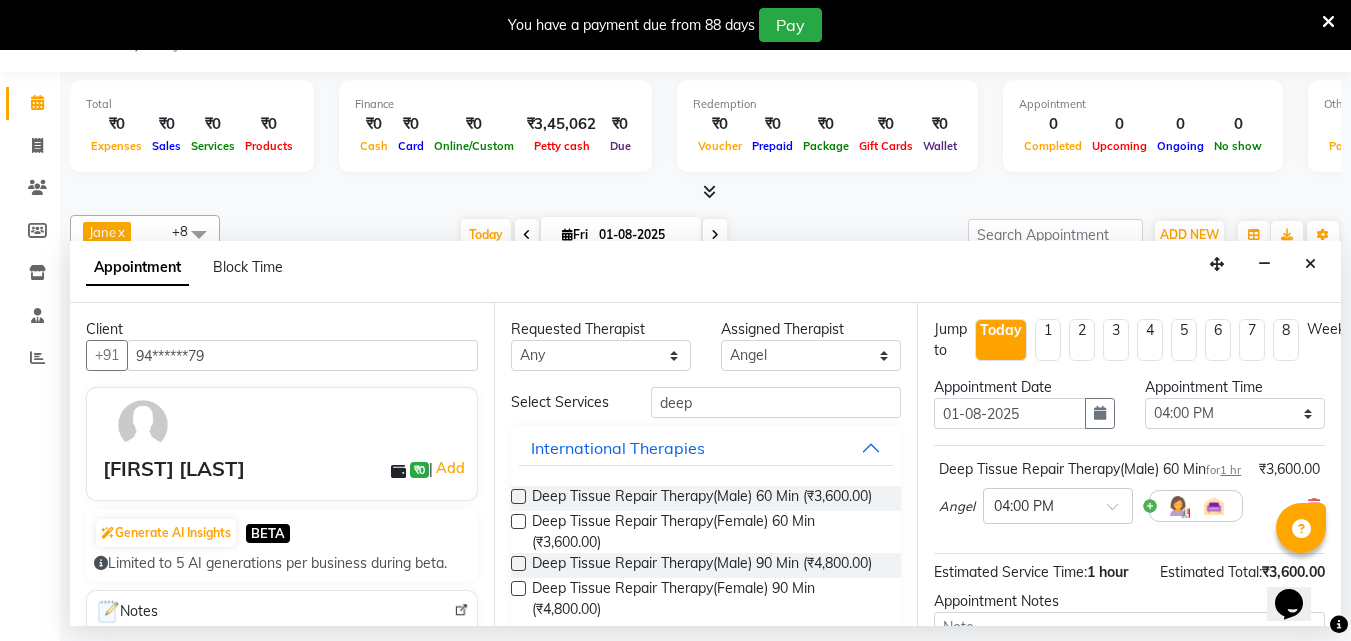 click on "Requested Therapist Any Angel Guriya Irene Nana Neelam  Office  Riya Sayak Shakib Assigned Therapist Select Angel Guriya Irene Nana Neelam  Office  Riya Sayak Shakib Select Services deep    International Therapies Deep Tissue Repair Therapy(Male) 60 Min (₹3,600.00) Deep Tissue Repair Therapy(Female) 60 Min (₹3,600.00) Deep Tissue Repair Therapy(Male) 90 Min (₹4,800.00) Deep Tissue Repair Therapy(Female) 90 Min (₹4,800.00)    SPA Near By" at bounding box center [706, 464] 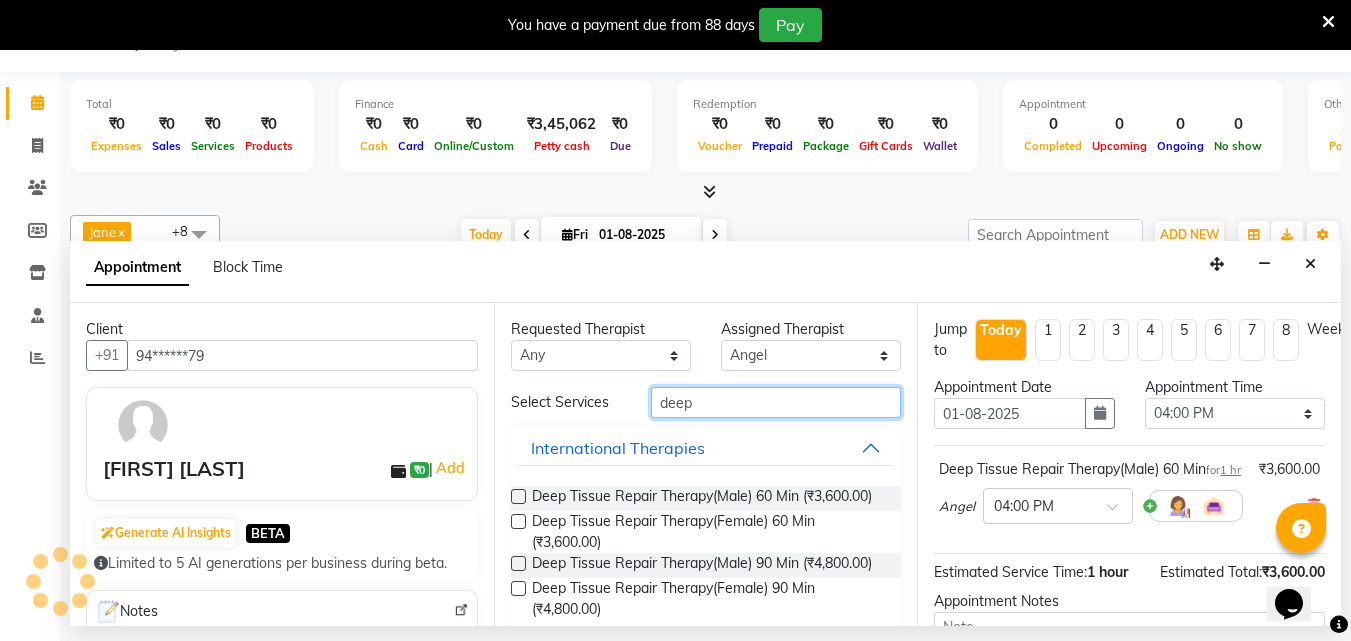 click on "deep" at bounding box center (776, 402) 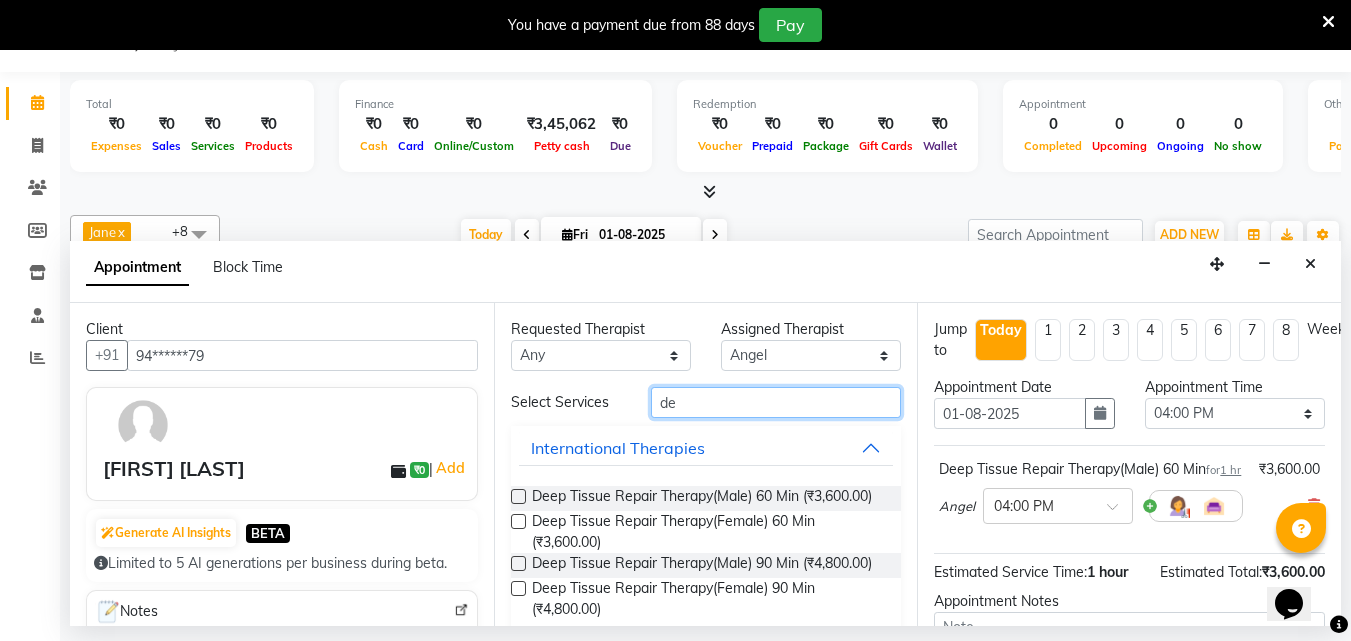 type on "d" 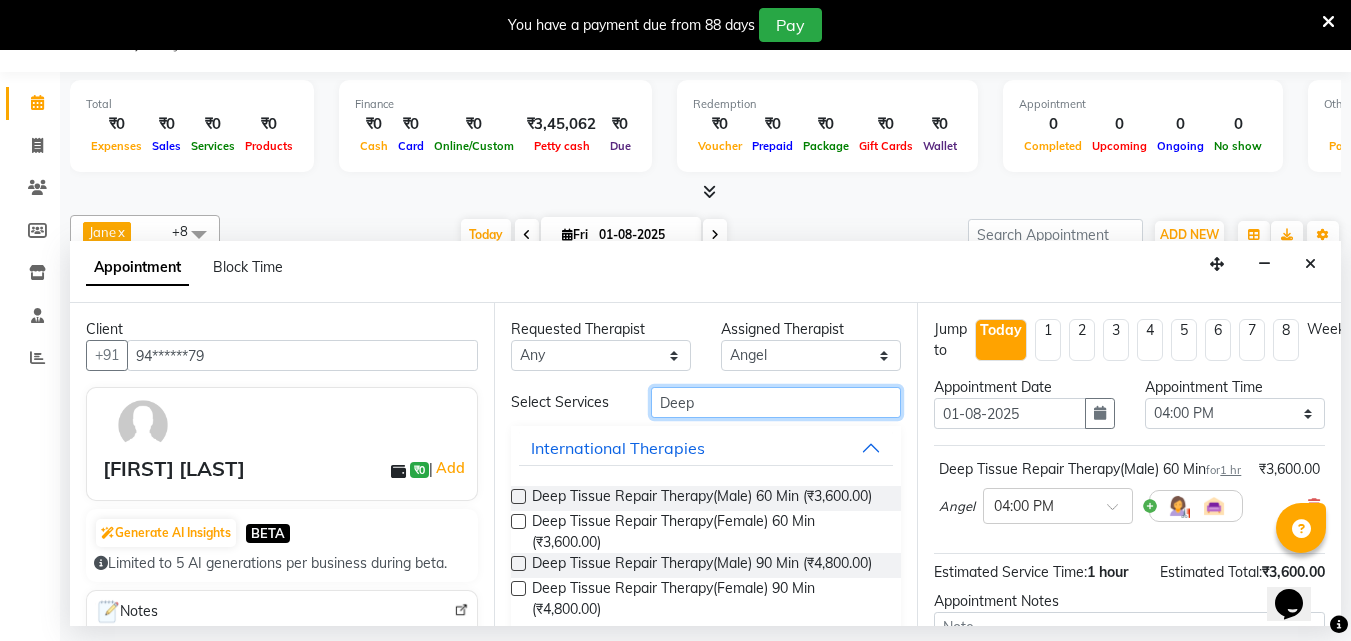 type on "Deep" 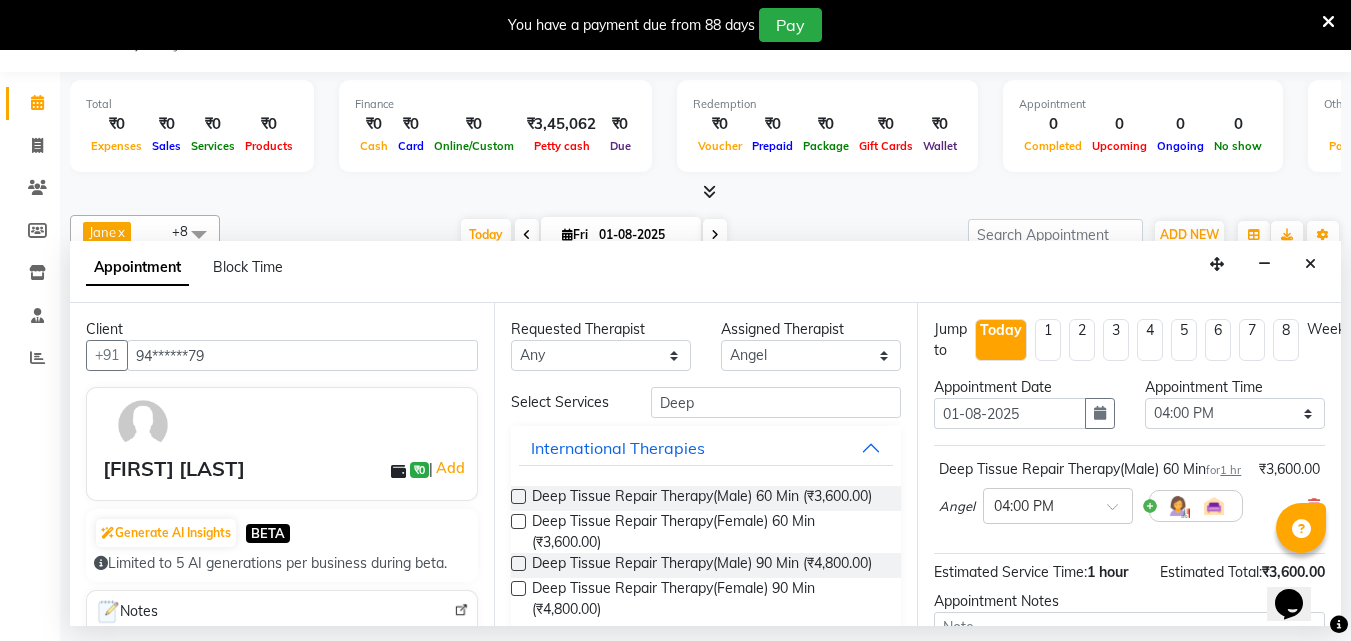 click at bounding box center (518, 496) 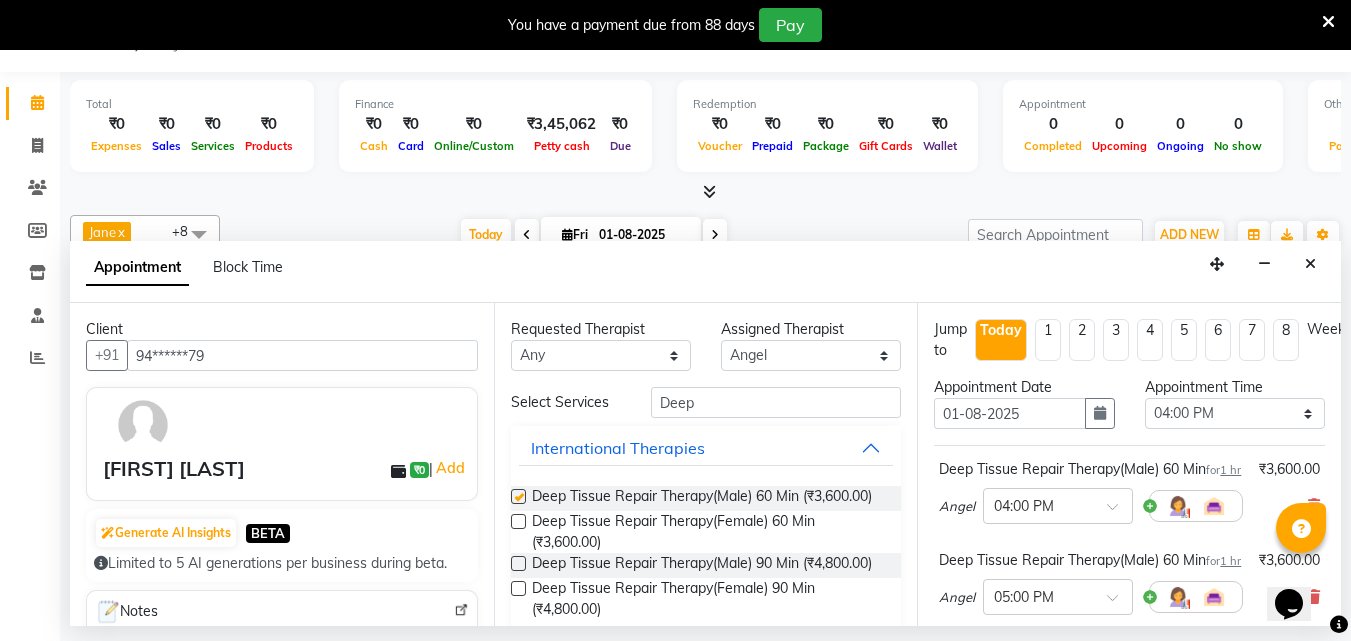 checkbox on "false" 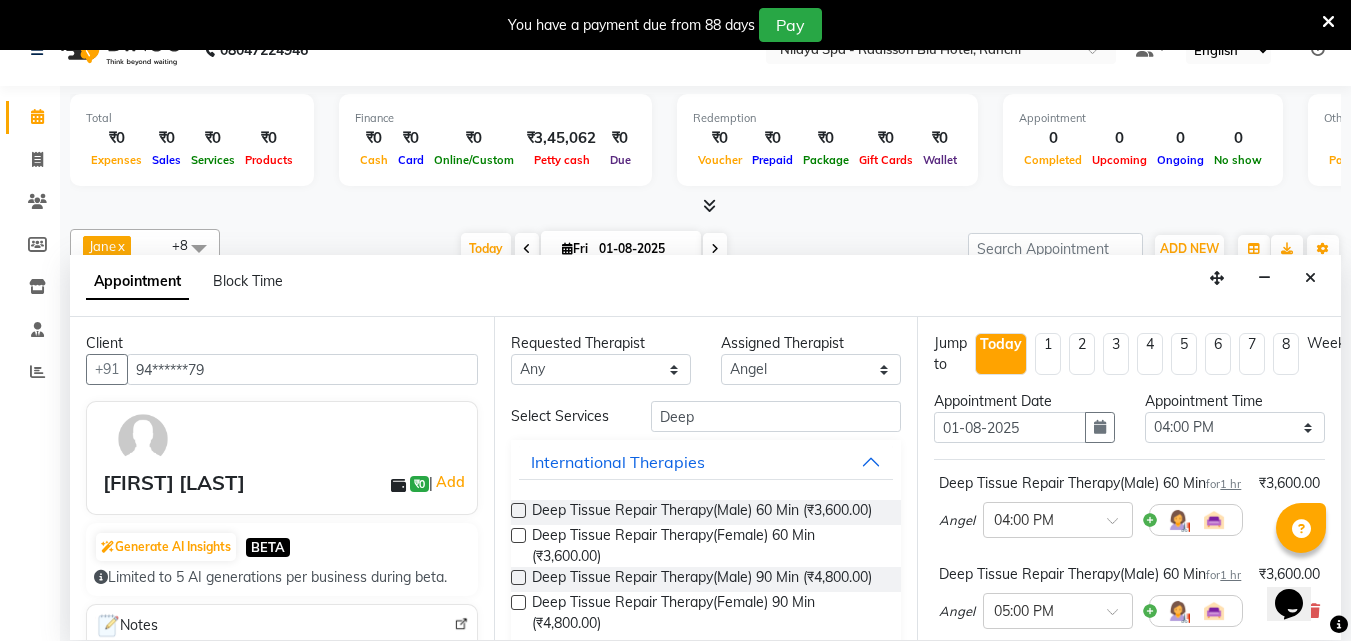 scroll, scrollTop: 50, scrollLeft: 0, axis: vertical 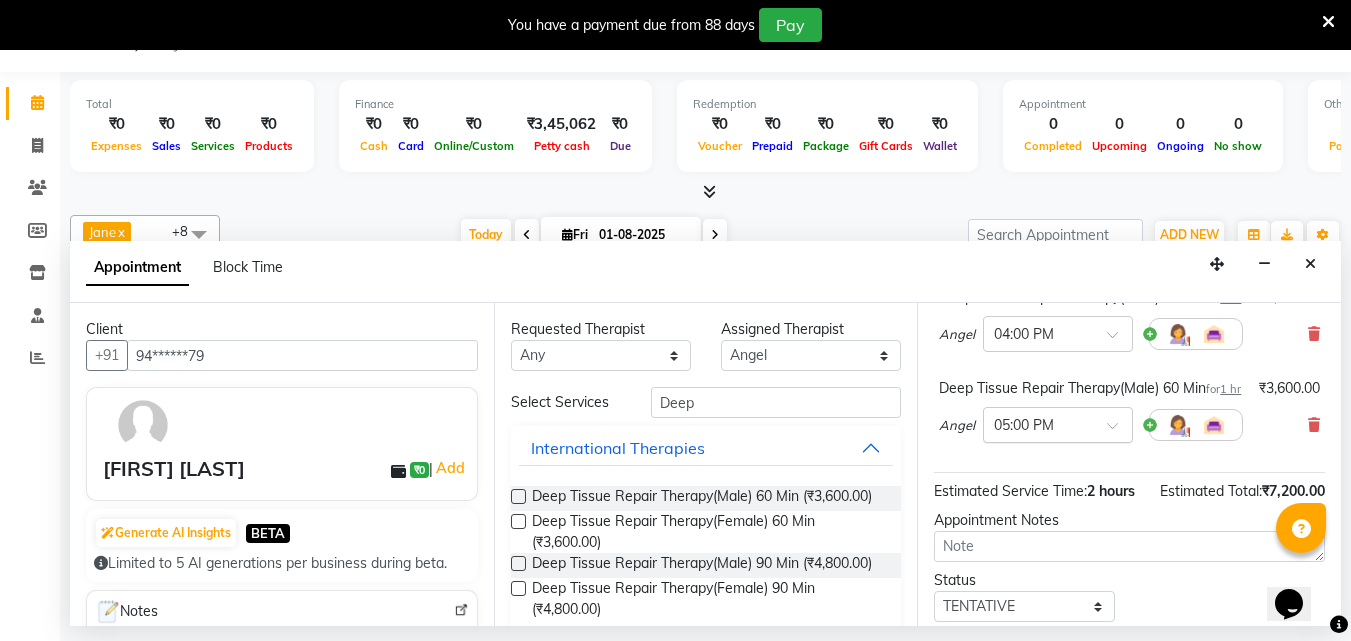 click at bounding box center (1119, 431) 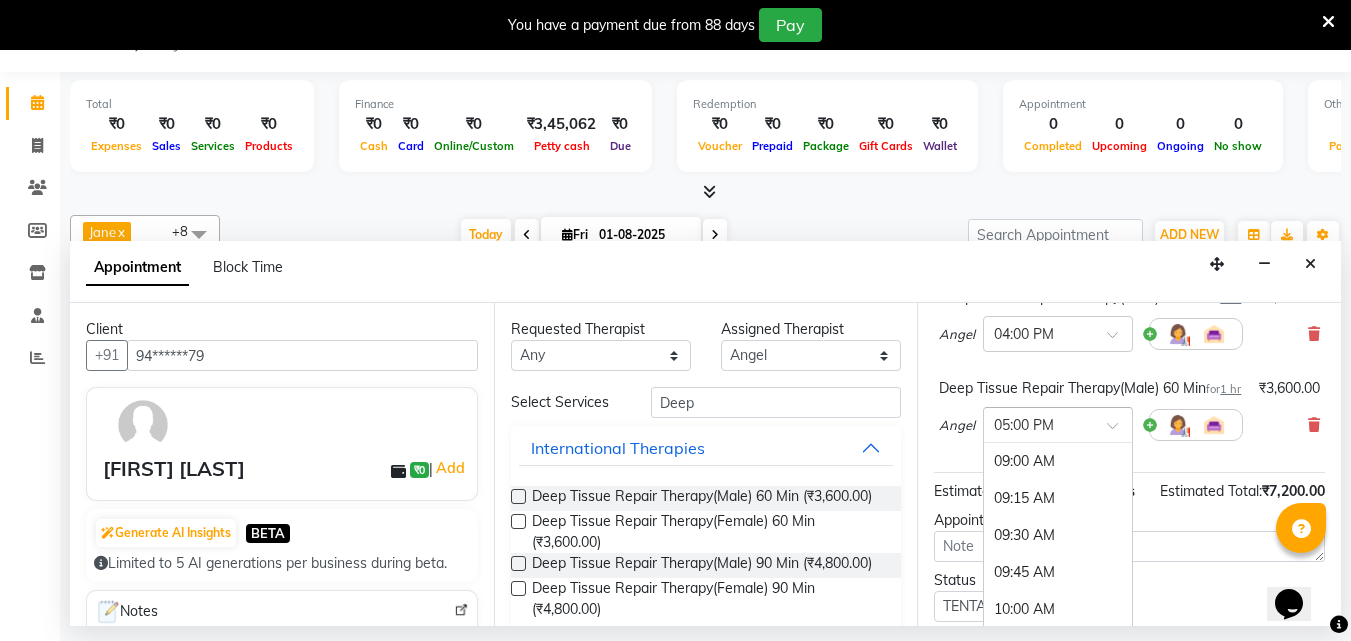 scroll, scrollTop: 1184, scrollLeft: 0, axis: vertical 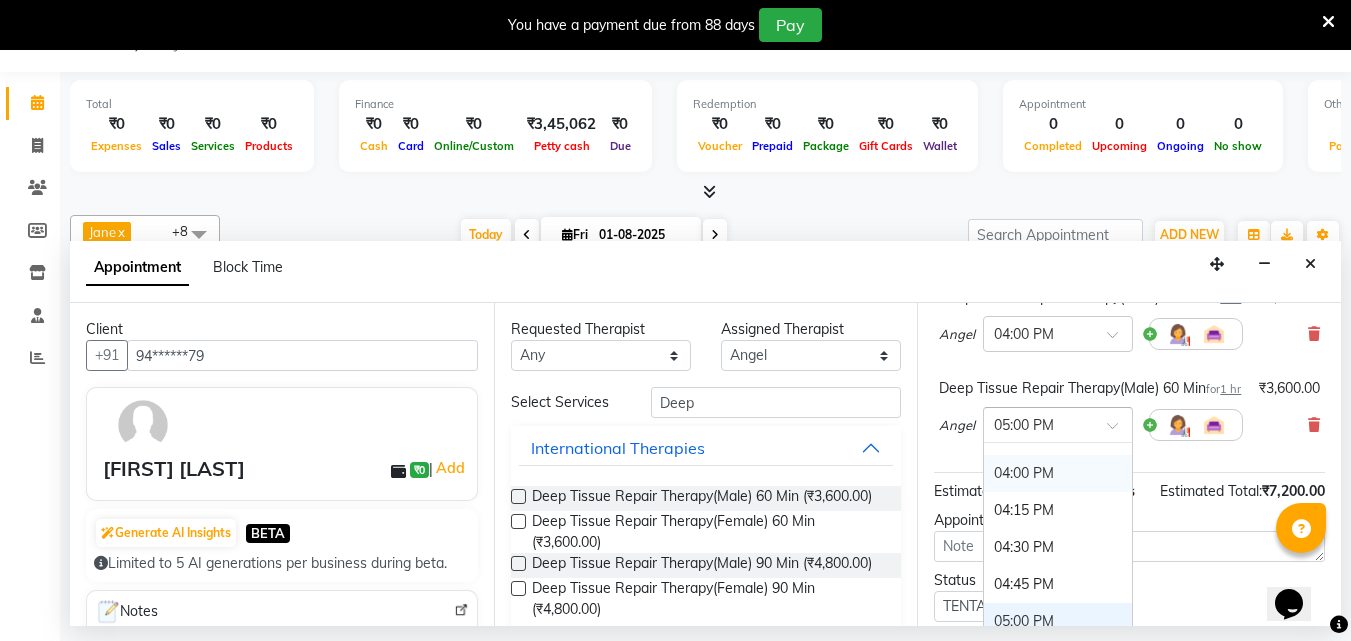 click on "04:00 PM" at bounding box center (1058, 473) 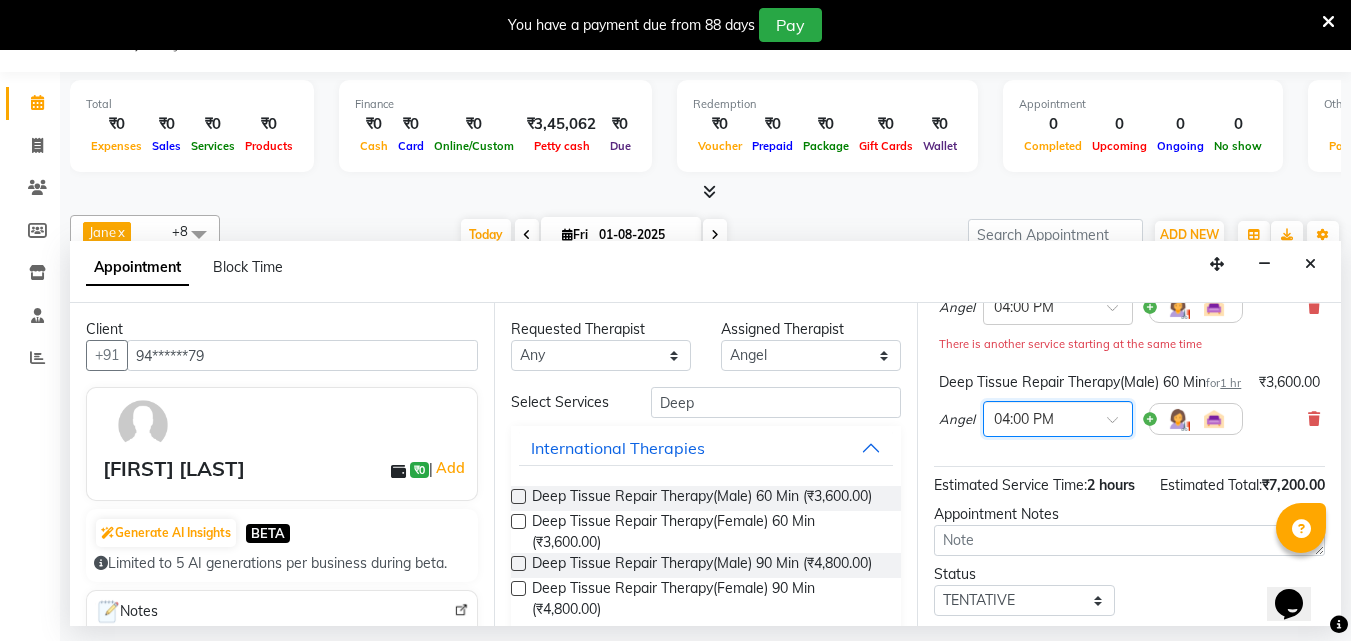 scroll, scrollTop: 200, scrollLeft: 0, axis: vertical 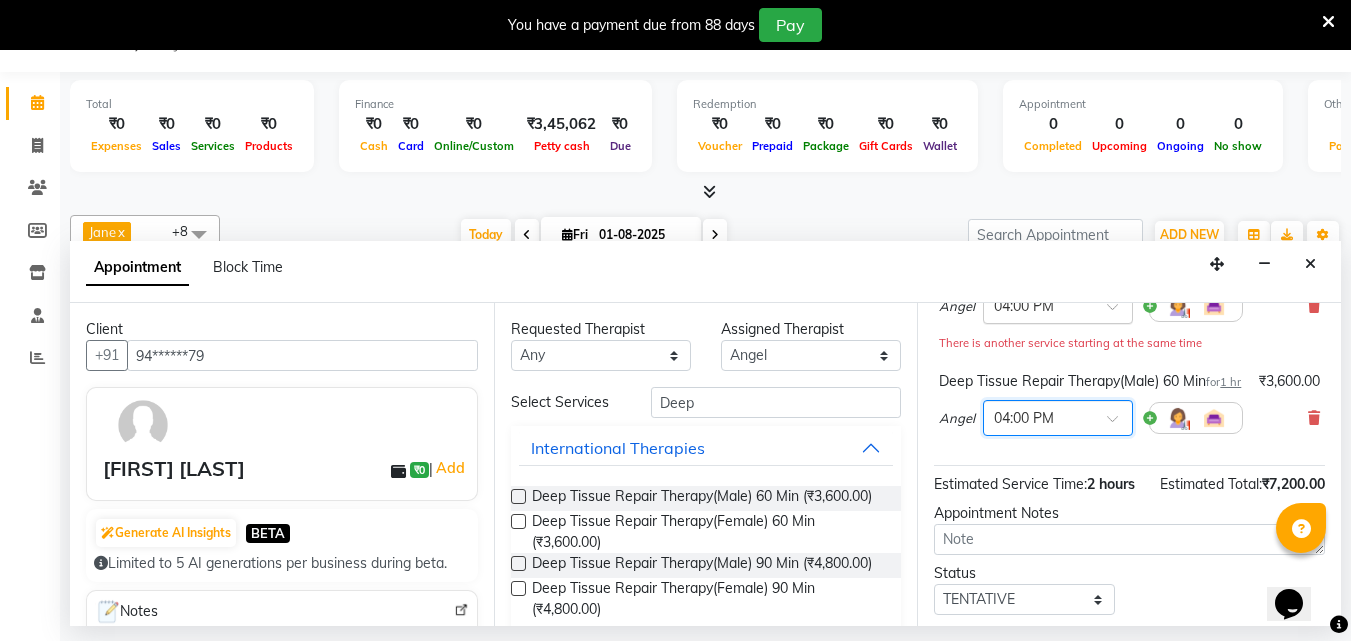 click at bounding box center [1119, 312] 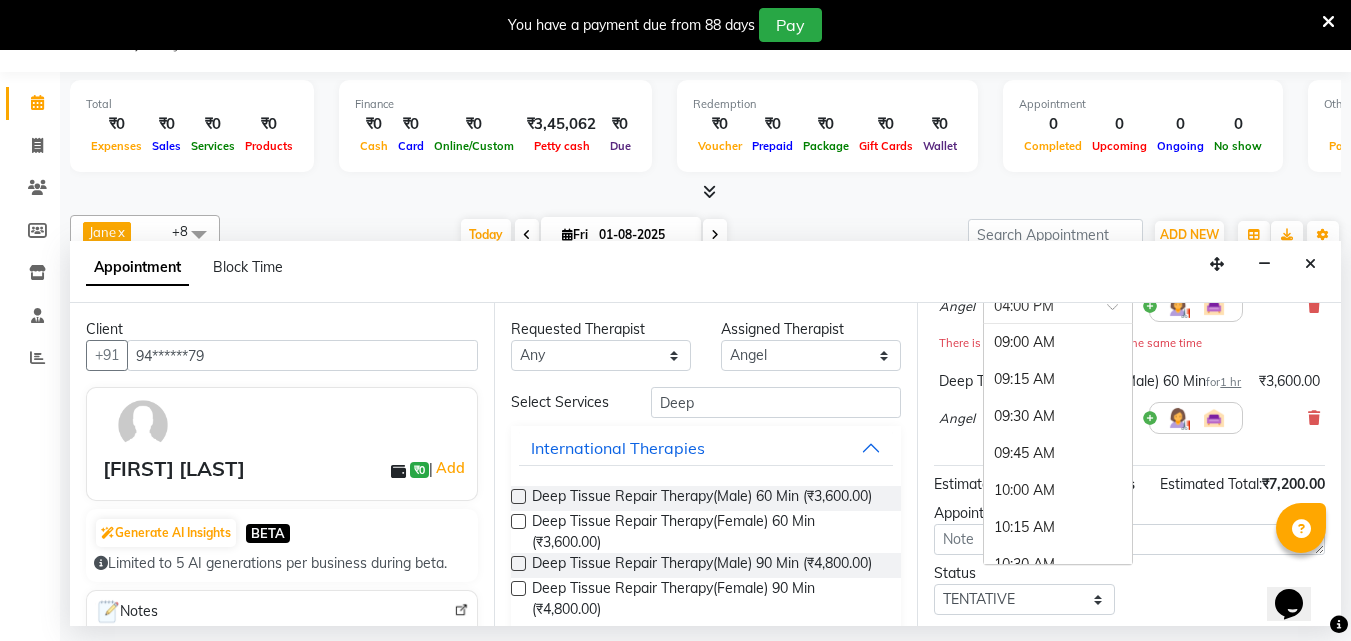 scroll, scrollTop: 1036, scrollLeft: 0, axis: vertical 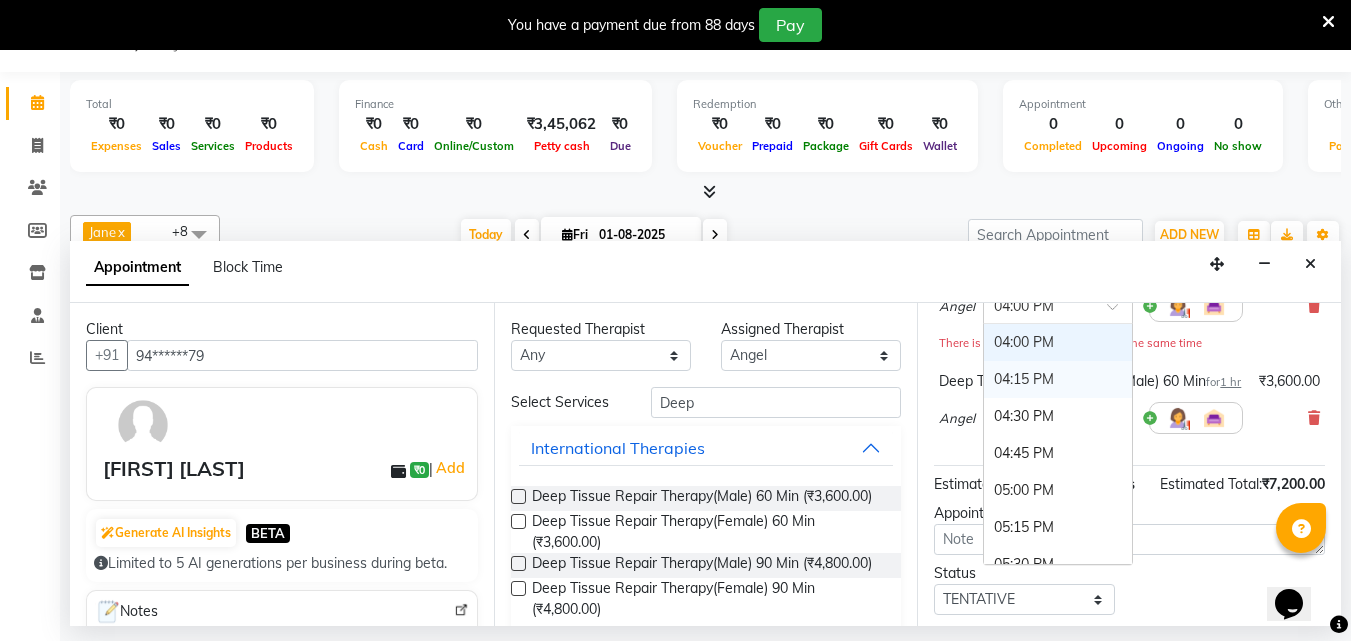 click on "04:15 PM" at bounding box center [1058, 379] 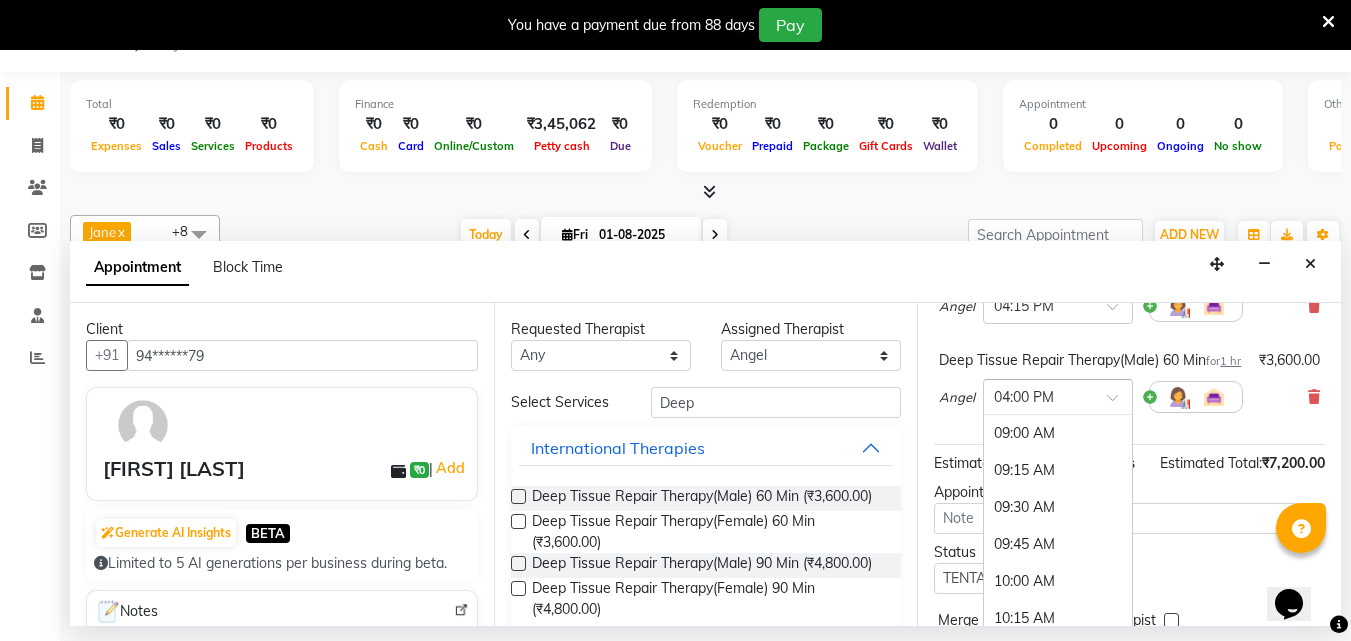 click at bounding box center (1119, 403) 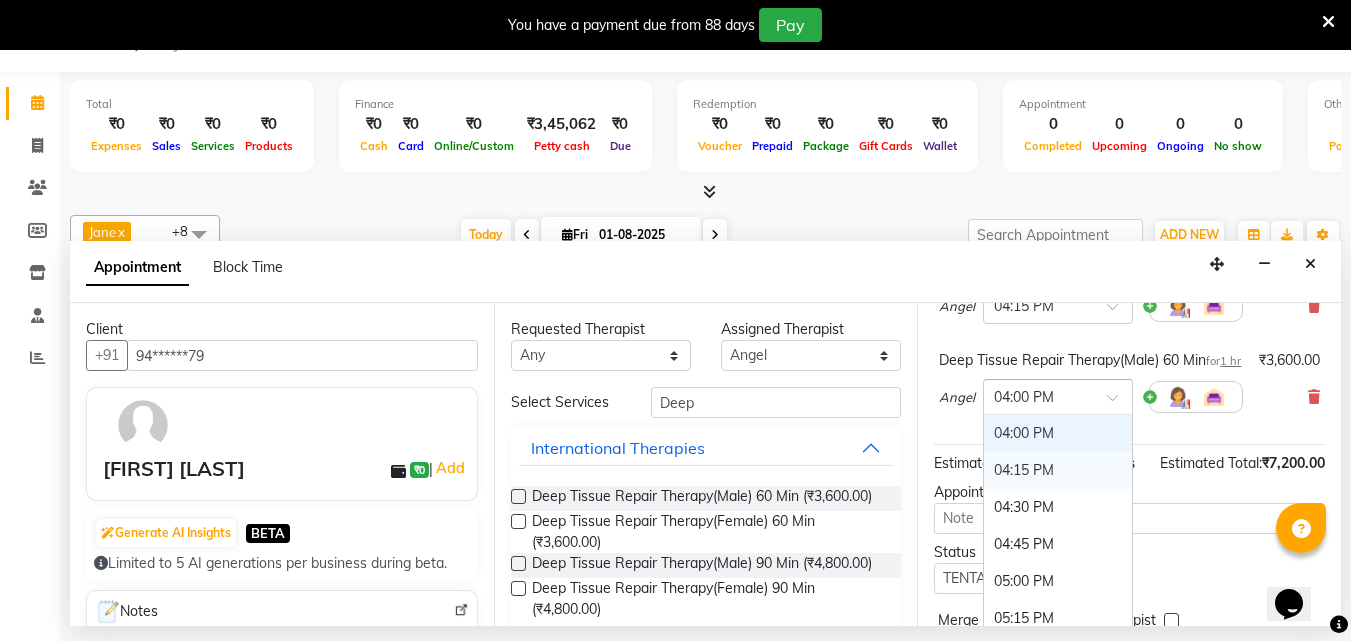 click on "04:15 PM" at bounding box center [1058, 470] 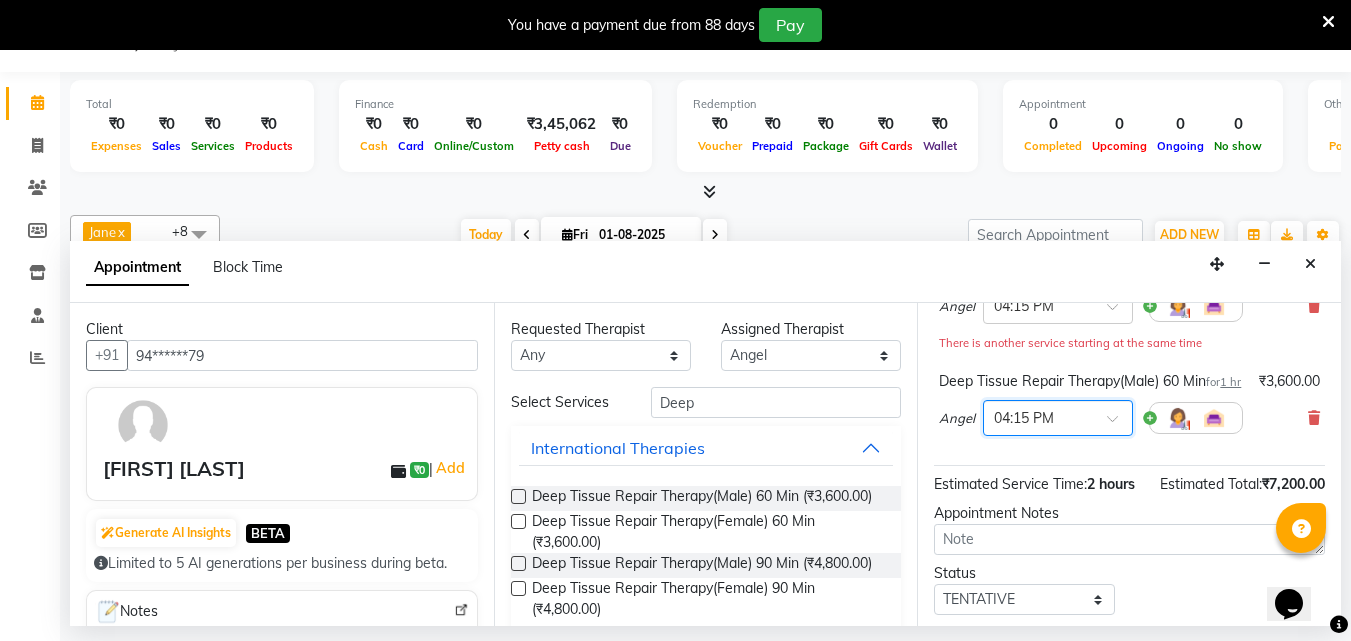scroll, scrollTop: 393, scrollLeft: 0, axis: vertical 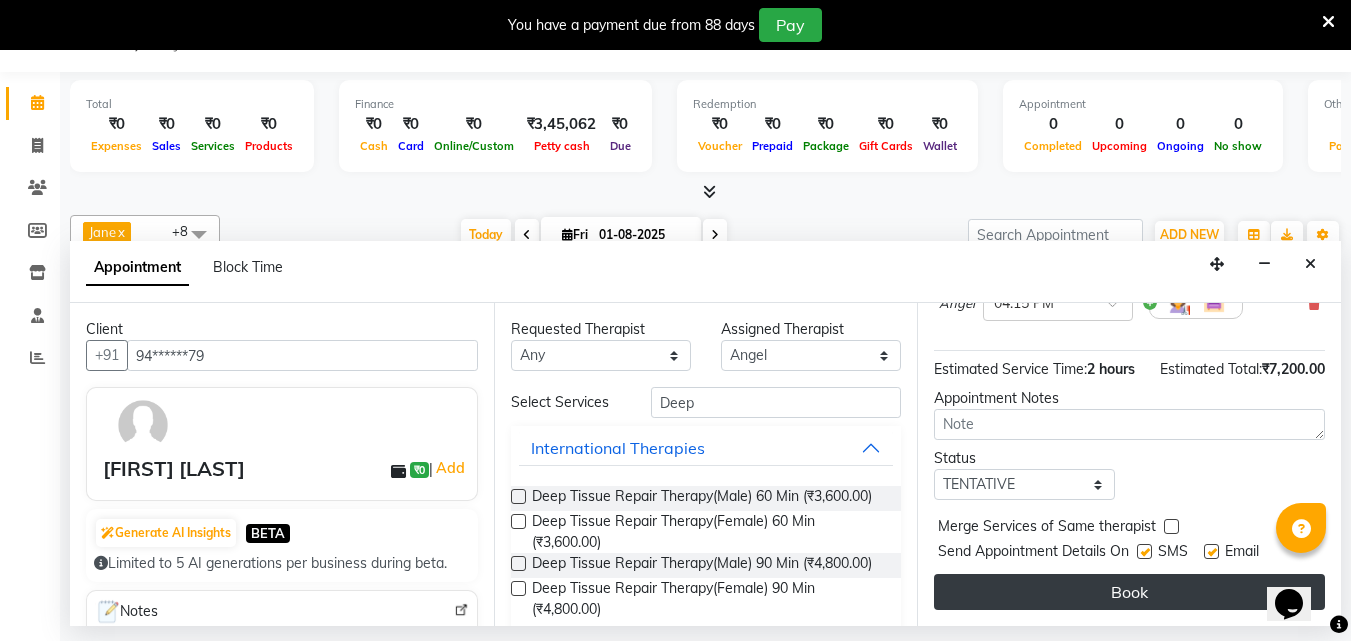click on "Book" at bounding box center [1129, 592] 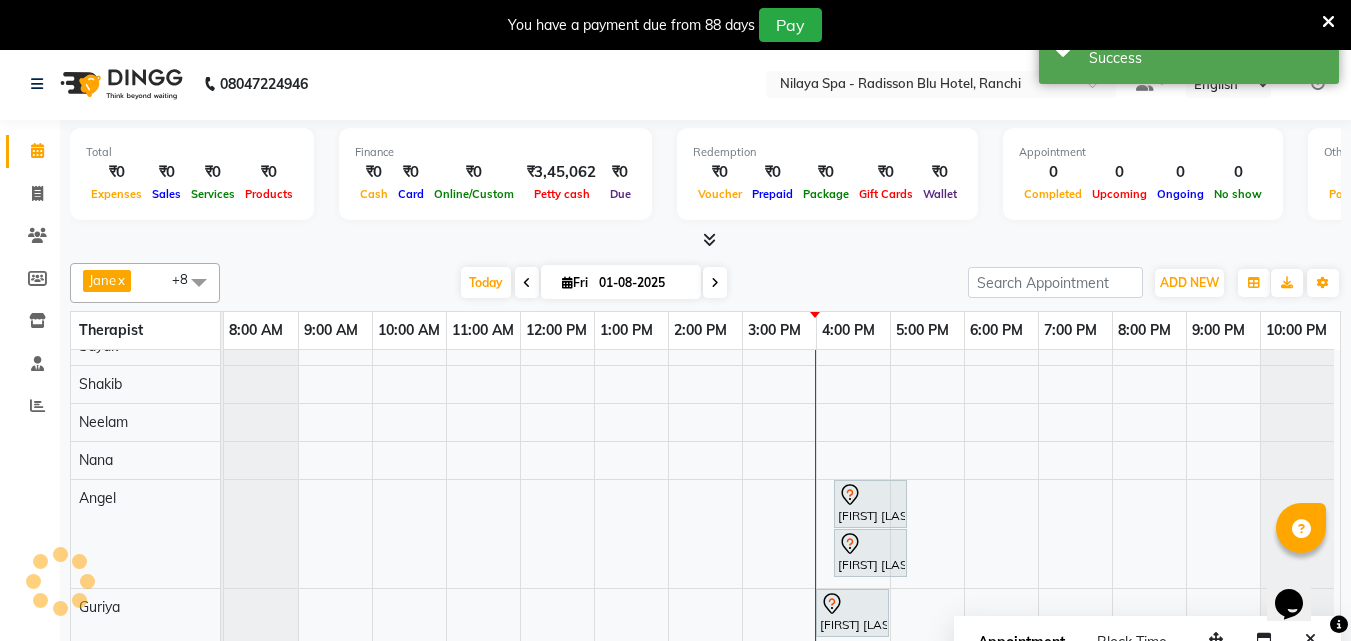 scroll, scrollTop: 0, scrollLeft: 0, axis: both 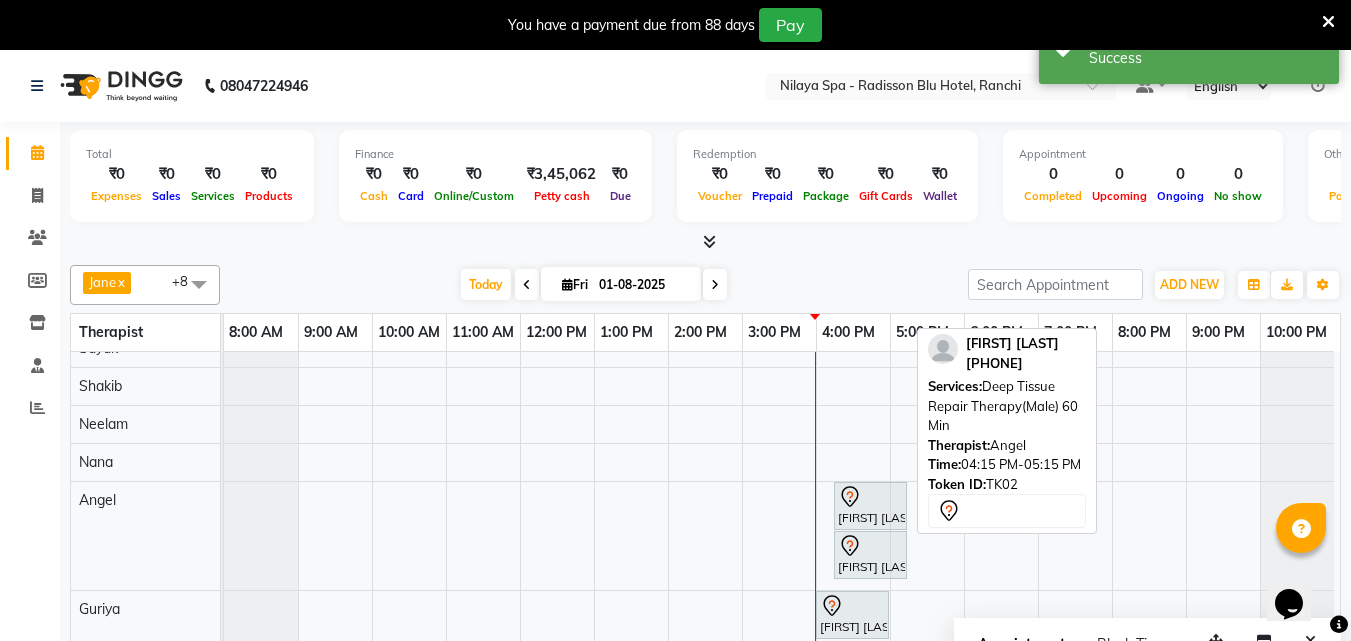 click on "[FIRST] [LAST], TK02, 04:15 PM-05:15 PM, Deep Tissue Repair Therapy(Male) 60 Min" at bounding box center [870, 506] 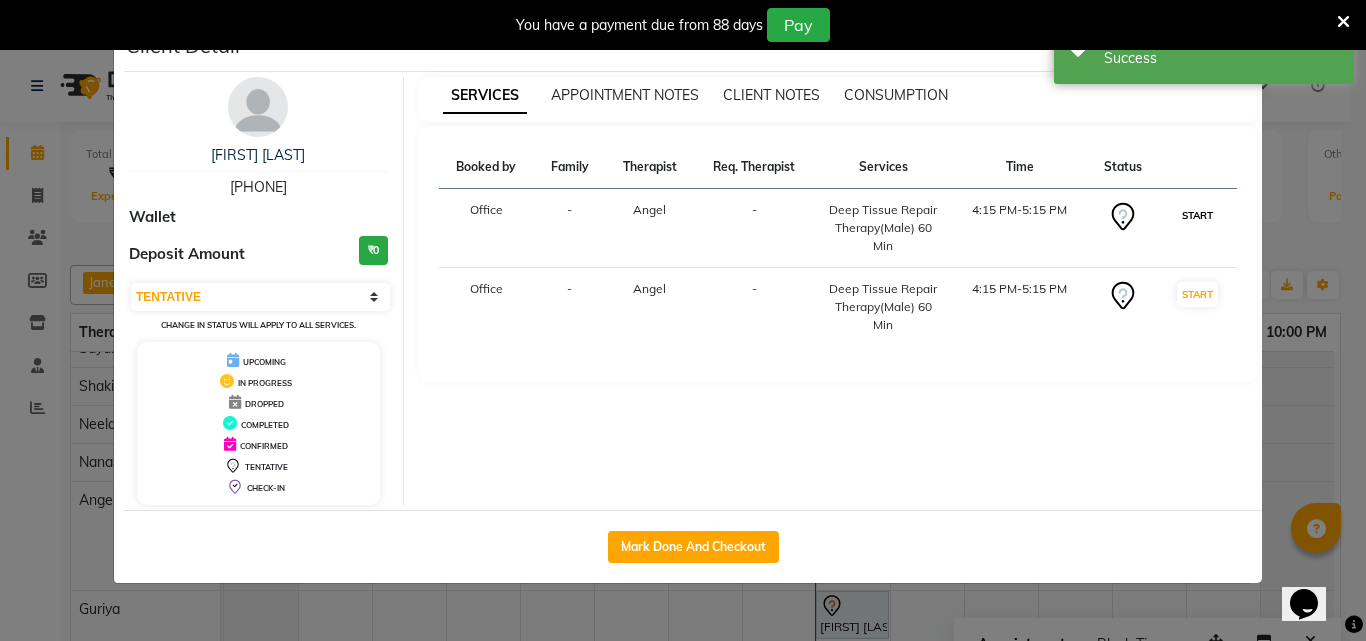 click on "START" at bounding box center (1197, 215) 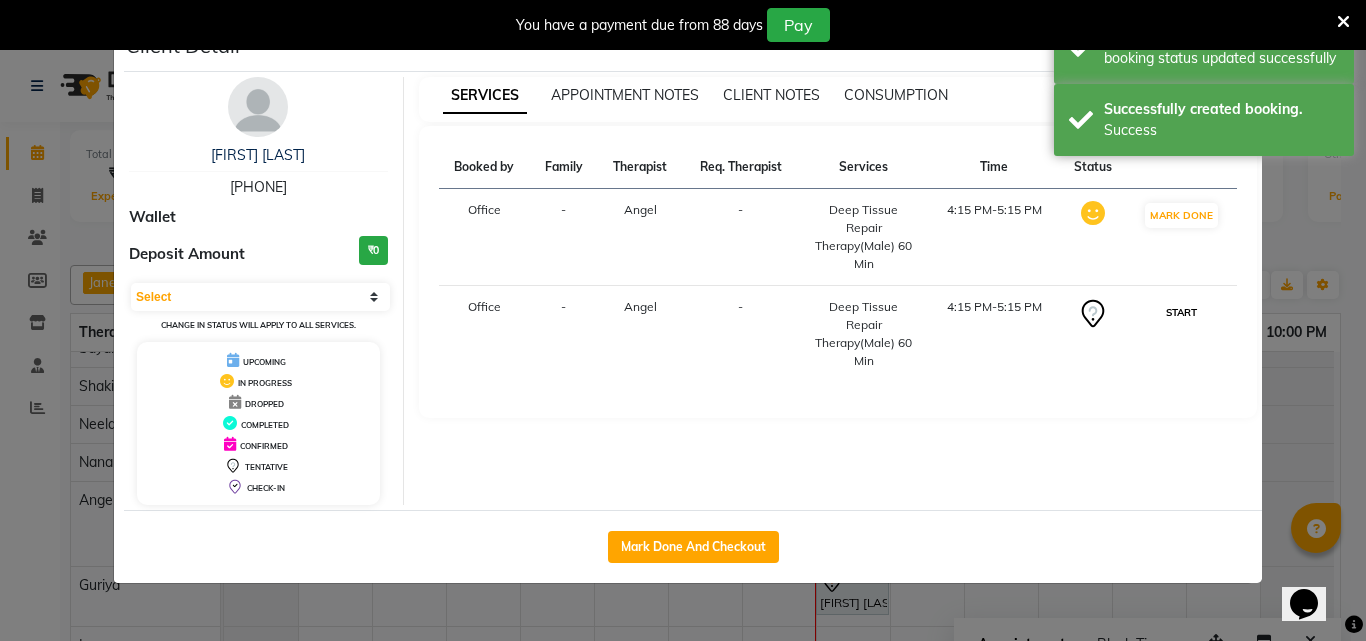 click on "START" at bounding box center [1181, 312] 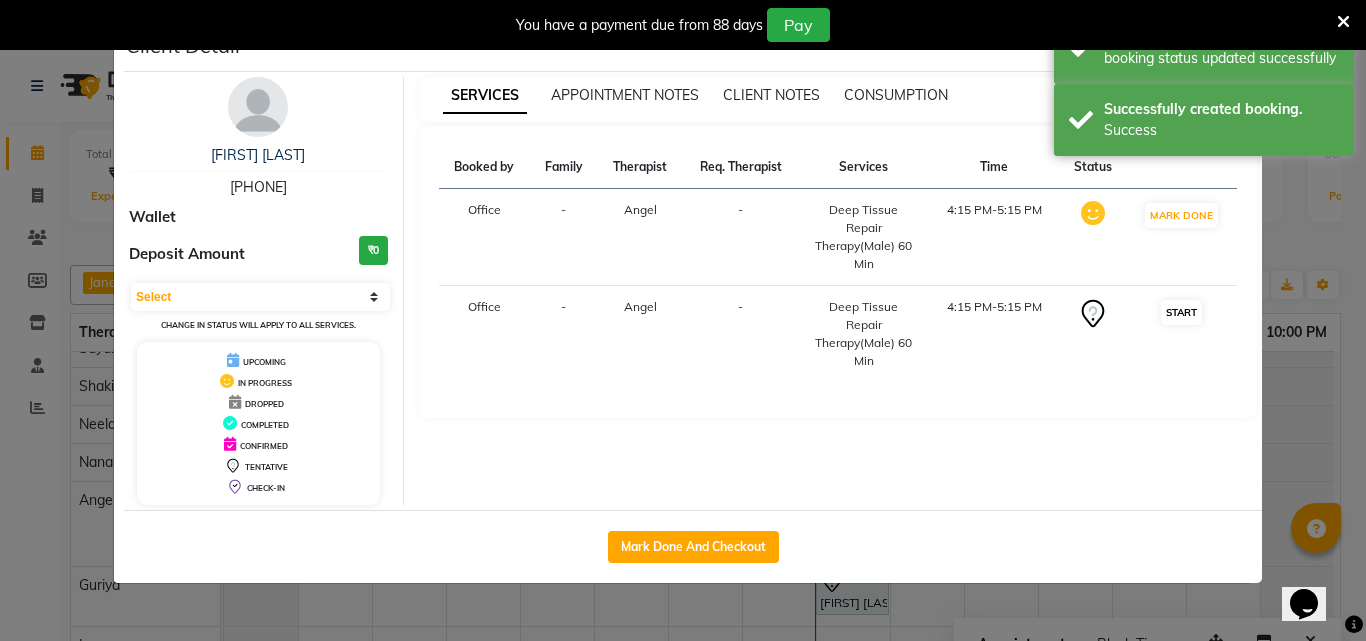 select on "1" 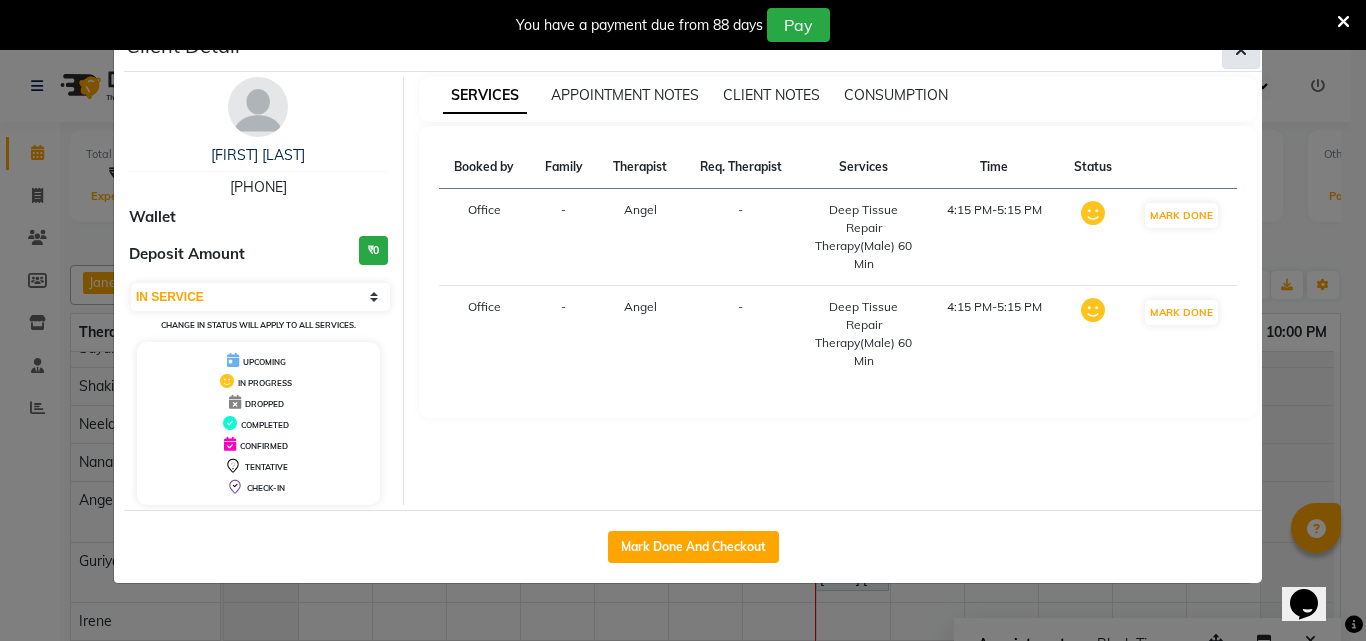 click 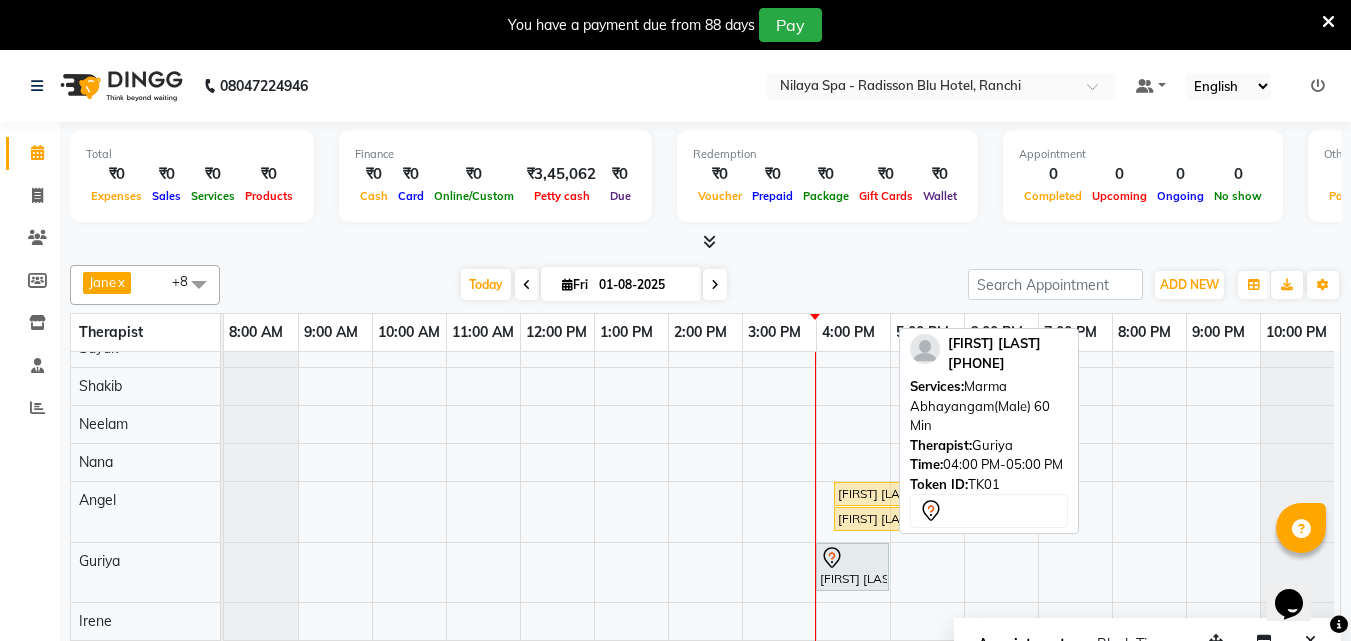 scroll, scrollTop: 41, scrollLeft: 0, axis: vertical 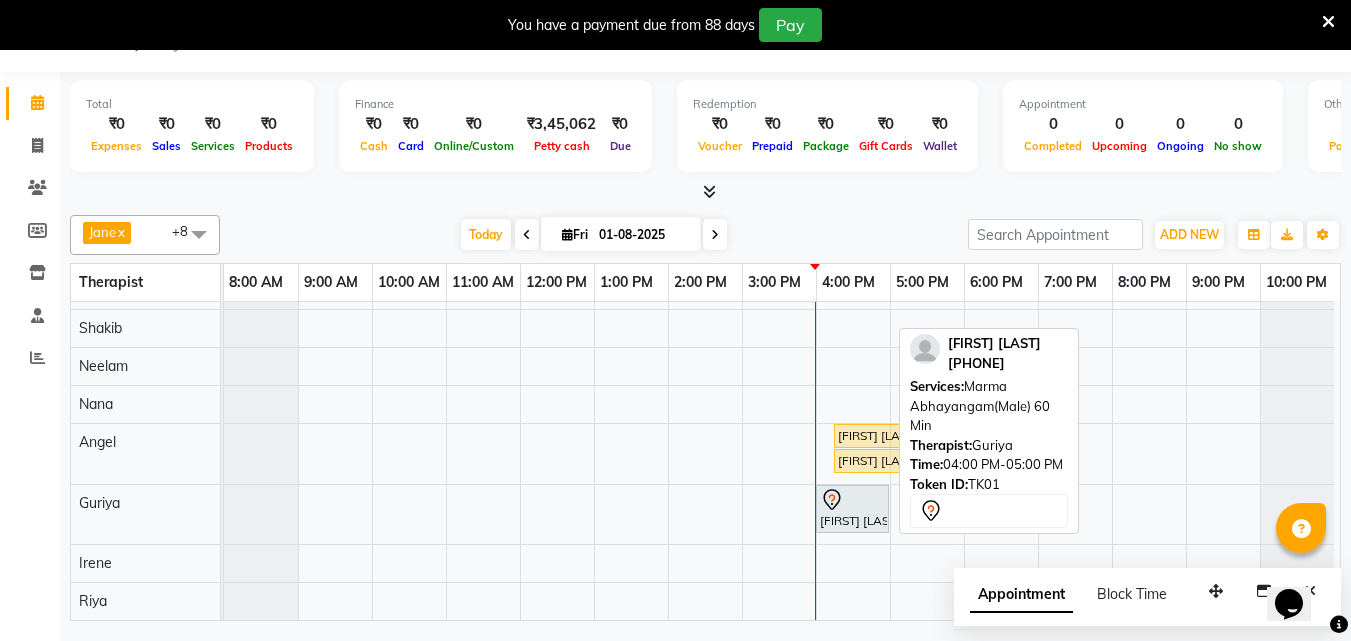 click on "[FIRST] [LAST], TK01, 04:00 PM-05:00 PM, Marma Abhayangam(Male) 60 Min" at bounding box center (852, 509) 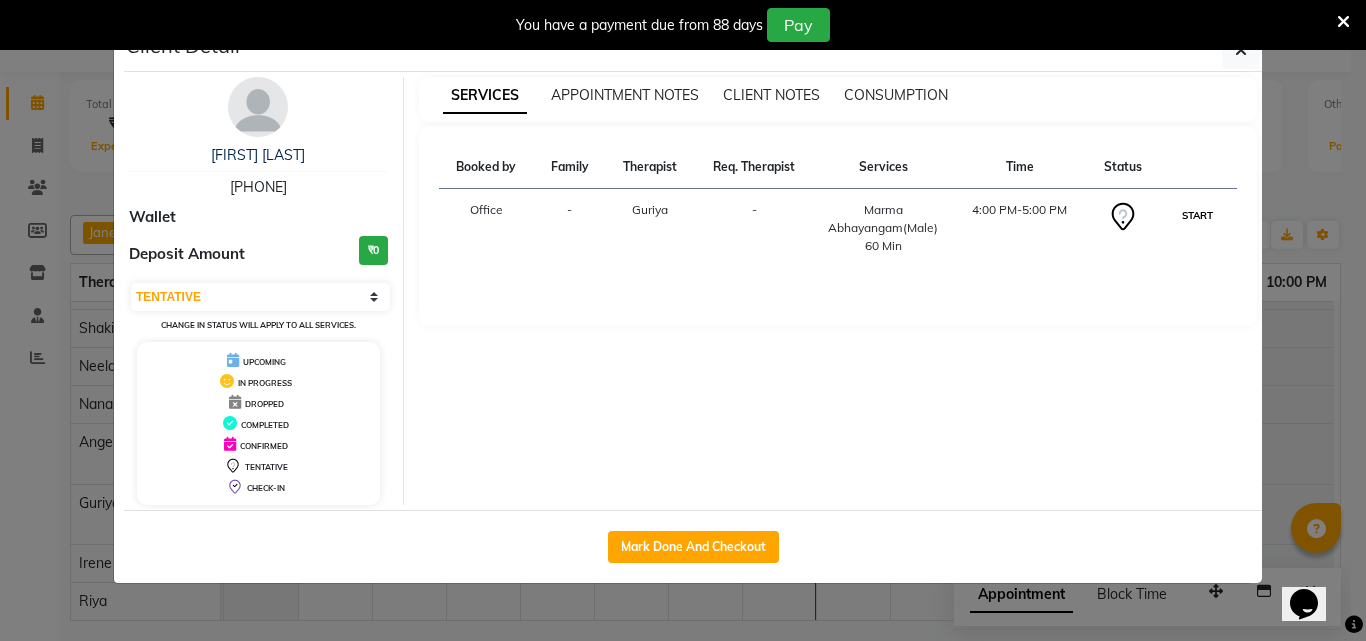 click on "START" at bounding box center [1197, 215] 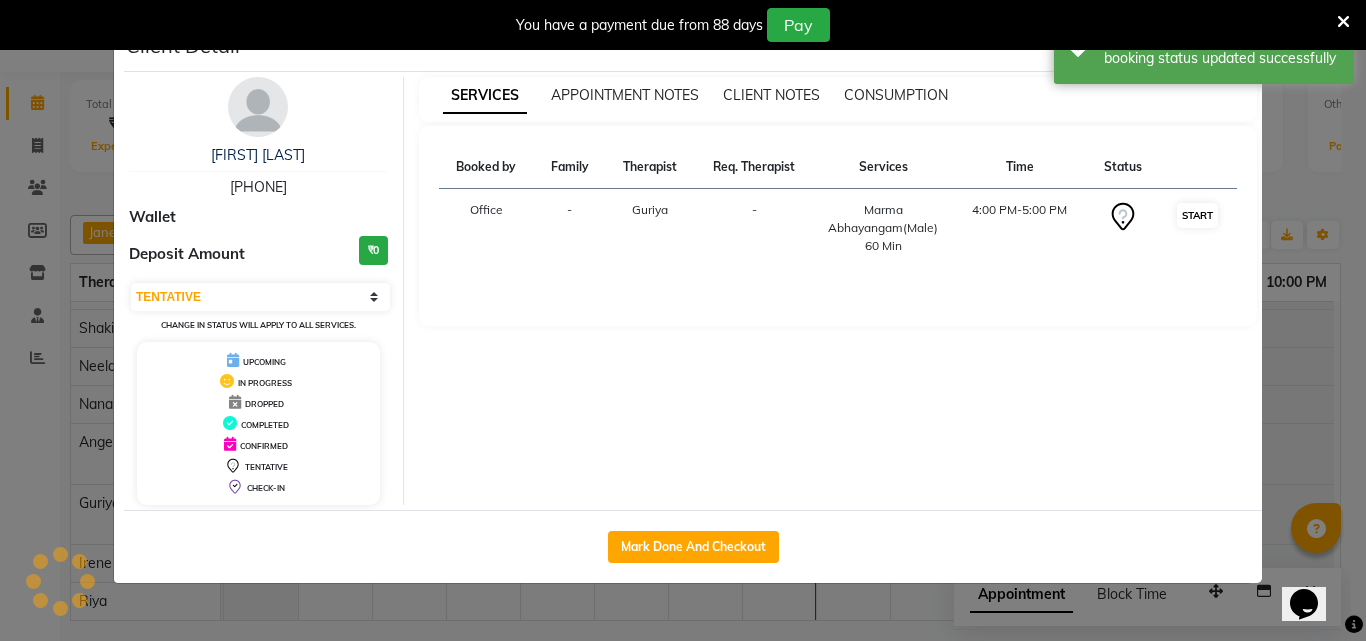 select on "1" 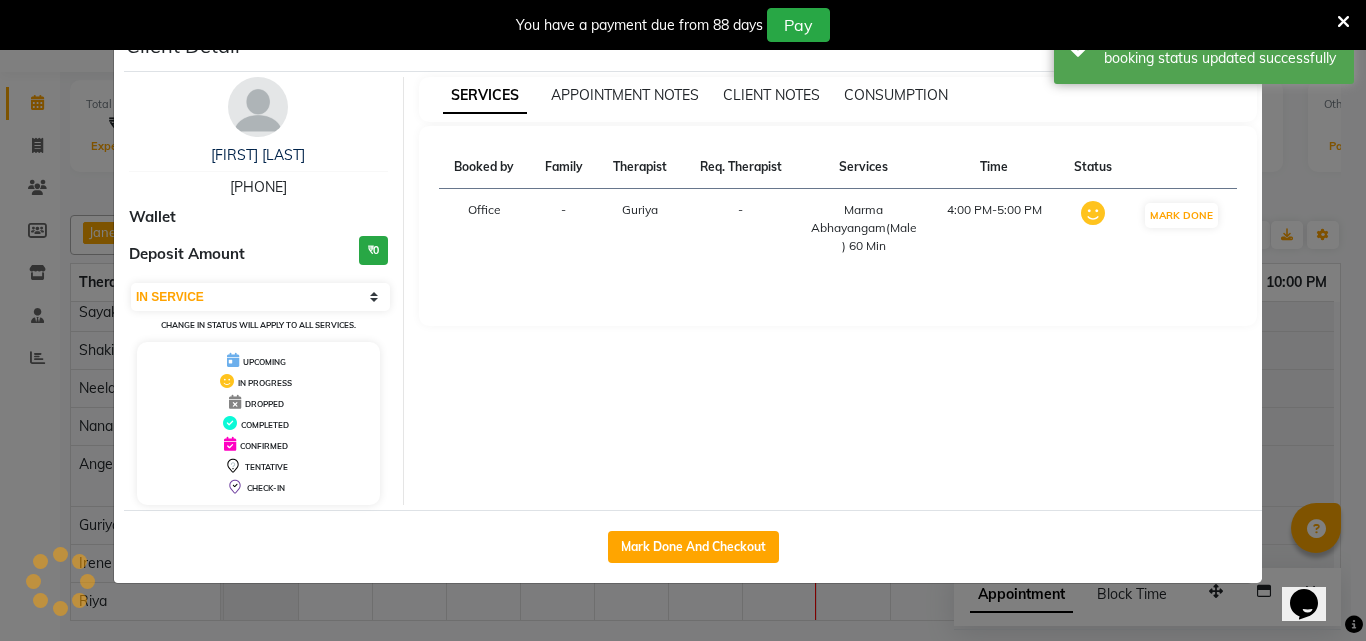 scroll, scrollTop: 23, scrollLeft: 0, axis: vertical 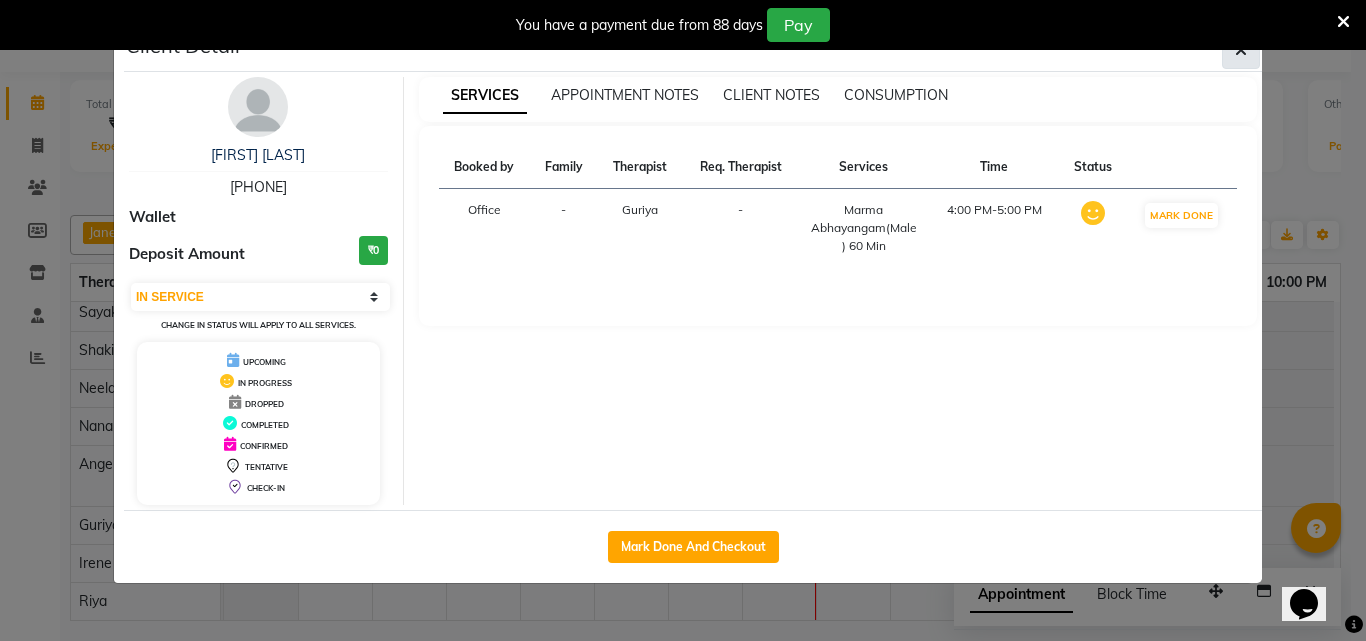 click 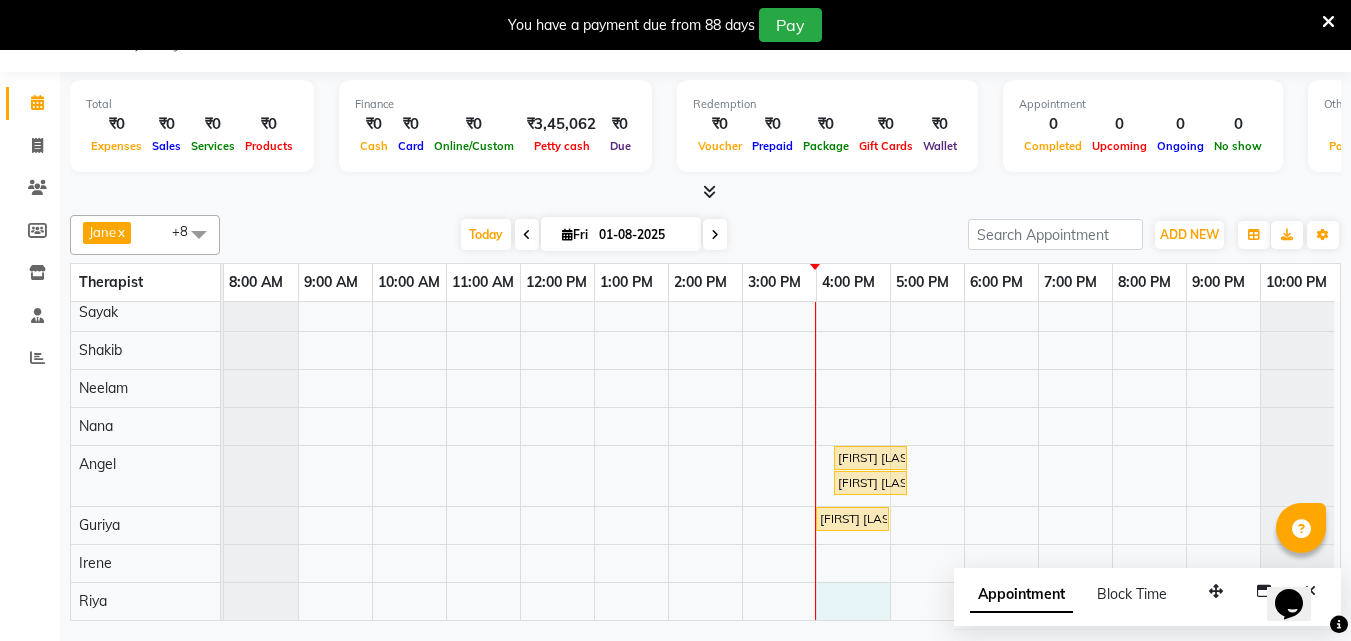 click on "[FIRST] [LAST], TK02, 04:15 PM-05:15 PM, Deep Tissue Repair Therapy(Male) 60 Min    [FIRST] [LAST], TK02, 04:15 PM-05:15 PM, Deep Tissue Repair Therapy(Male) 60 Min    [FIRST] [LAST], TK01, 04:00 PM-05:00 PM, Marma Abhayangam(Male) 60 Min" at bounding box center (782, 457) 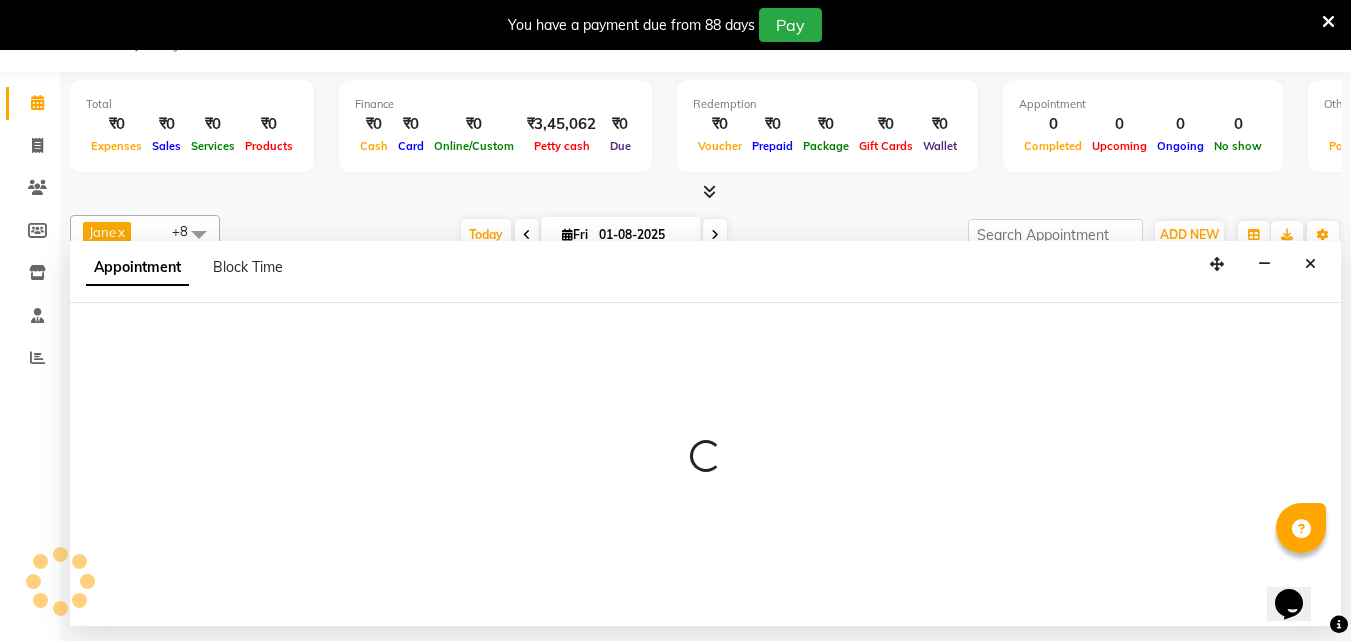 select on "80439" 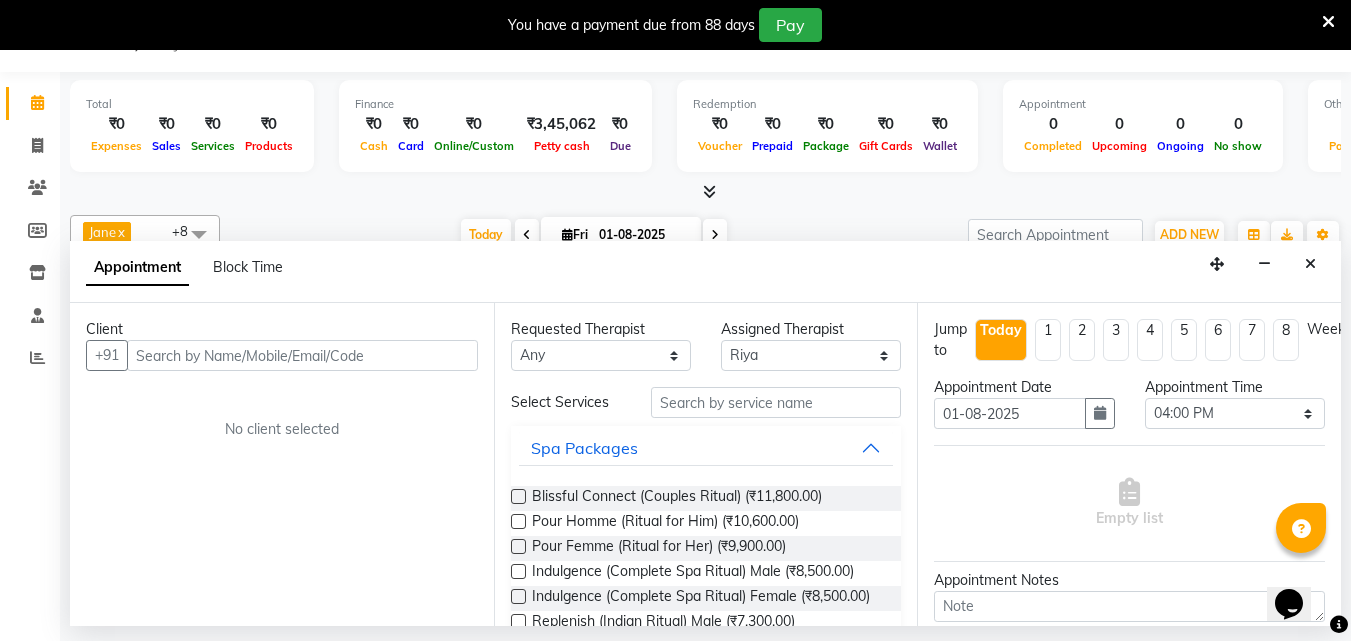 click at bounding box center [302, 355] 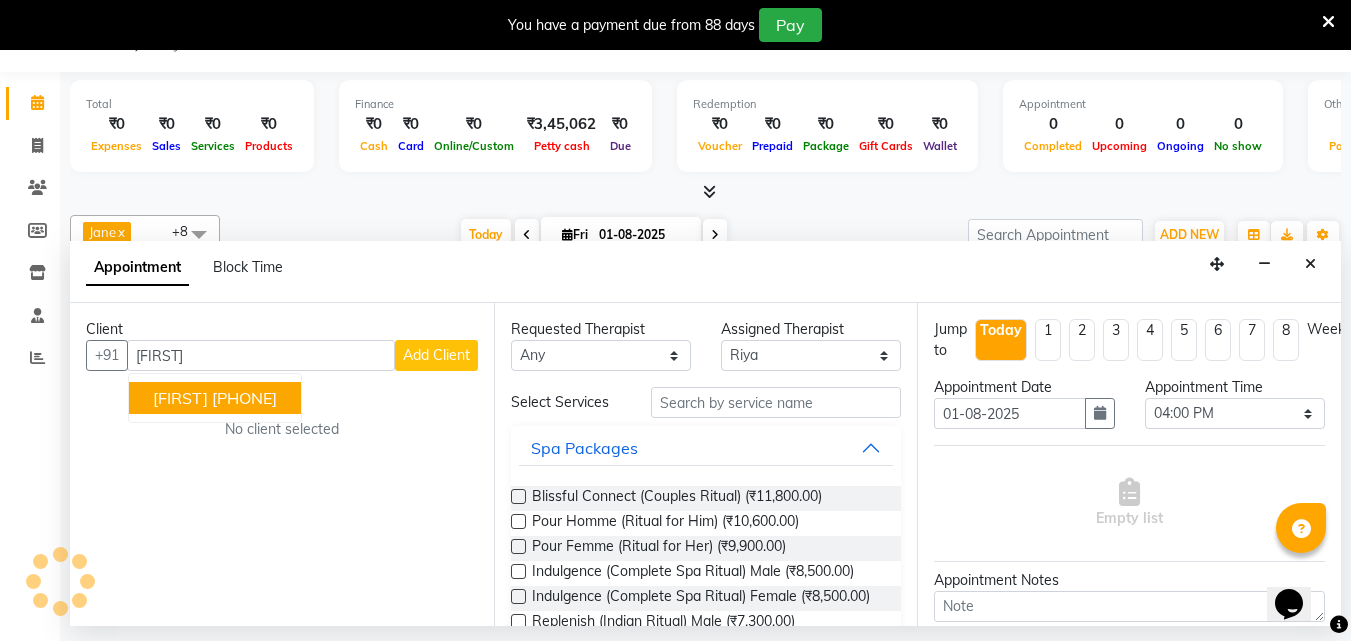 click on "[PHONE]" at bounding box center [244, 398] 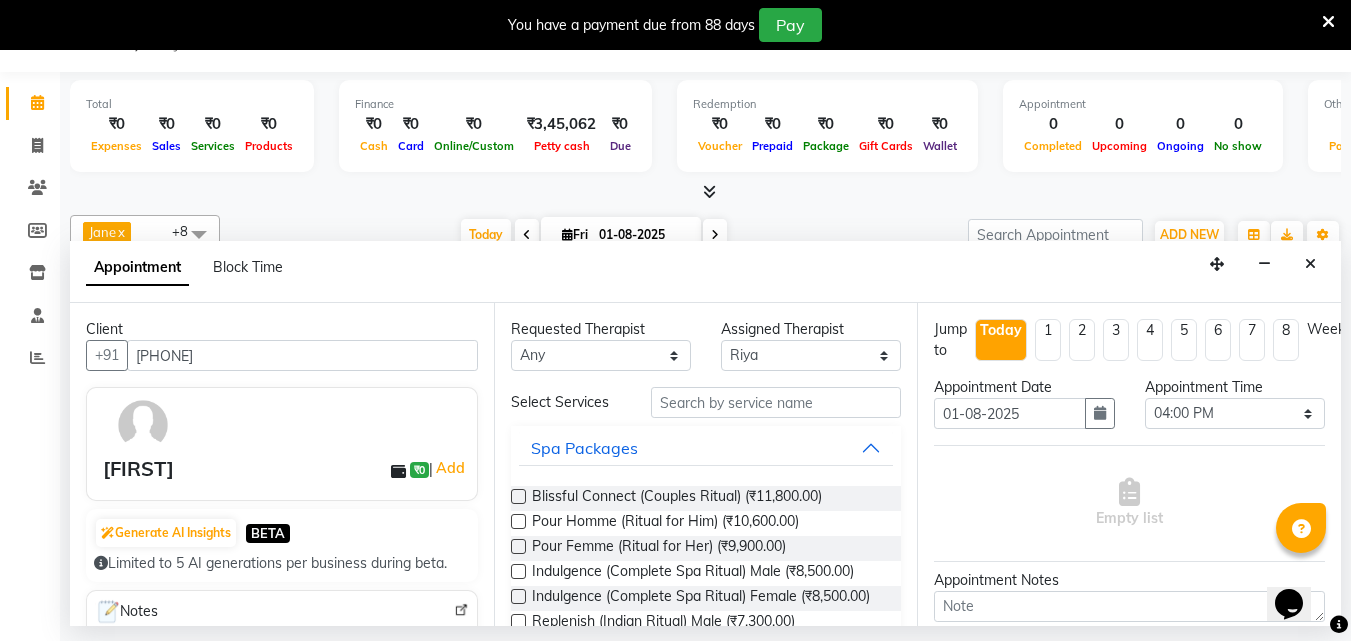 type on "[PHONE]" 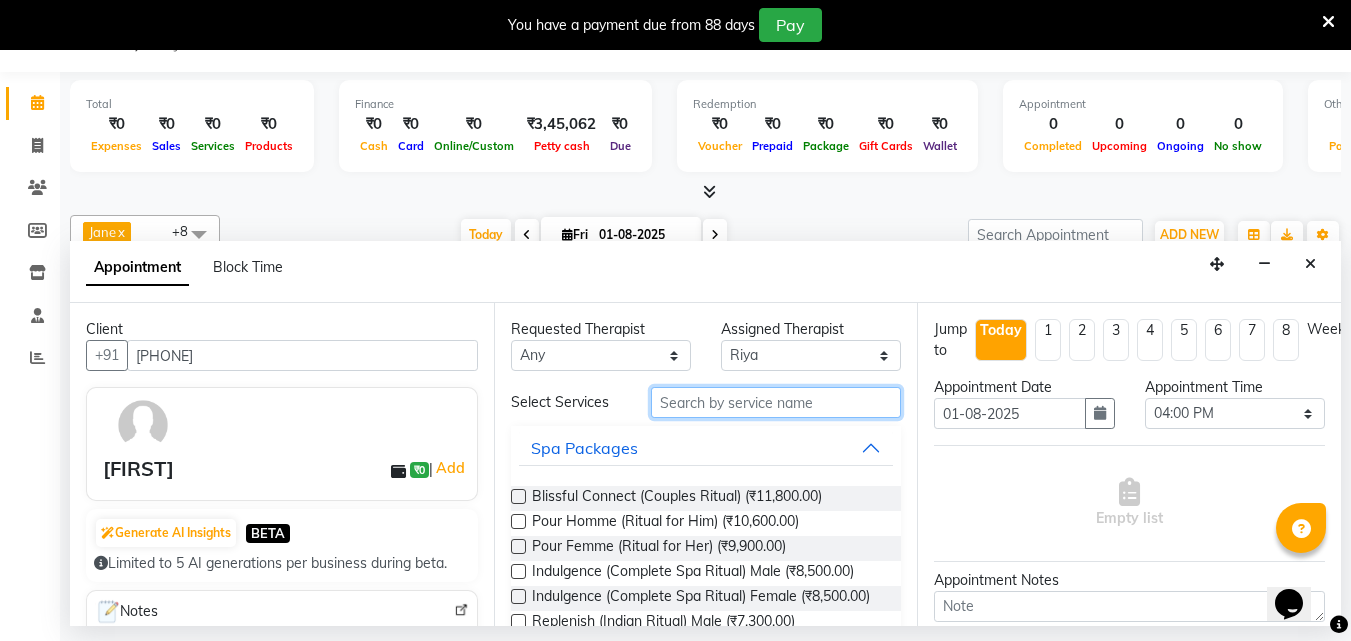 click at bounding box center [776, 402] 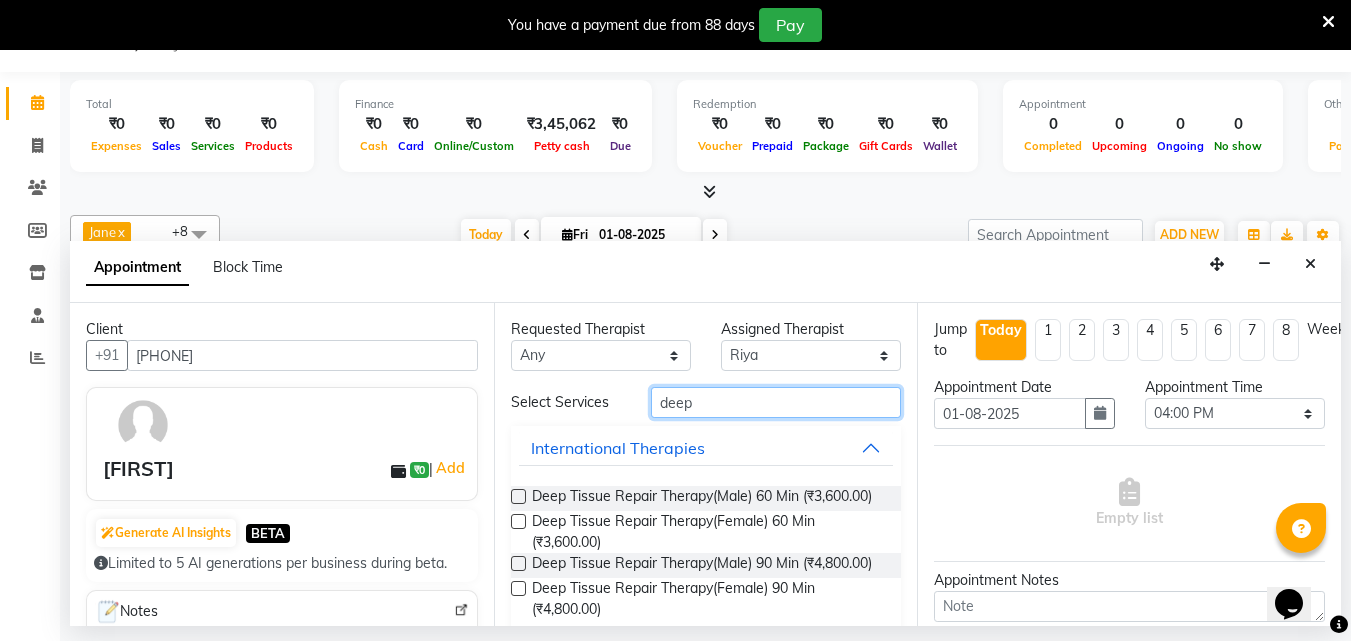 type on "deep" 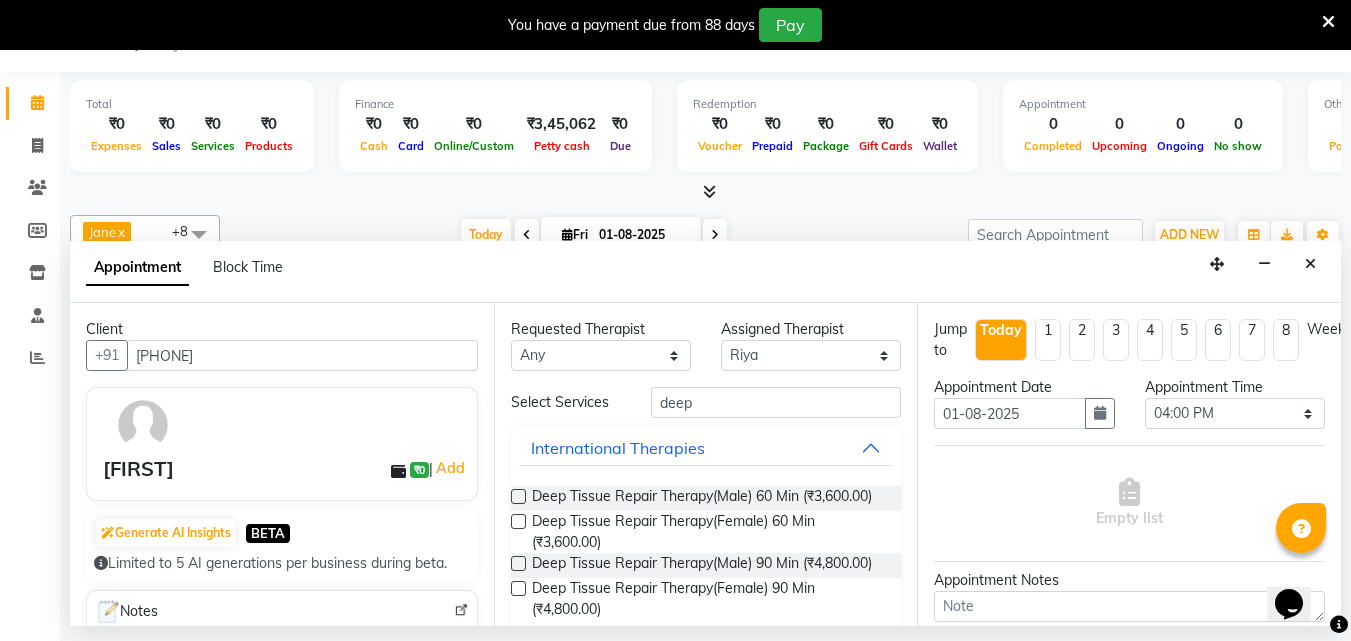 click at bounding box center [518, 496] 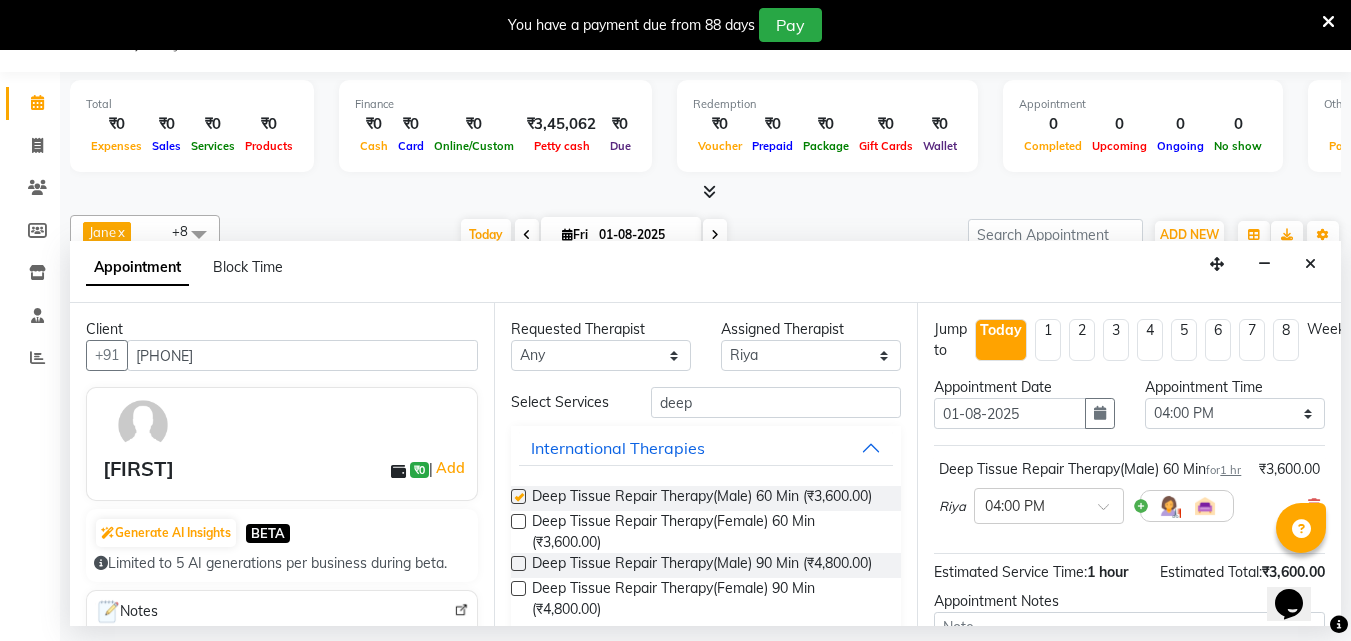 checkbox on "false" 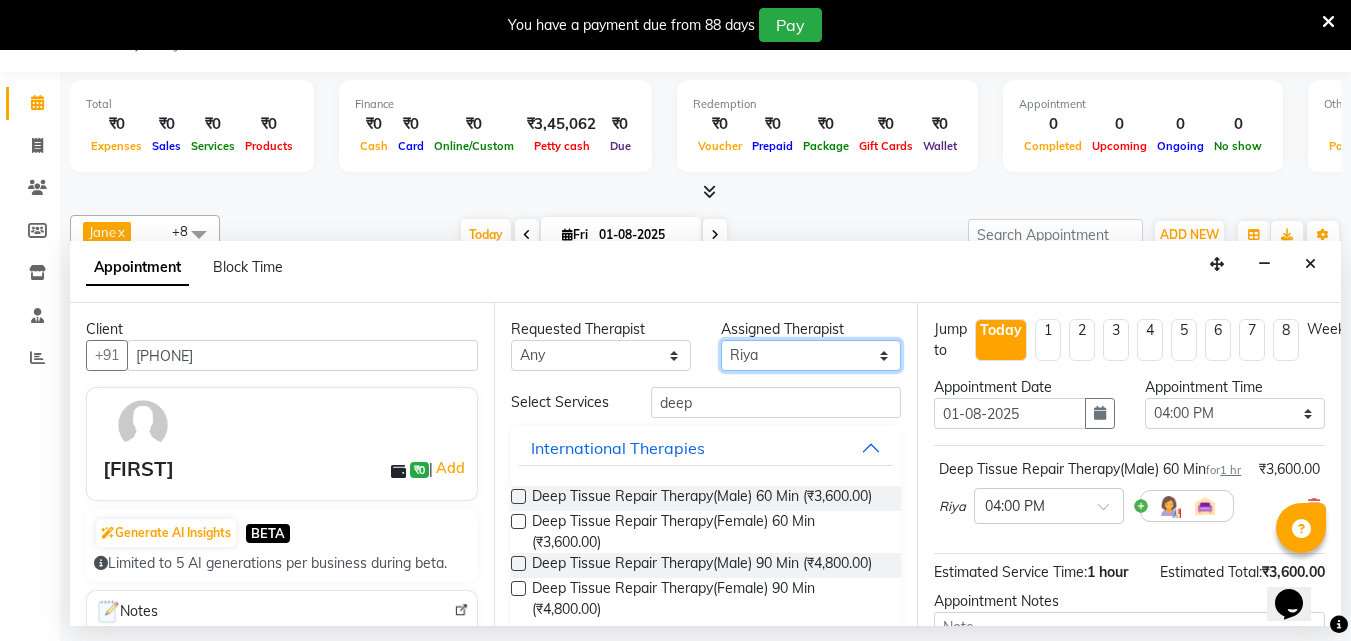 click on "Select Angel Guriya Irene Nana Neelam  Office  Riya Sayak Shakib Assigned Therapist Select Angel Guriya Irene Nana Neelam  Office  Riya Sayak Shakib Select Services deep    International Therapies Deep Tissue Repair Therapy(Male) 60 Min (₹3,600.00) Deep Tissue Repair Therapy(Female) 60 Min (₹3,600.00) Deep Tissue Repair Therapy(Male) 90 Min (₹4,800.00) Deep Tissue Repair Therapy(Female) 90 Min (₹4,800.00)    SPA Near By" at bounding box center [811, 355] 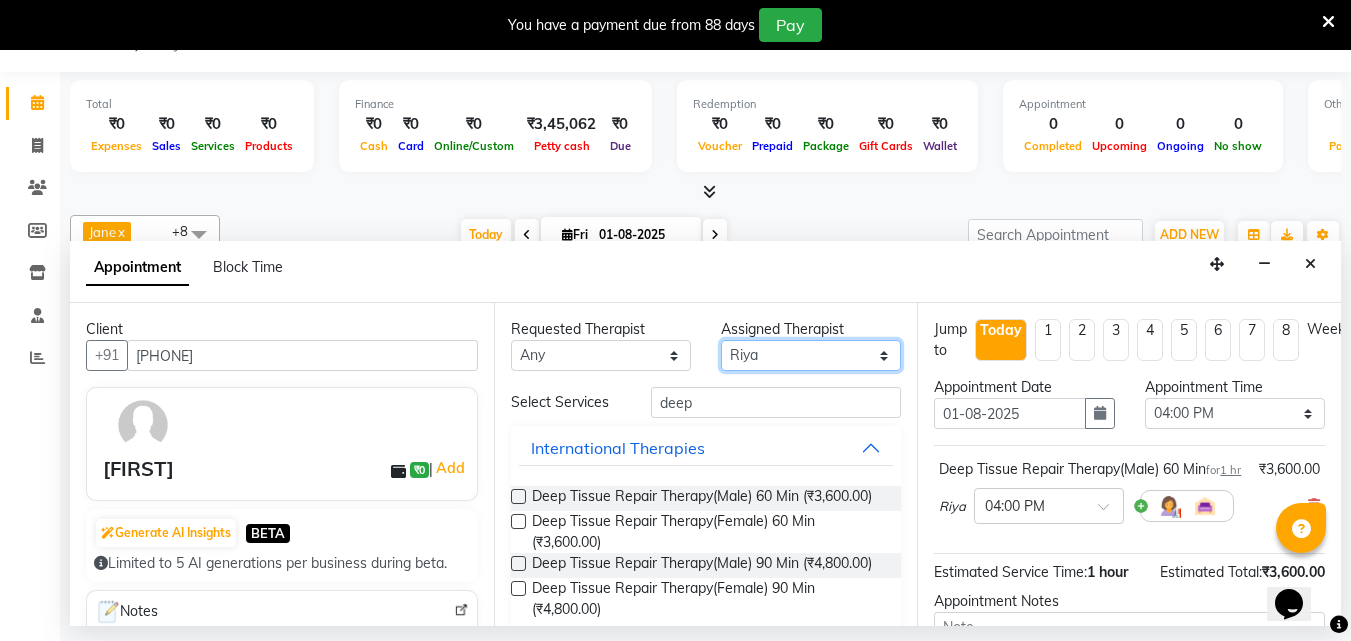 select on "78963" 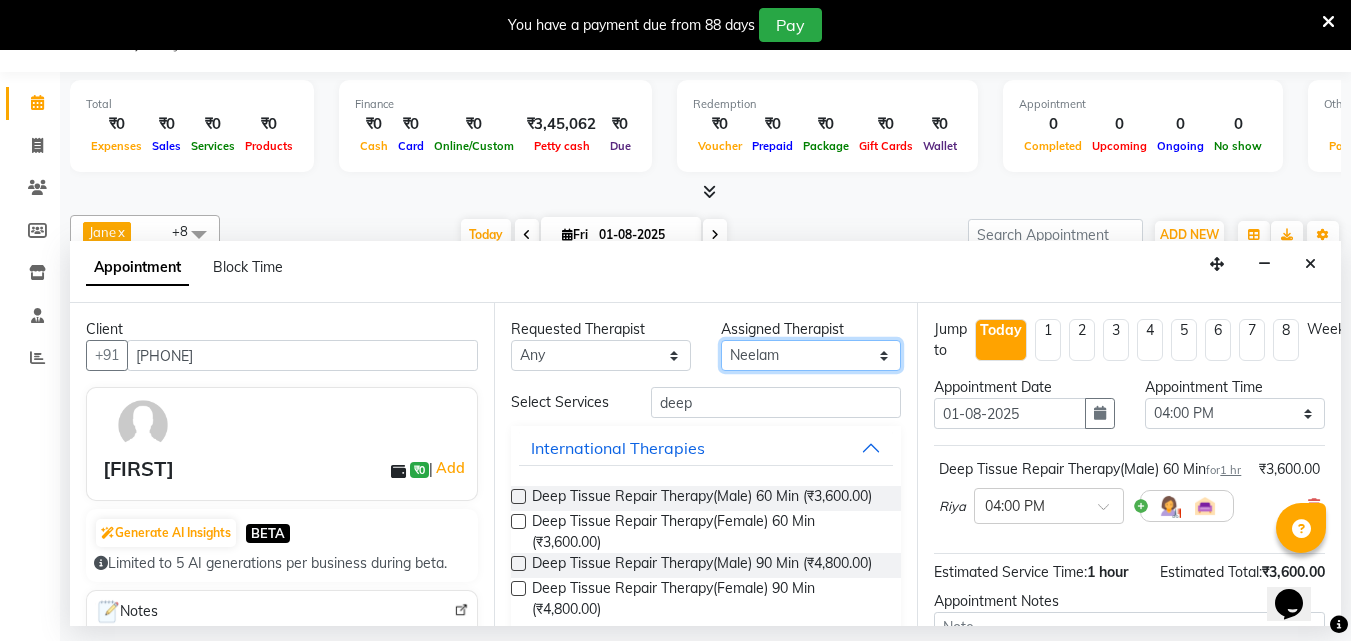 click on "Select Angel Guriya Irene Nana Neelam  Office  Riya Sayak Shakib Assigned Therapist Select Angel Guriya Irene Nana Neelam  Office  Riya Sayak Shakib Select Services deep    International Therapies Deep Tissue Repair Therapy(Male) 60 Min (₹3,600.00) Deep Tissue Repair Therapy(Female) 60 Min (₹3,600.00) Deep Tissue Repair Therapy(Male) 90 Min (₹4,800.00) Deep Tissue Repair Therapy(Female) 90 Min (₹4,800.00)    SPA Near By" at bounding box center [811, 355] 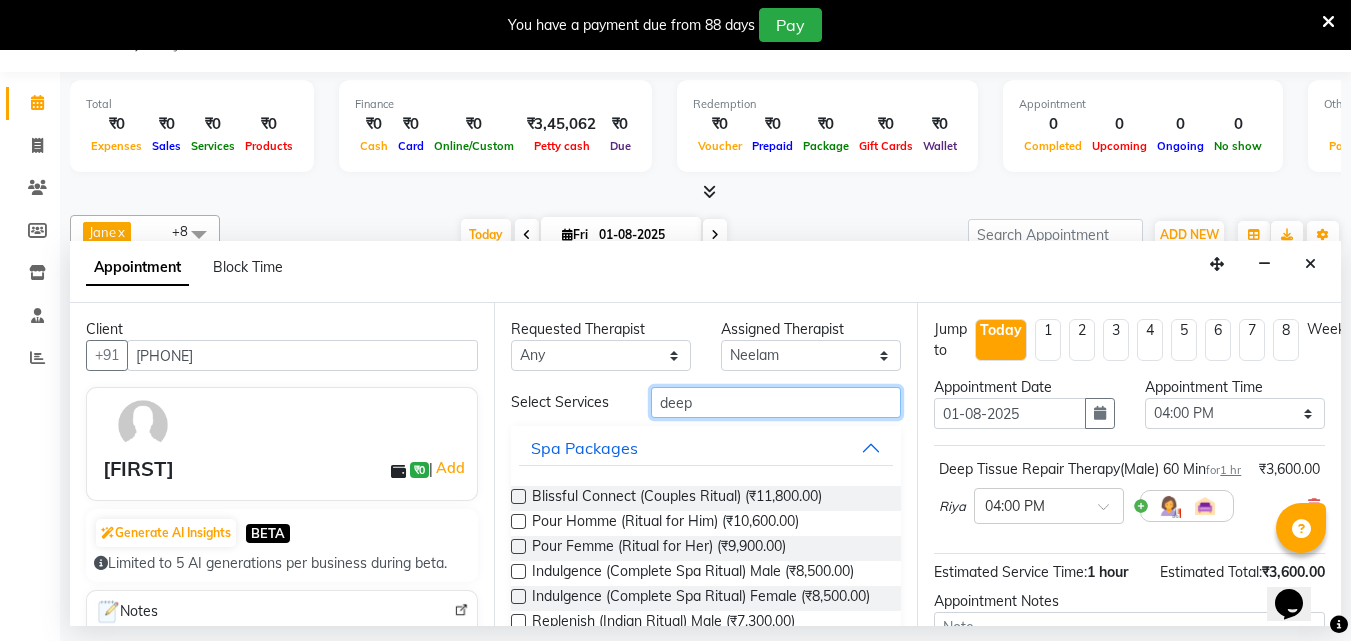 click on "deep" at bounding box center (776, 402) 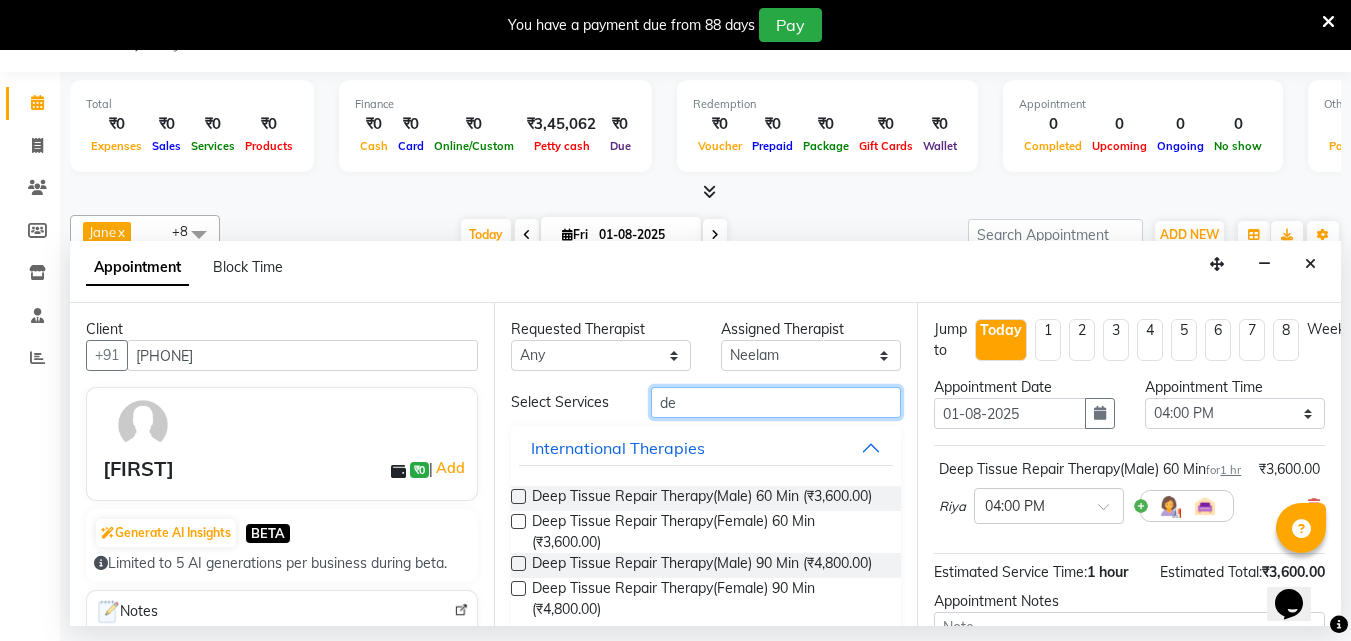 type on "d" 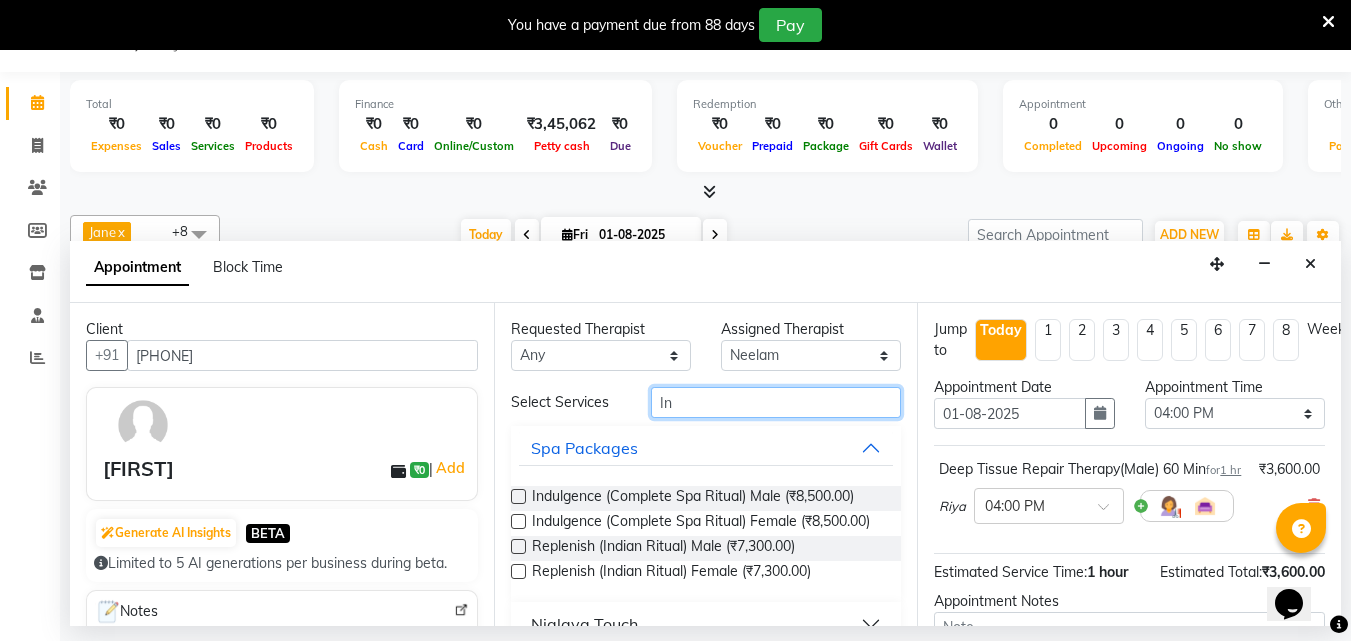 type on "I" 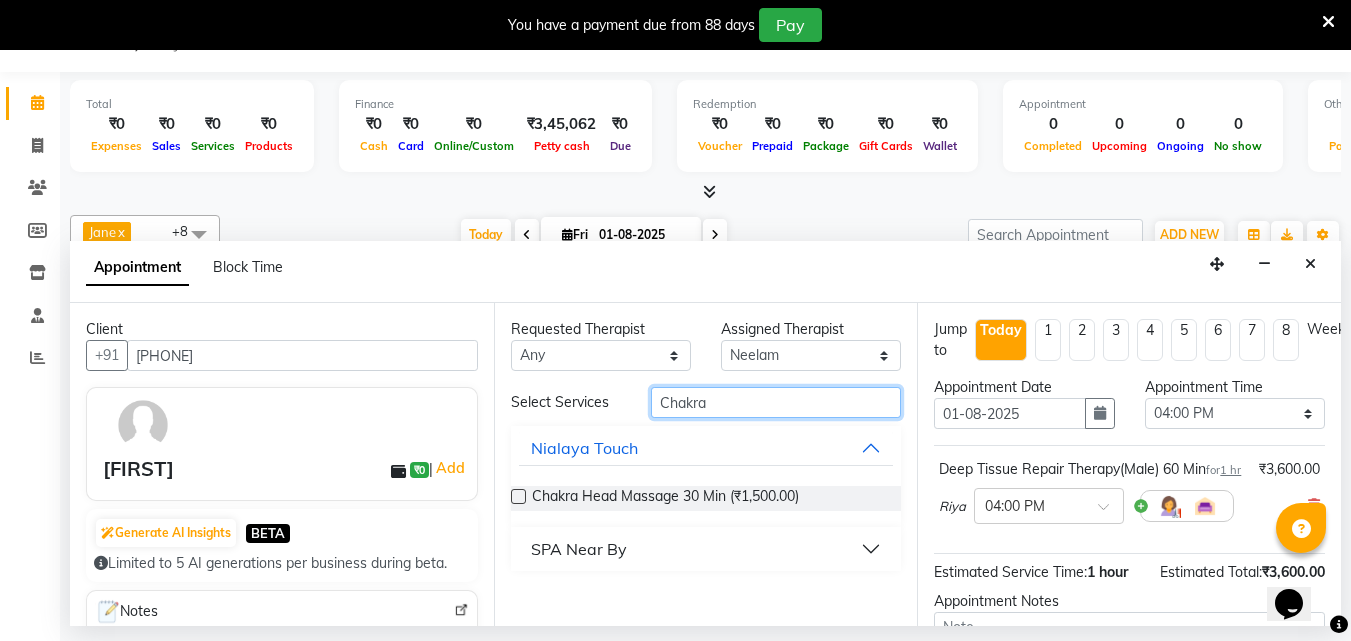 type on "Chakra" 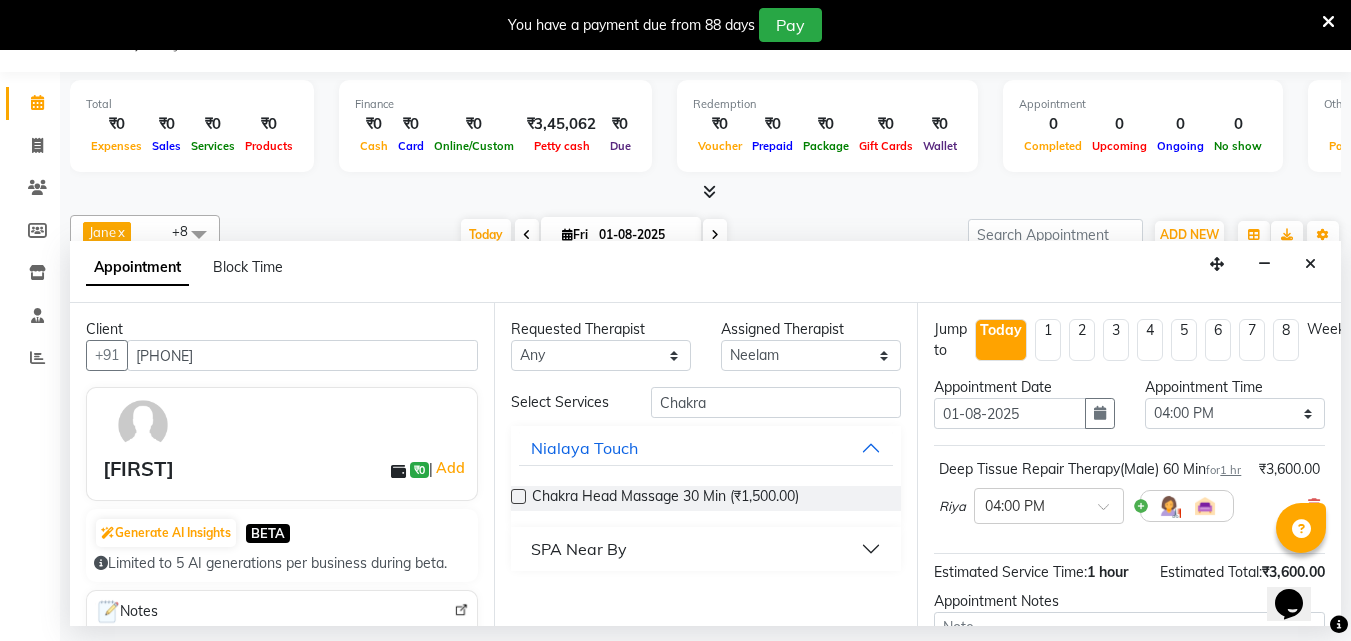 click at bounding box center (518, 496) 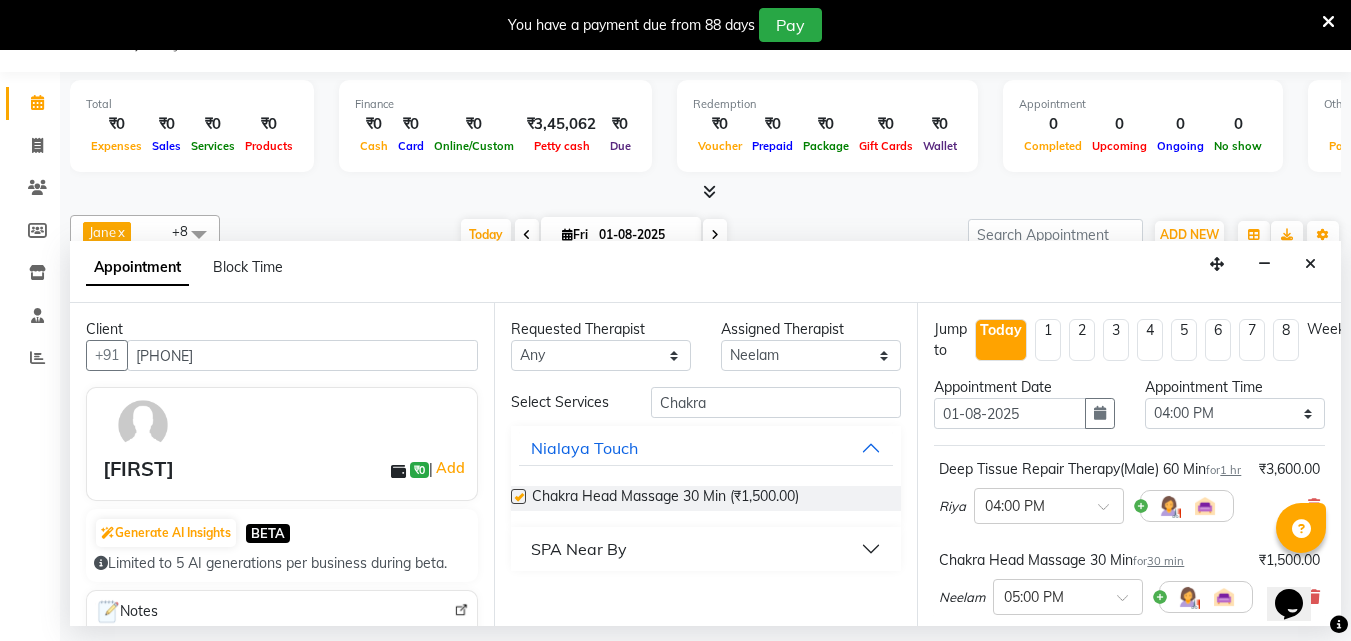 checkbox on "false" 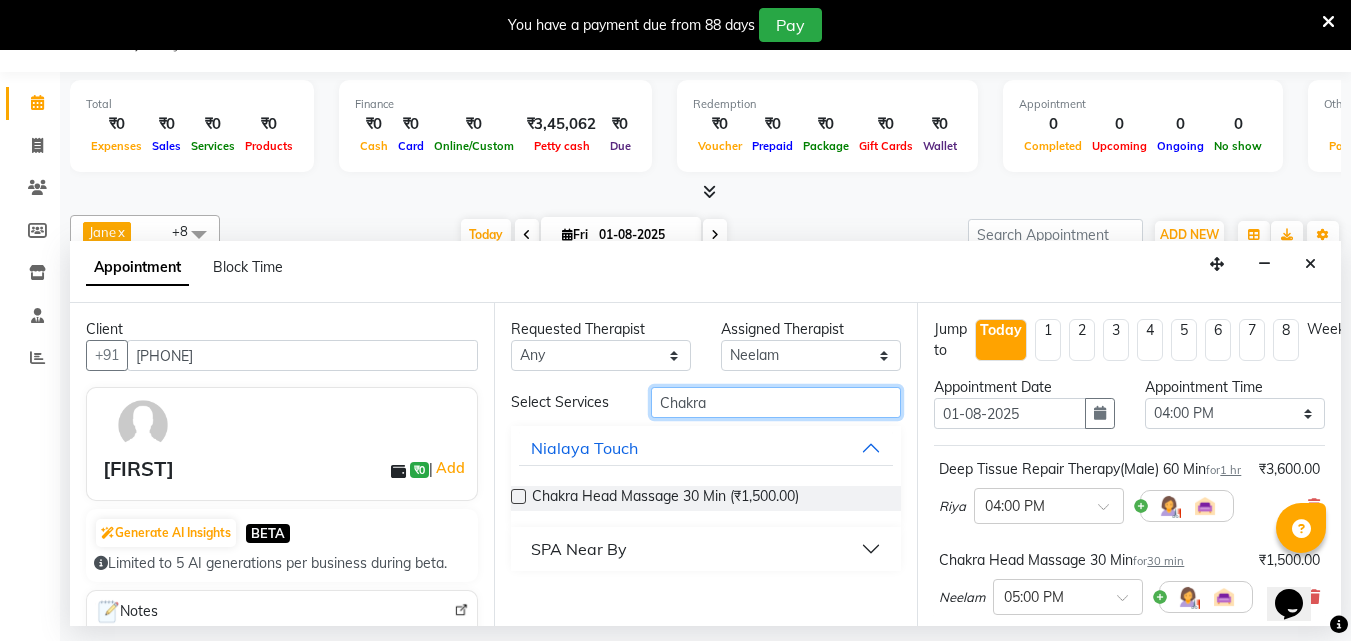 click on "Chakra" at bounding box center (776, 402) 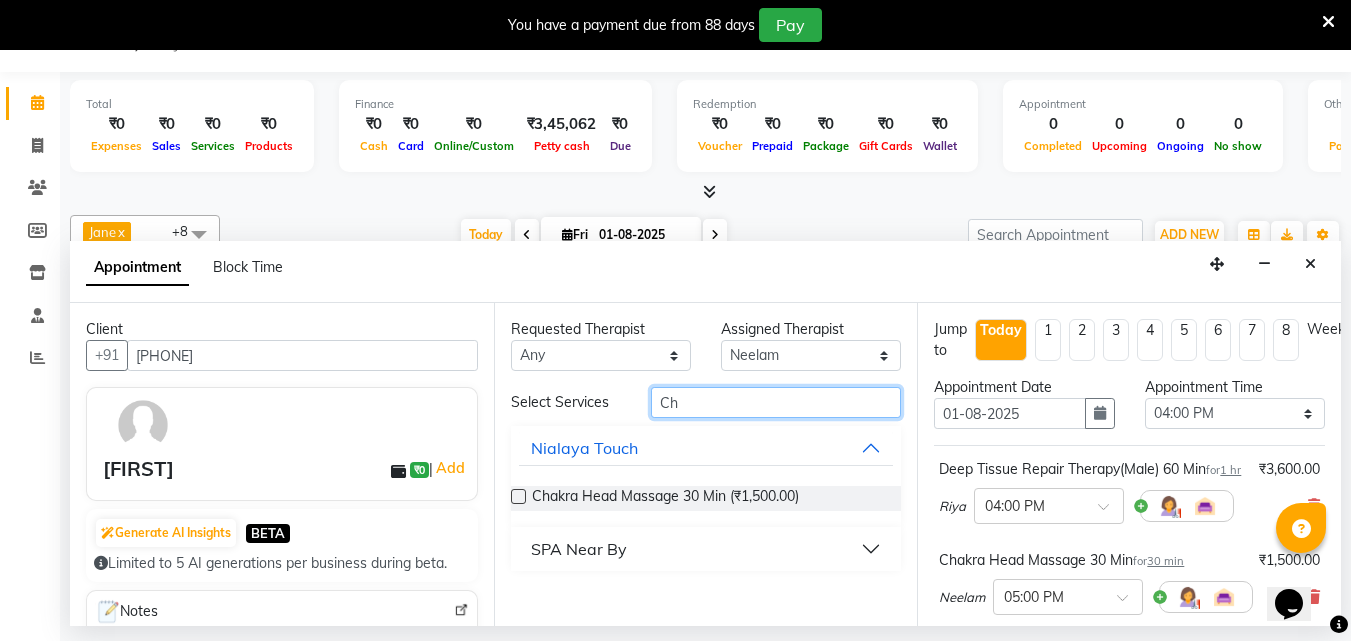 type on "C" 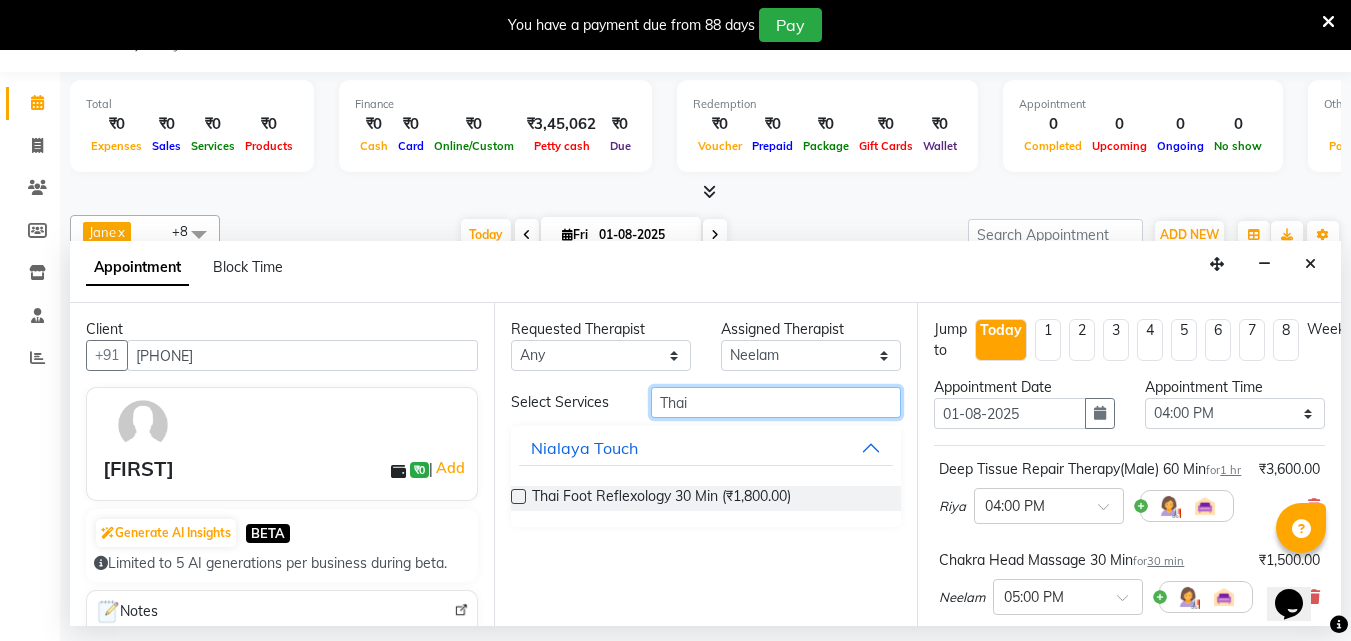 type on "Thai" 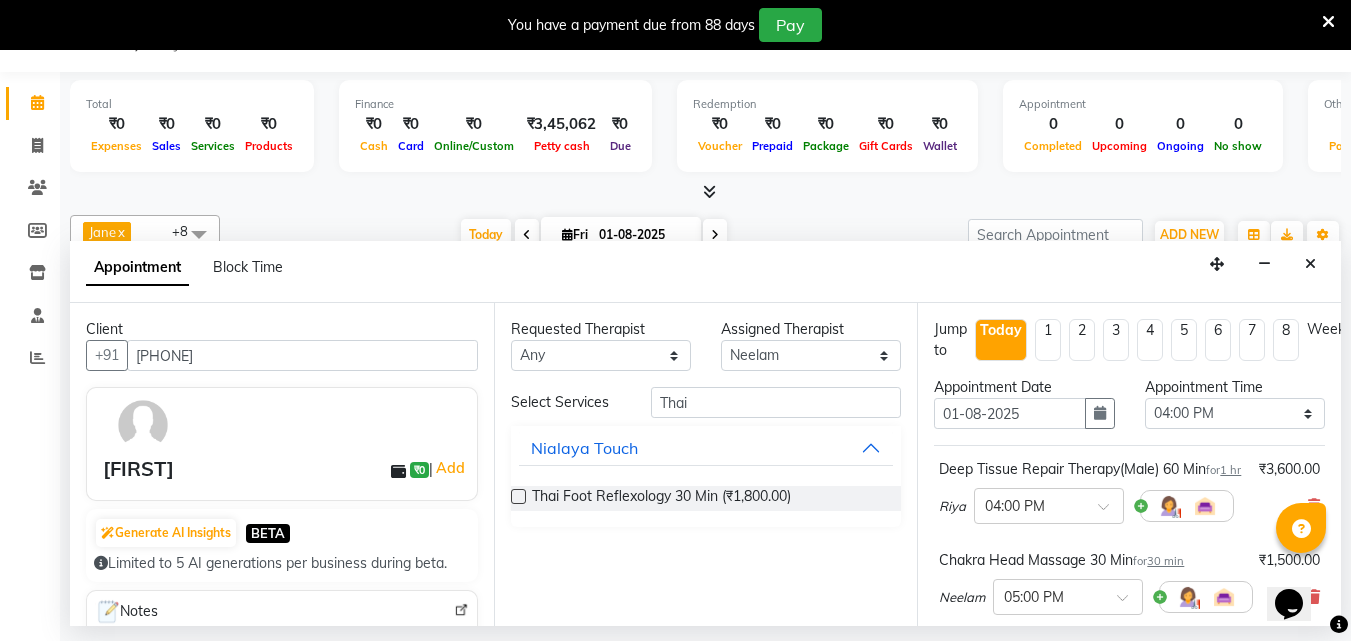 click at bounding box center [518, 496] 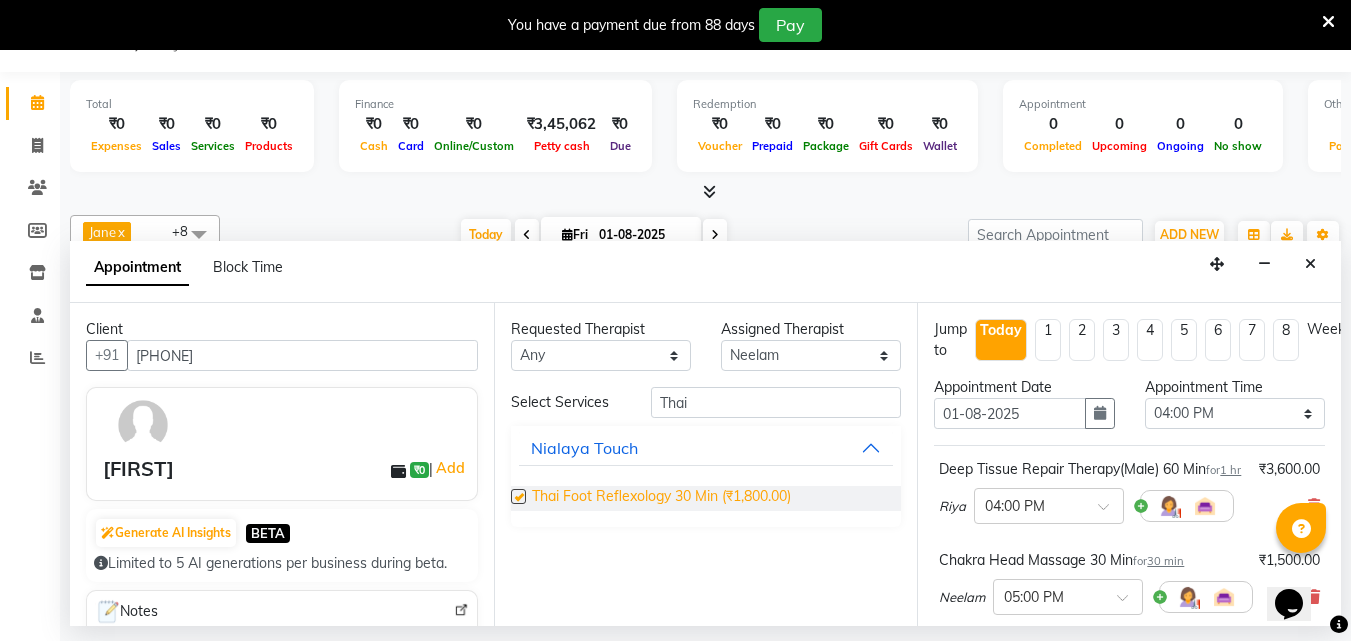 checkbox on "false" 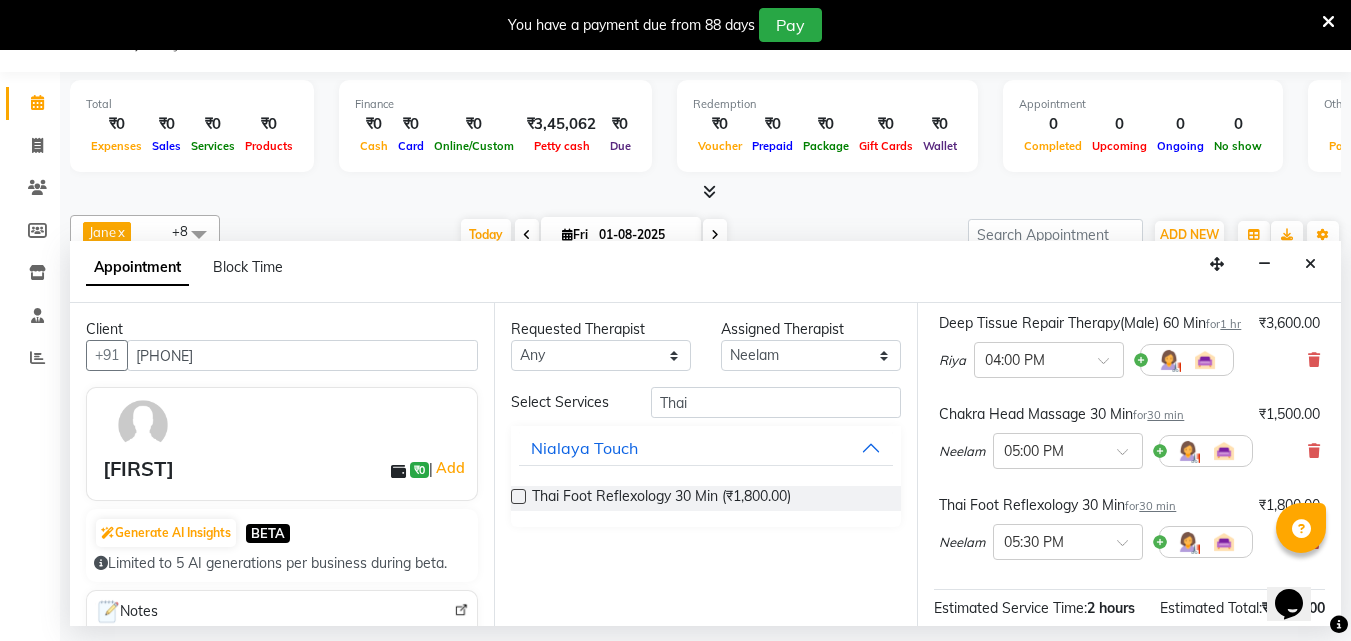 scroll, scrollTop: 100, scrollLeft: 0, axis: vertical 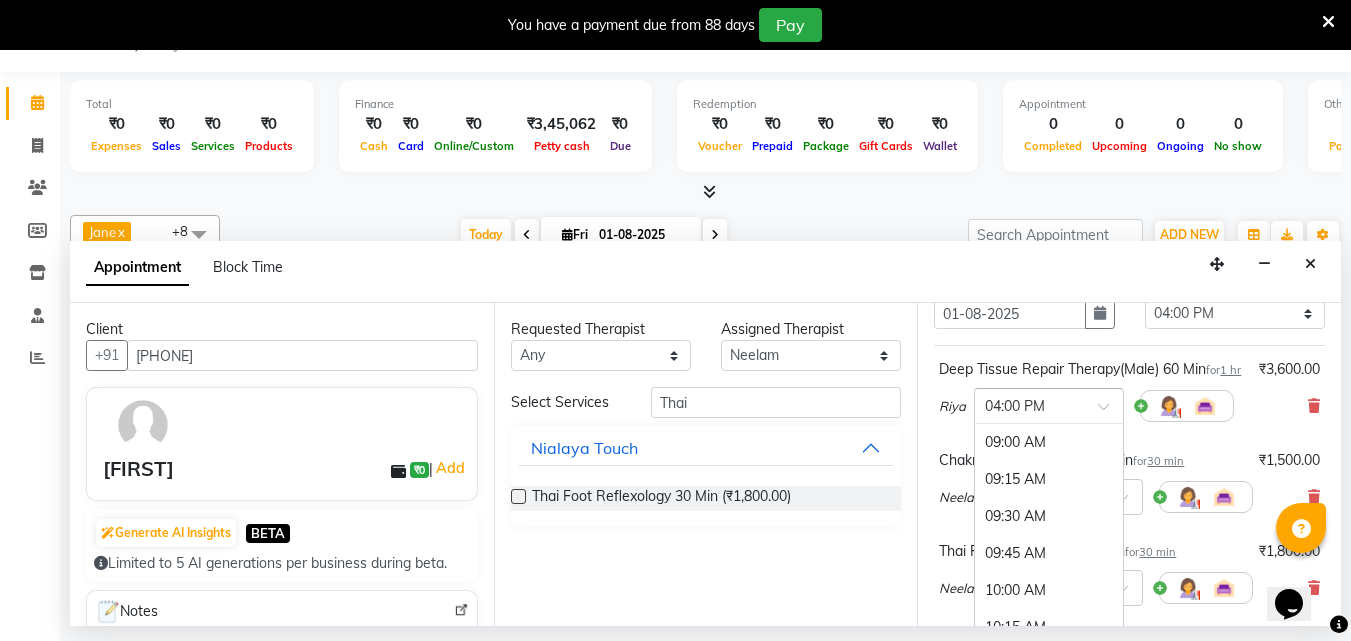 click at bounding box center [1110, 412] 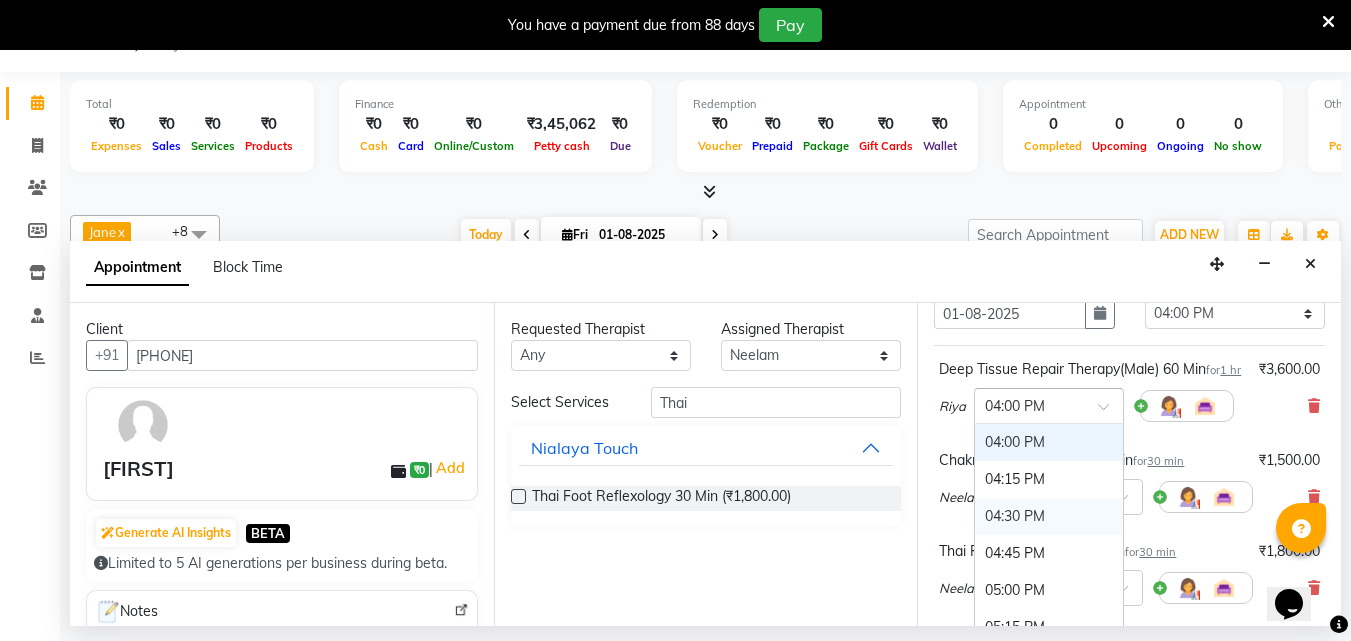click on "04:30 PM" at bounding box center [1049, 516] 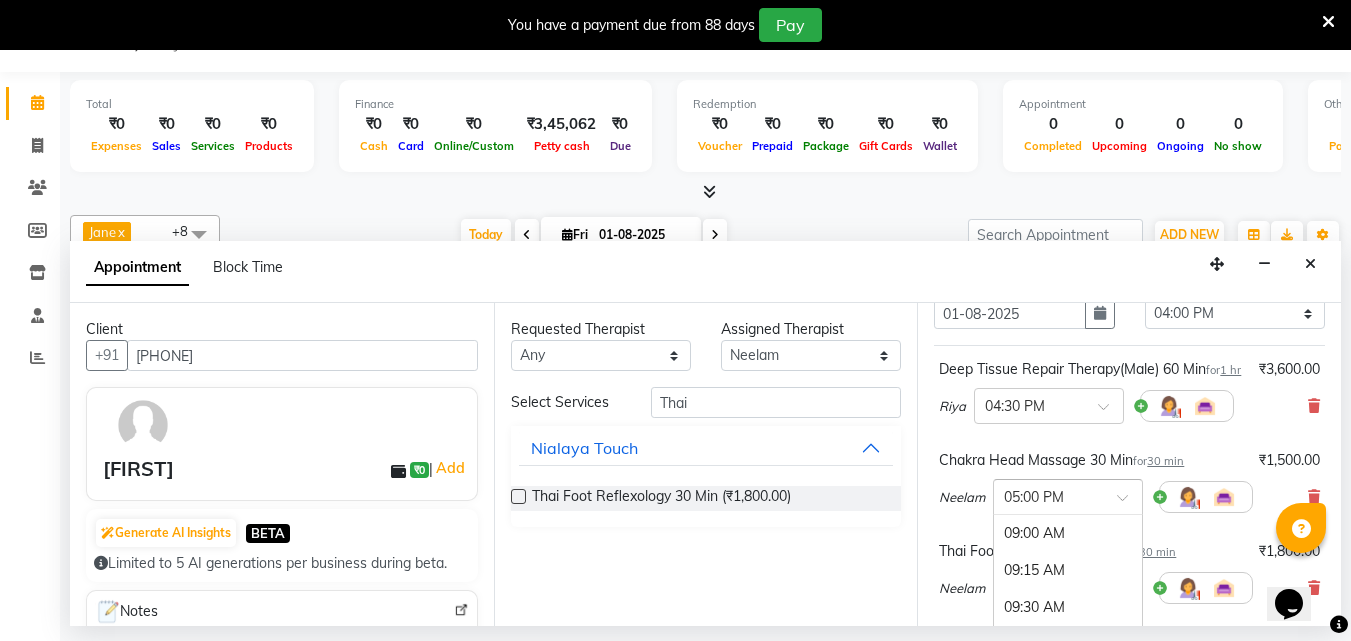 click at bounding box center [1129, 503] 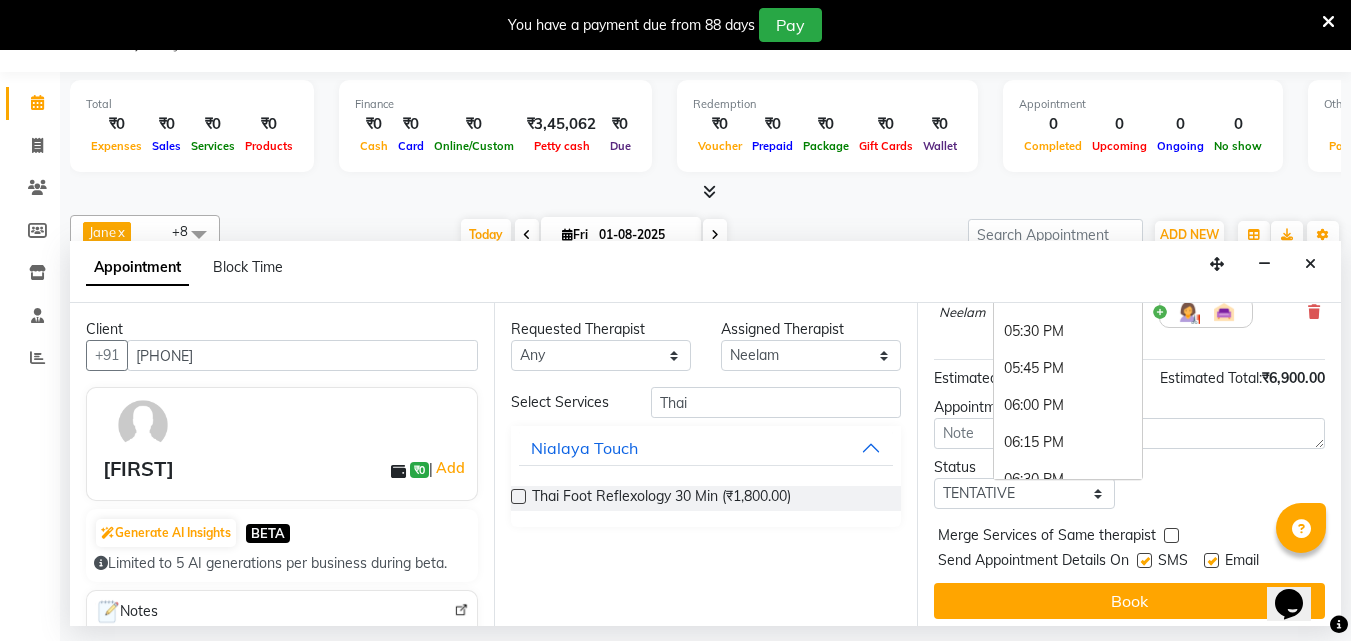 scroll, scrollTop: 400, scrollLeft: 0, axis: vertical 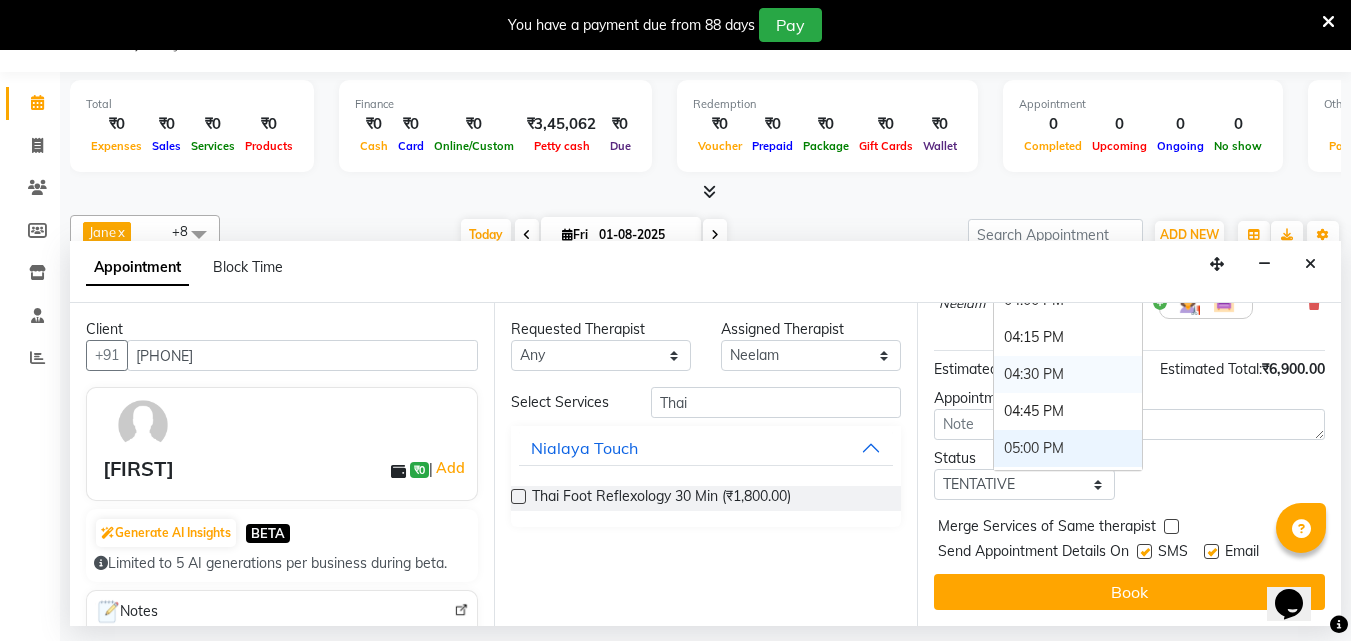 click on "04:30 PM" at bounding box center [1068, 374] 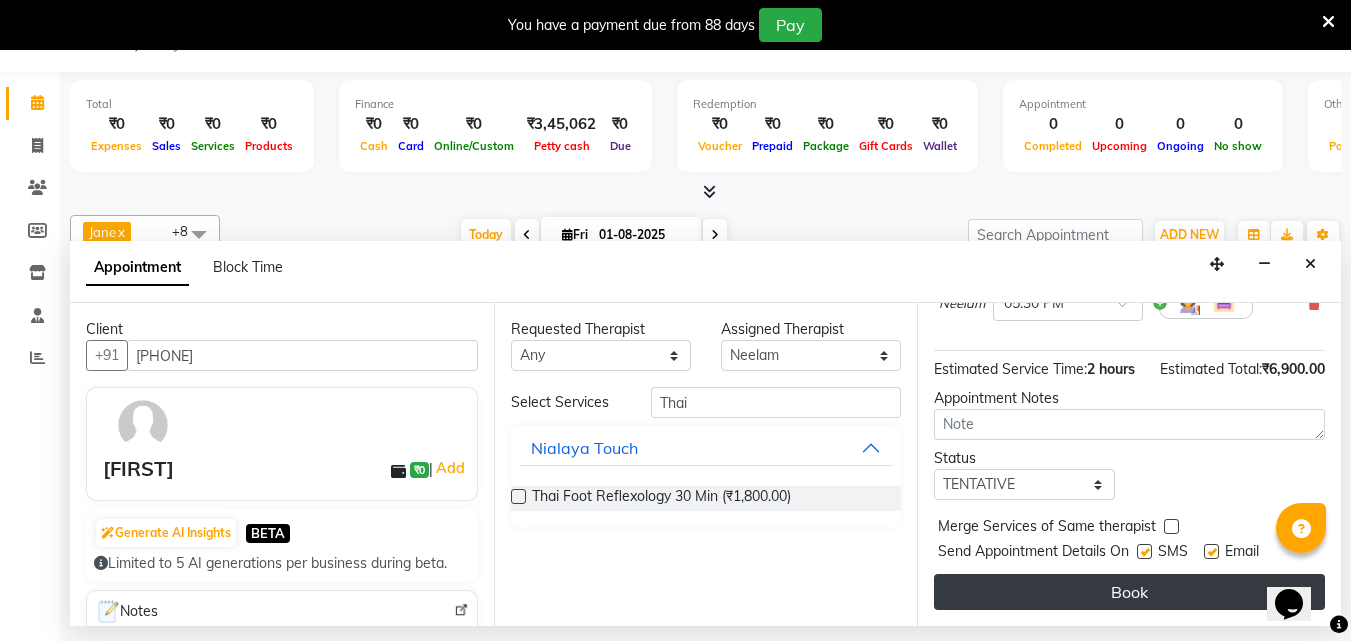 scroll, scrollTop: 442, scrollLeft: 0, axis: vertical 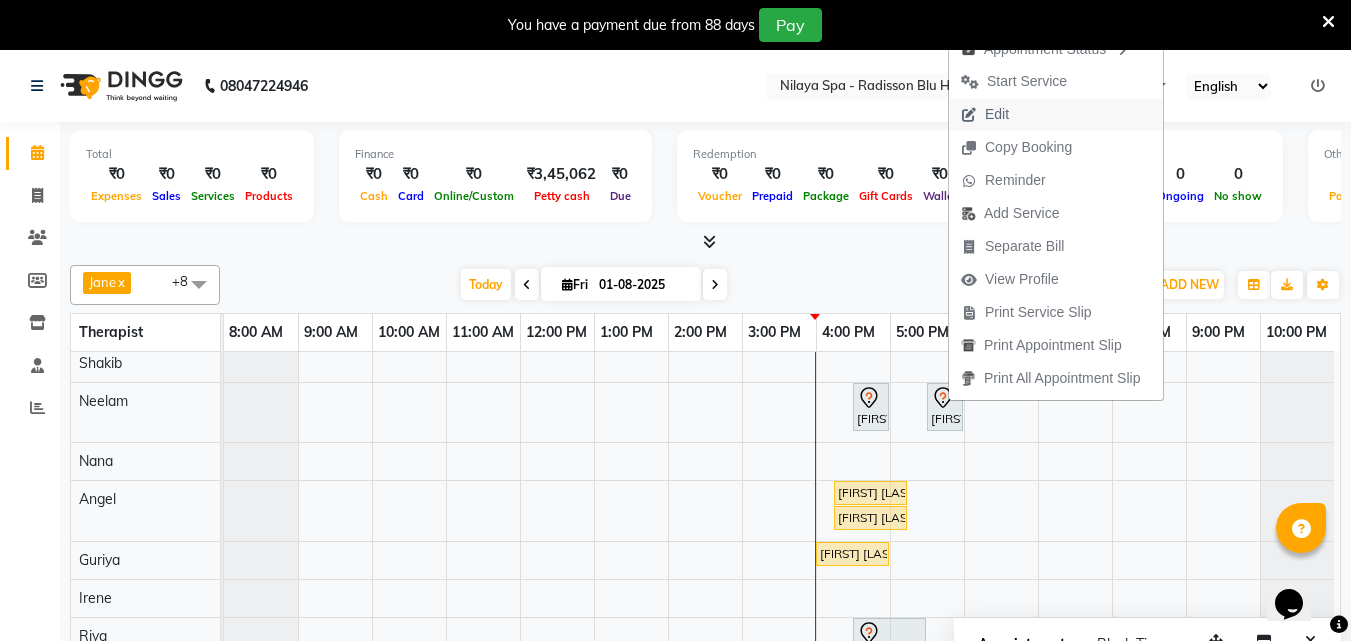 click on "Edit" at bounding box center (985, 114) 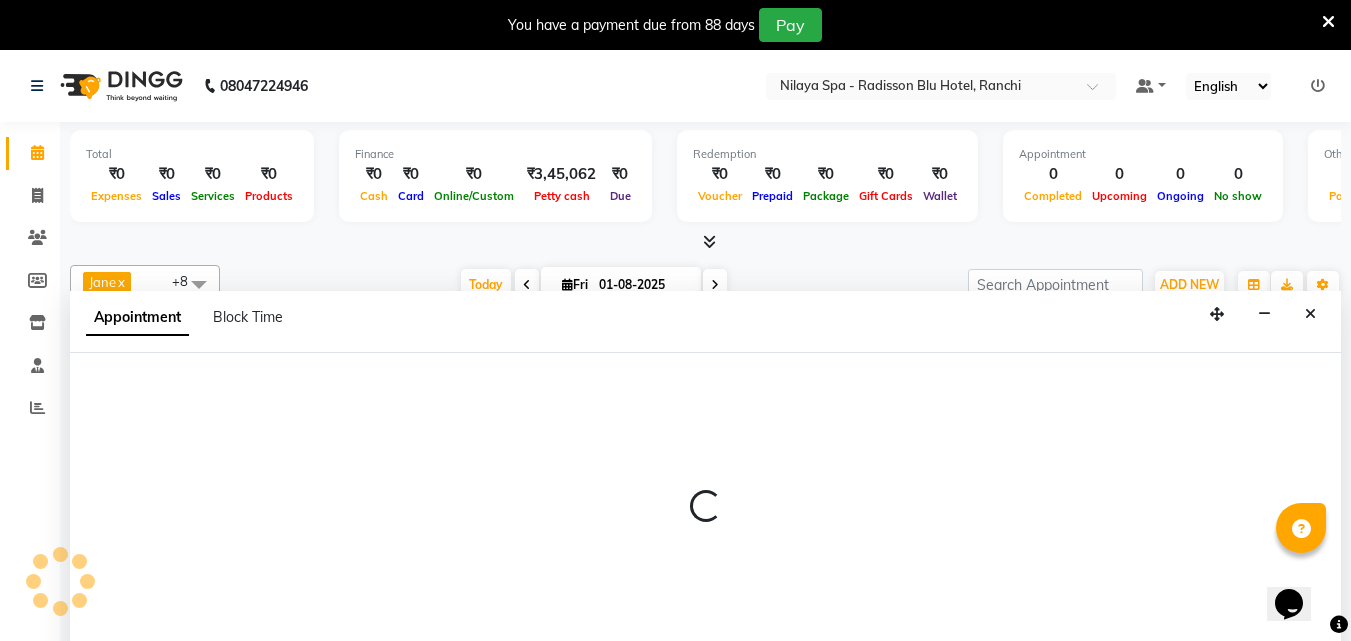 scroll, scrollTop: 50, scrollLeft: 0, axis: vertical 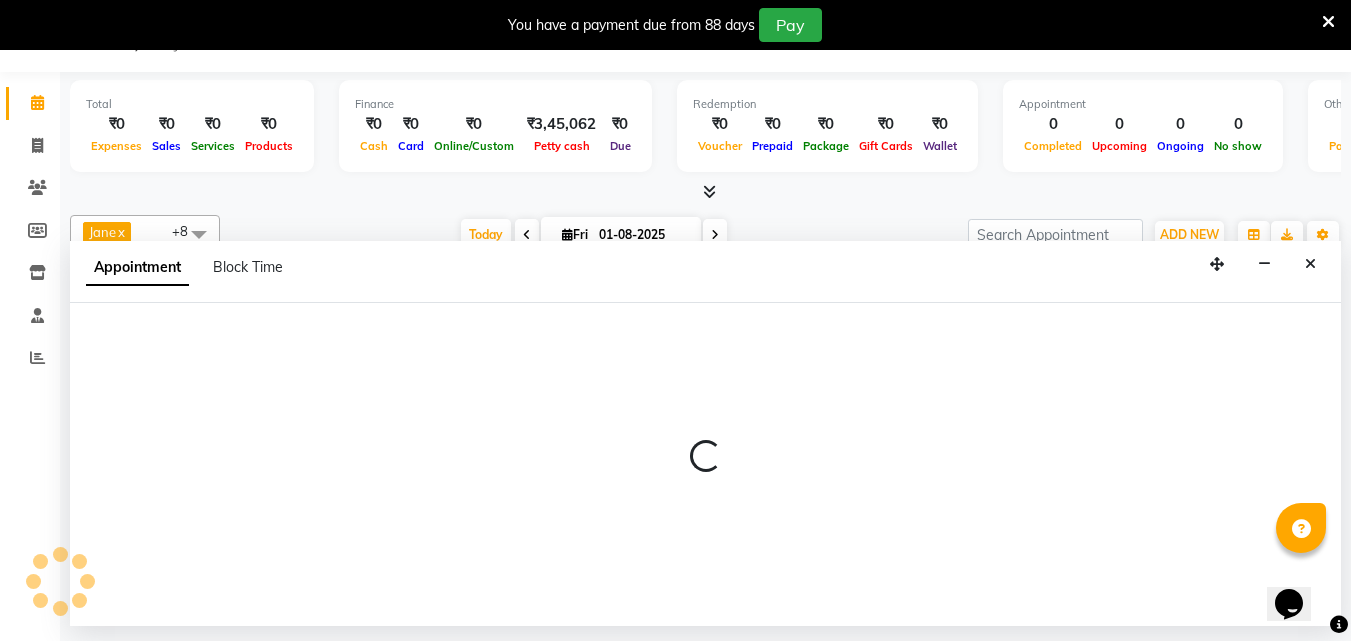 select on "tentative" 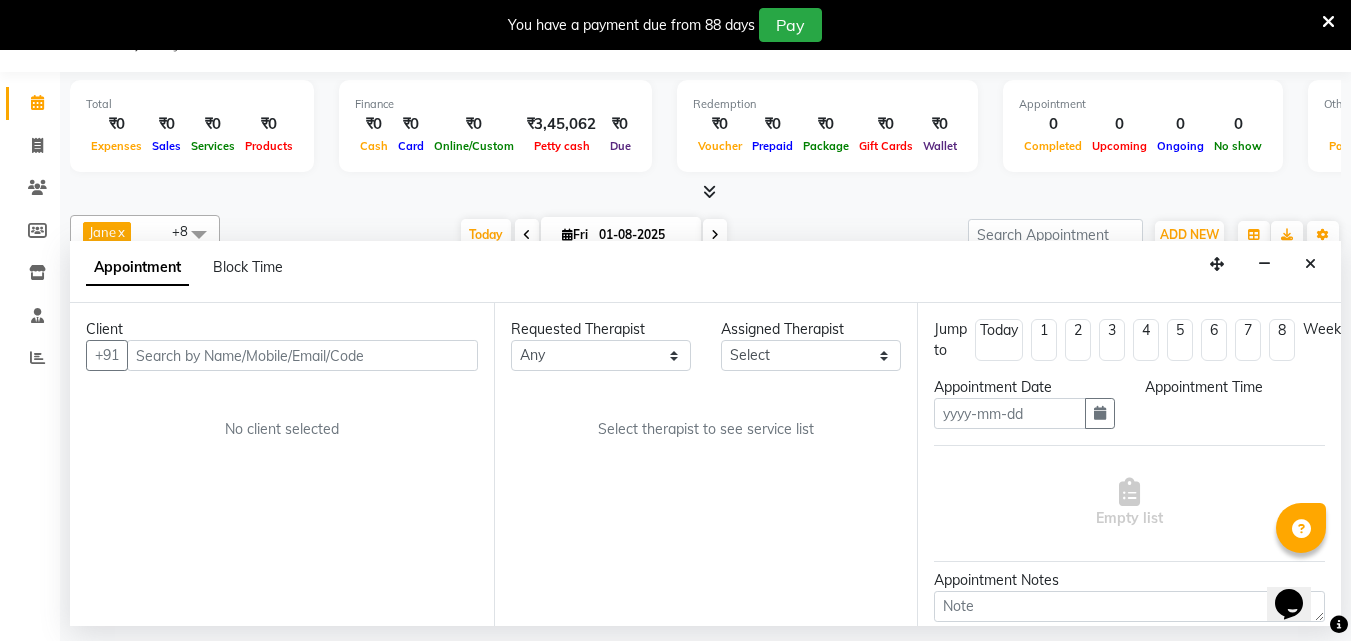 type on "01-08-2025" 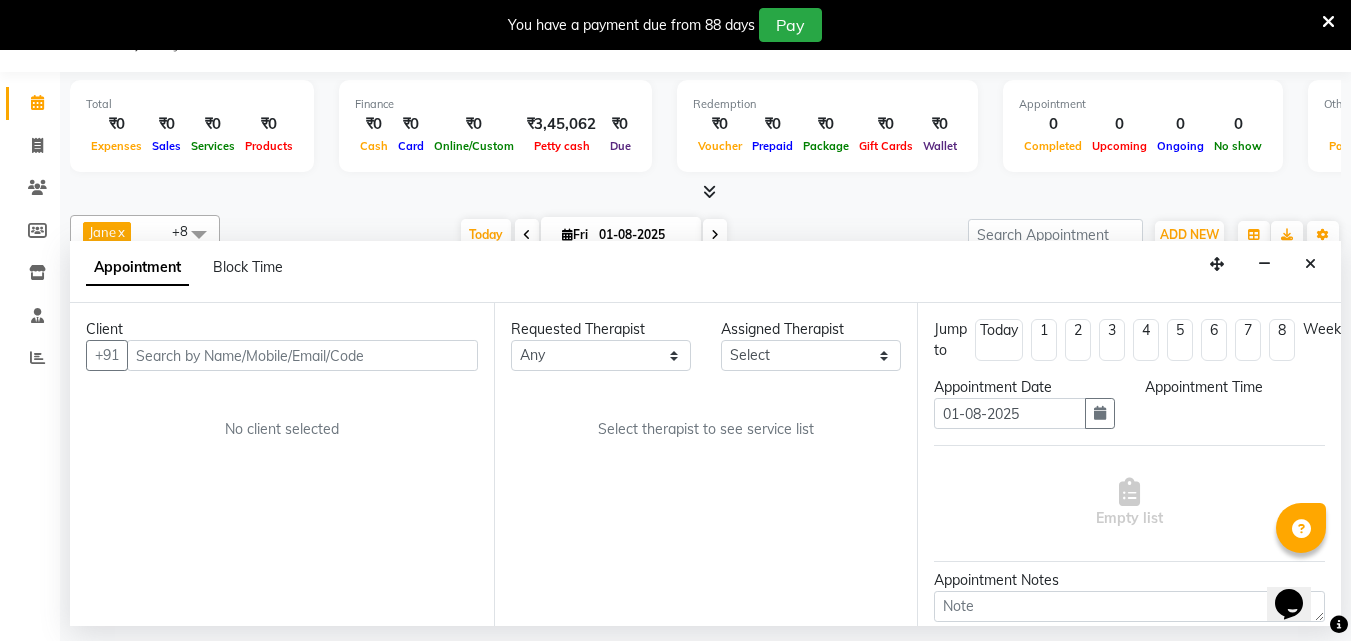 select on "990" 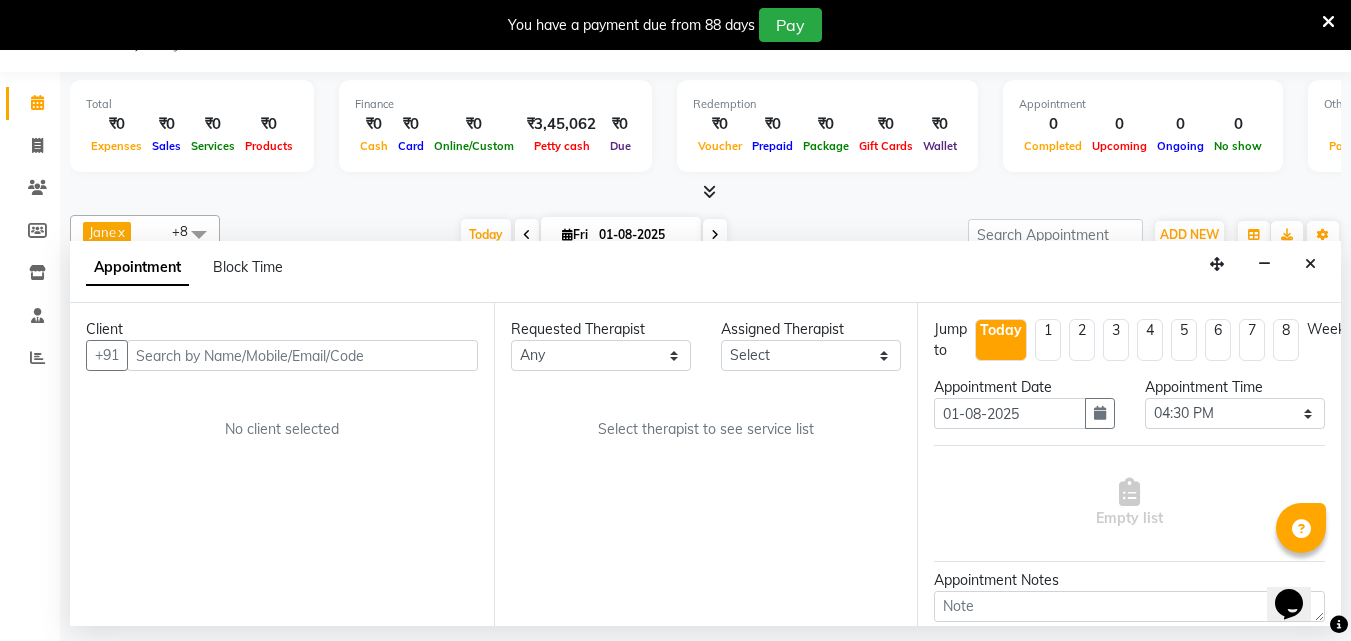 select on "78963" 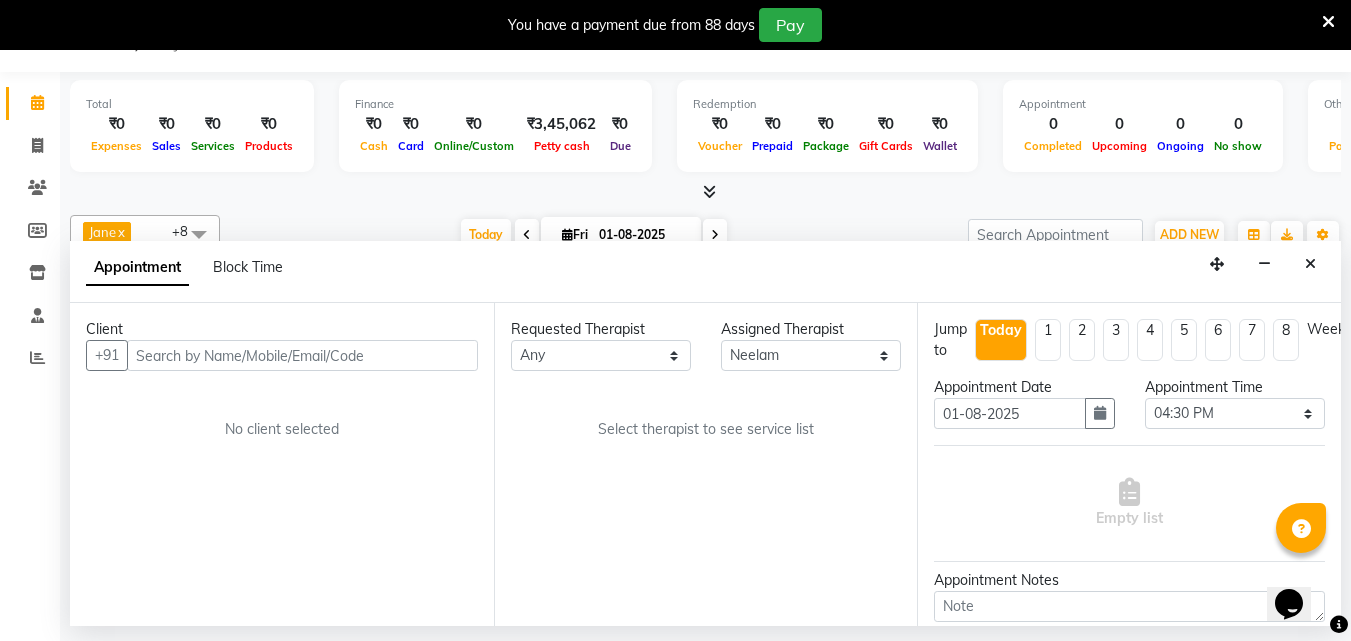scroll, scrollTop: 45, scrollLeft: 9, axis: both 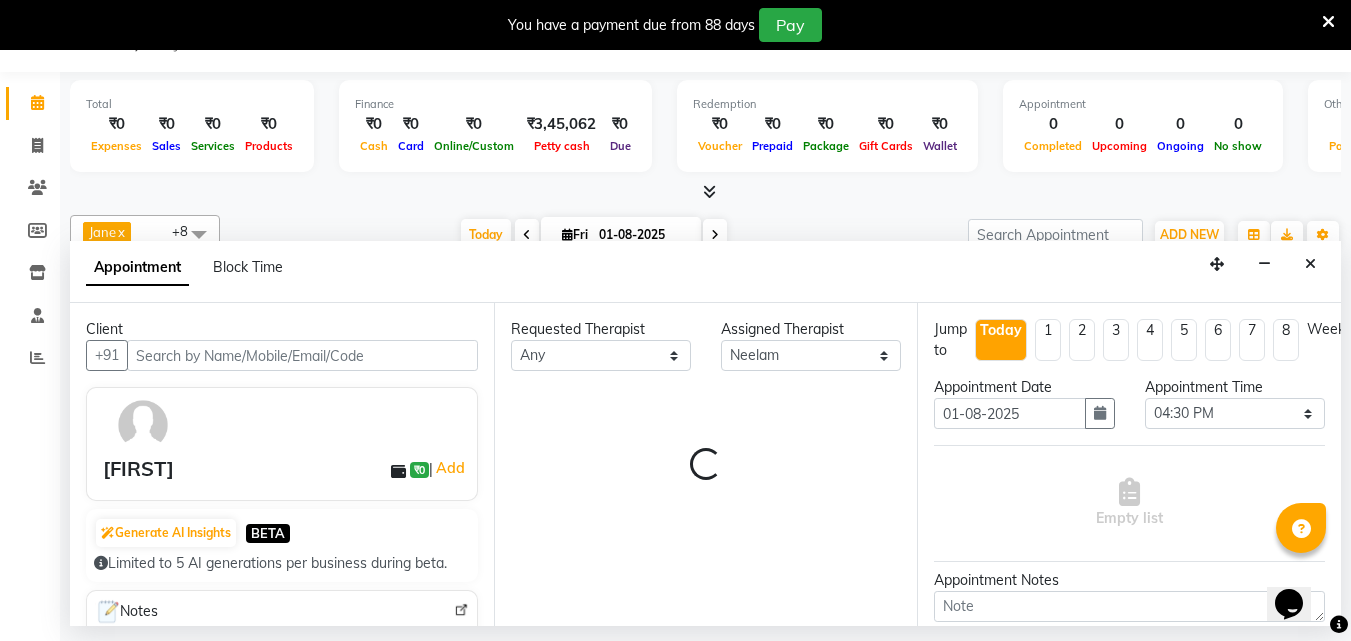 select on "4058" 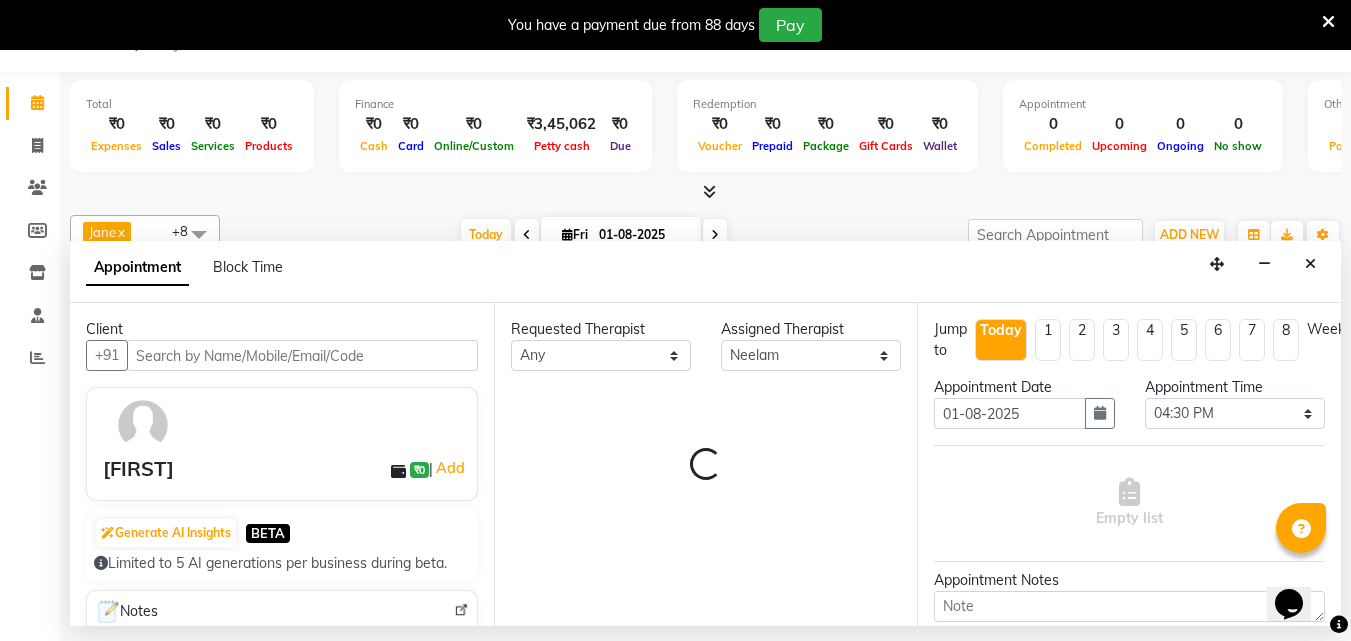 select on "4058" 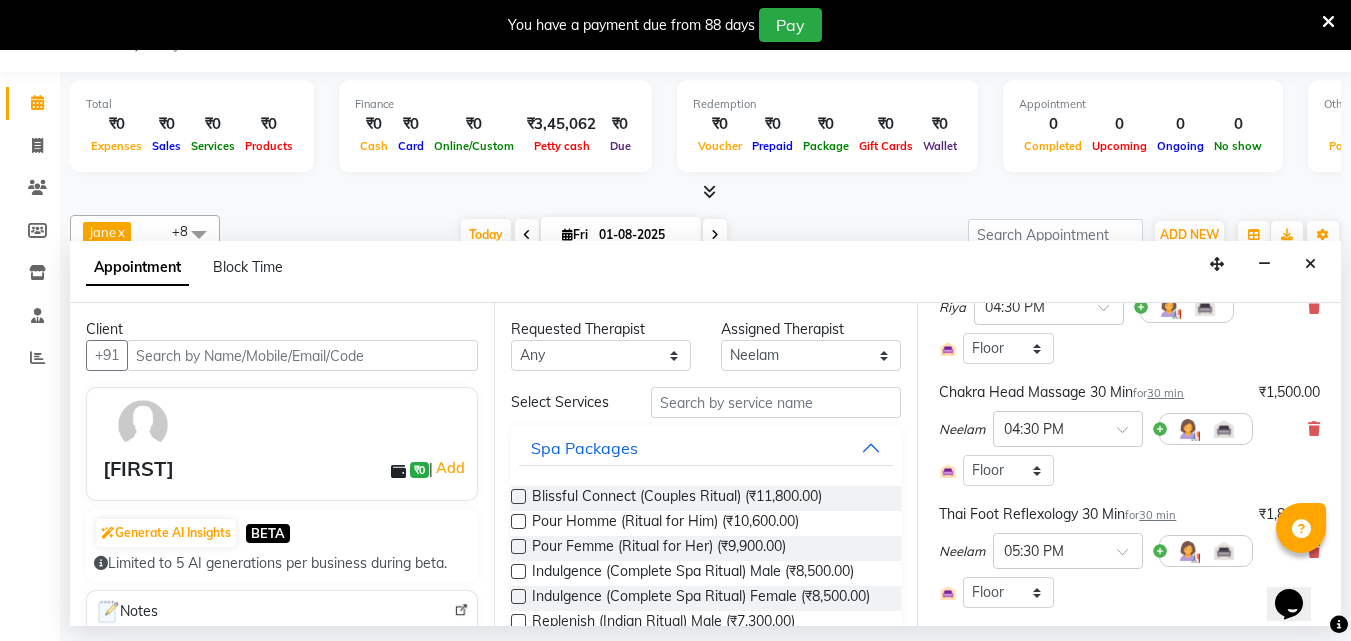 scroll, scrollTop: 200, scrollLeft: 0, axis: vertical 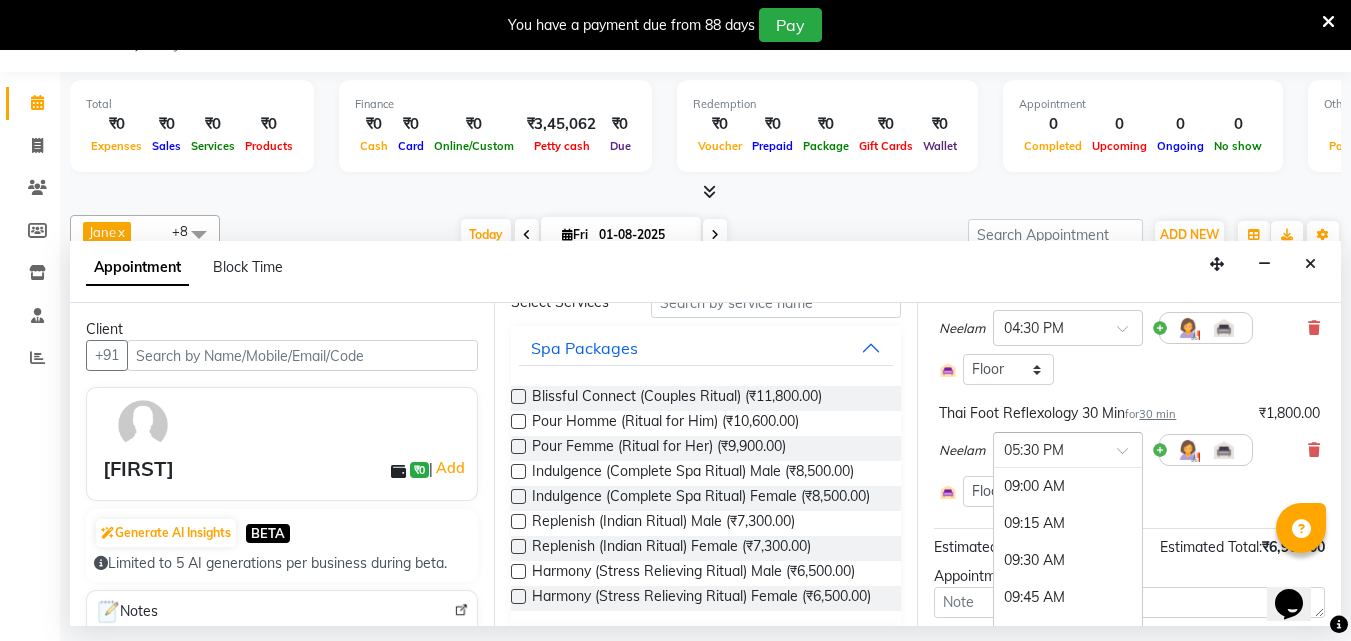 click at bounding box center (1129, 456) 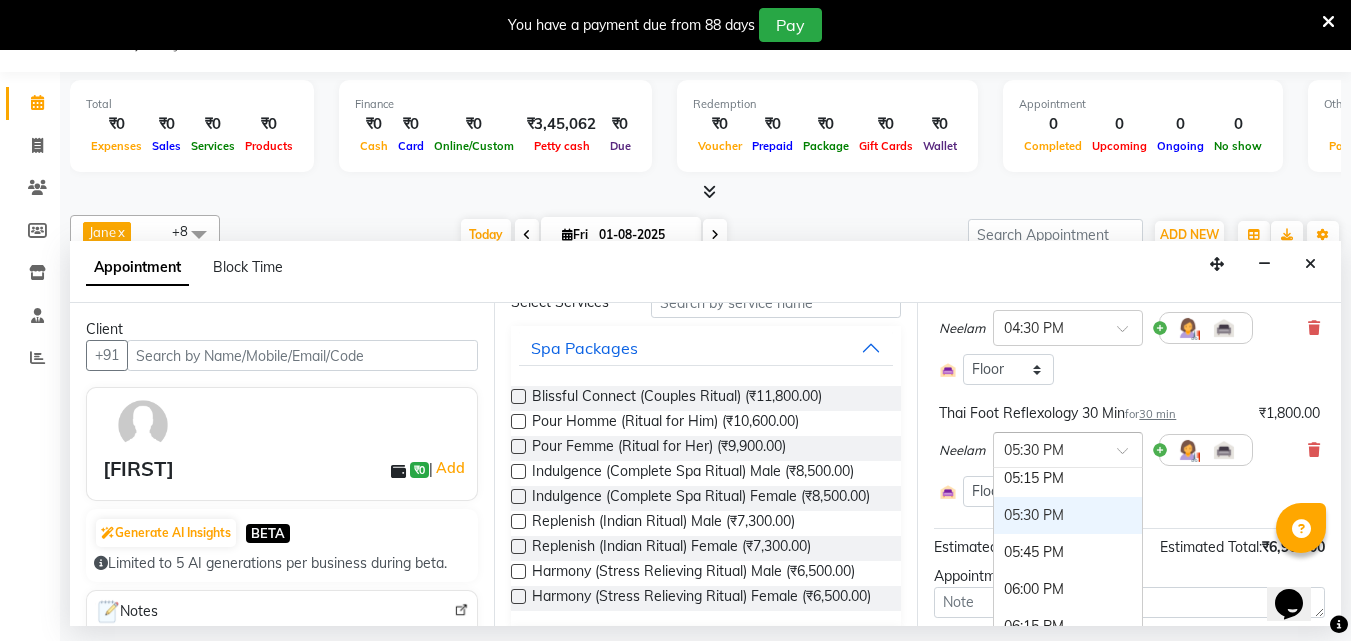 scroll, scrollTop: 1218, scrollLeft: 0, axis: vertical 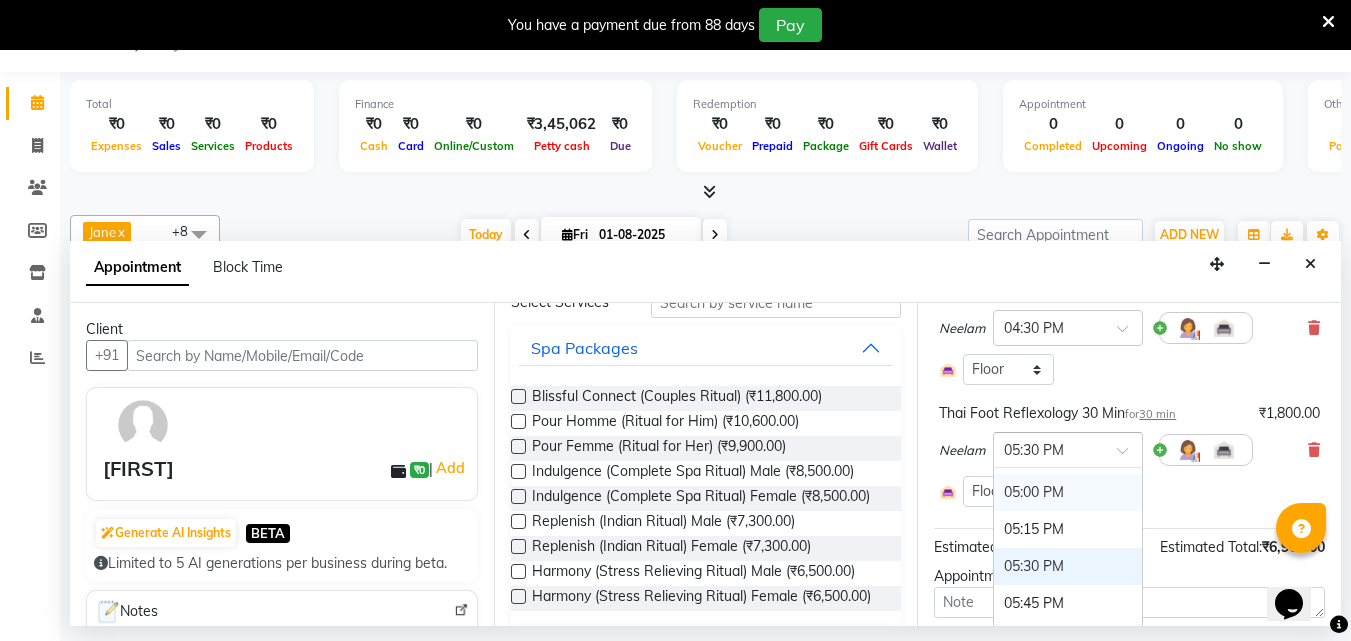 click on "05:00 PM" at bounding box center (1068, 492) 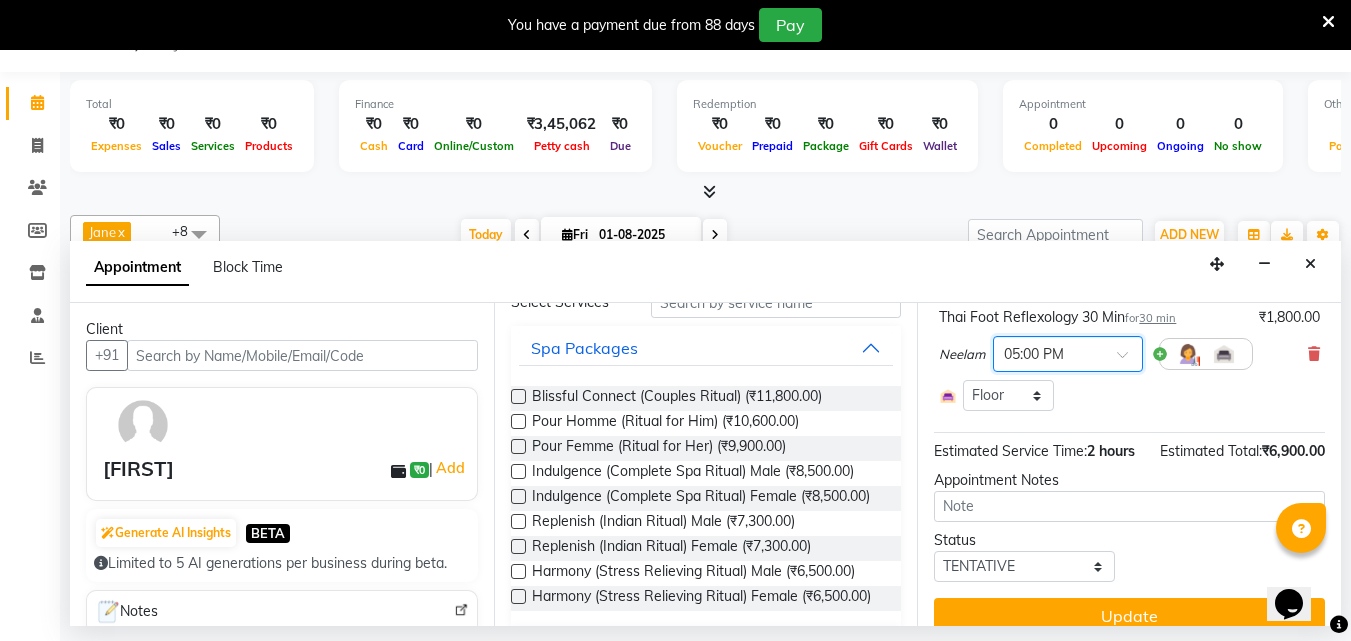 scroll, scrollTop: 477, scrollLeft: 0, axis: vertical 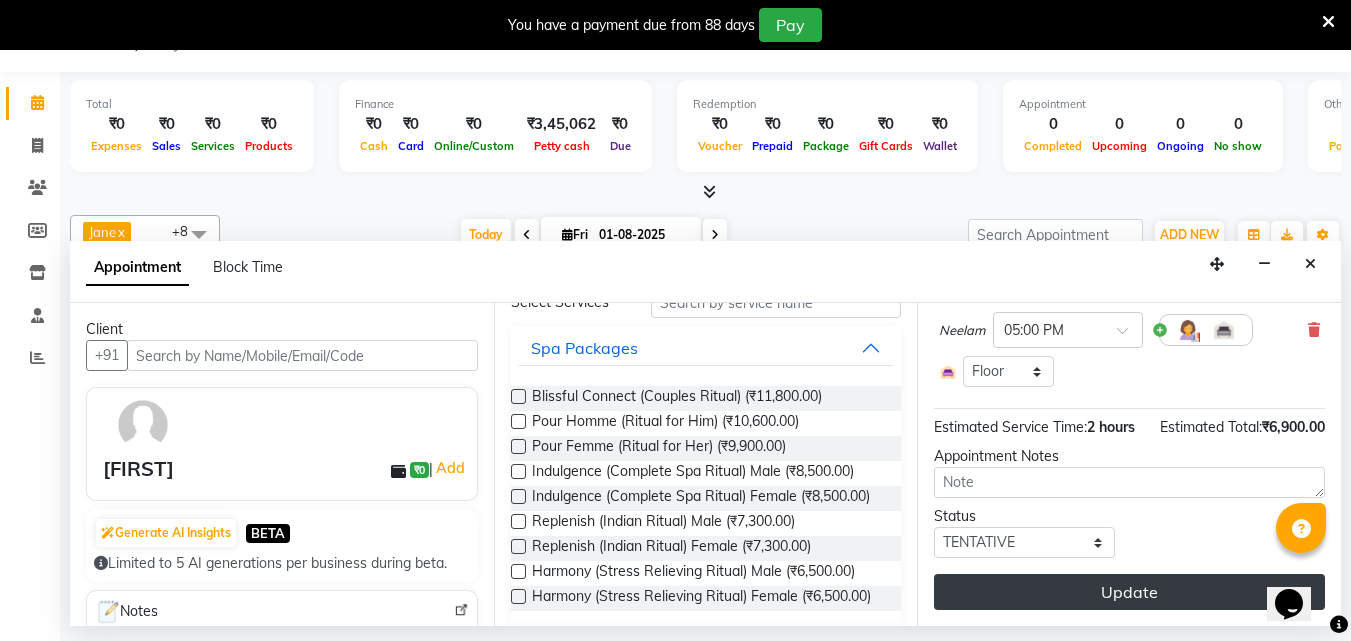 click on "Update" at bounding box center (1129, 592) 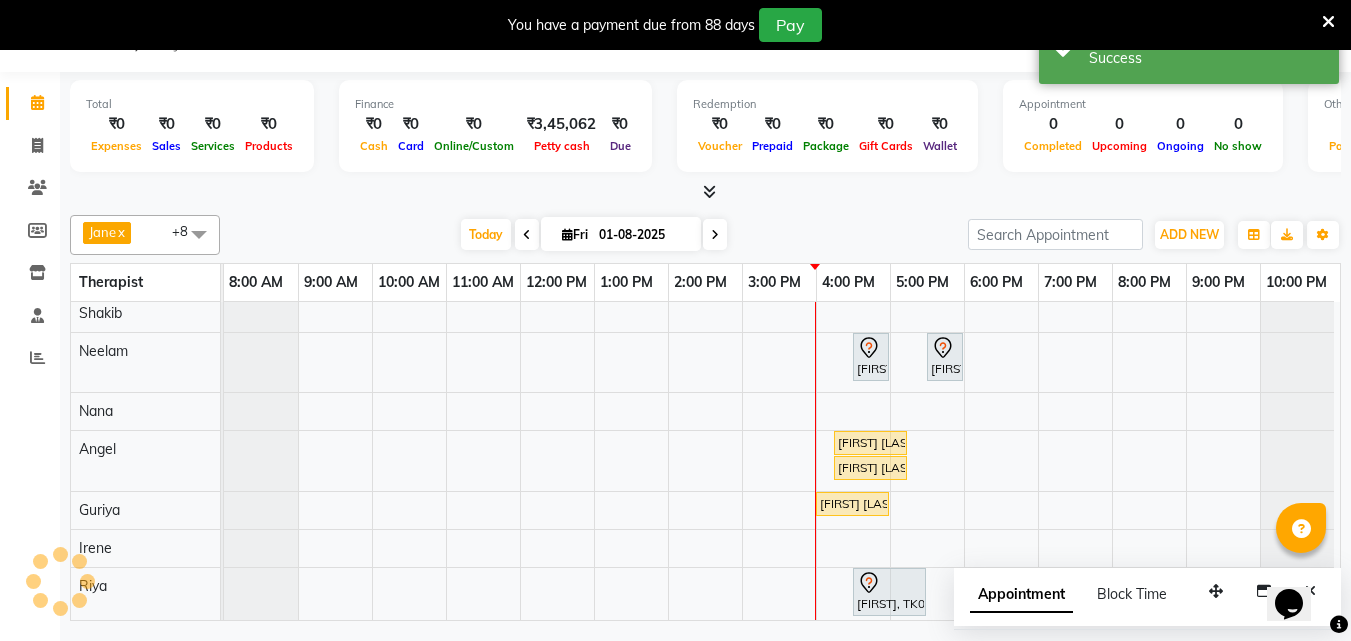 scroll, scrollTop: 0, scrollLeft: 0, axis: both 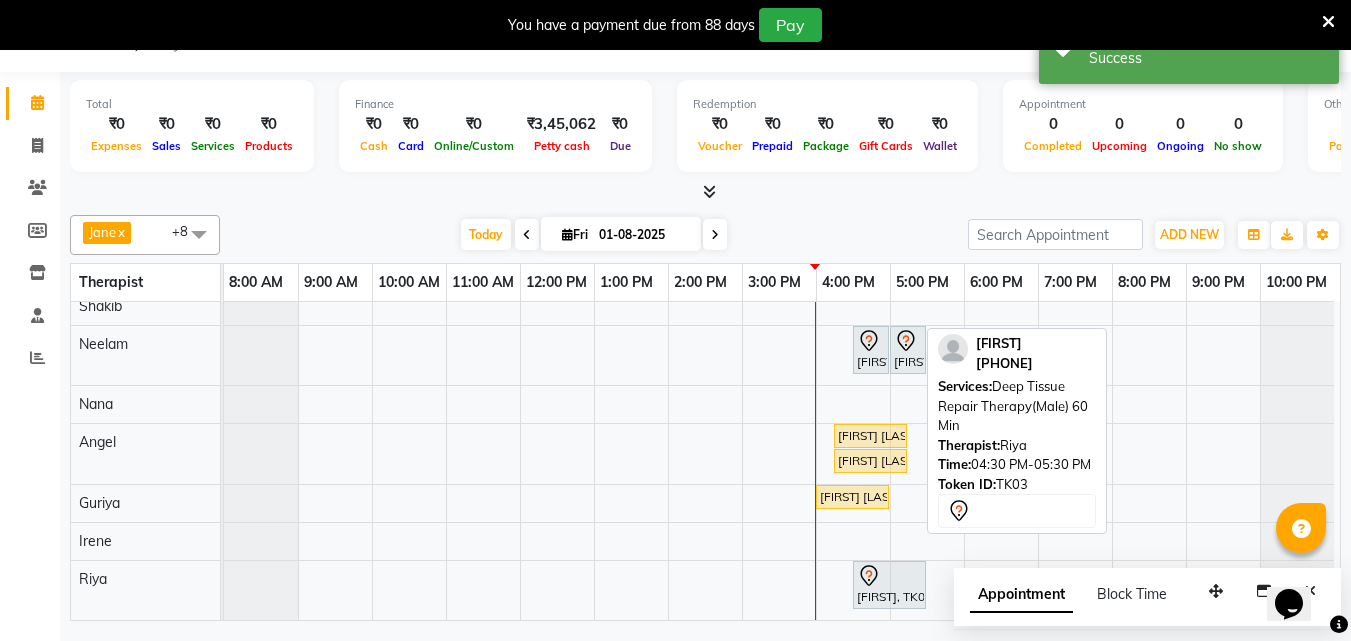 click at bounding box center (889, 576) 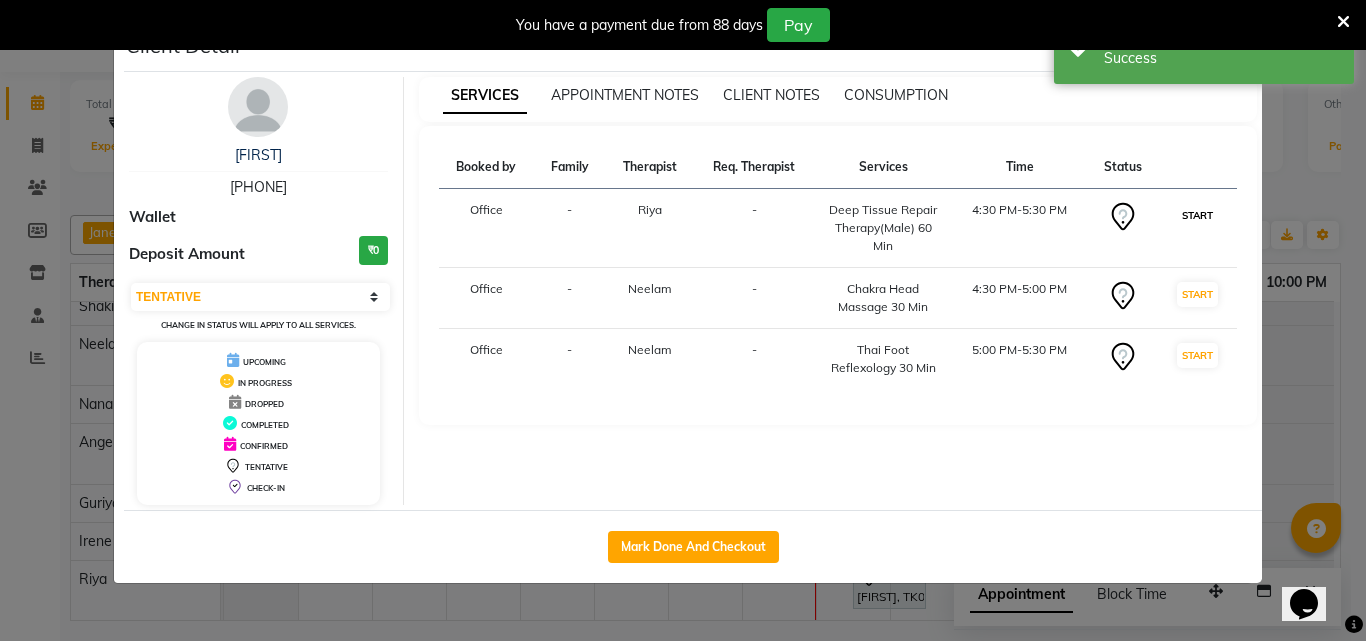 click on "START" at bounding box center [1197, 215] 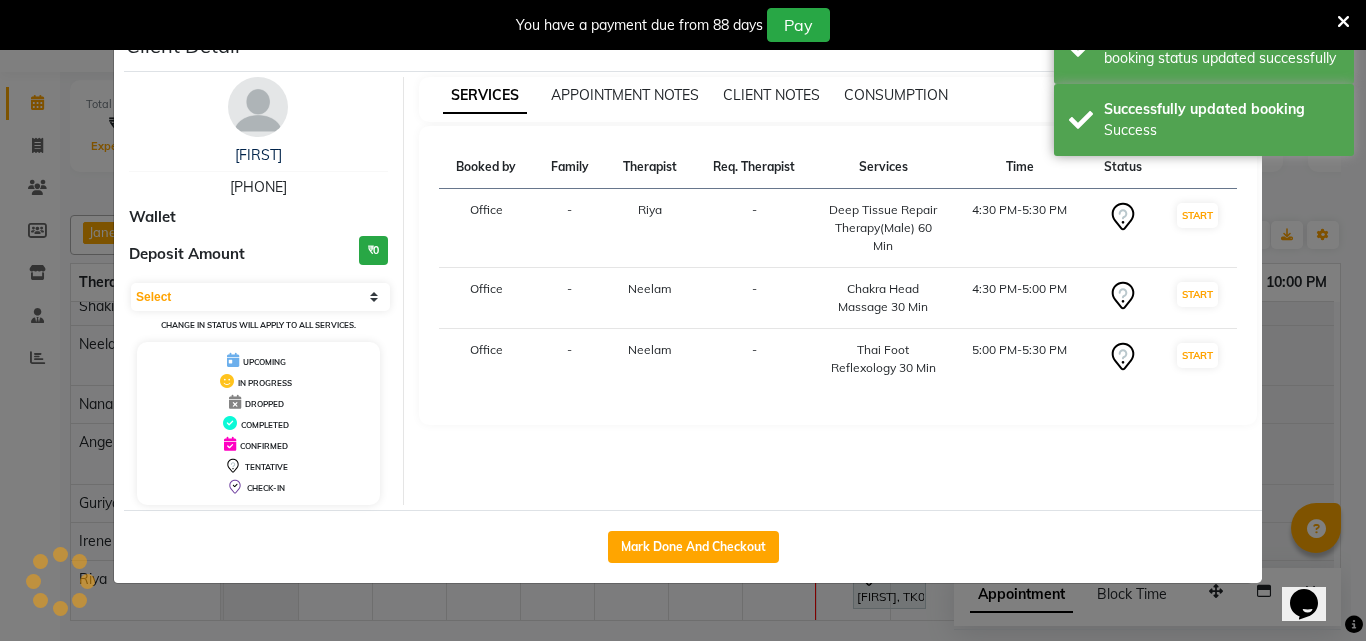 scroll, scrollTop: 45, scrollLeft: 0, axis: vertical 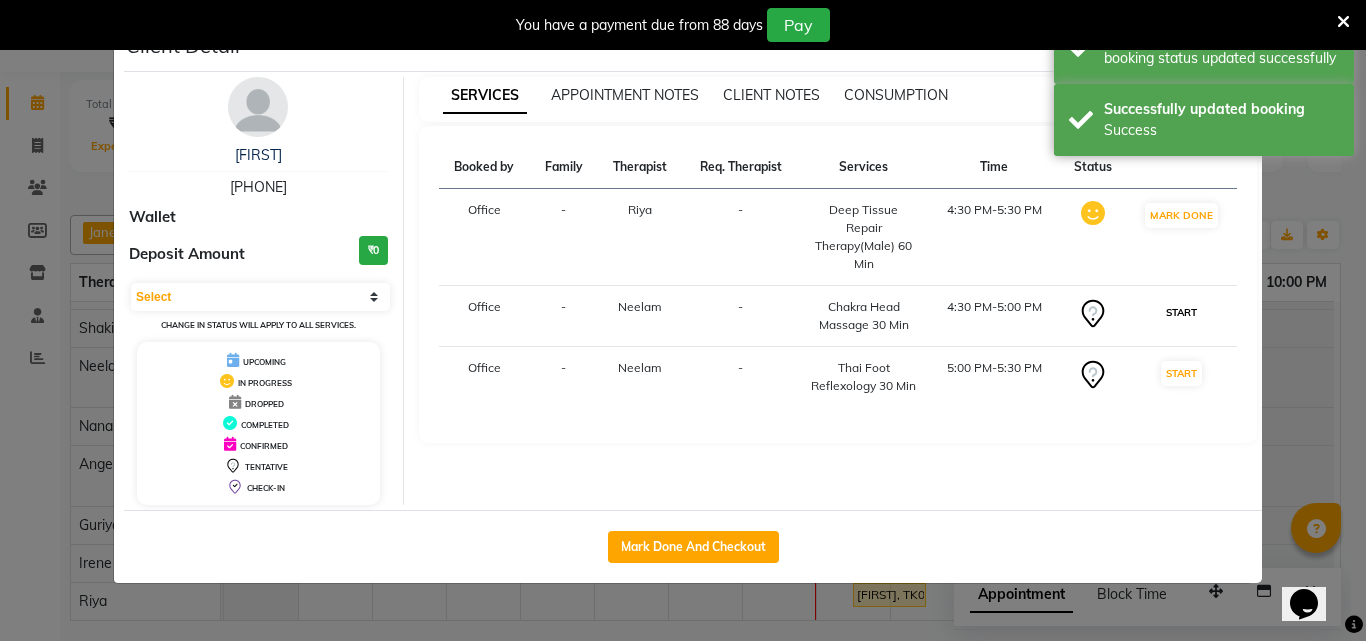 click on "START" at bounding box center (1181, 312) 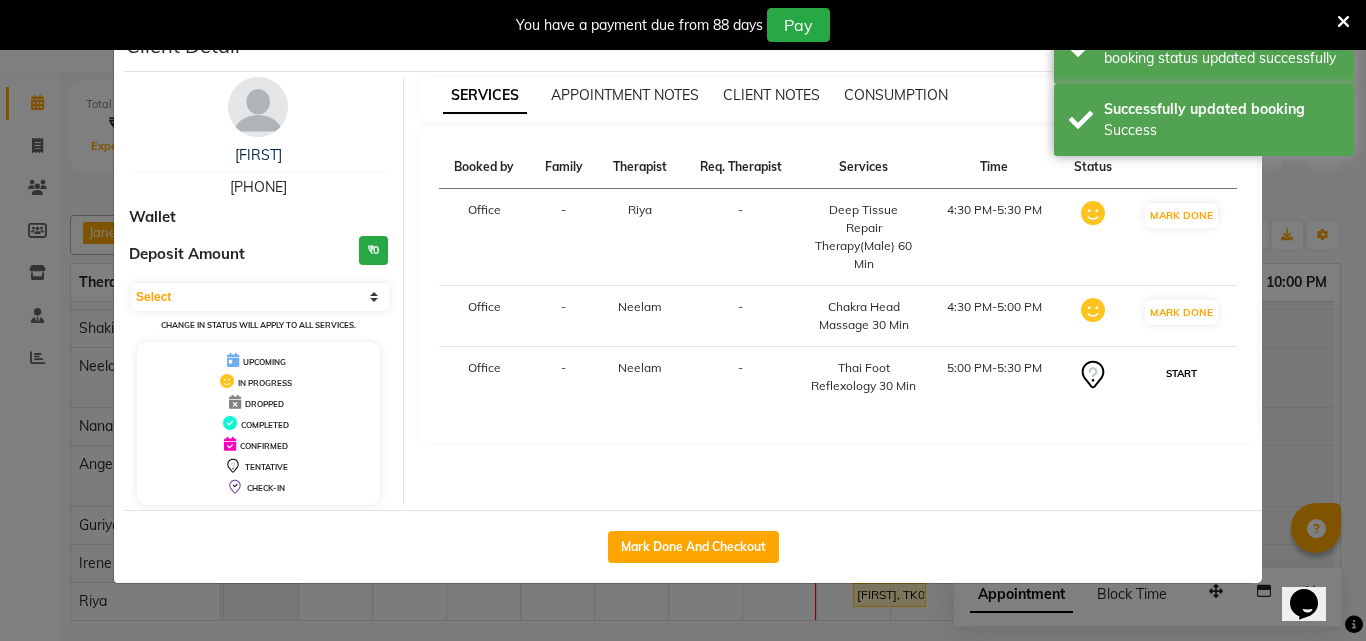 click on "START" at bounding box center (1181, 373) 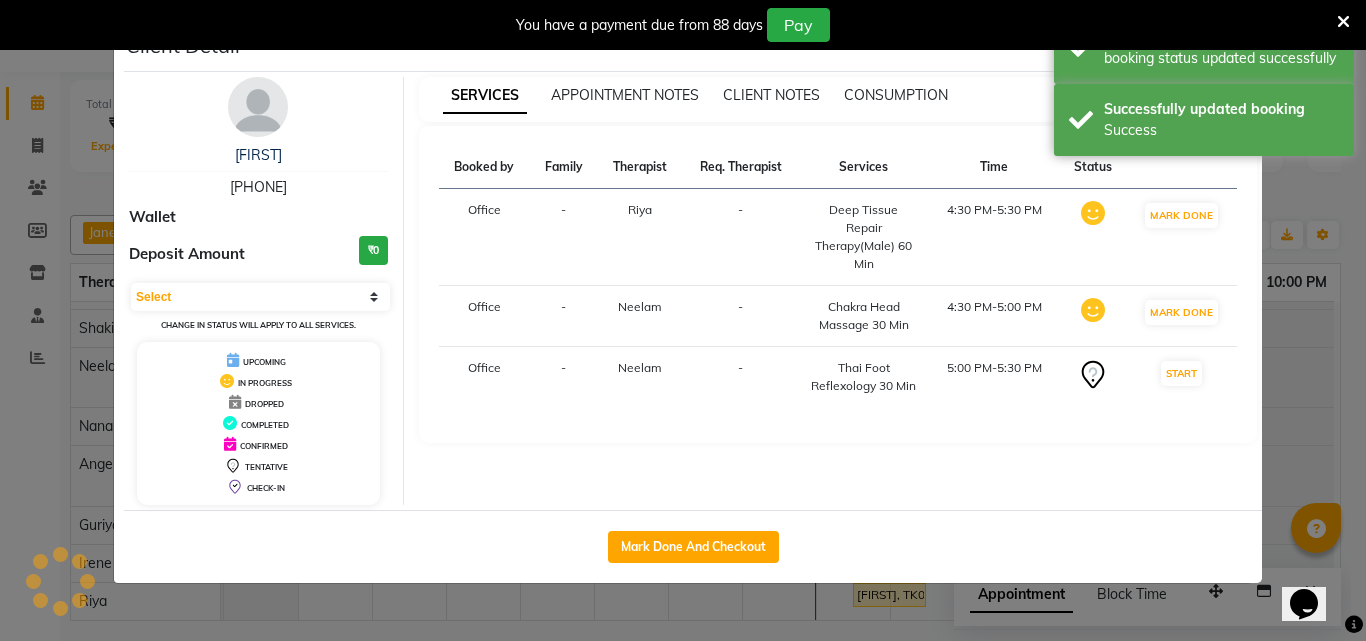 select on "1" 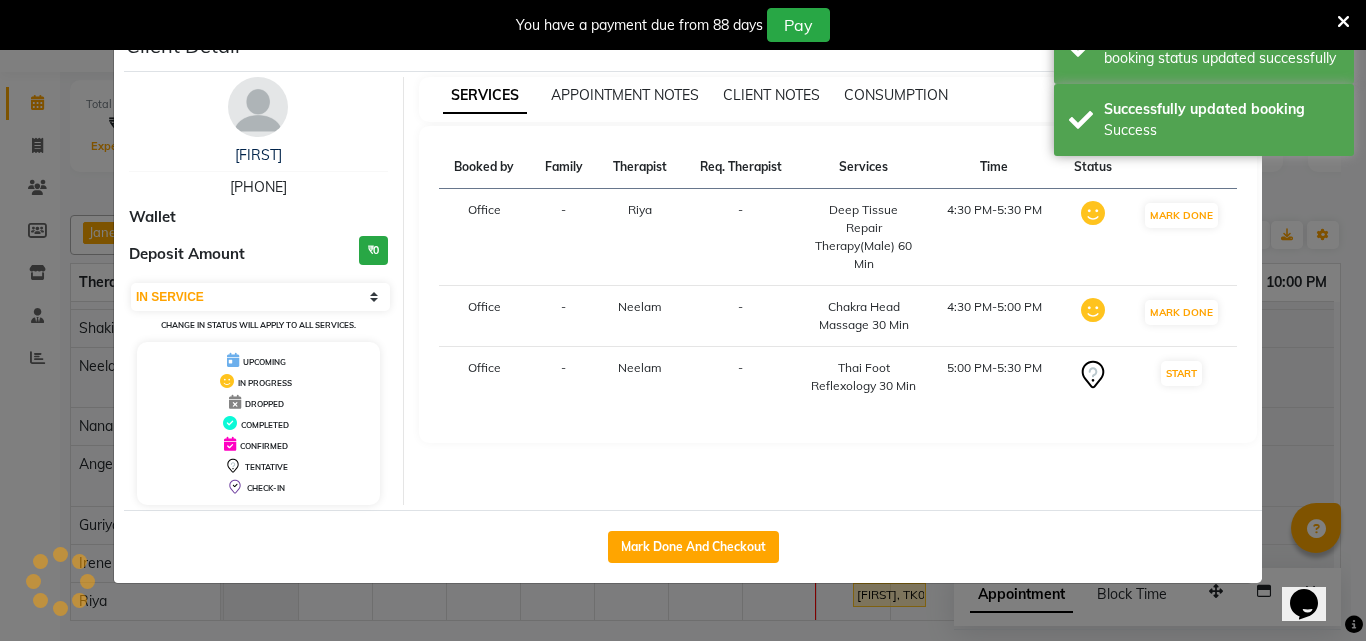 scroll, scrollTop: 23, scrollLeft: 0, axis: vertical 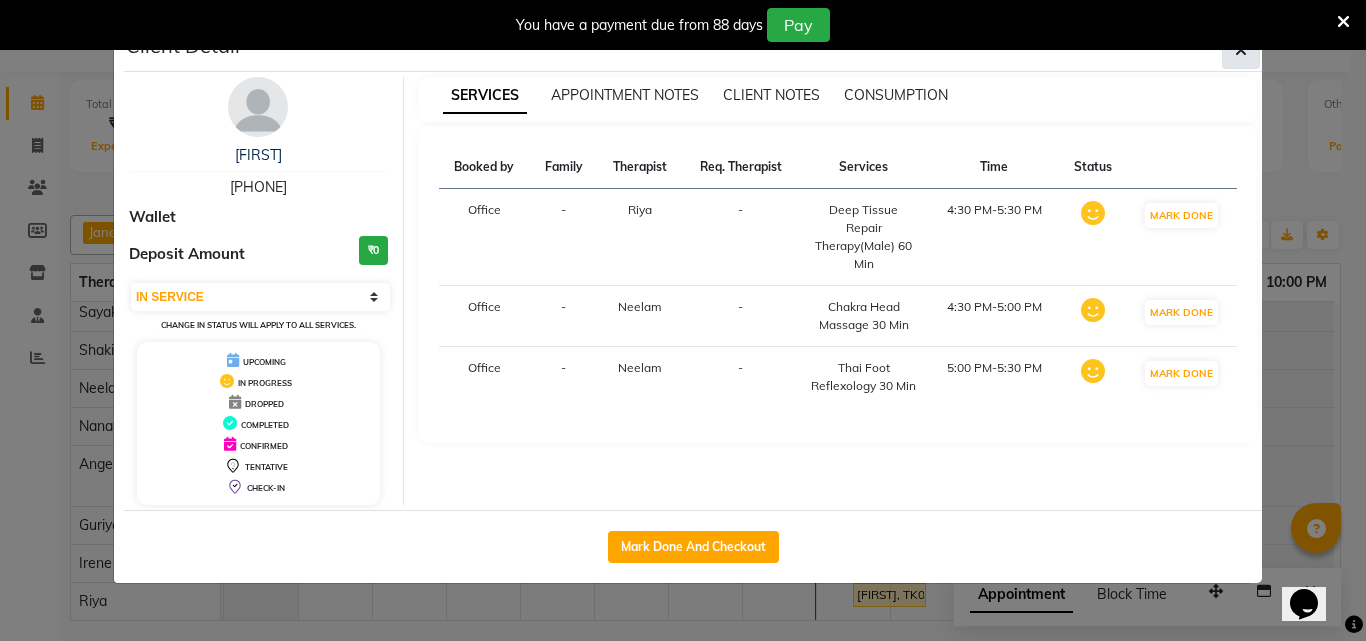 click 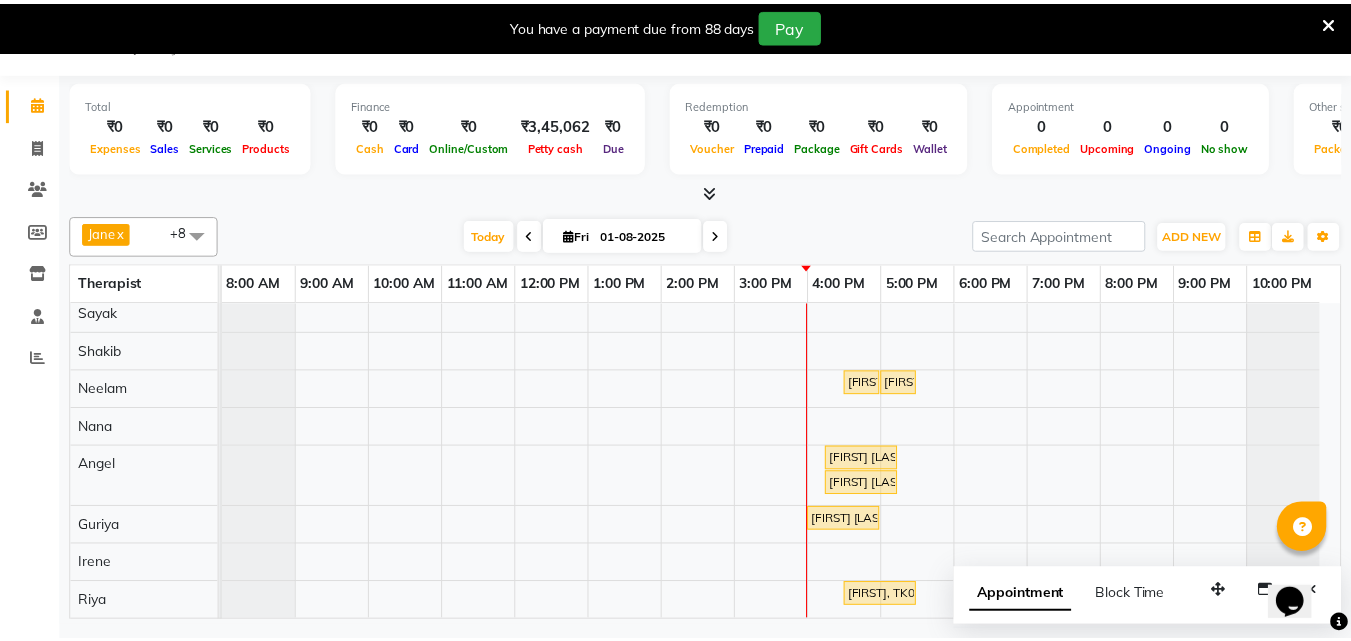 scroll, scrollTop: 23, scrollLeft: 0, axis: vertical 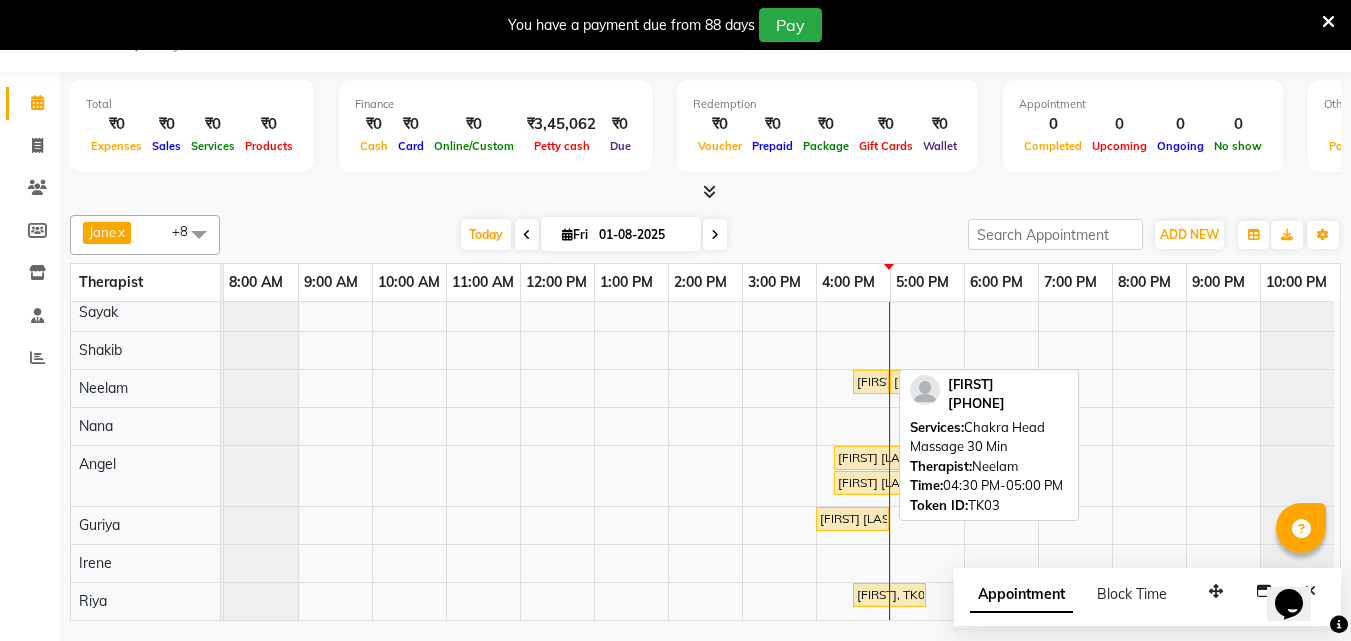 click at bounding box center [888, 382] 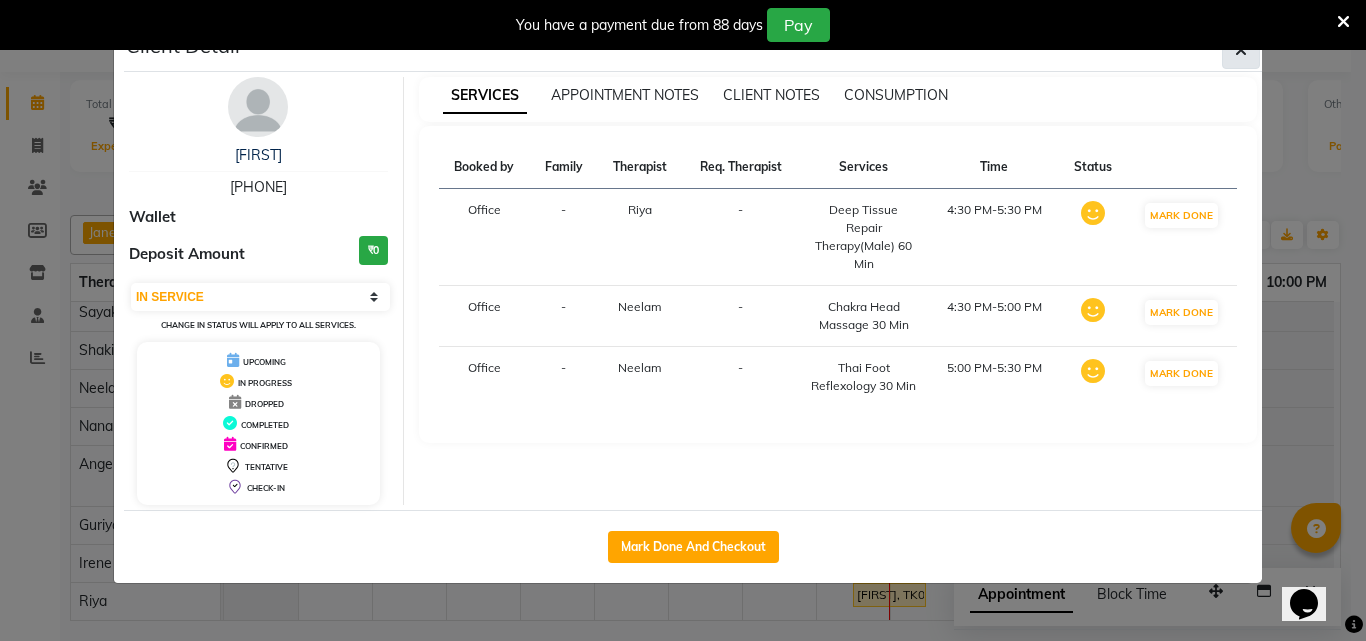 click 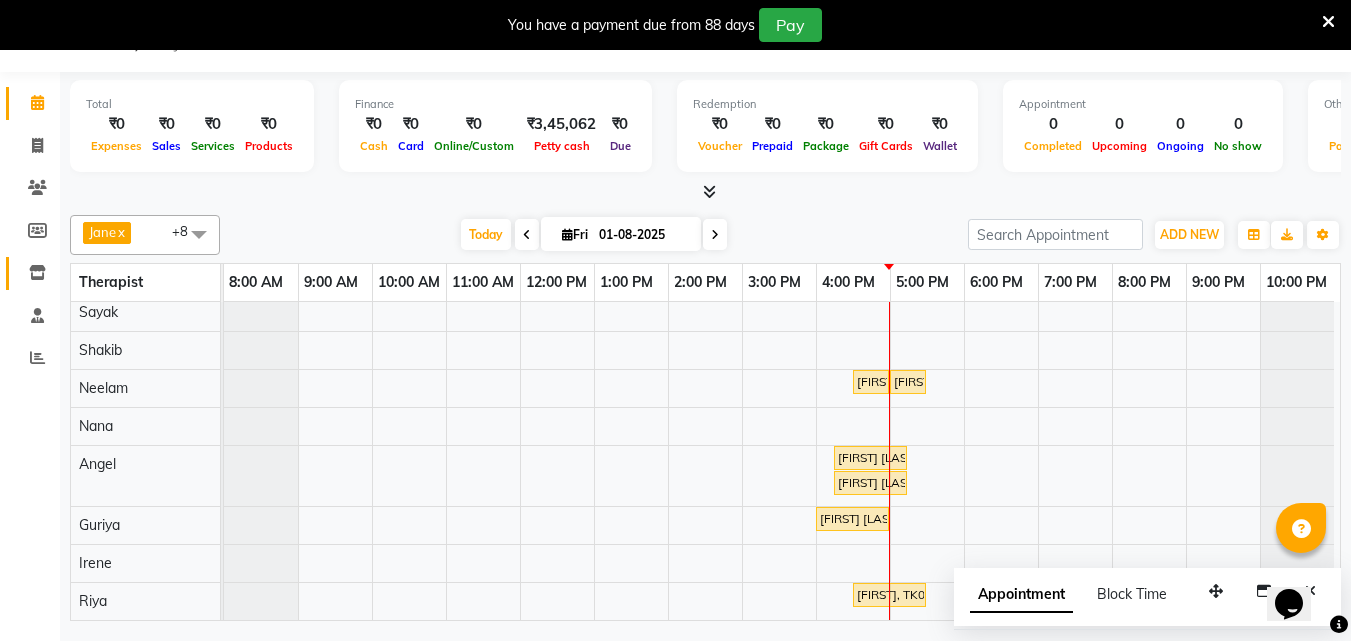 drag, startPoint x: 100, startPoint y: 205, endPoint x: 11, endPoint y: 275, distance: 113.22986 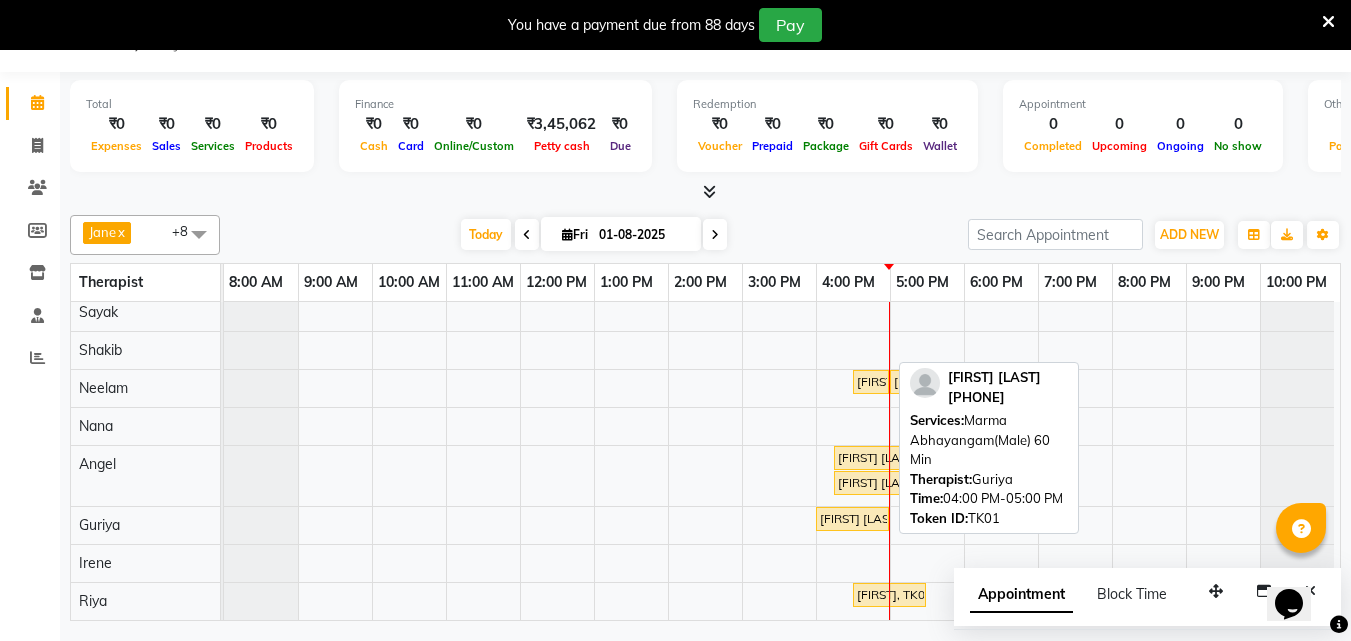 drag, startPoint x: 11, startPoint y: 275, endPoint x: 850, endPoint y: 501, distance: 868.90564 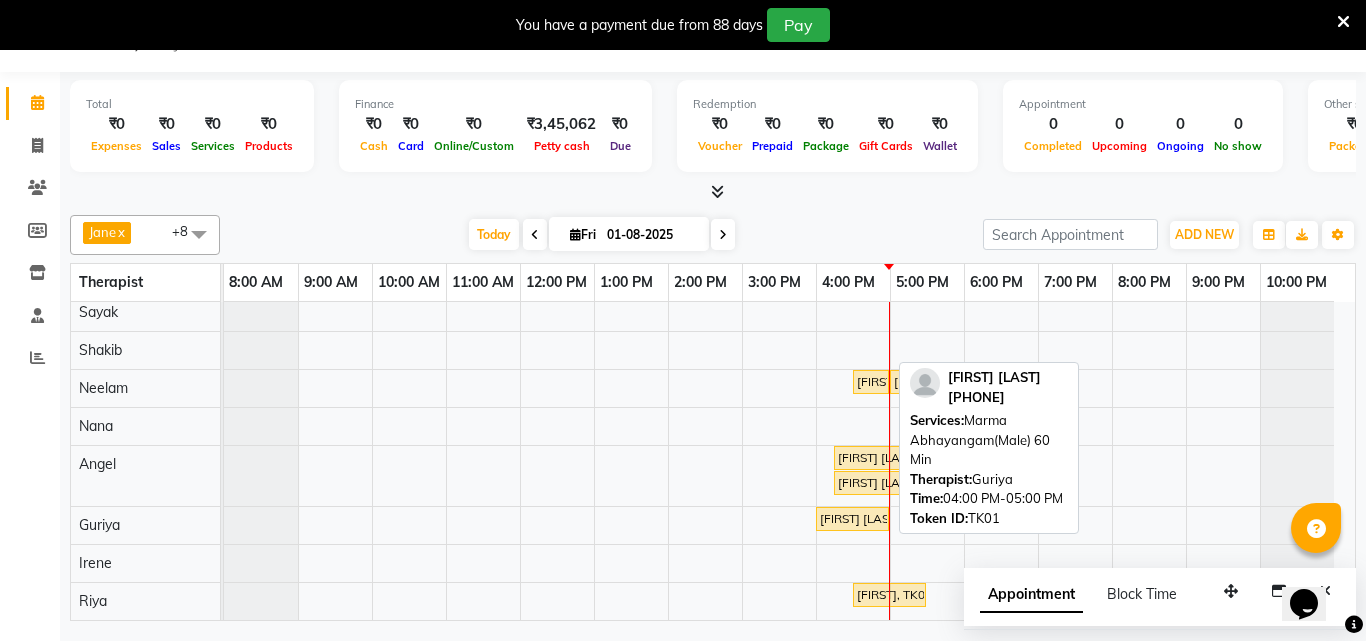 select on "1" 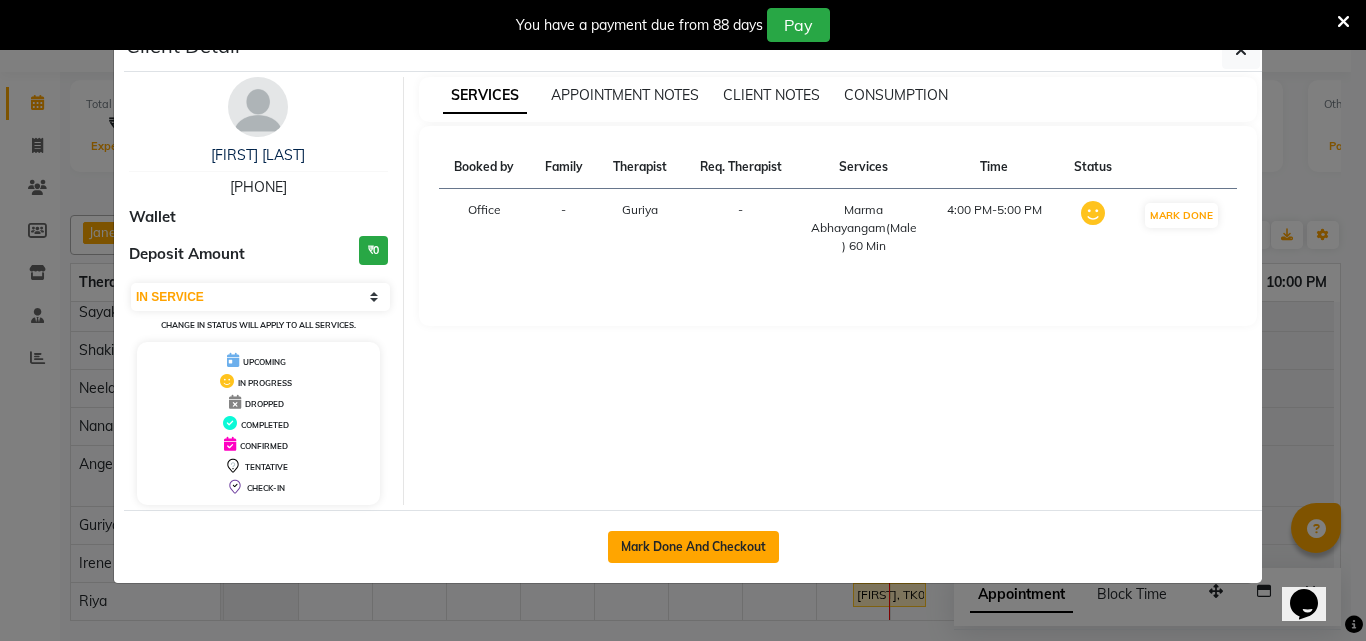 click on "Mark Done And Checkout" 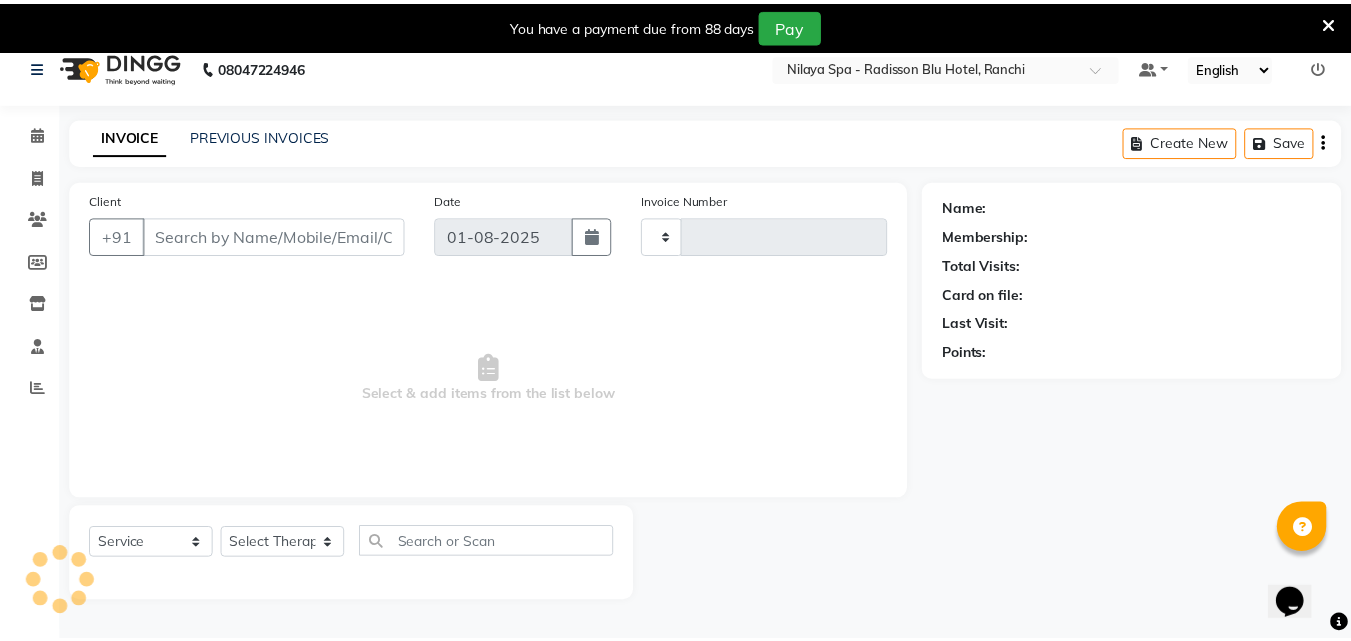 scroll, scrollTop: 0, scrollLeft: 0, axis: both 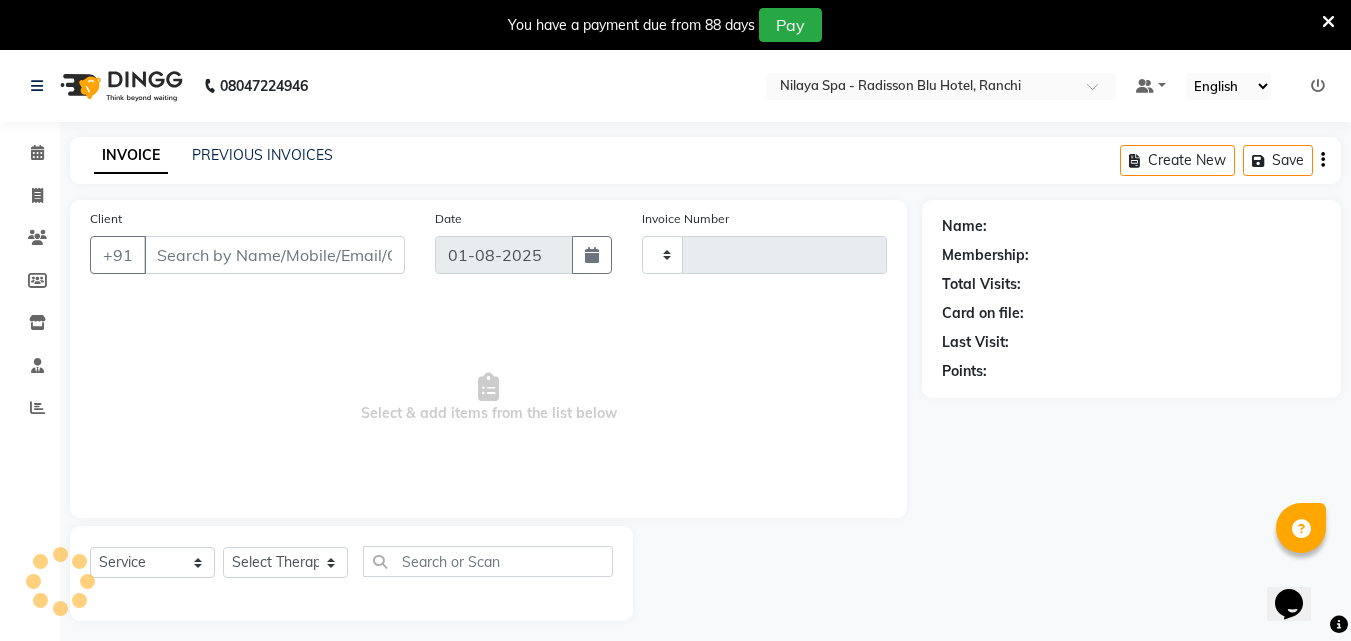 type on "0974" 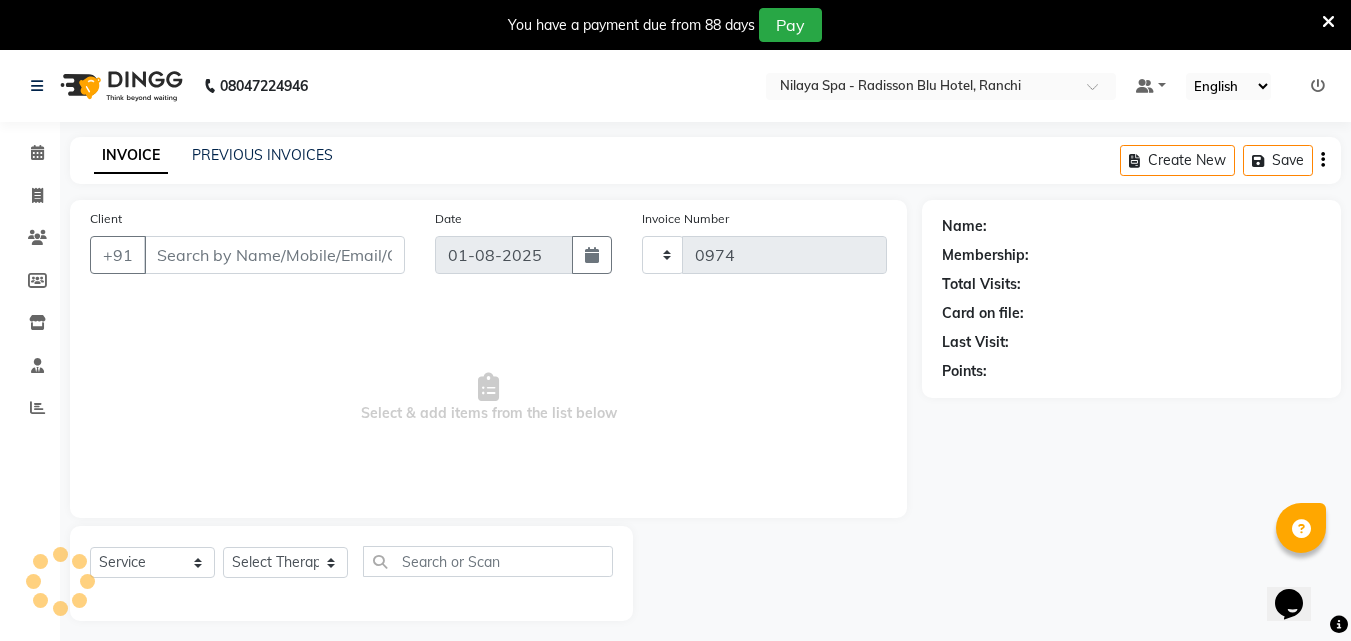 select on "8066" 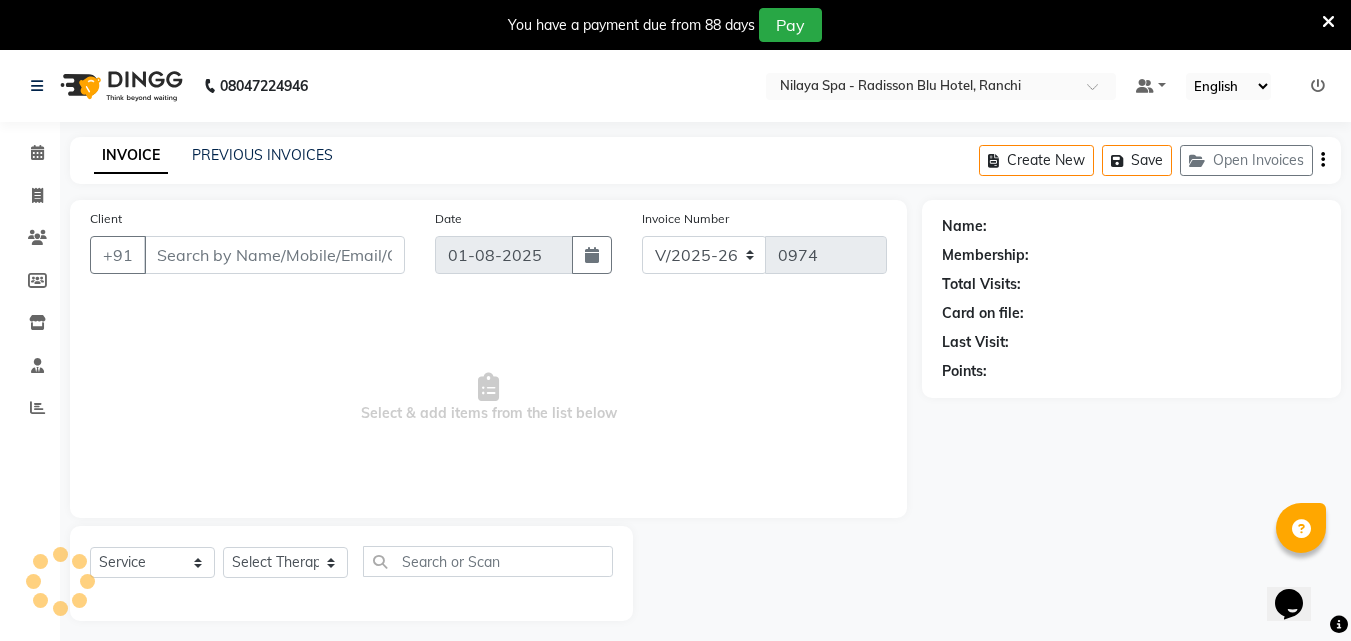 type on "78******29" 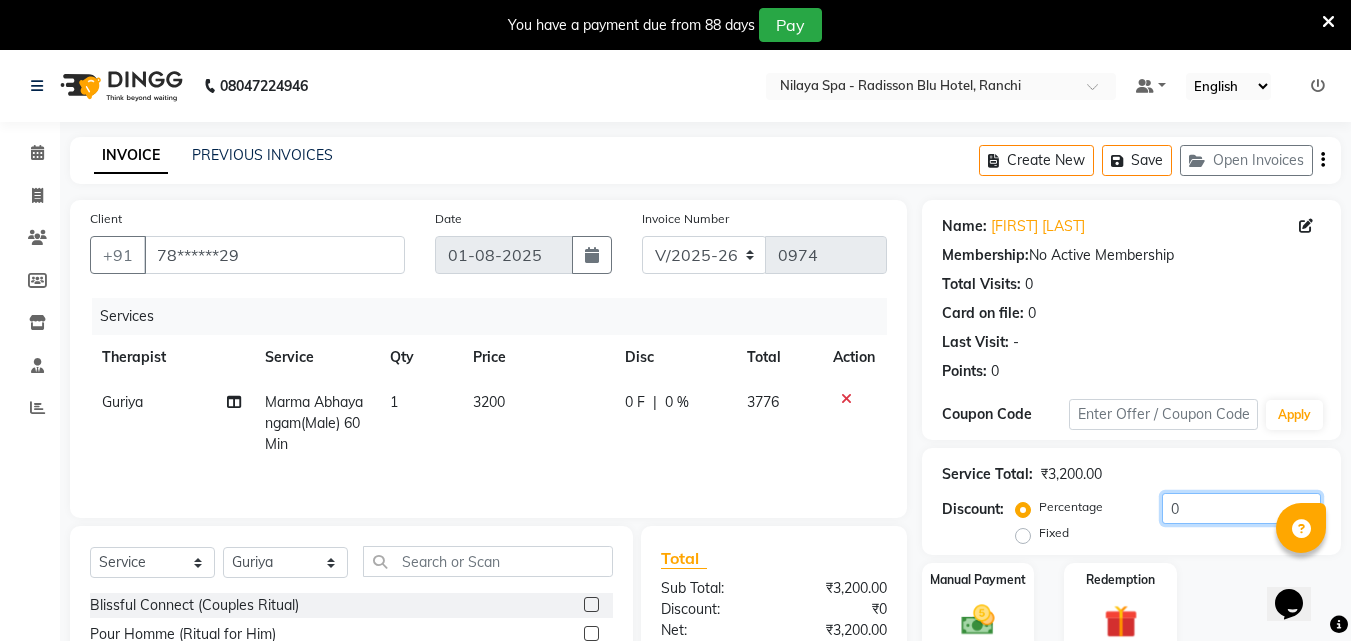 click on "0" 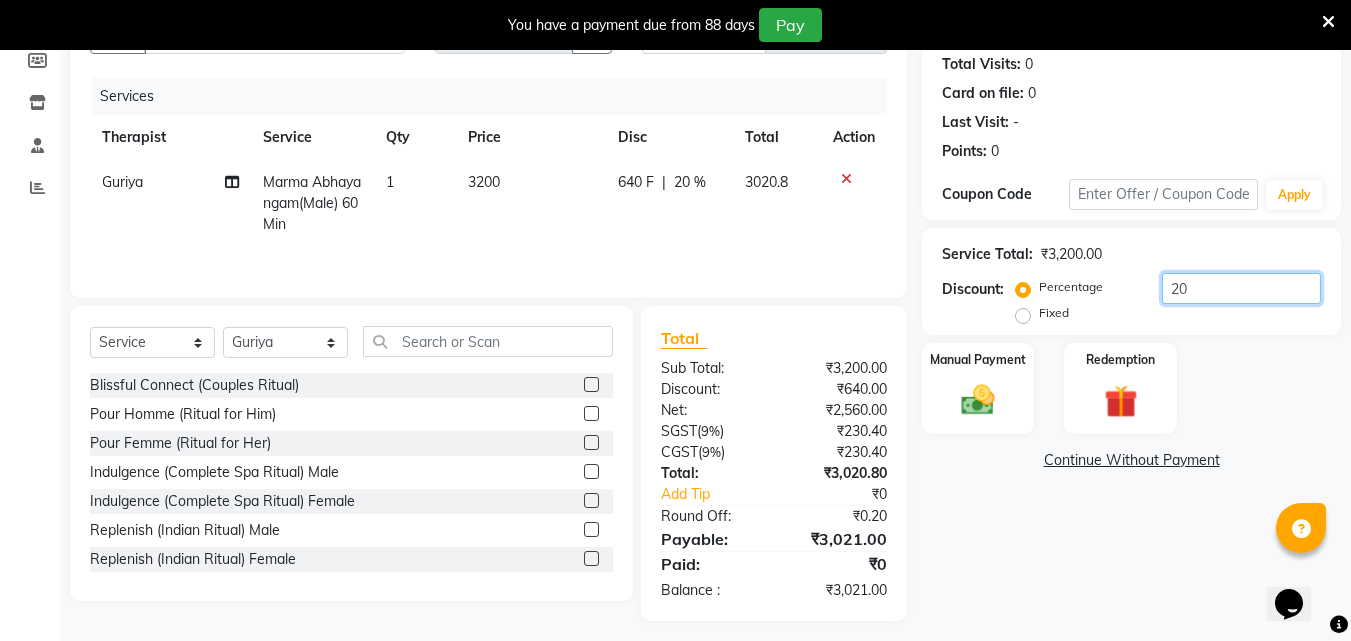 scroll, scrollTop: 230, scrollLeft: 0, axis: vertical 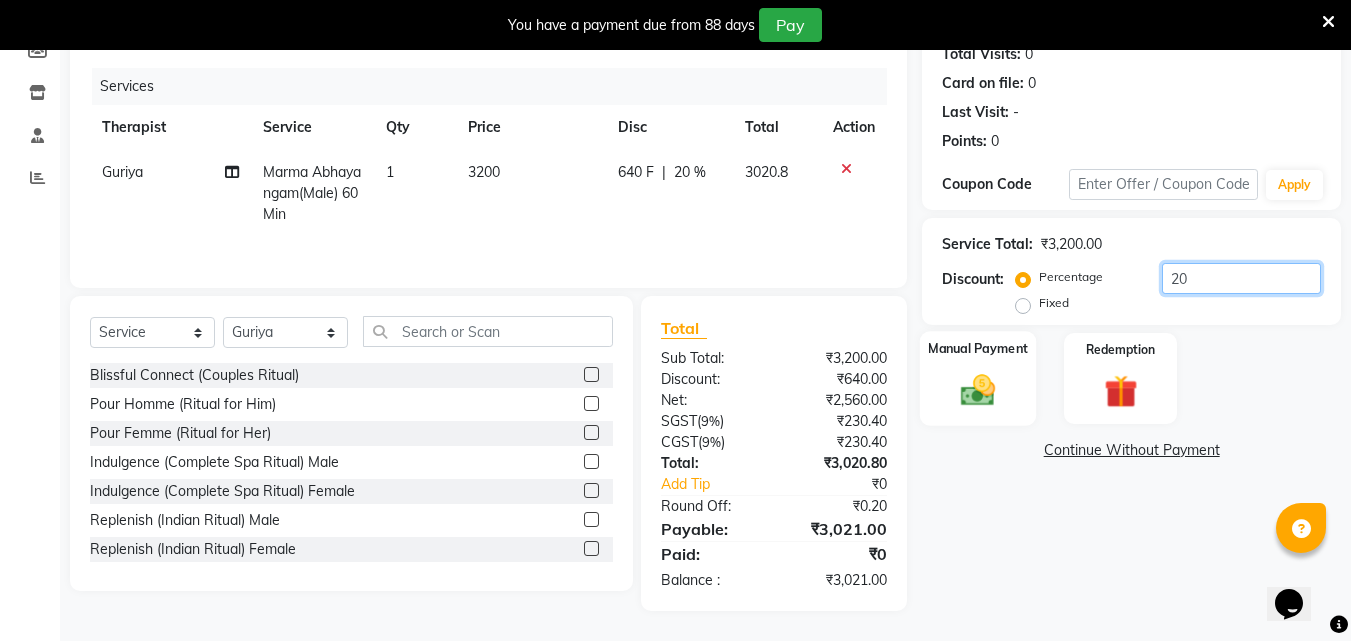 type on "20" 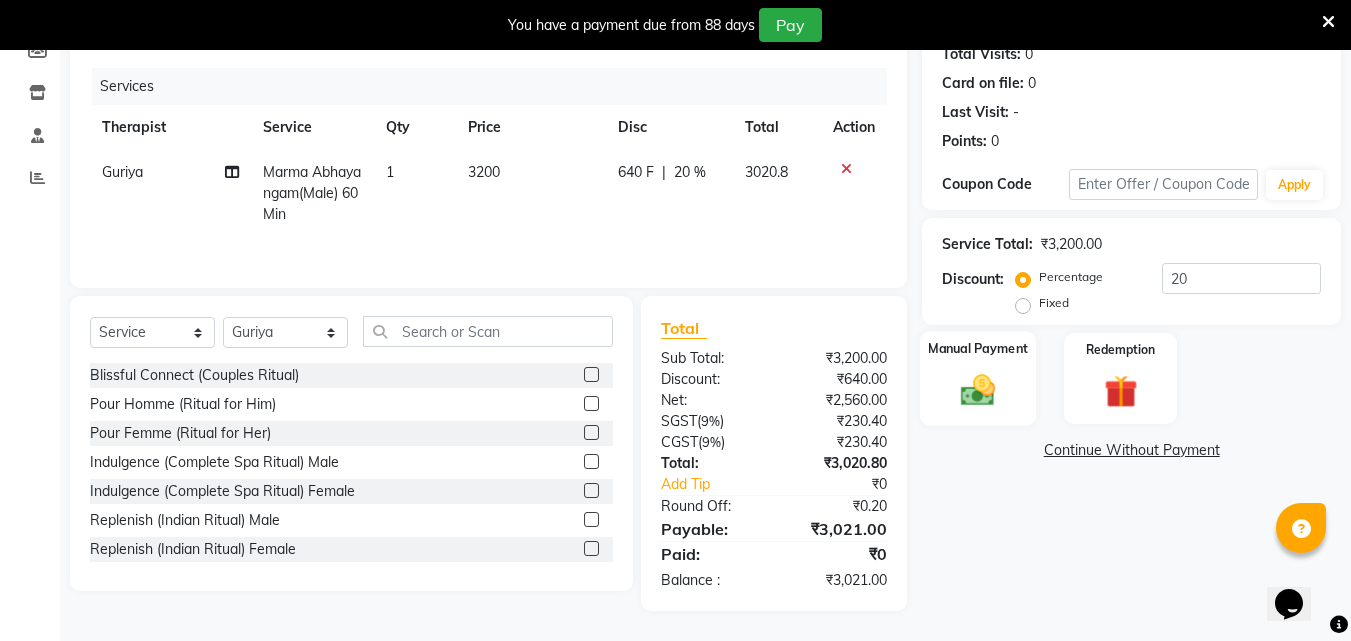 click 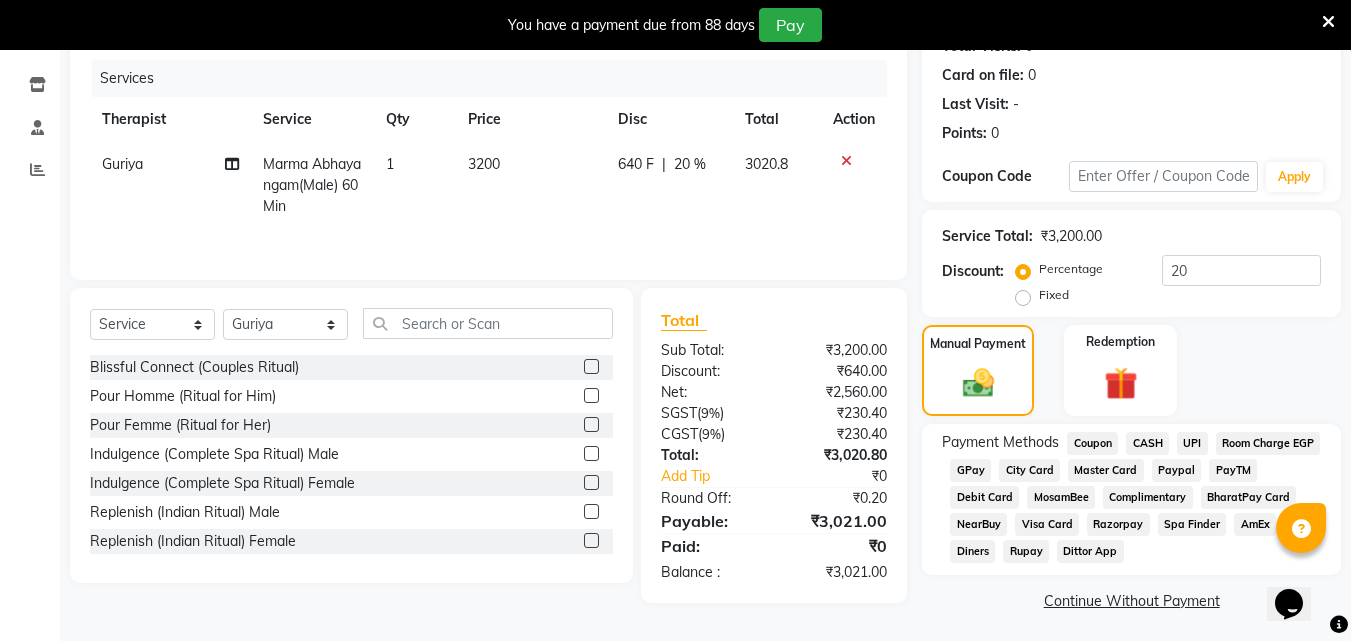 scroll, scrollTop: 243, scrollLeft: 0, axis: vertical 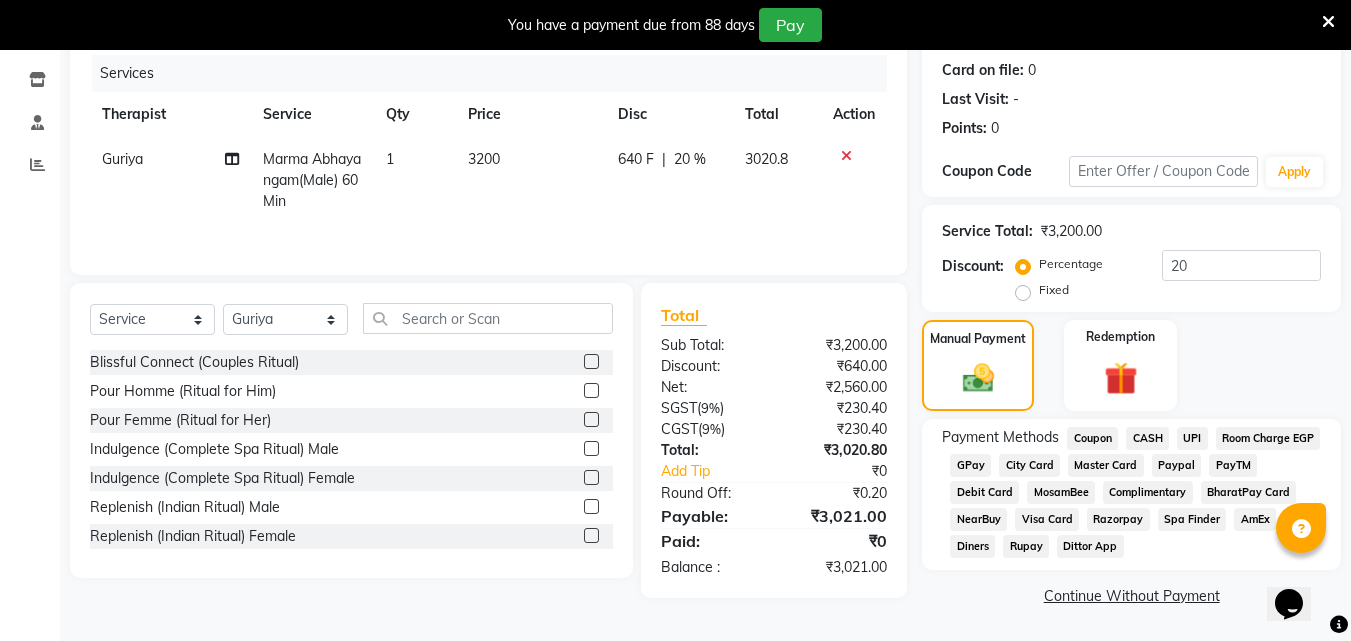 click on "UPI" 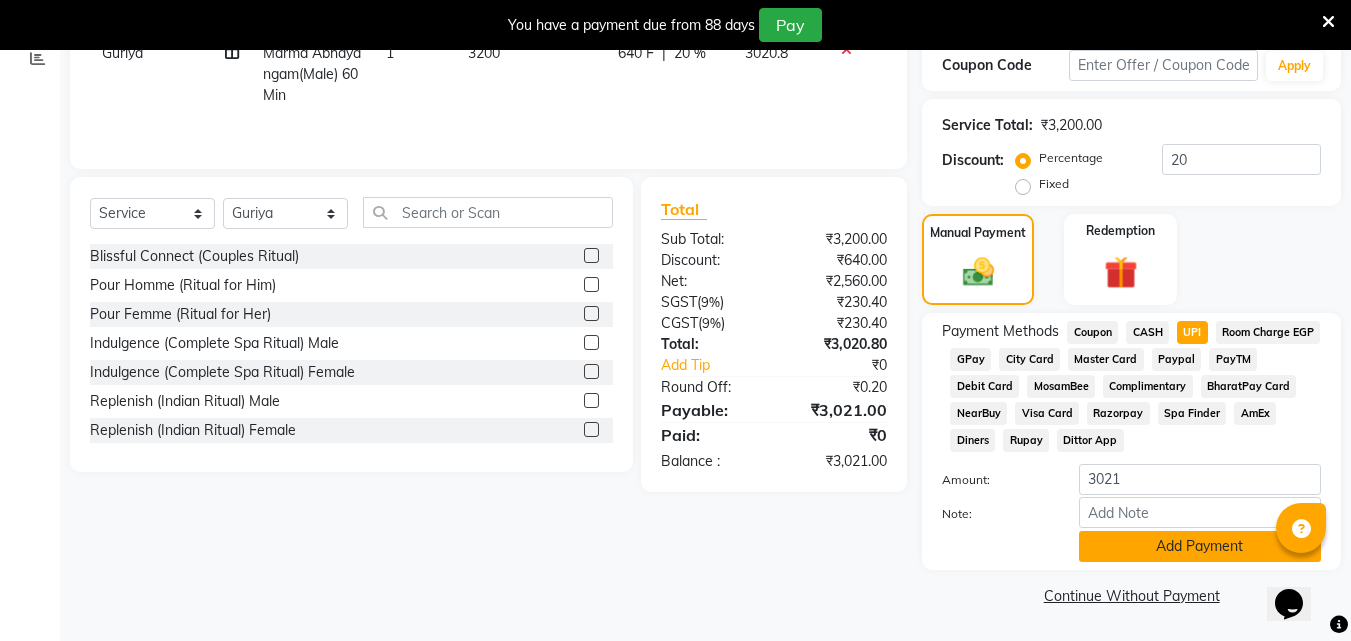 click on "Add Payment" 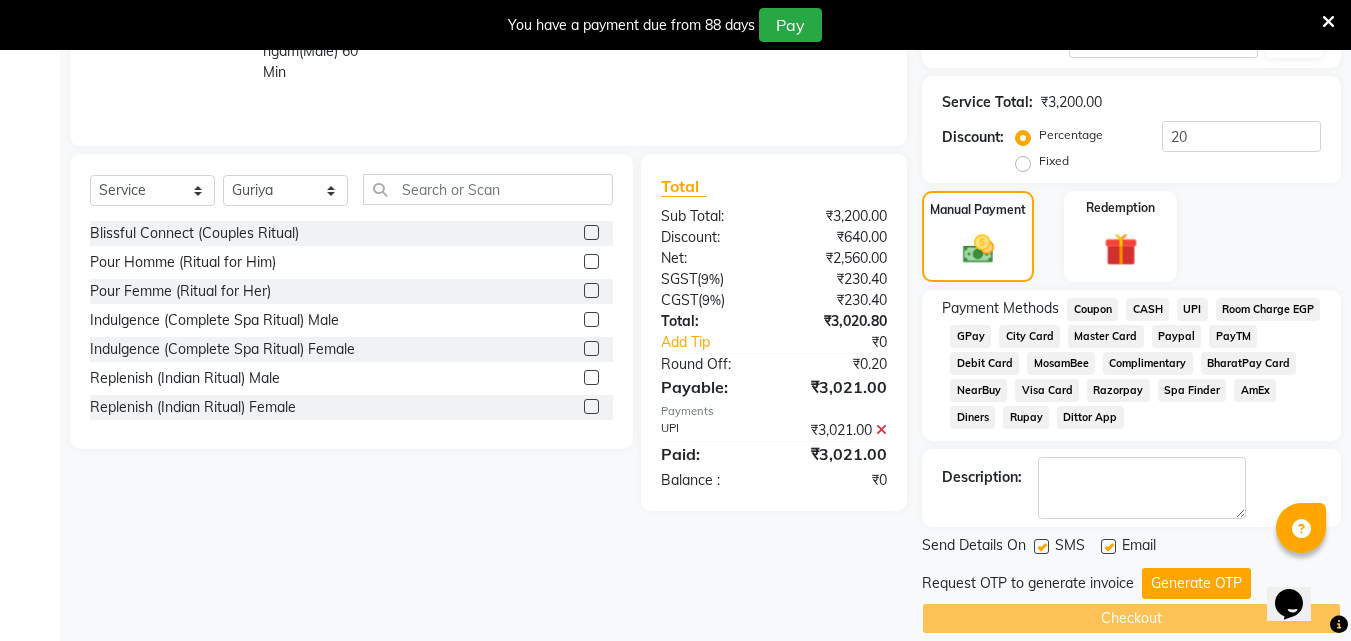 scroll, scrollTop: 395, scrollLeft: 0, axis: vertical 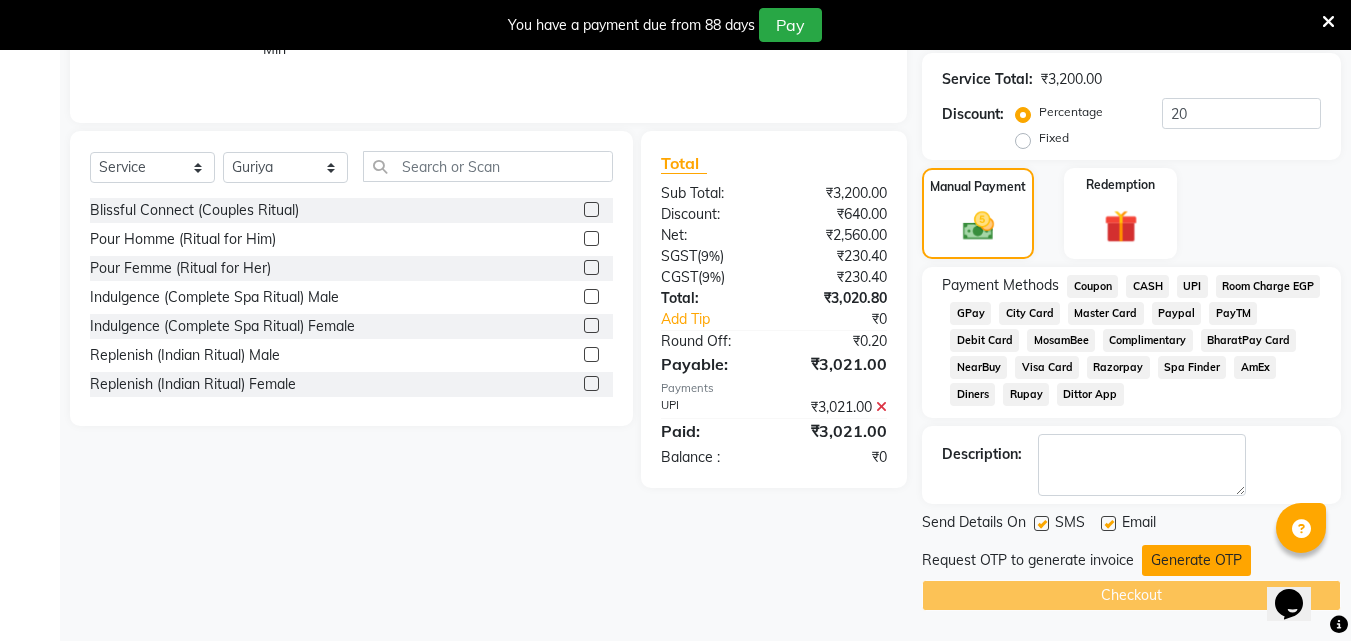 click on "Generate OTP" 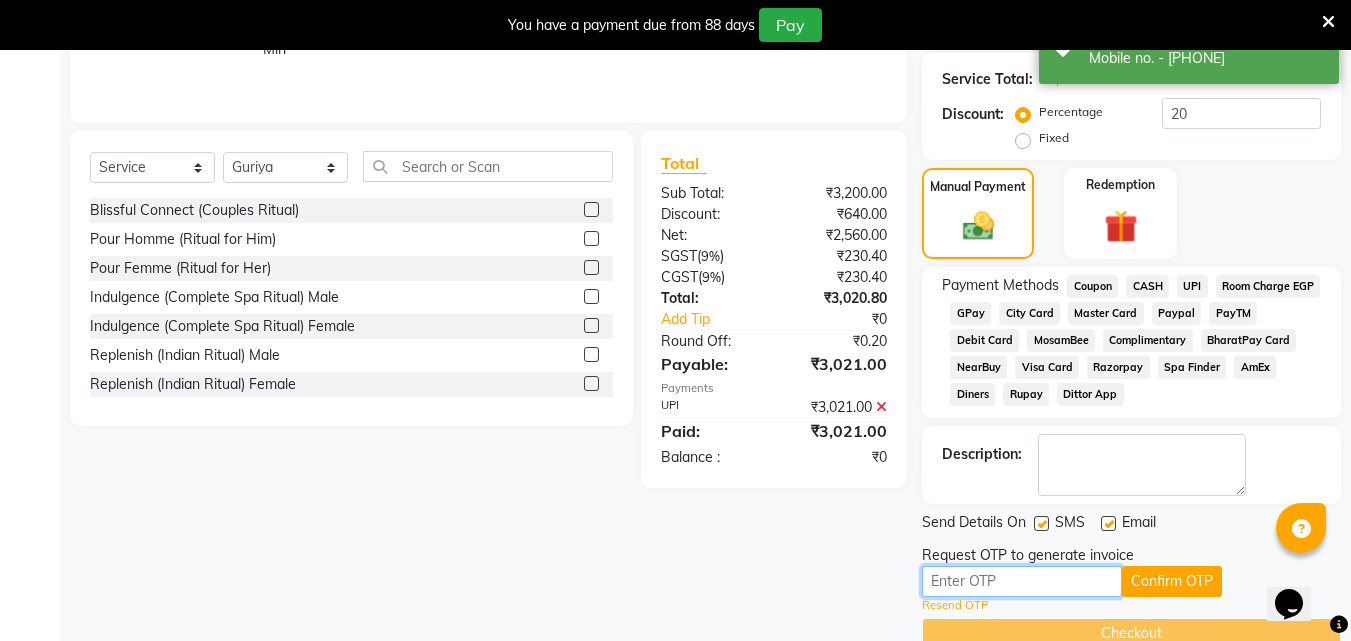 drag, startPoint x: 986, startPoint y: 589, endPoint x: 976, endPoint y: 584, distance: 11.18034 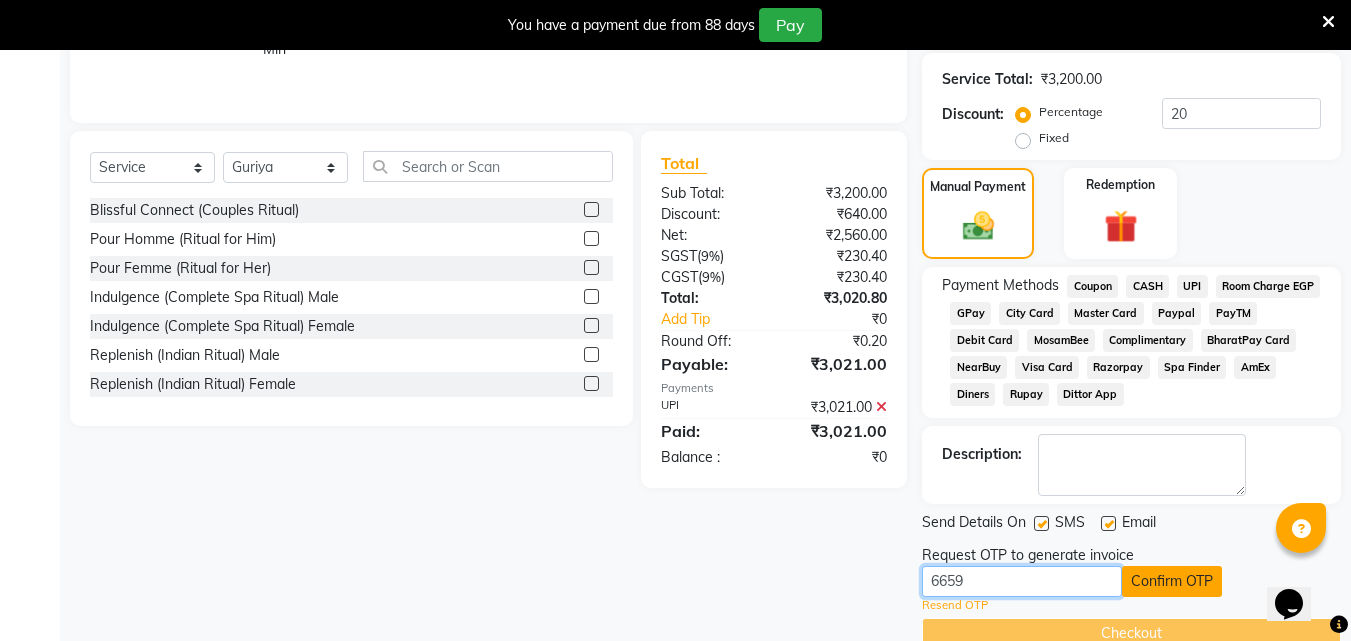 type on "6659" 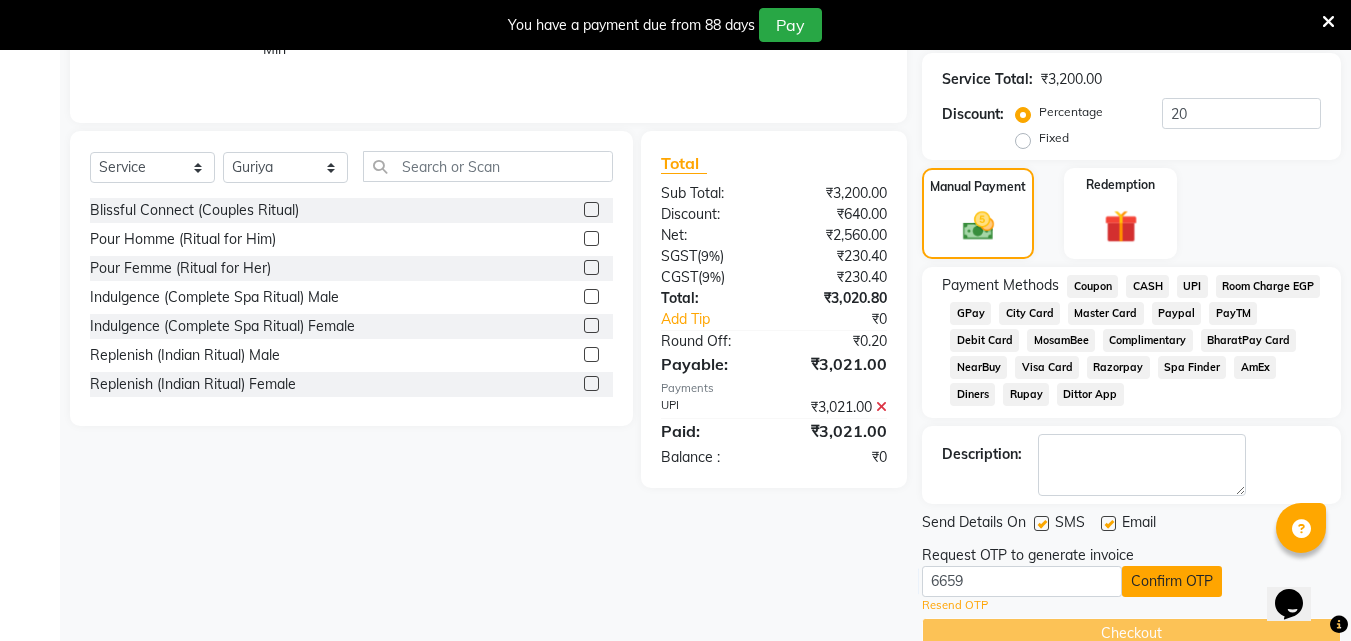 click on "Confirm OTP" 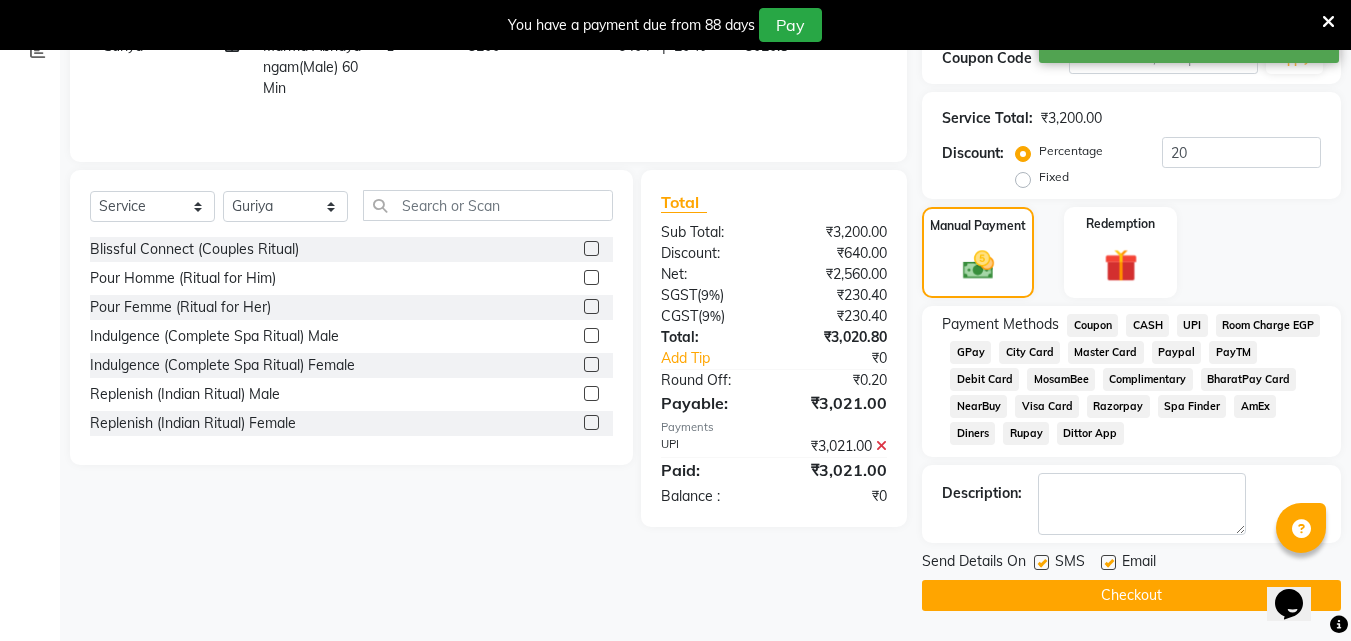 scroll, scrollTop: 356, scrollLeft: 0, axis: vertical 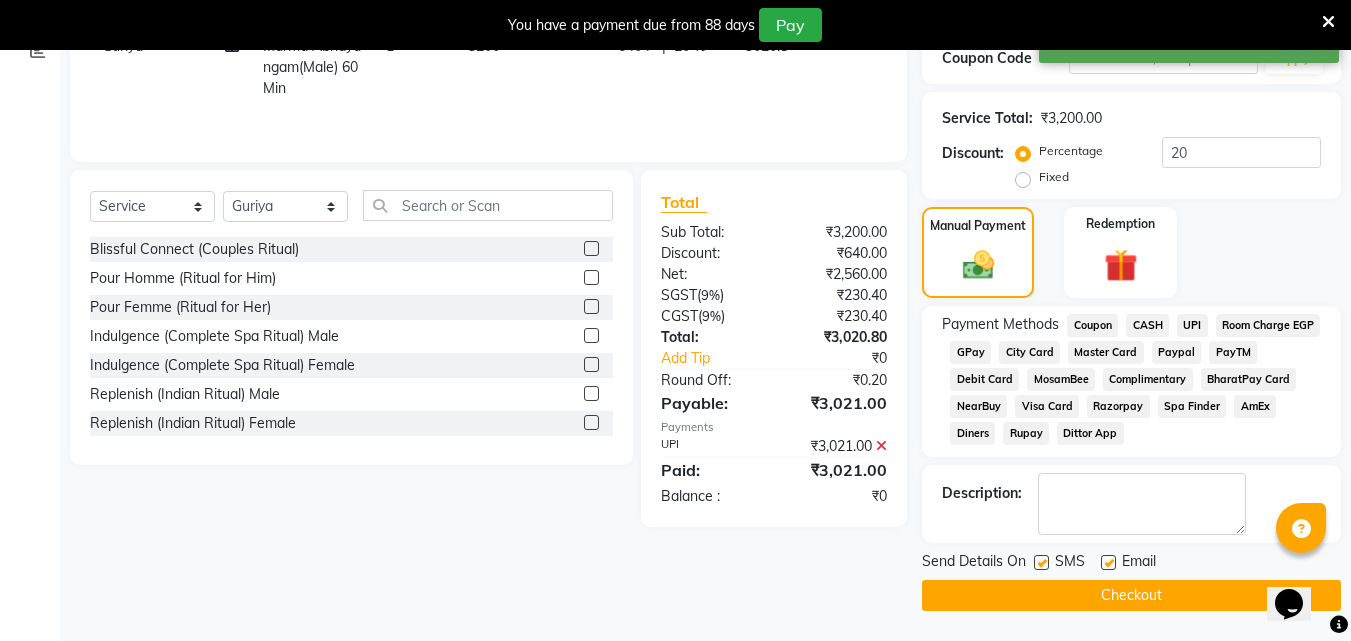 click on "Checkout" 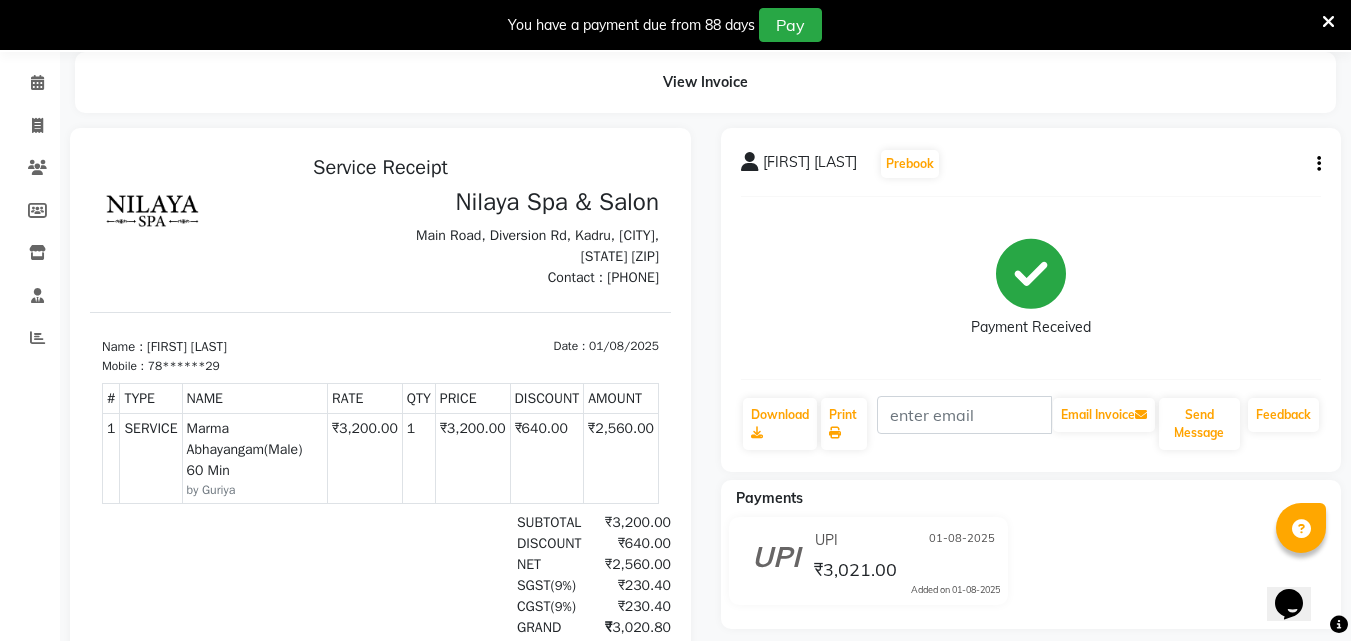 scroll, scrollTop: 0, scrollLeft: 0, axis: both 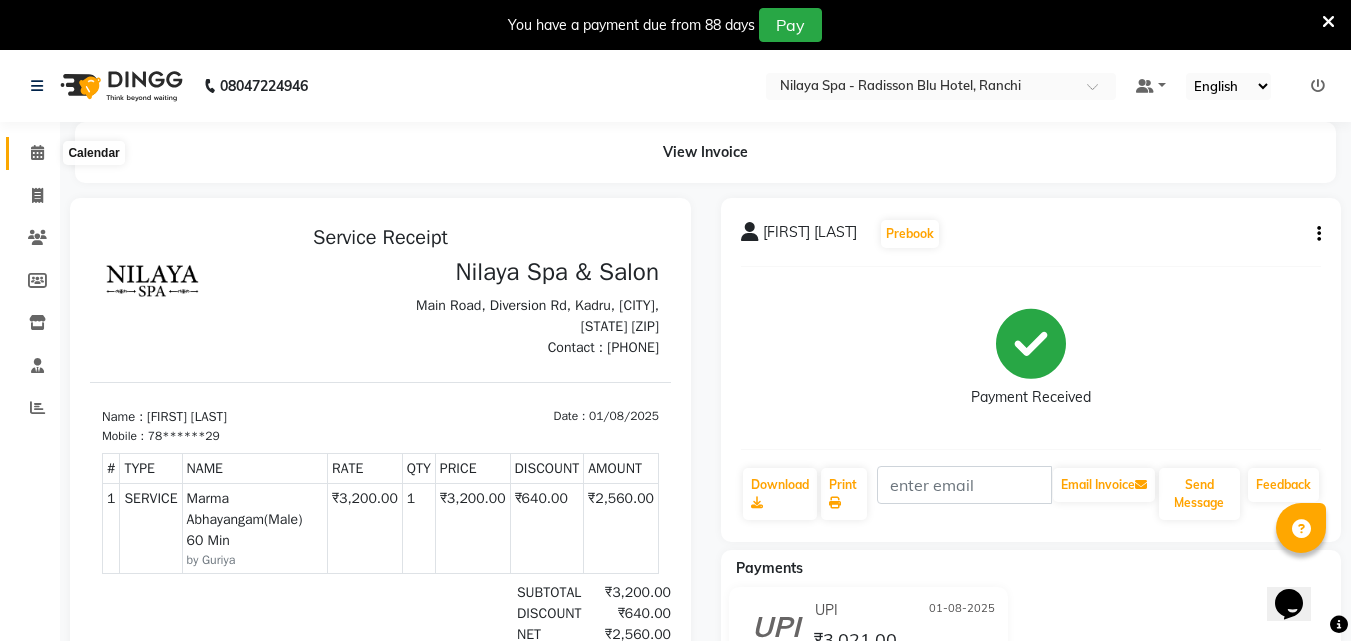 click 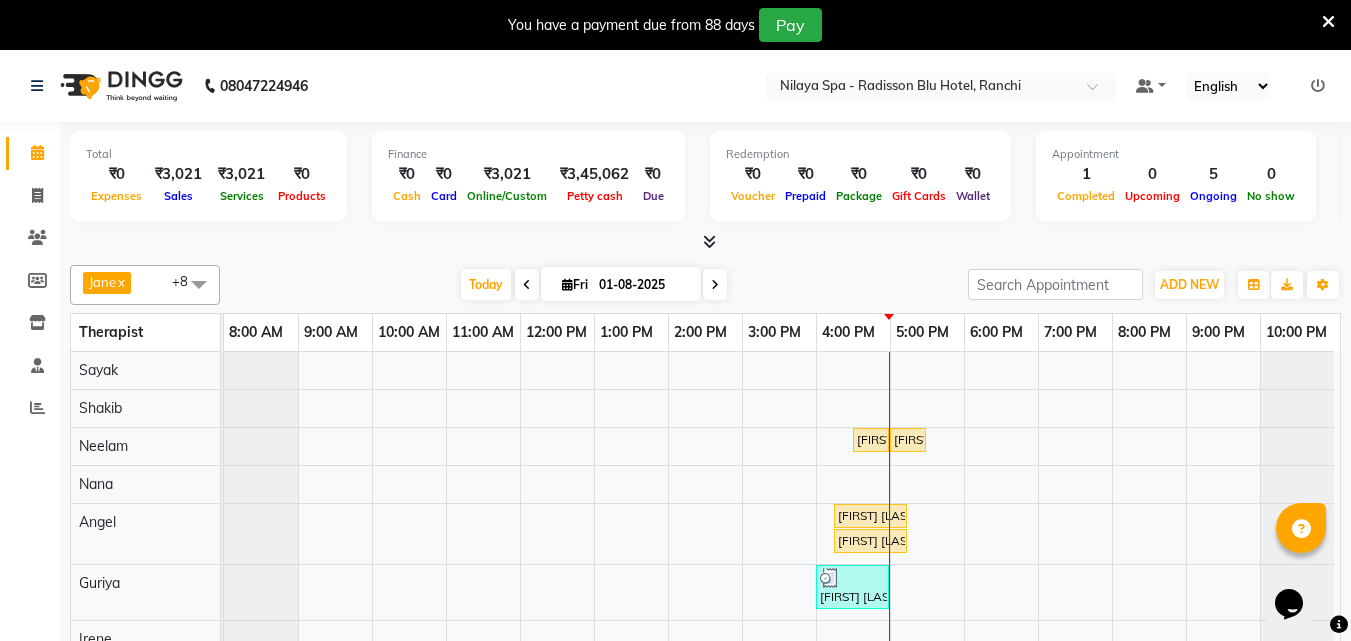 scroll, scrollTop: 41, scrollLeft: 0, axis: vertical 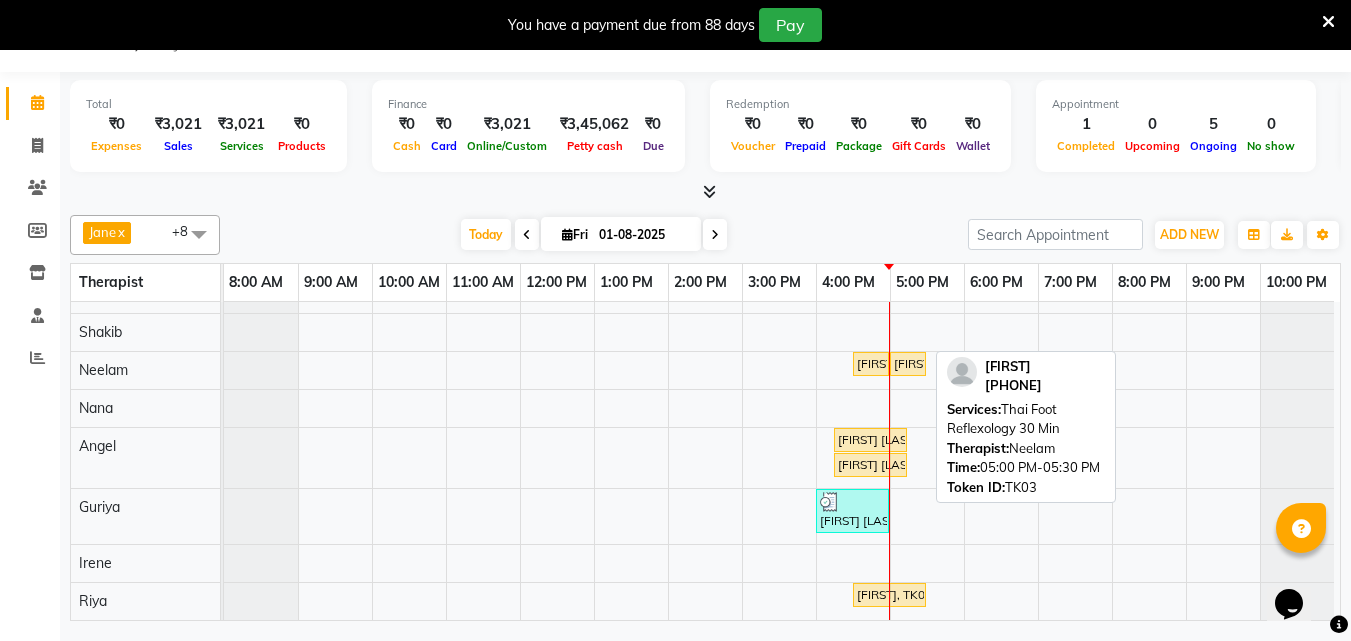 click on "[FIRST], TK03, 05:00 PM-05:30 PM, Thai Foot Reflexology 30 Min" at bounding box center (908, 364) 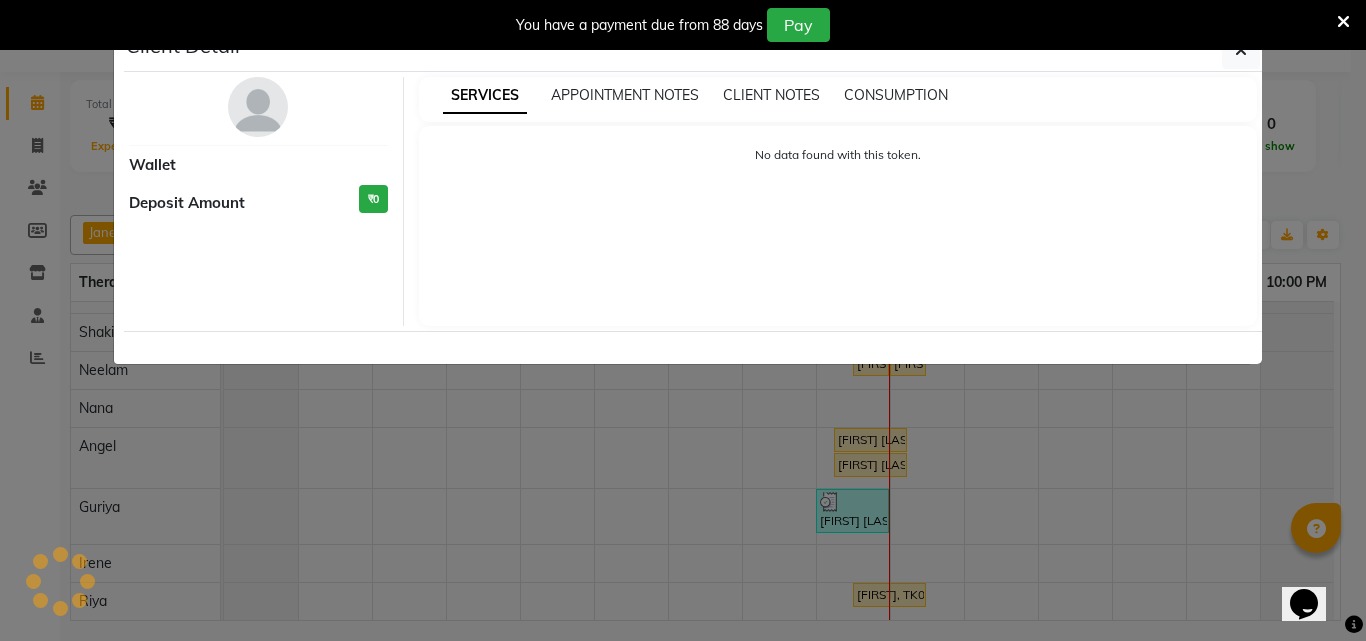 select on "1" 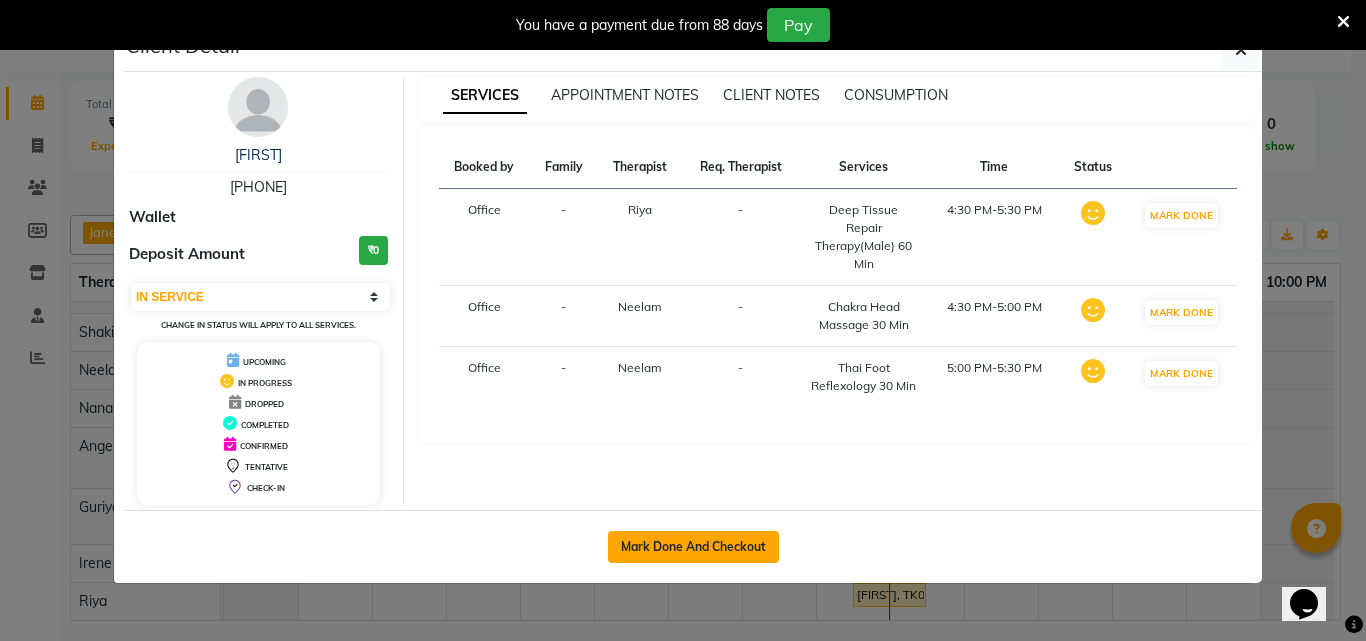 click on "Mark Done And Checkout" 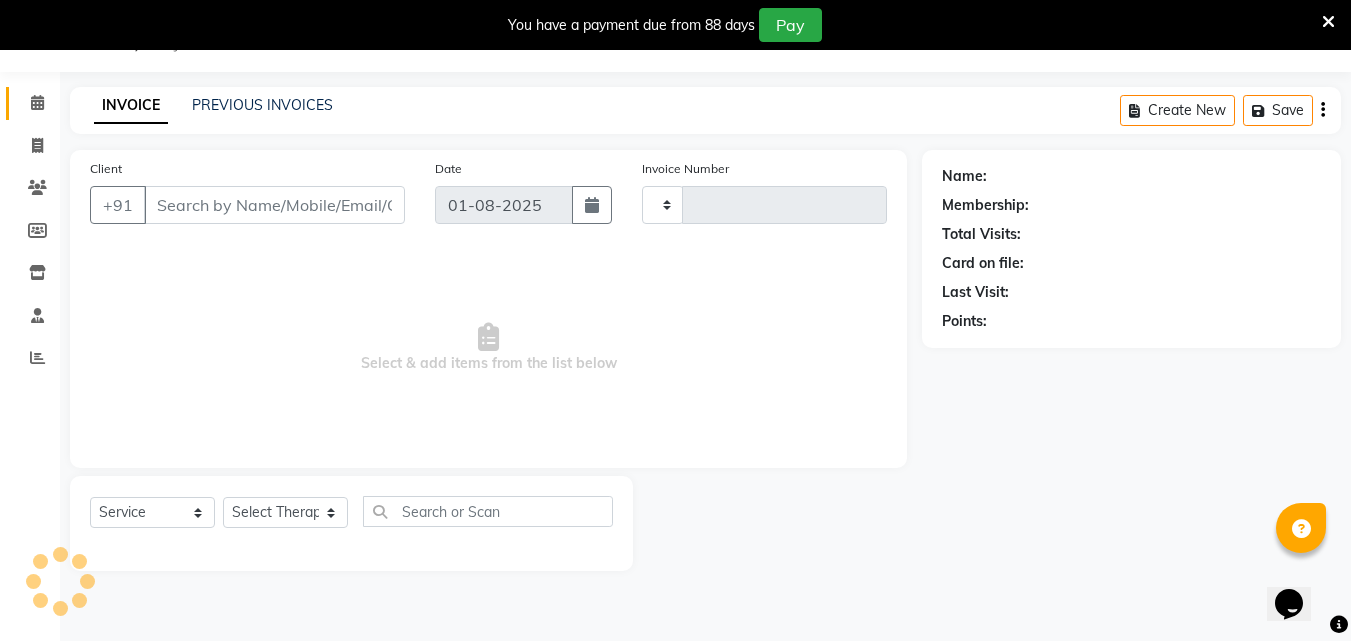 type on "0975" 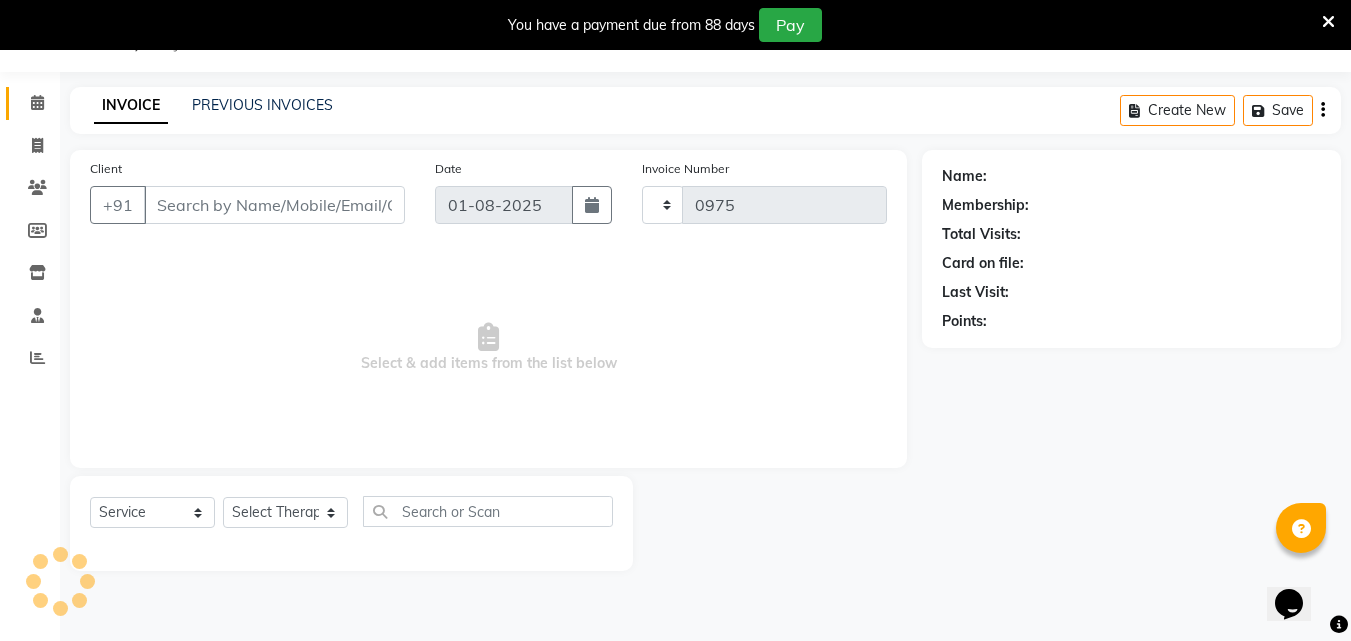 select on "8066" 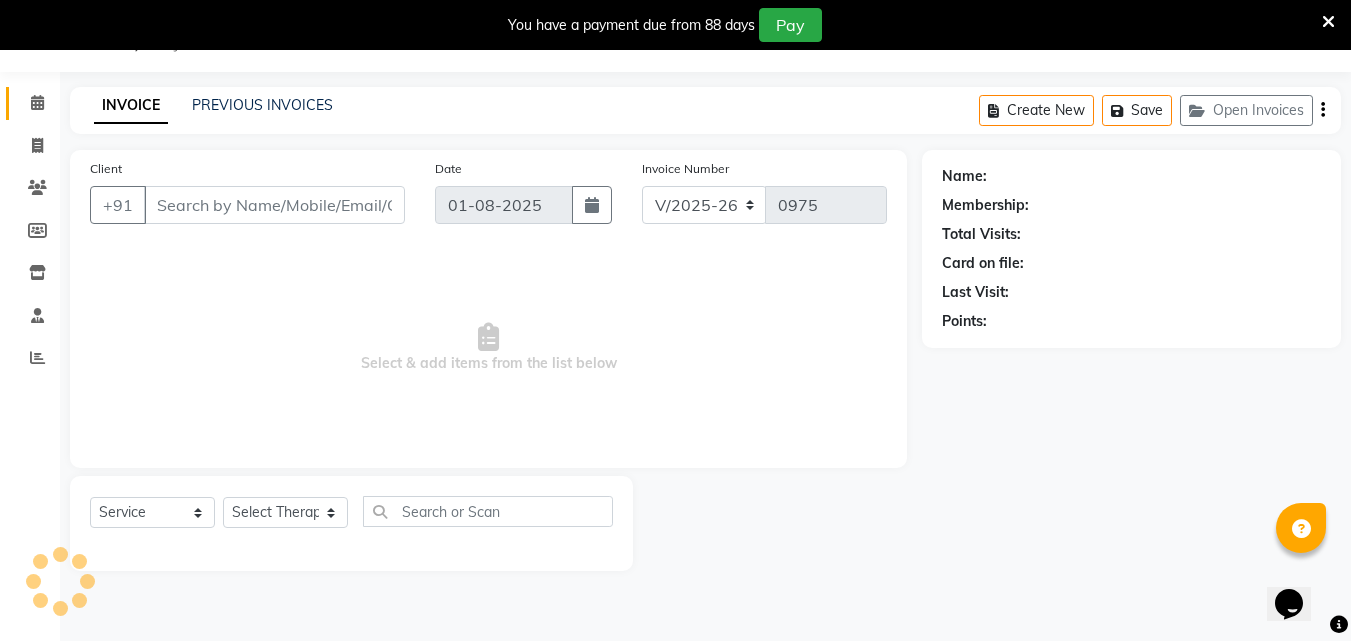 type on "[PHONE]" 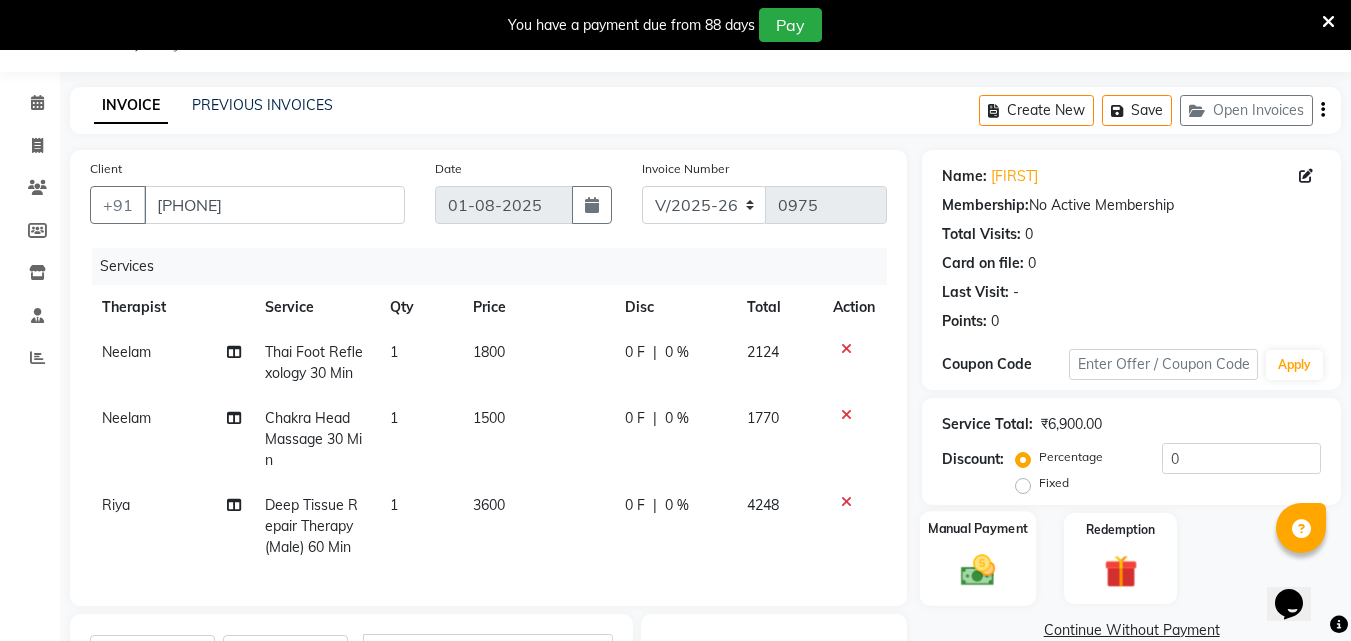 click 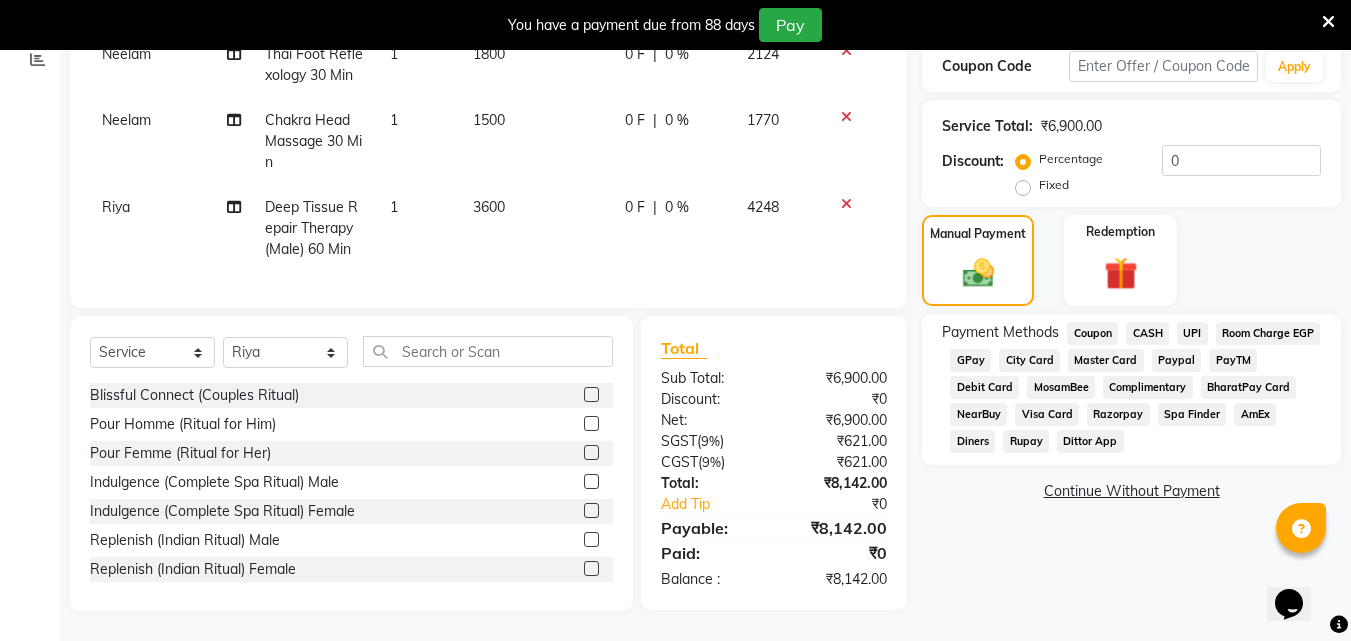 scroll, scrollTop: 363, scrollLeft: 0, axis: vertical 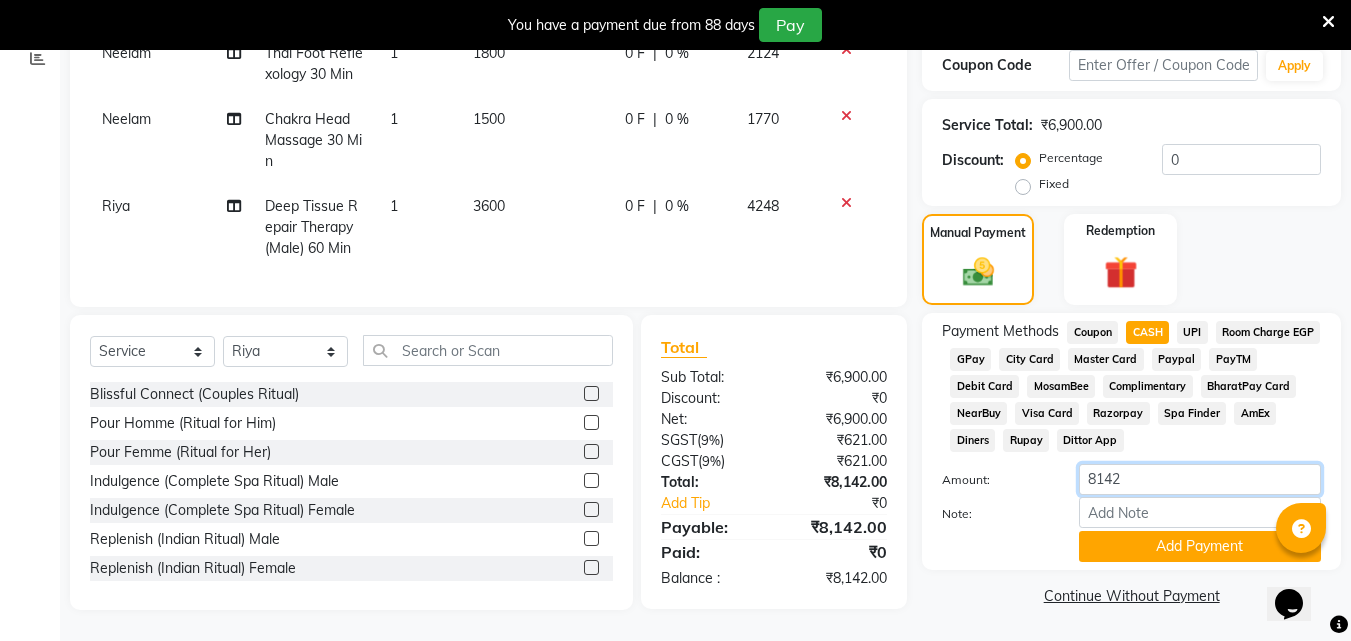 click on "8142" 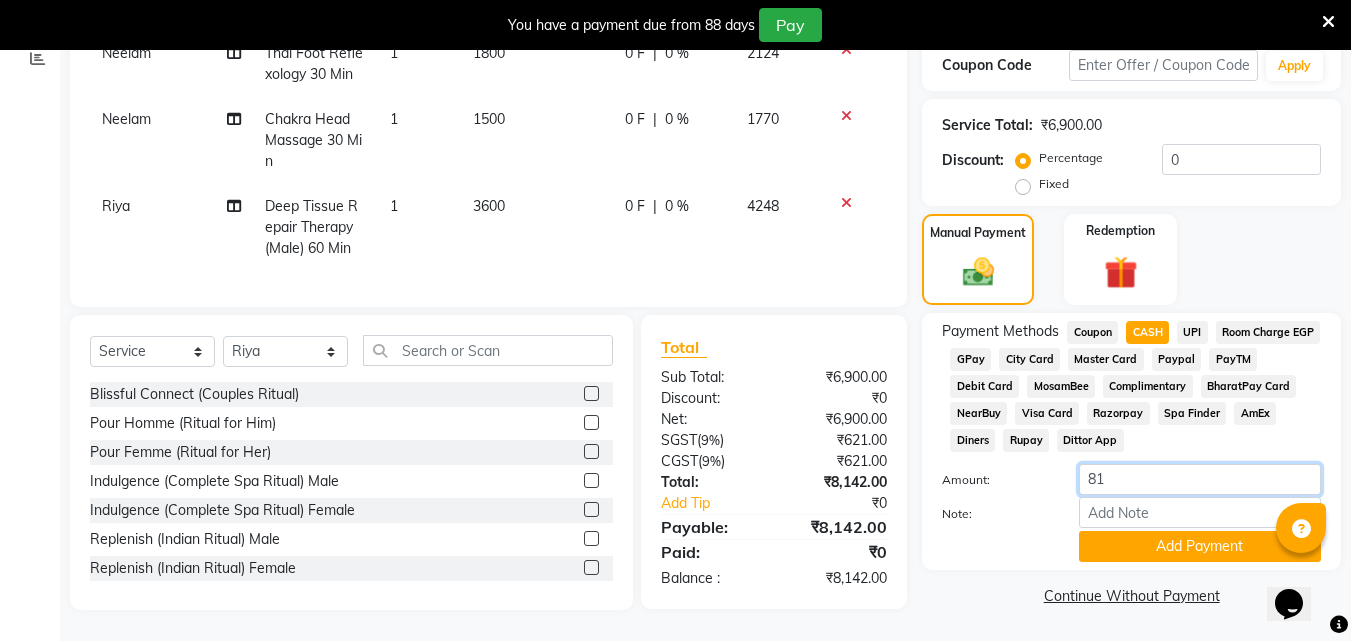 type on "8" 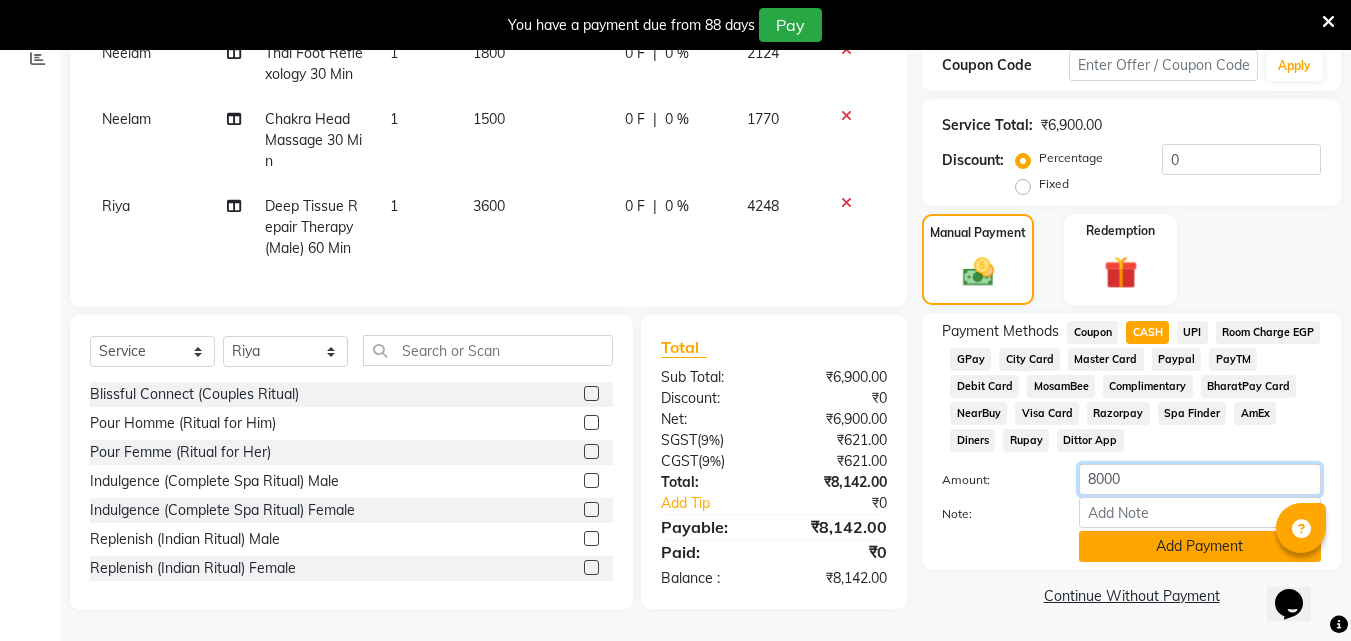 type on "8000" 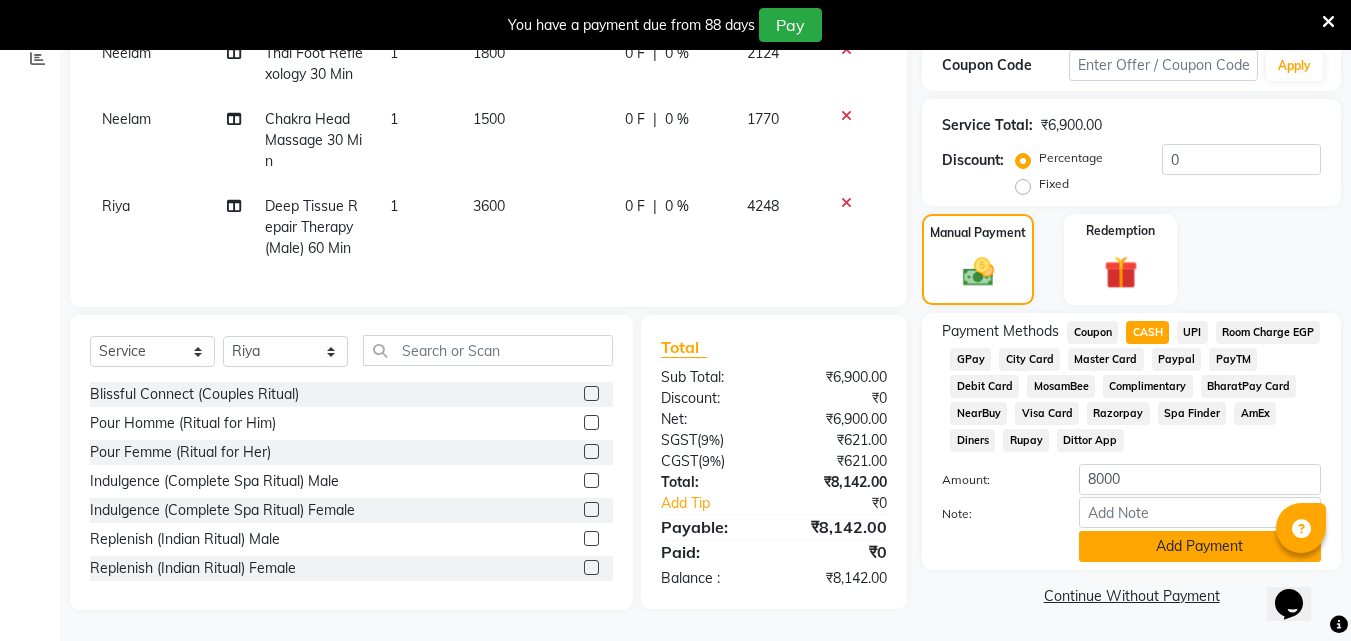 click on "Add Payment" 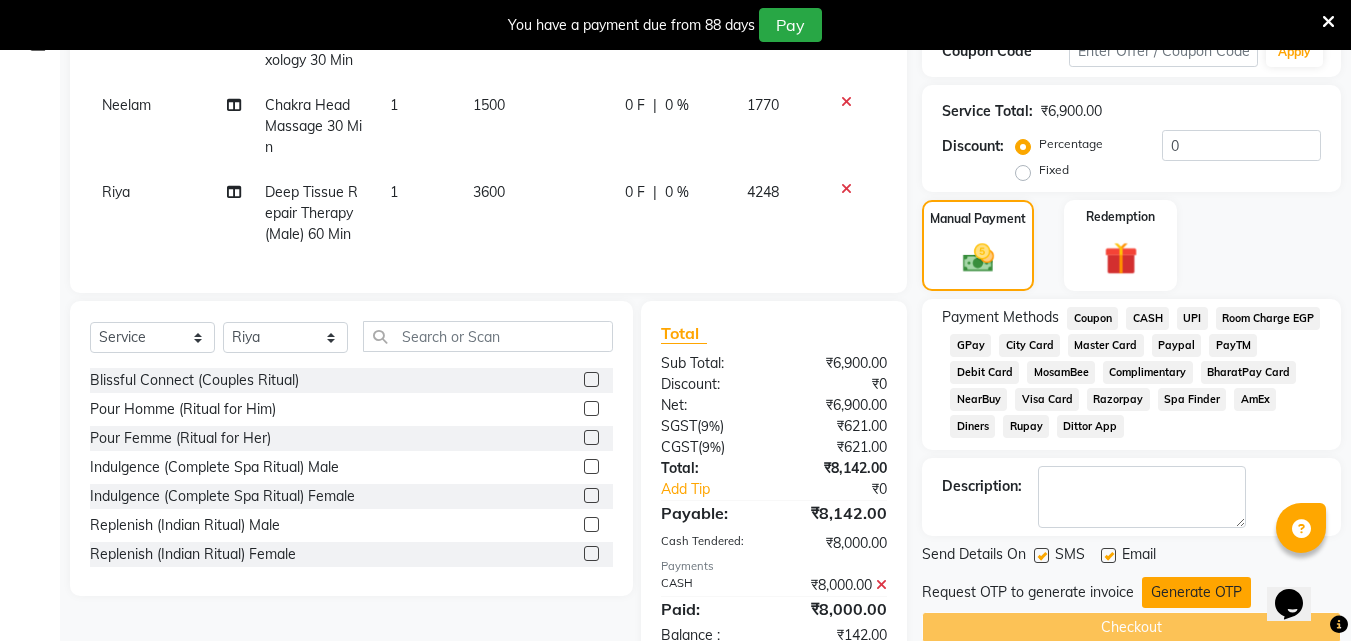 click on "Generate OTP" 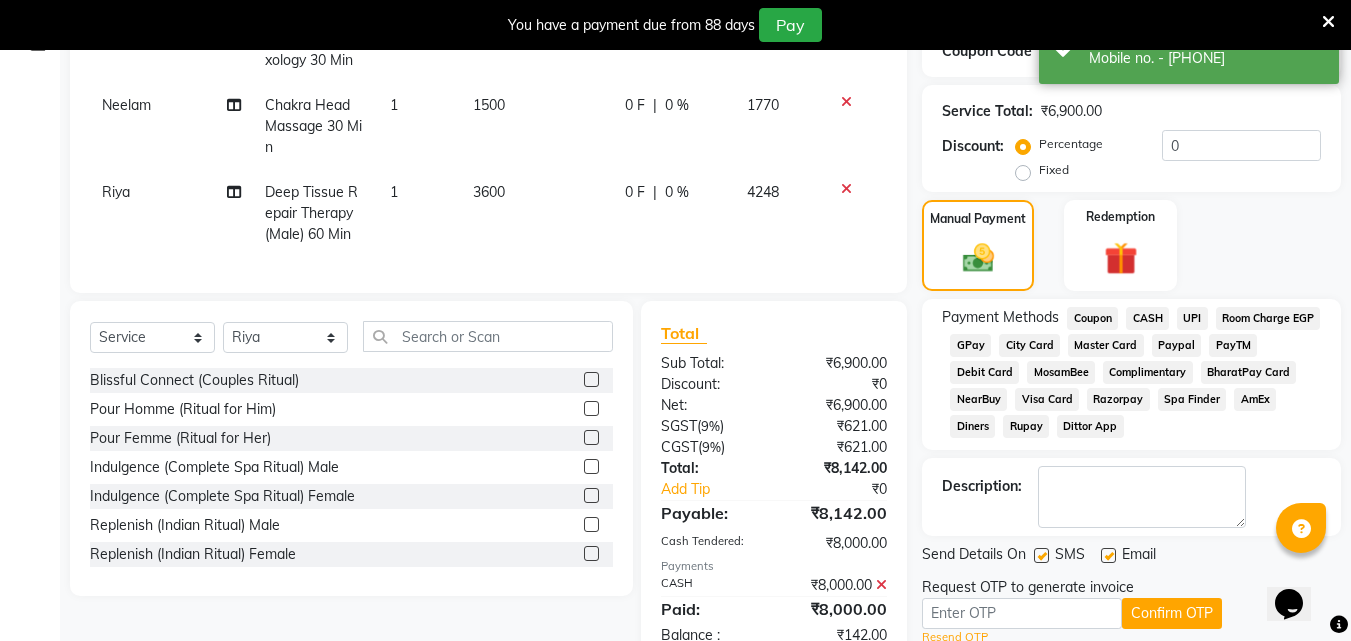 scroll, scrollTop: 433, scrollLeft: 0, axis: vertical 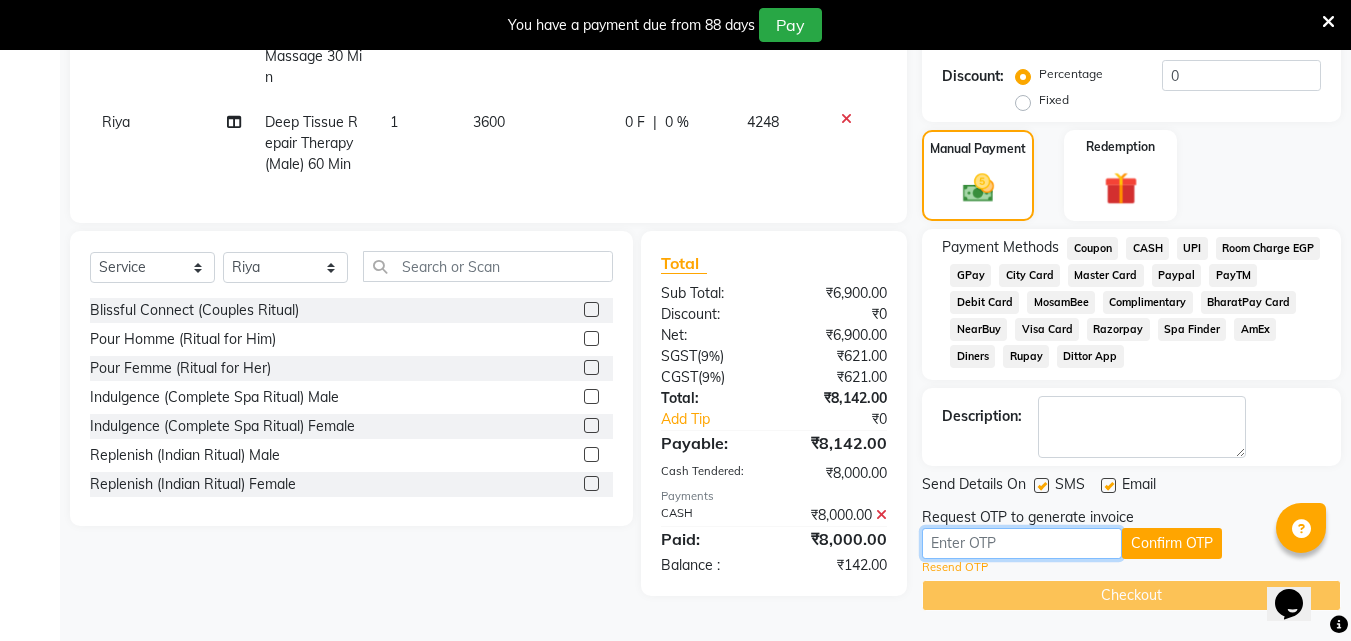 click at bounding box center (1022, 543) 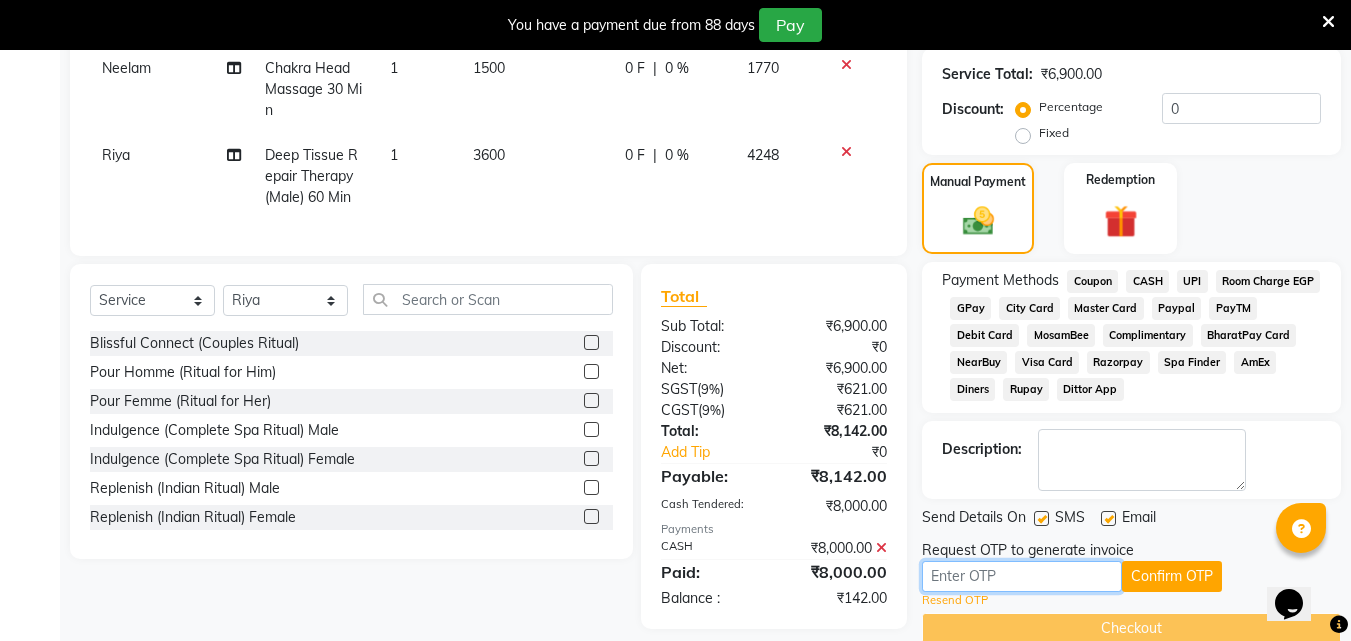 scroll, scrollTop: 433, scrollLeft: 0, axis: vertical 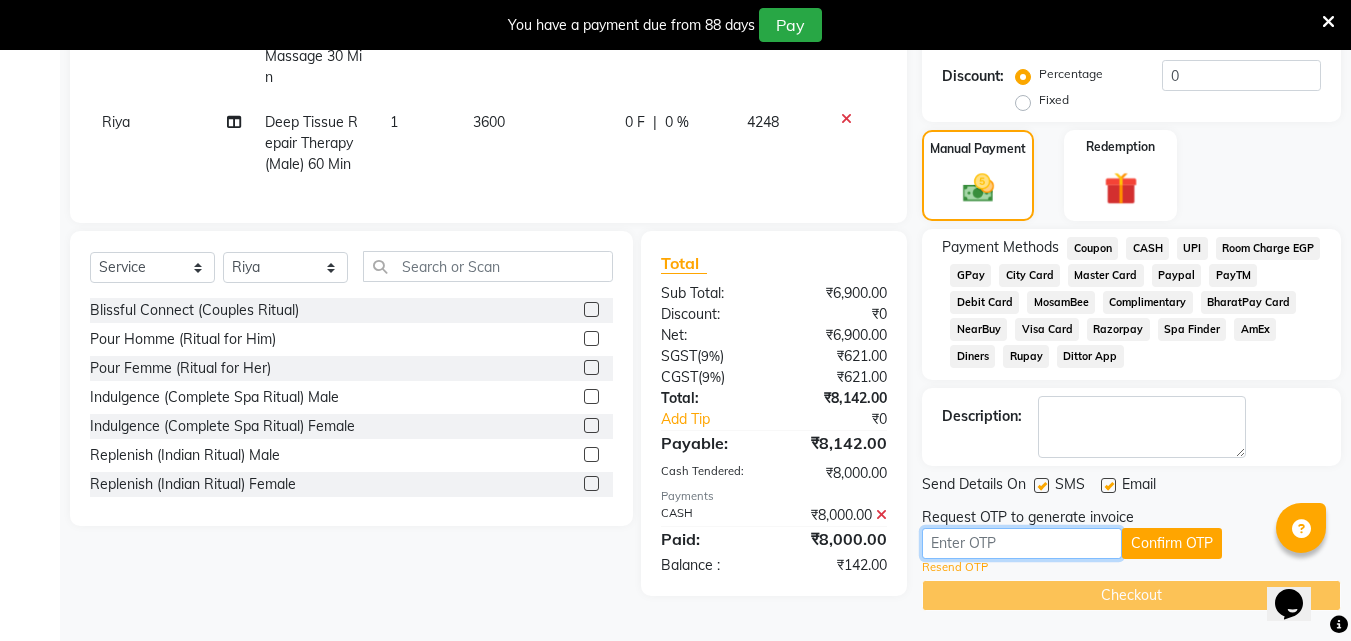click at bounding box center [1022, 543] 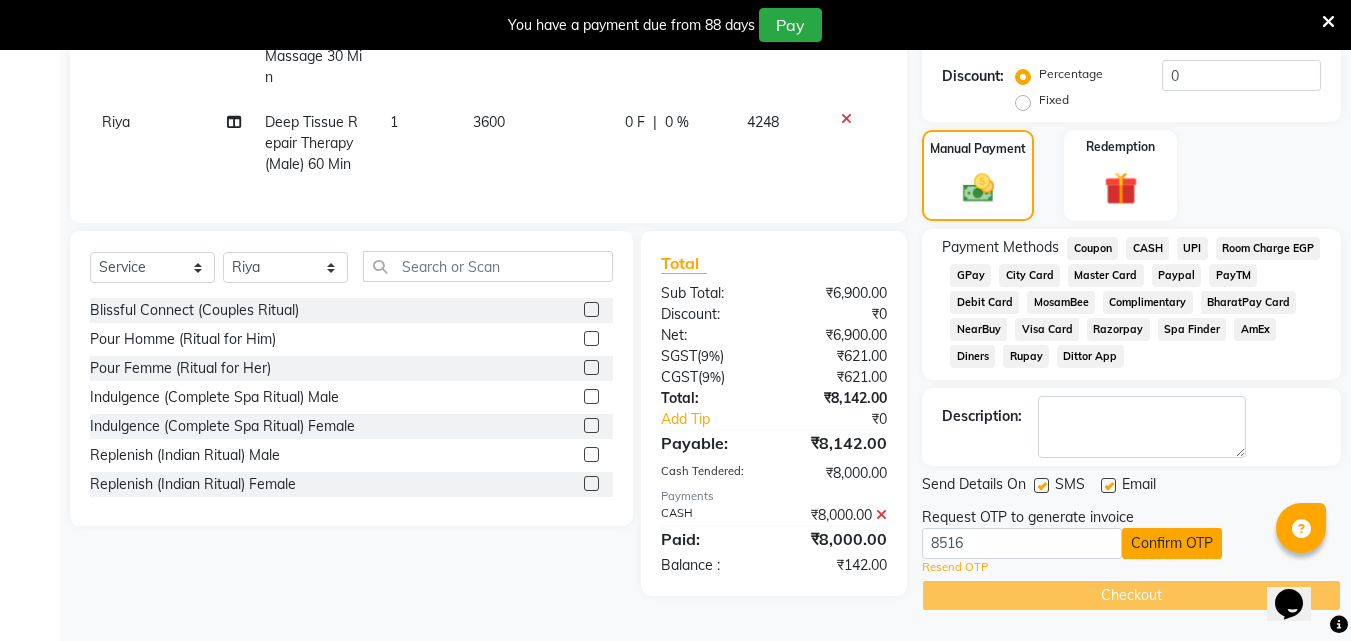 click on "Confirm OTP" 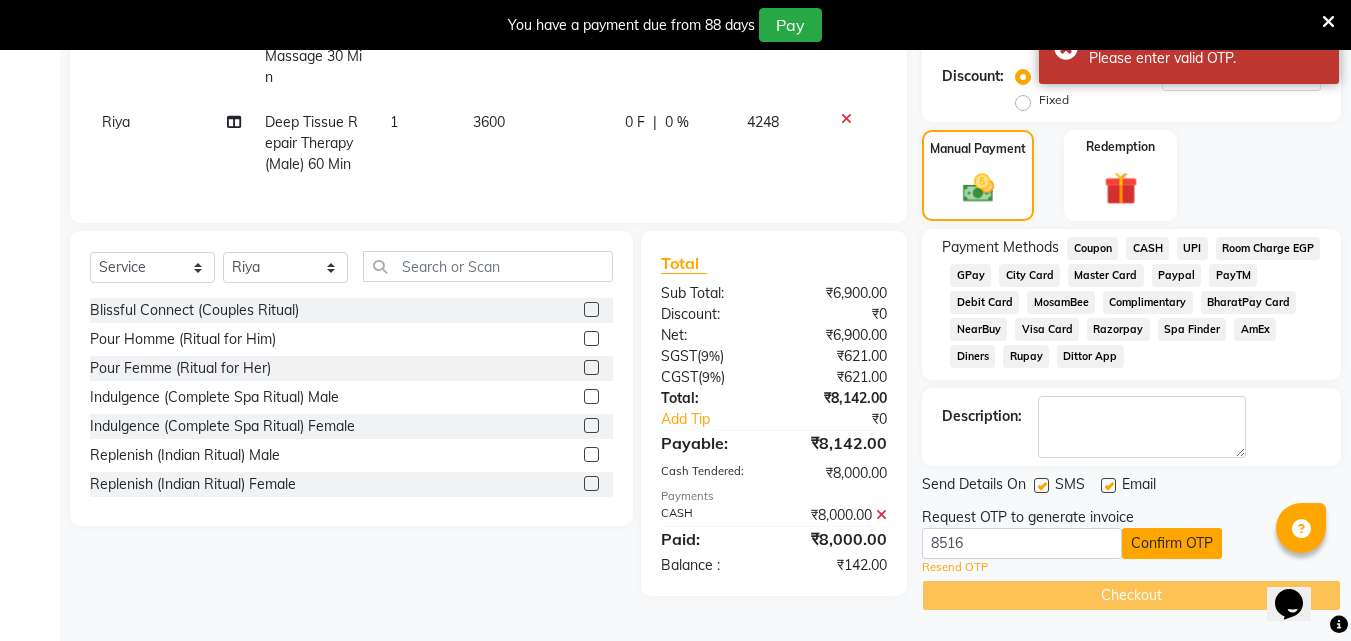 click on "Confirm OTP" 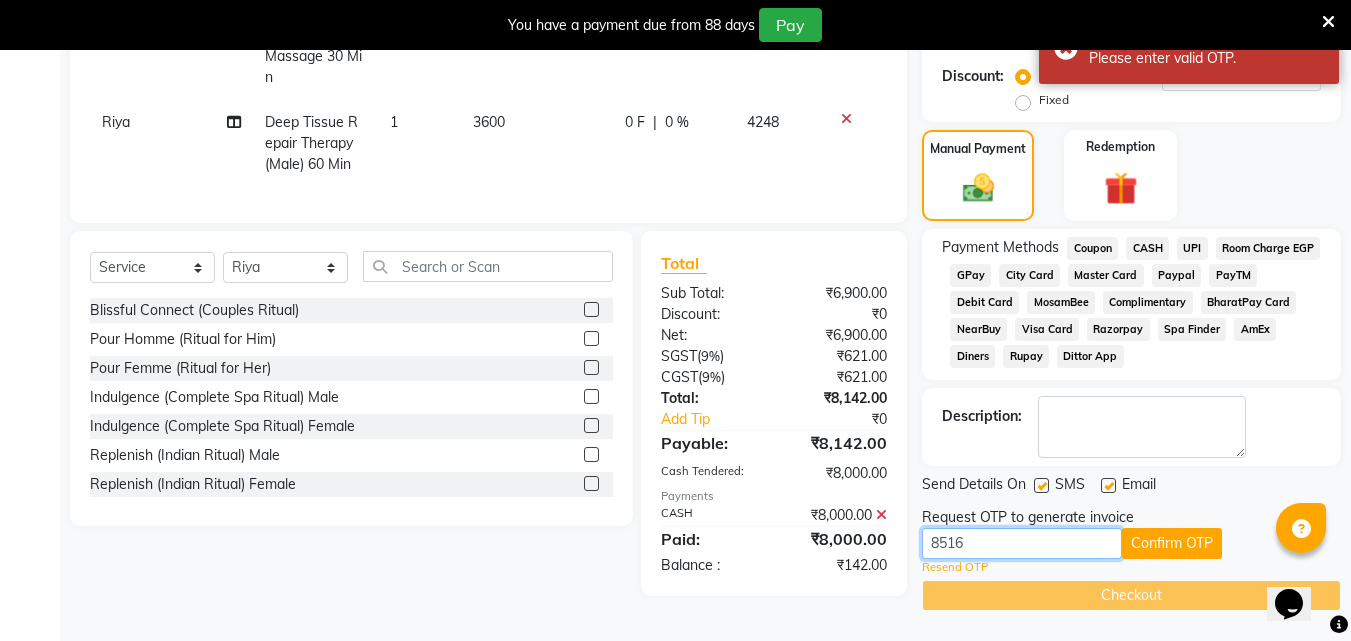 click on "8516" at bounding box center (1022, 543) 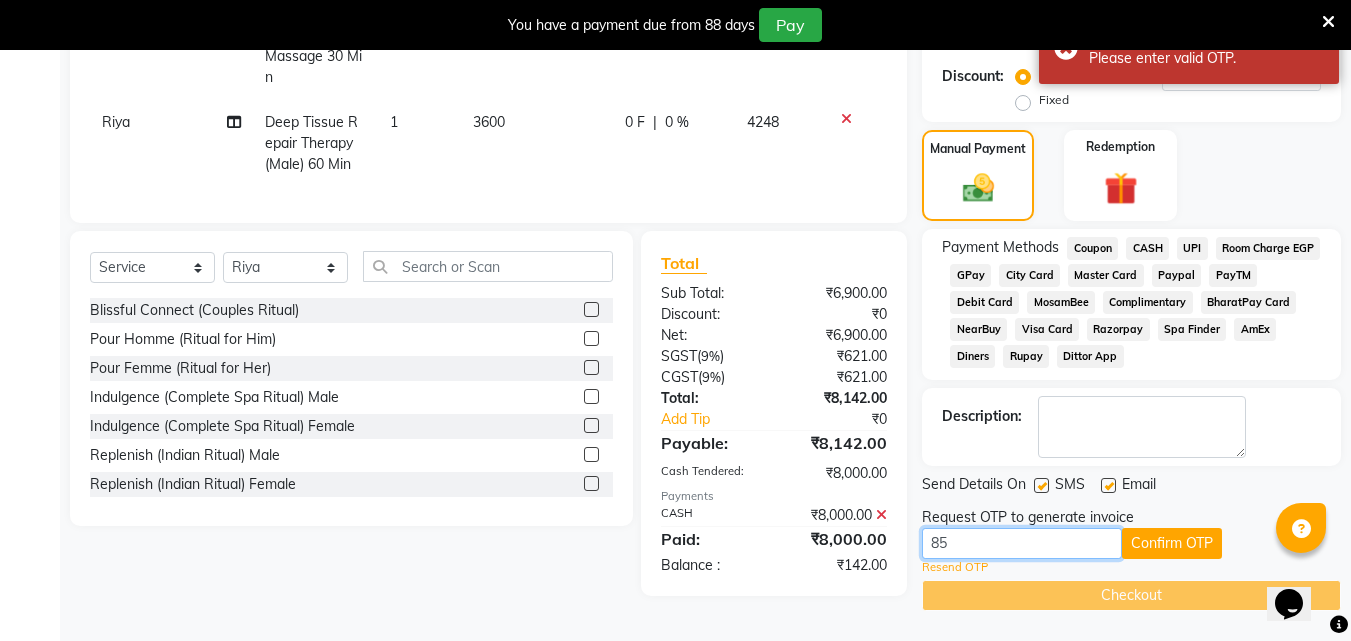 type on "8" 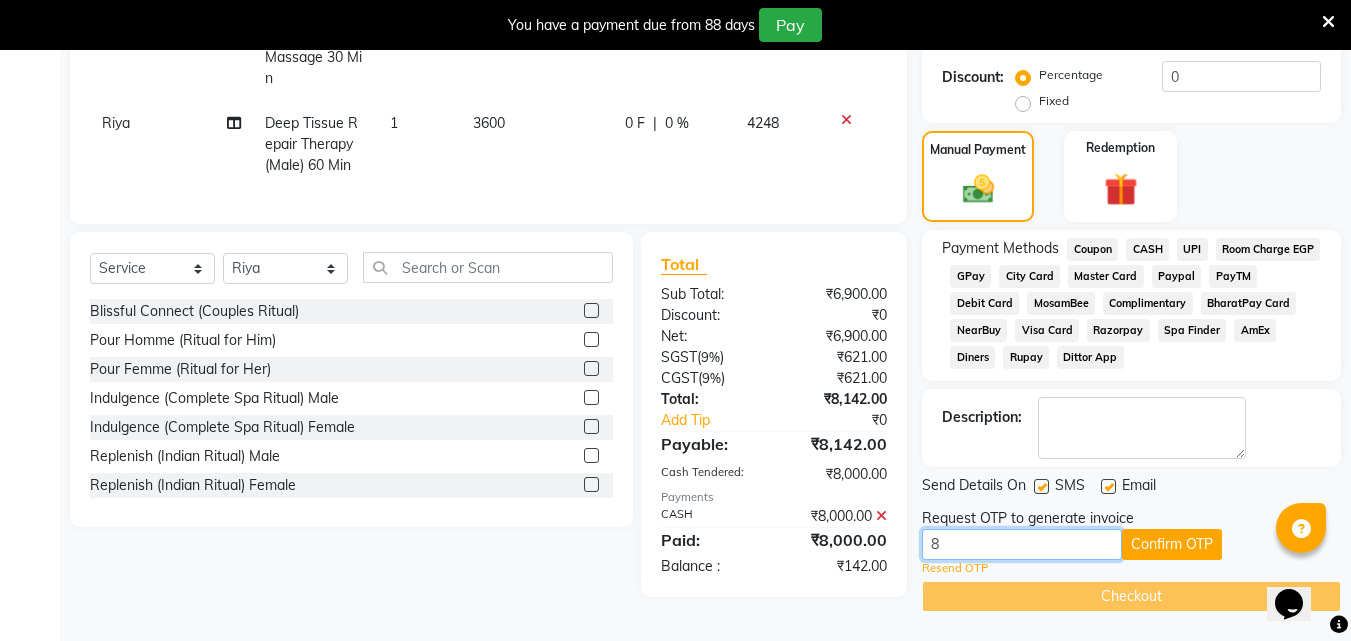 scroll, scrollTop: 433, scrollLeft: 0, axis: vertical 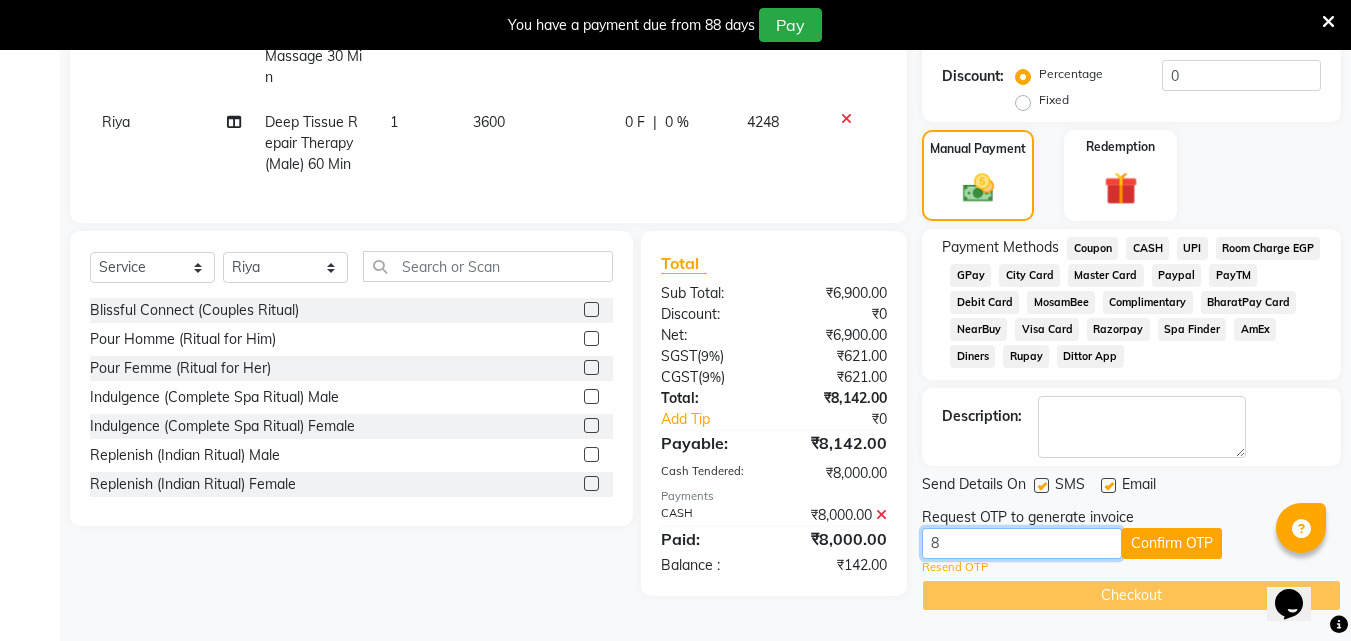 click on "8" at bounding box center [1022, 543] 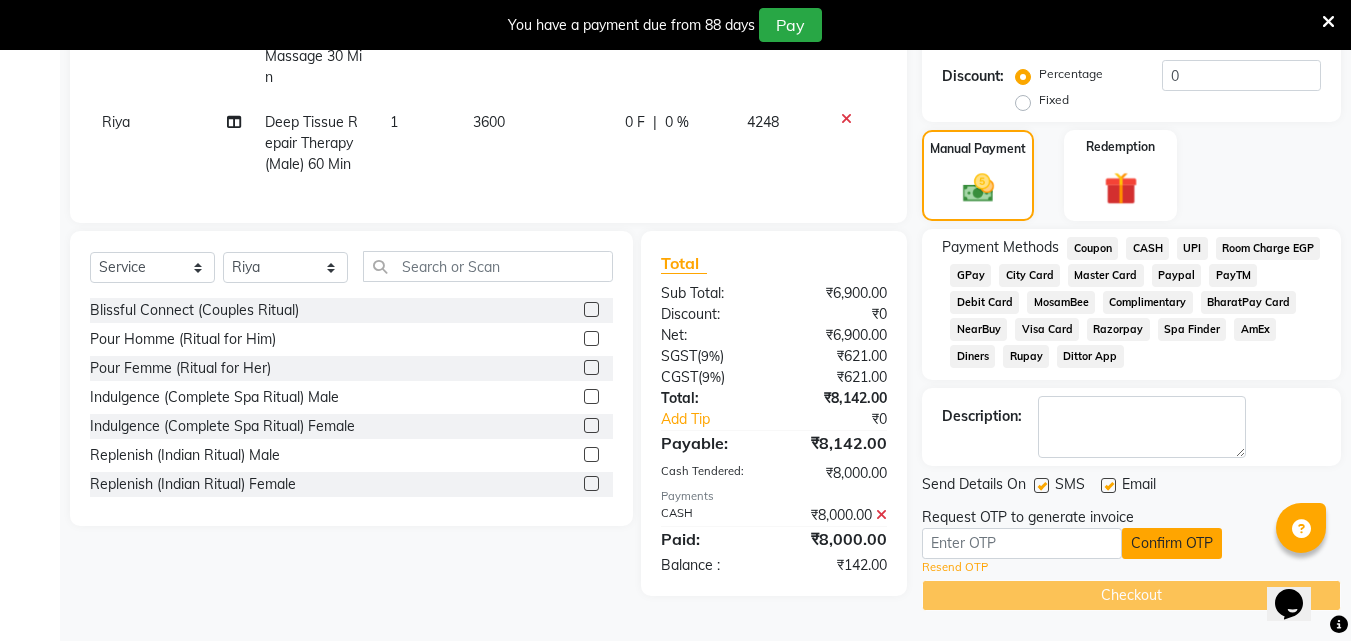 click on "Confirm OTP" 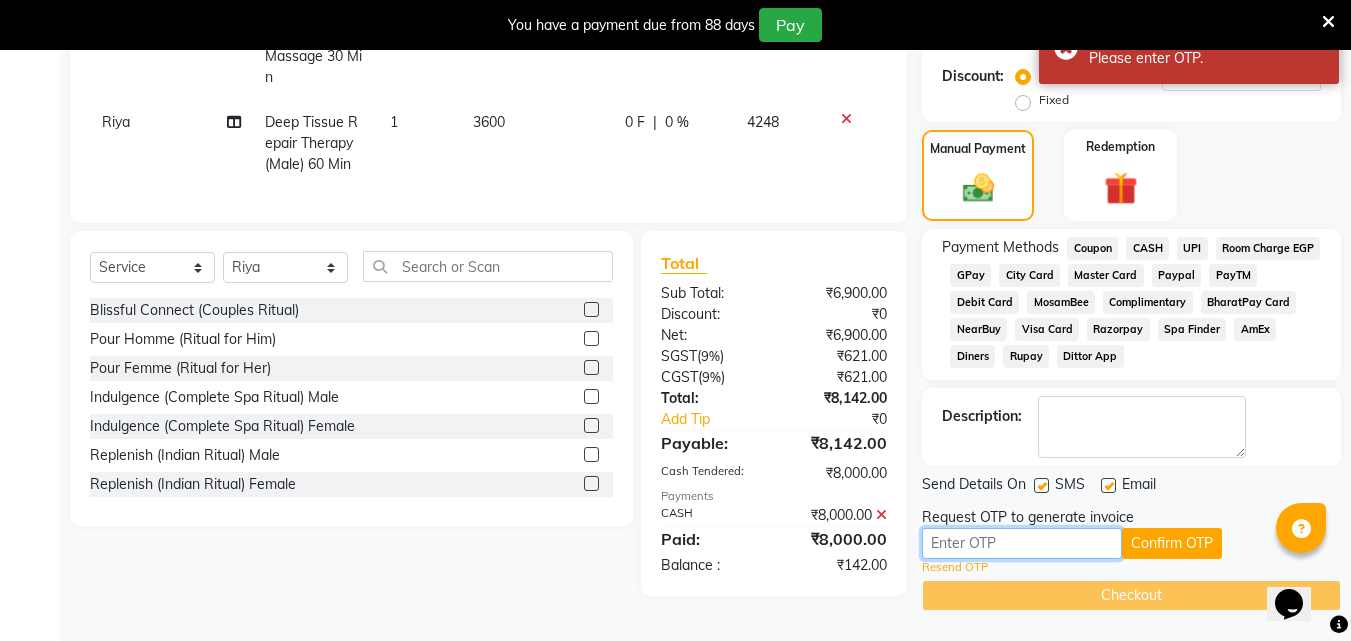 click at bounding box center [1022, 543] 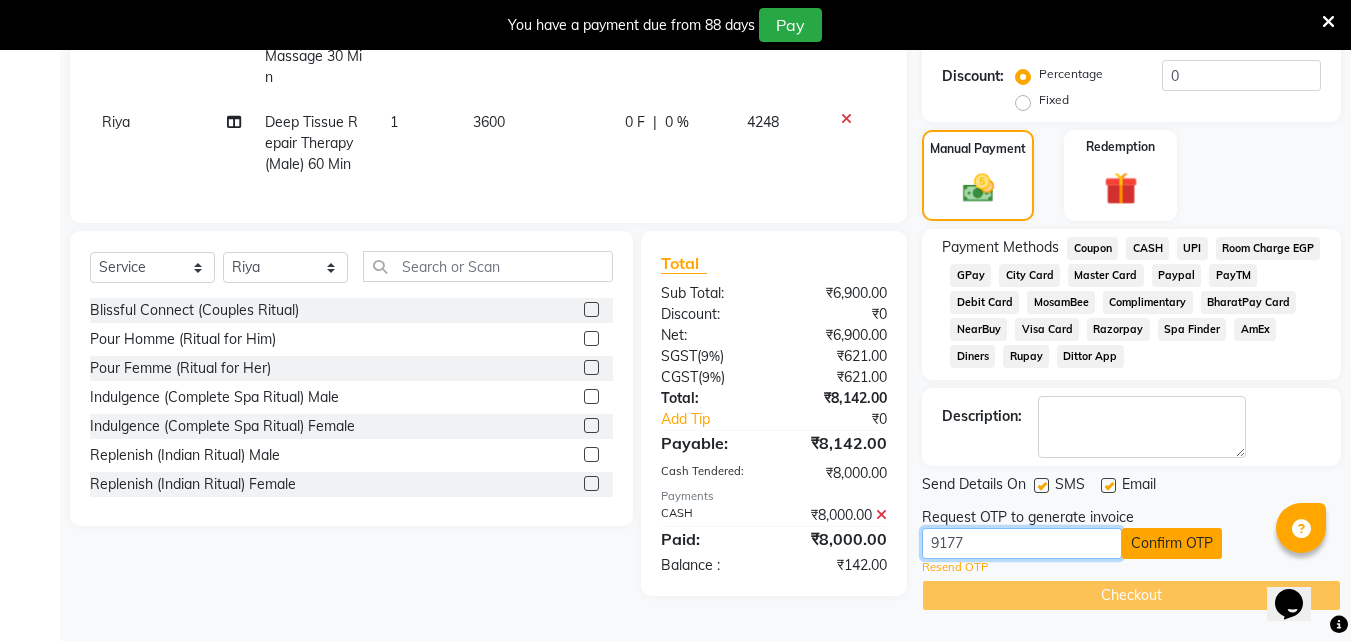 type on "9177" 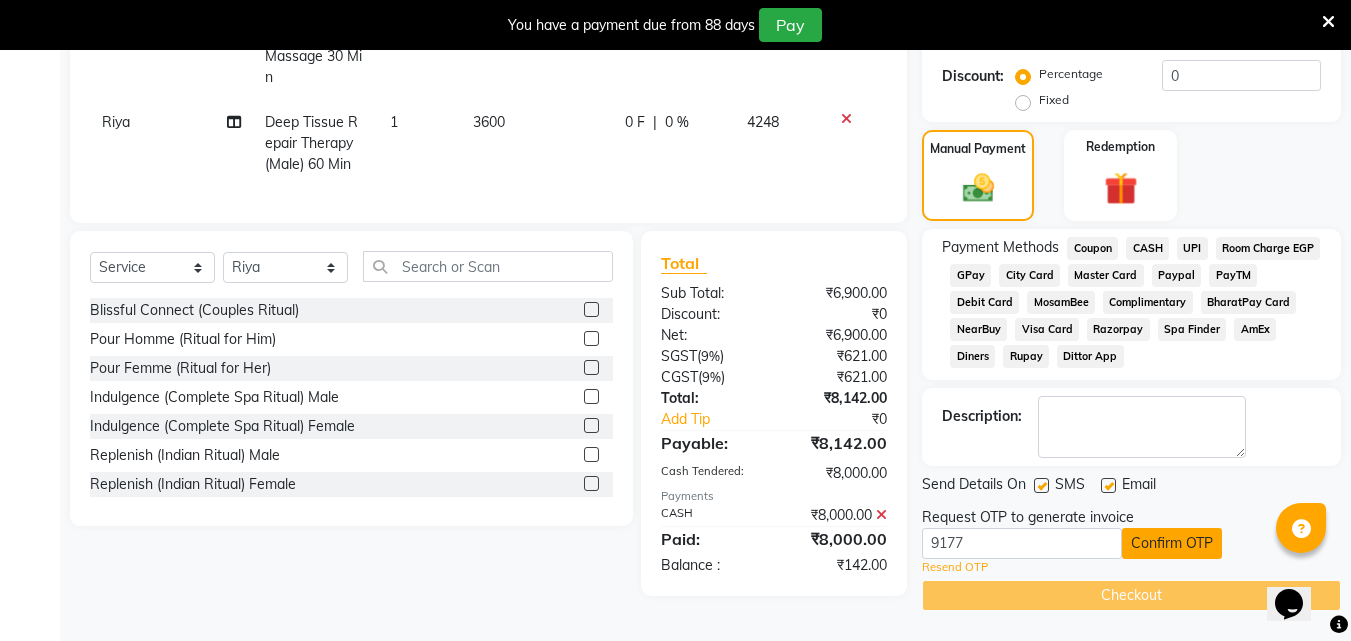 click on "Confirm OTP" 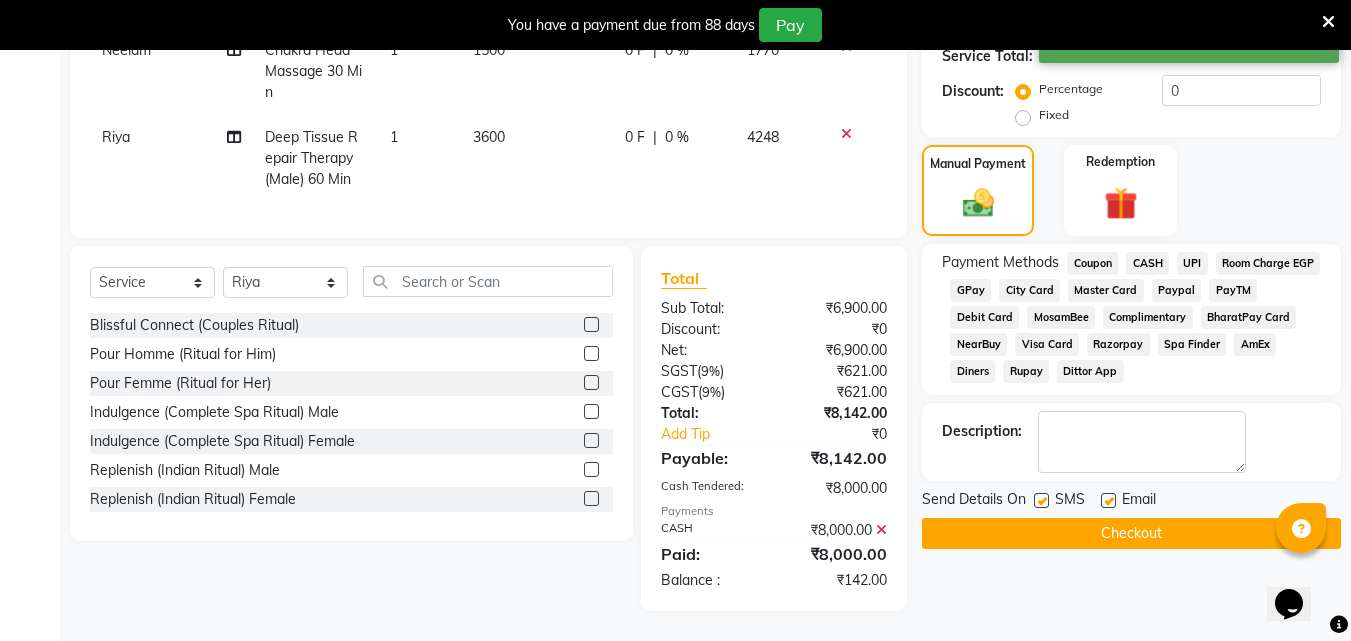 click on "Checkout" 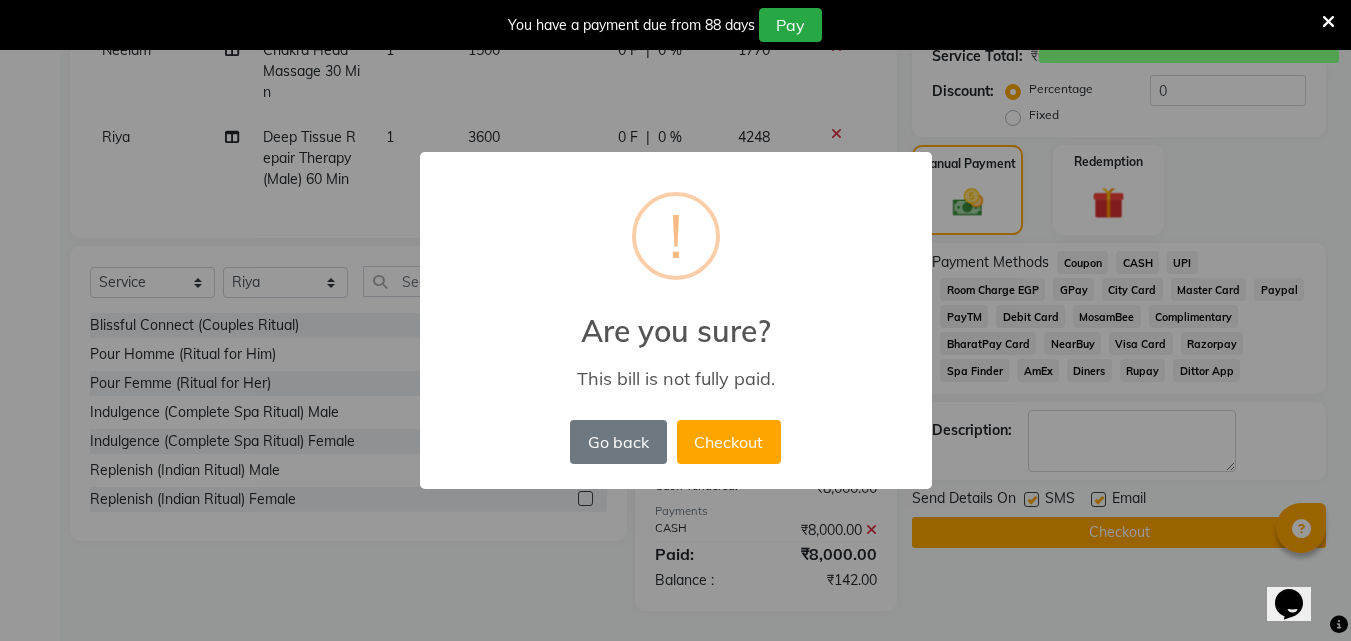 scroll, scrollTop: 412, scrollLeft: 0, axis: vertical 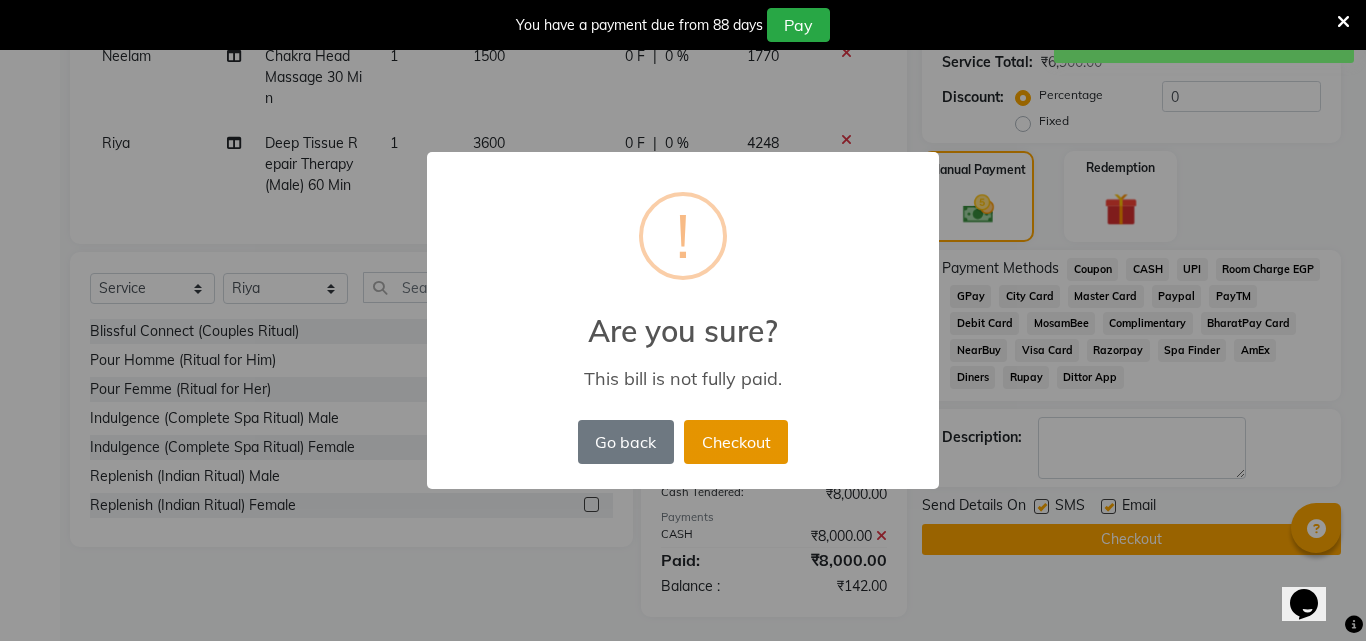 click on "Checkout" at bounding box center (736, 442) 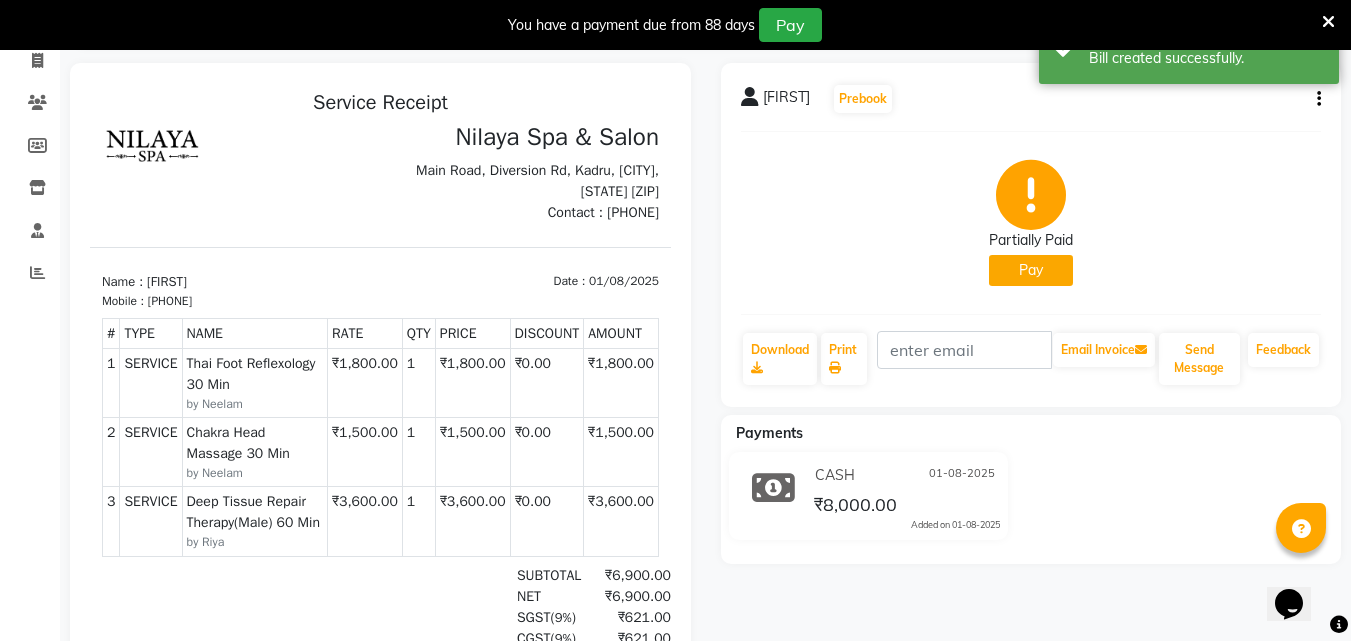 scroll, scrollTop: 112, scrollLeft: 0, axis: vertical 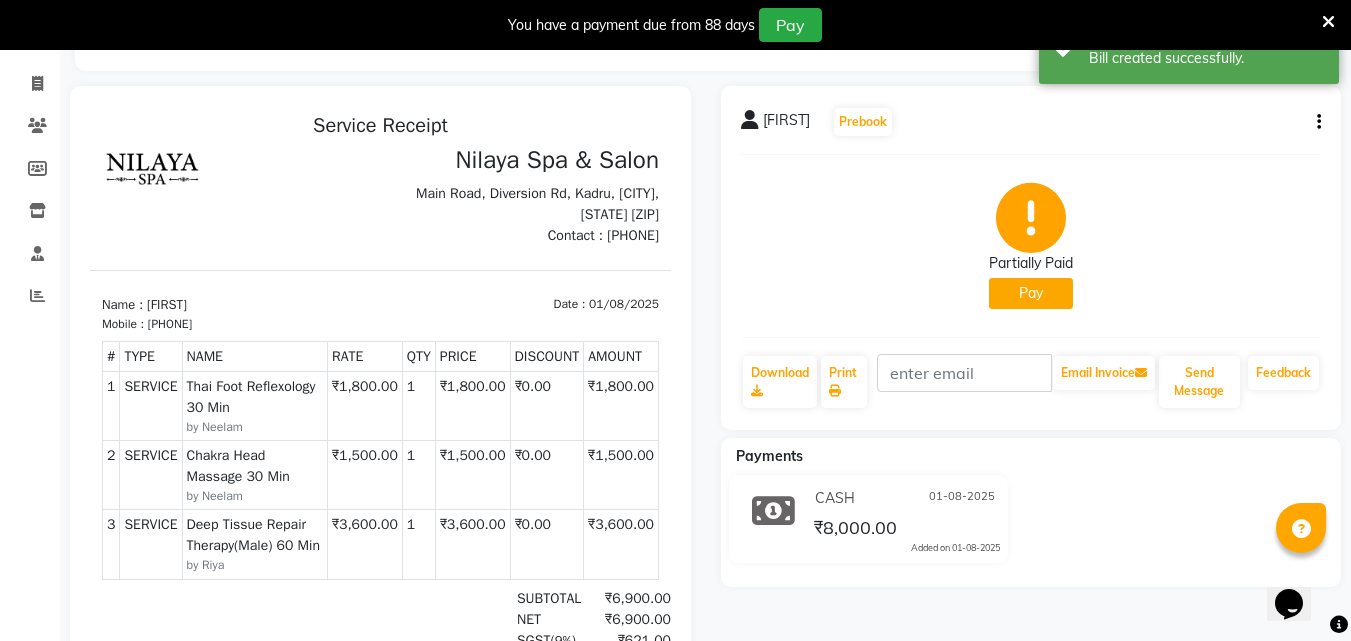 click on "Pay" 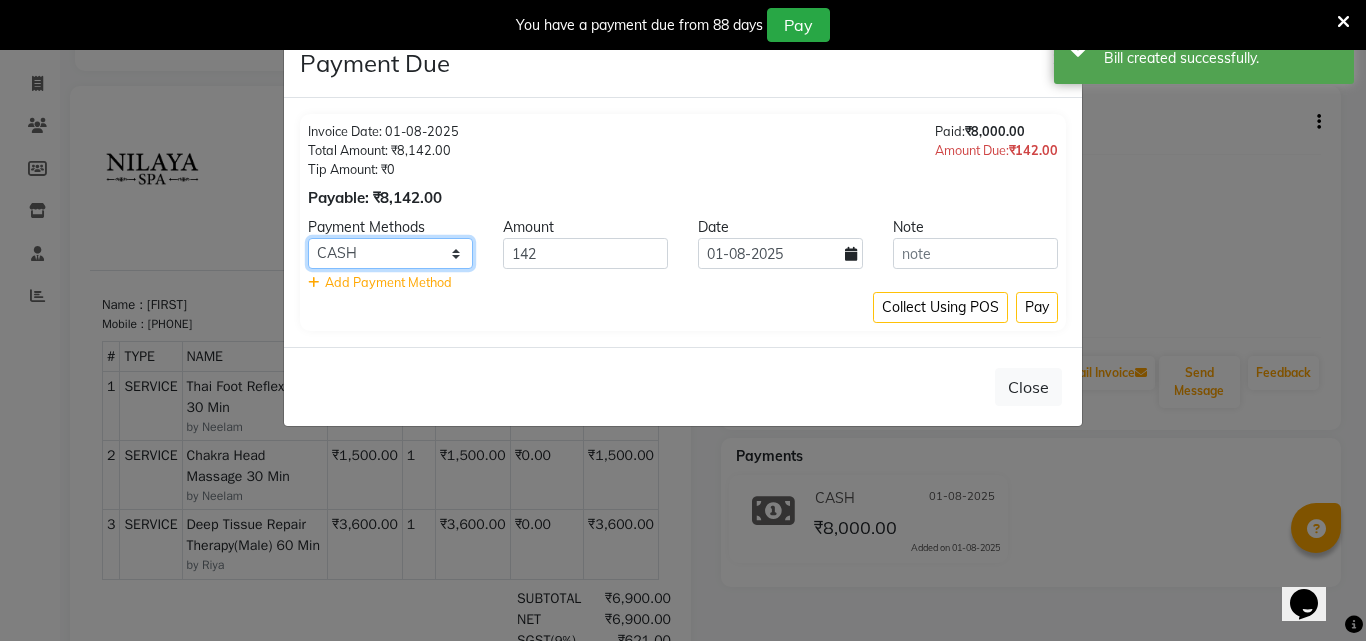 click on "Coupon CASH UPI Room Charge EGP GPay City Card Master Card Paypal PayTM Debit Card MosamBee Complimentary BharatPay Card NearBuy Visa Card Razorpay Spa Finder AmEx Diners Rupay Dittor App" 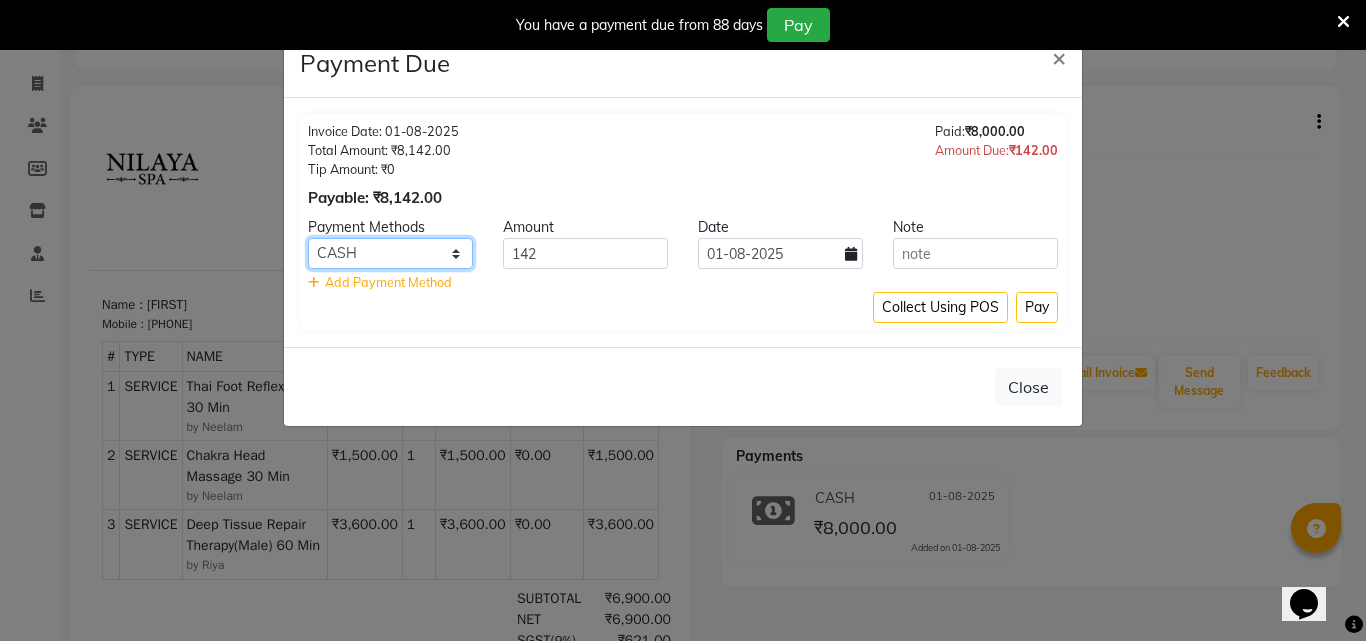select on "8" 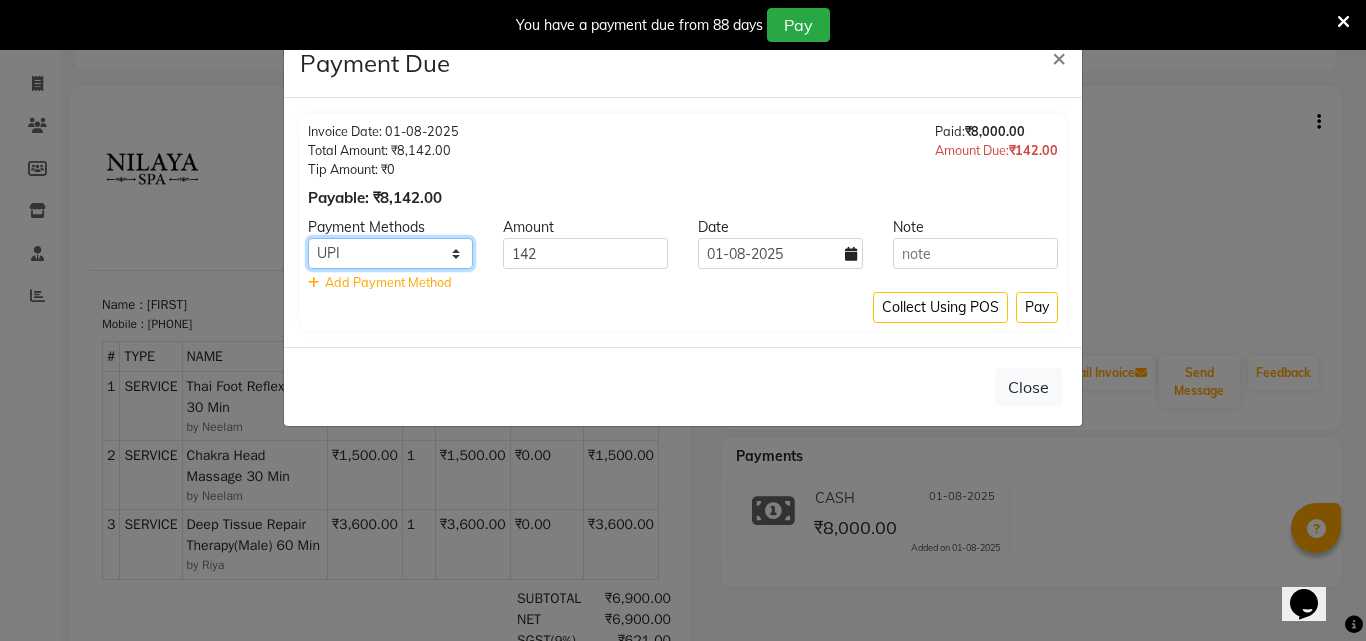 click on "Coupon CASH UPI Room Charge EGP GPay City Card Master Card Paypal PayTM Debit Card MosamBee Complimentary BharatPay Card NearBuy Visa Card Razorpay Spa Finder AmEx Diners Rupay Dittor App" 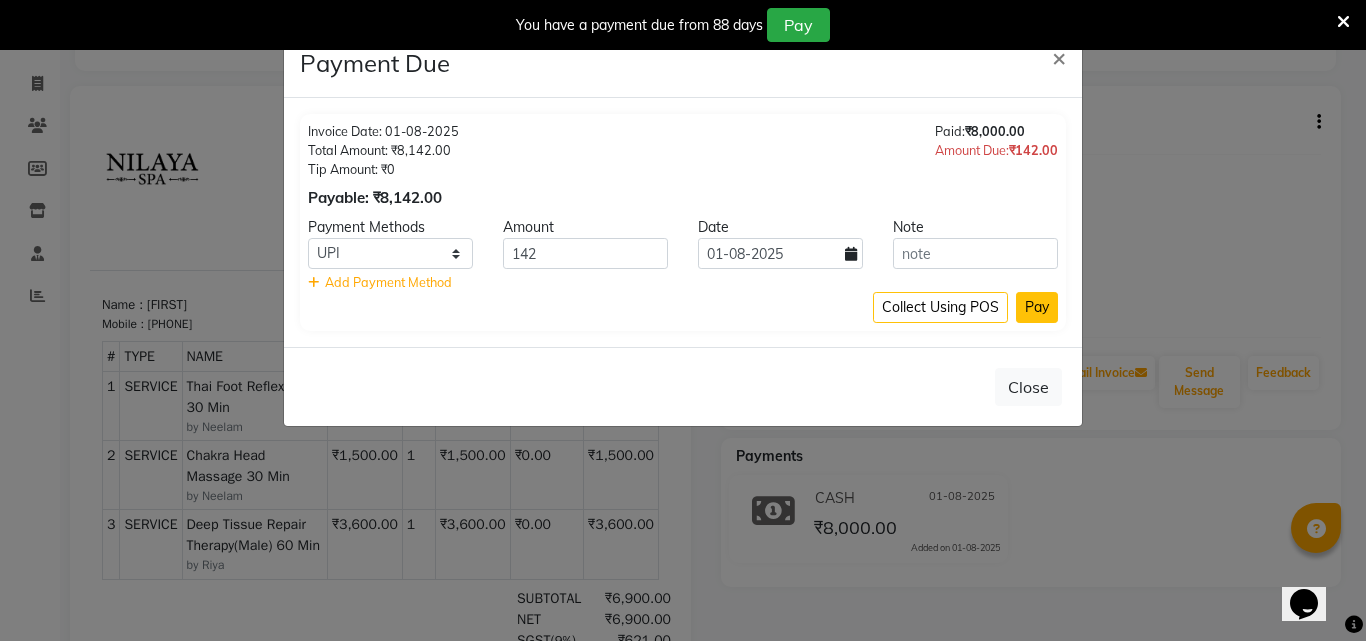 click on "Pay" 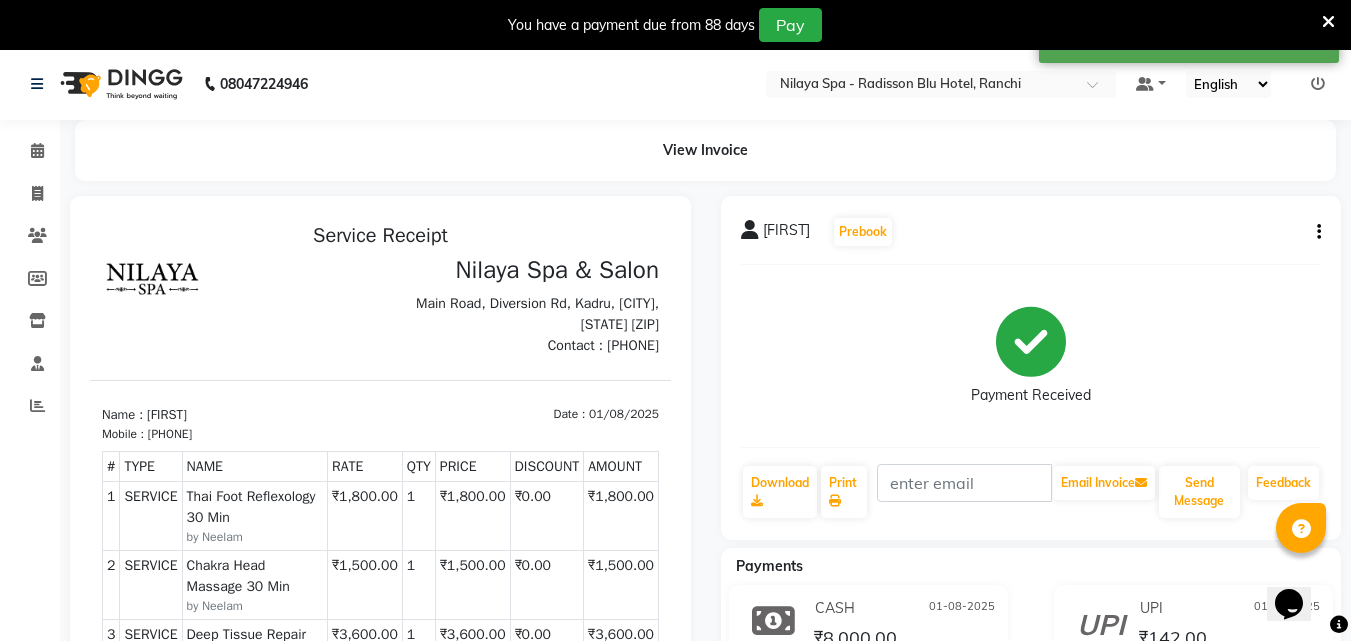 scroll, scrollTop: 0, scrollLeft: 0, axis: both 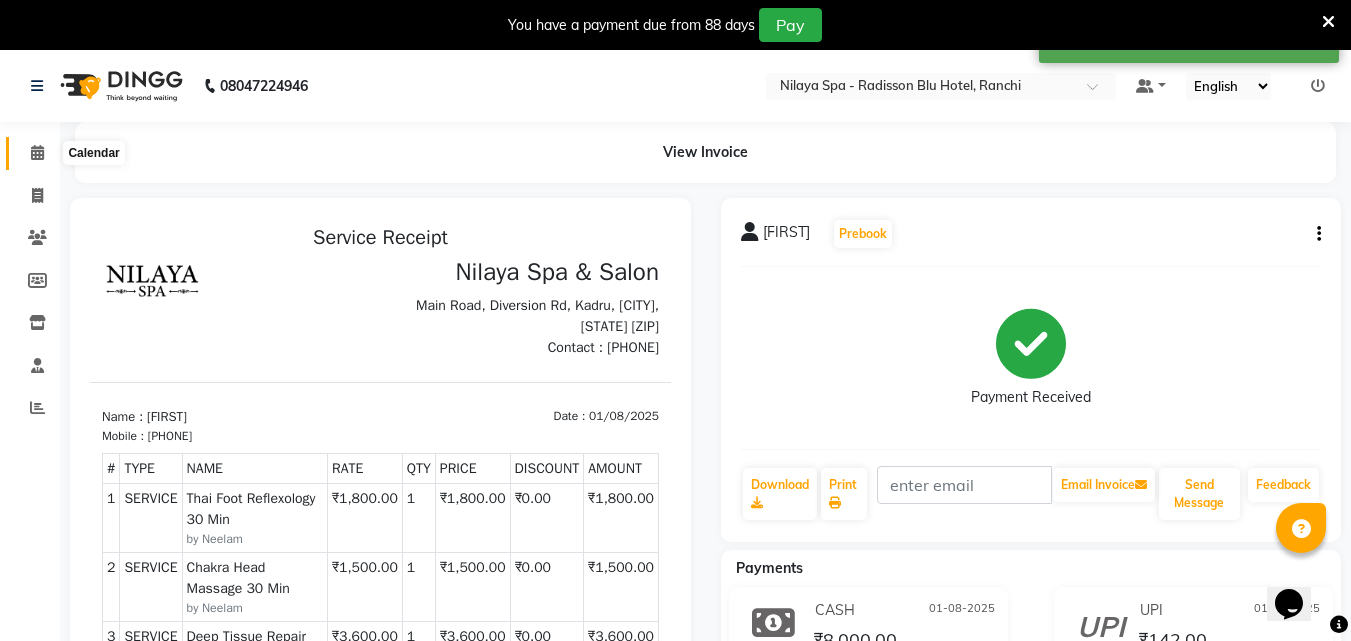click 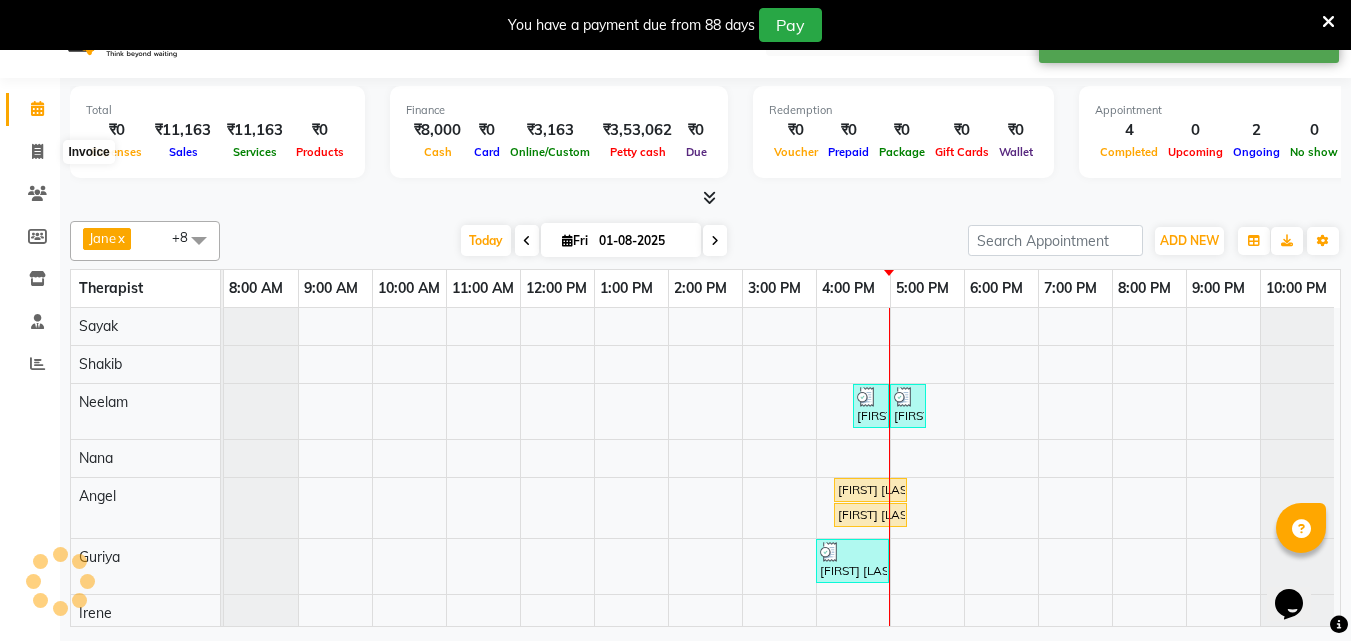 scroll, scrollTop: 50, scrollLeft: 0, axis: vertical 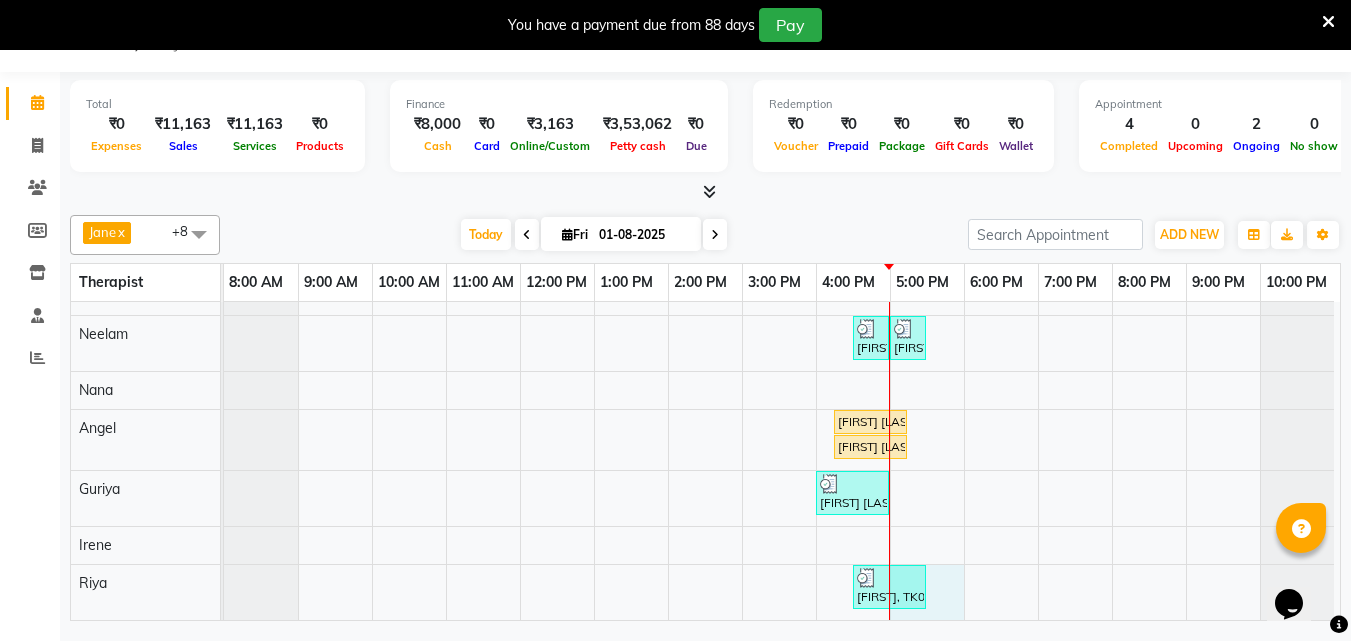 click on "[FIRST], TK03, 04:30 PM-05:00 PM, Chakra Head Massage 30 Min     [FIRST], TK03, 05:00 PM-05:30 PM, Thai Foot Reflexology 30 Min    [FIRST] [LAST], TK02, 04:15 PM-05:15 PM, Deep Tissue Repair Therapy(Male) 60 Min    [FIRST] [LAST], TK02, 04:15 PM-05:15 PM, Deep Tissue Repair Therapy(Male) 60 Min     [FIRST] [LAST], TK01, 04:00 PM-05:00 PM, Marma Abhayangam(Male) 60 Min     [FIRST], TK03, 04:30 PM-05:30 PM, Deep Tissue Repair Therapy(Male) 60 Min" at bounding box center (782, 430) 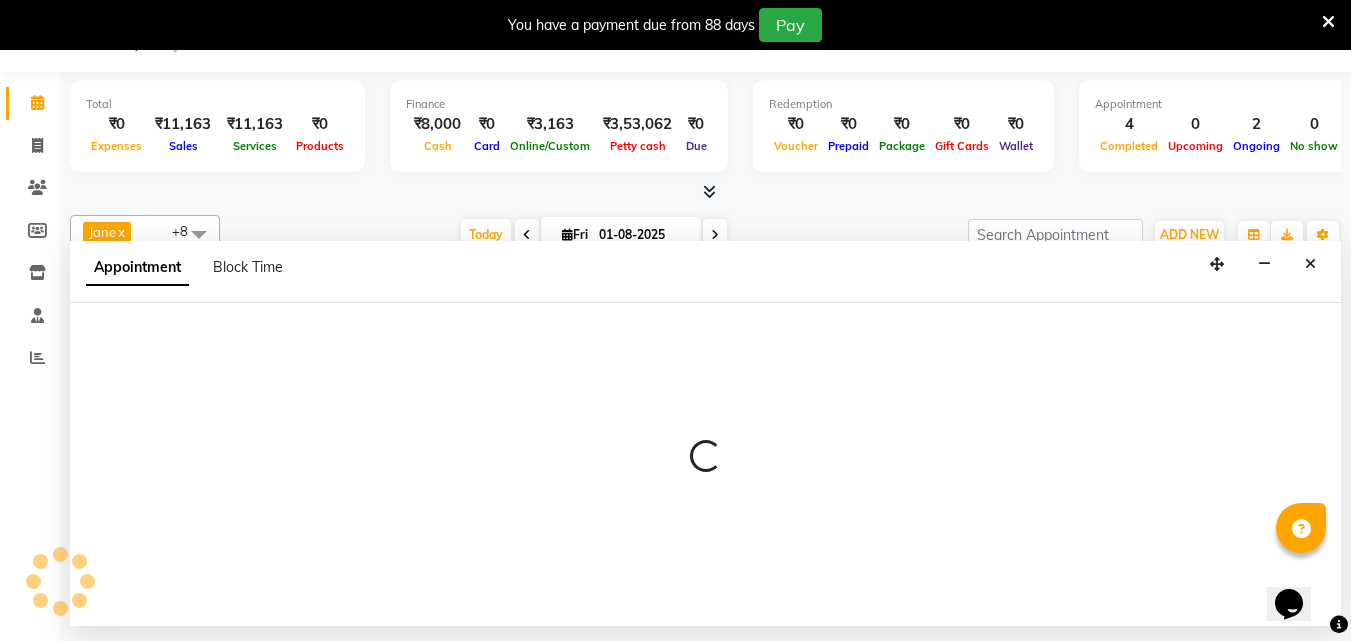 select on "80439" 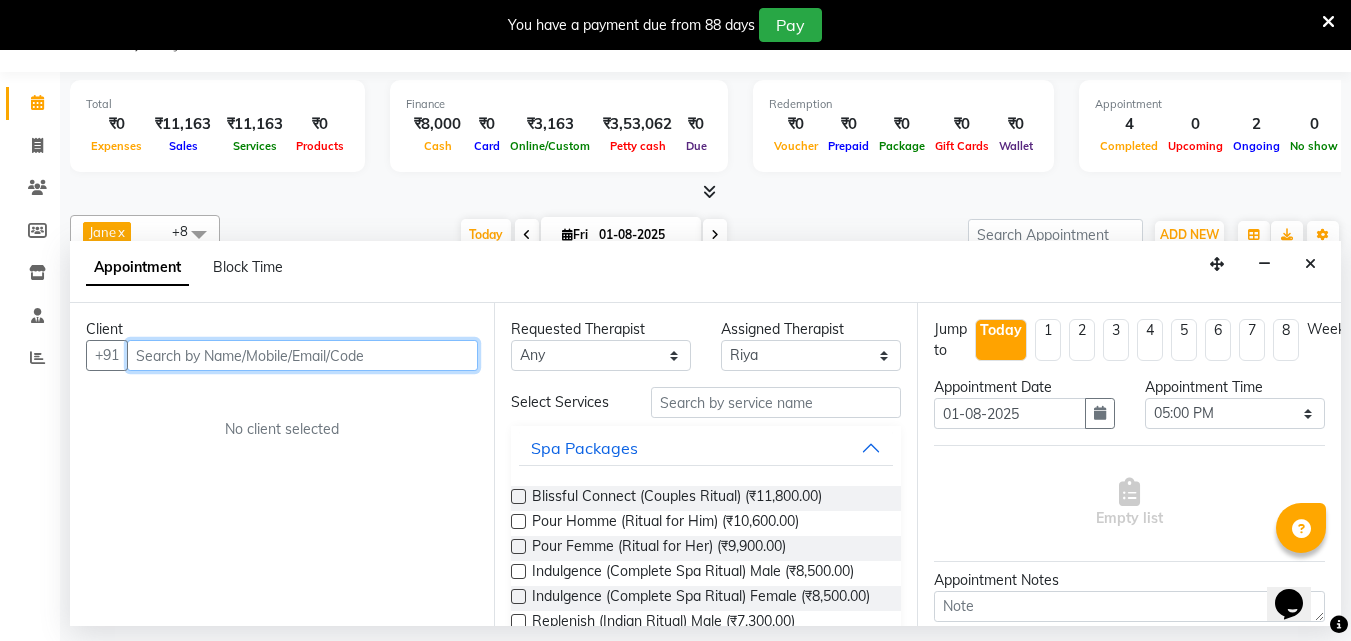 click at bounding box center [302, 355] 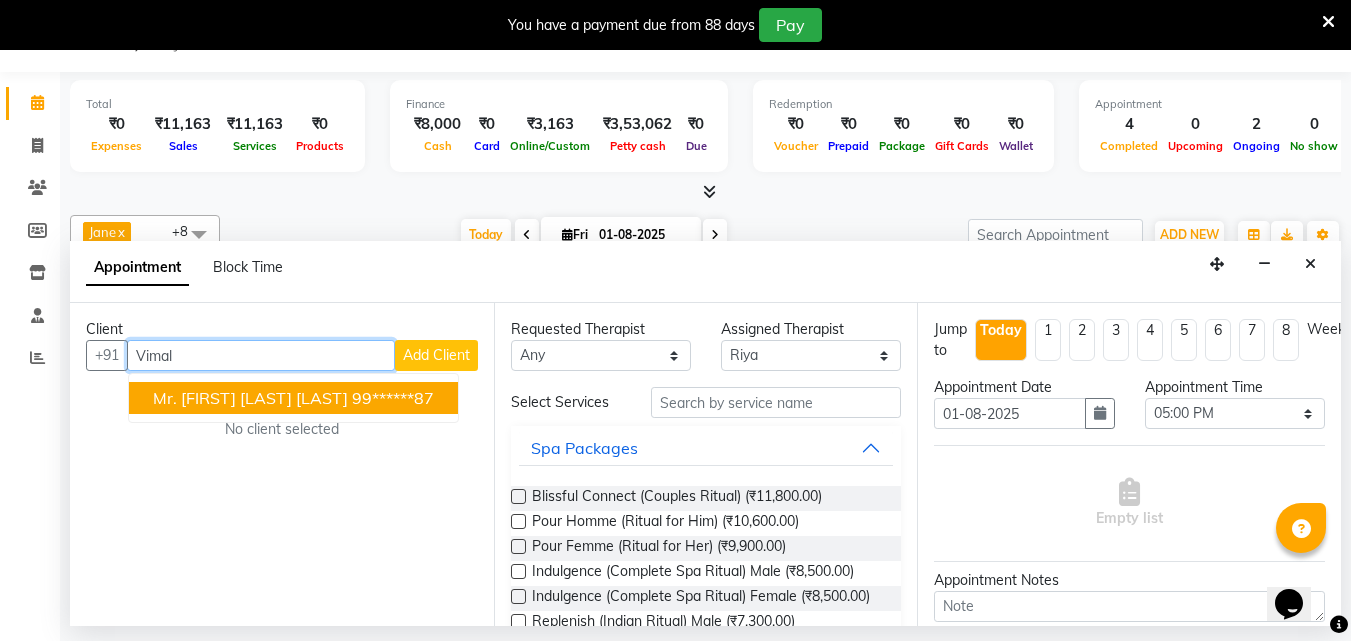 click on "Mr. [FIRST] [LAST] [LAST]" at bounding box center [250, 398] 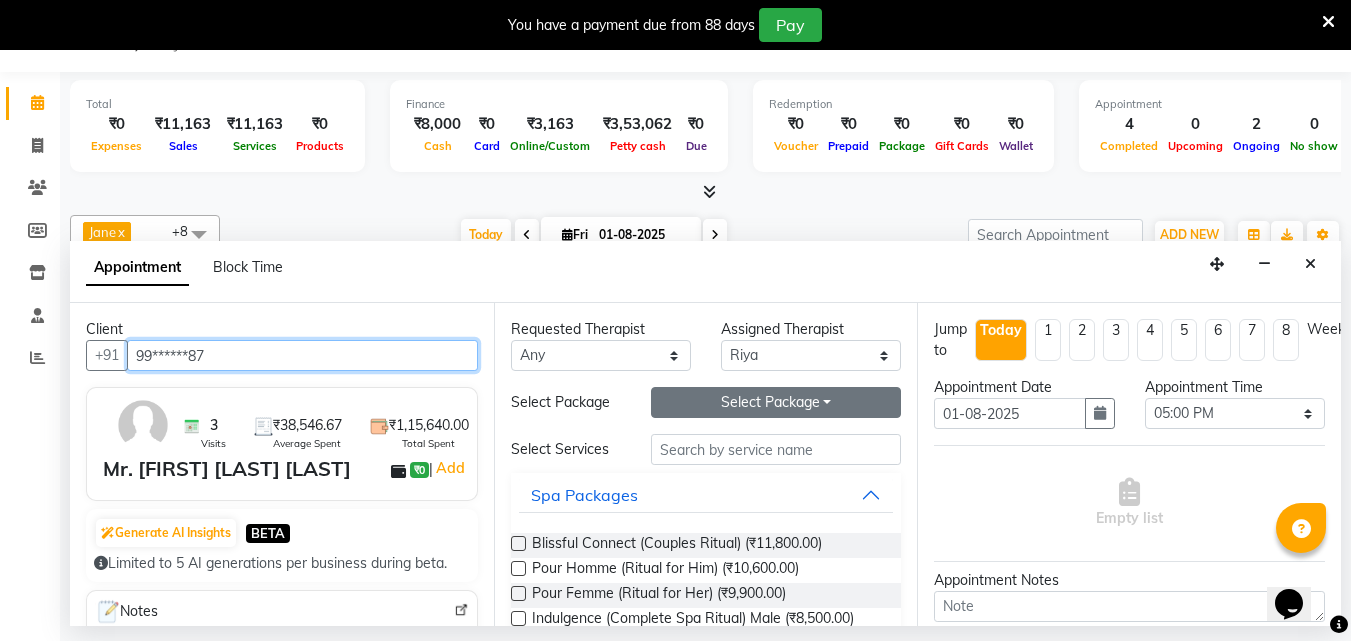 type on "99******87" 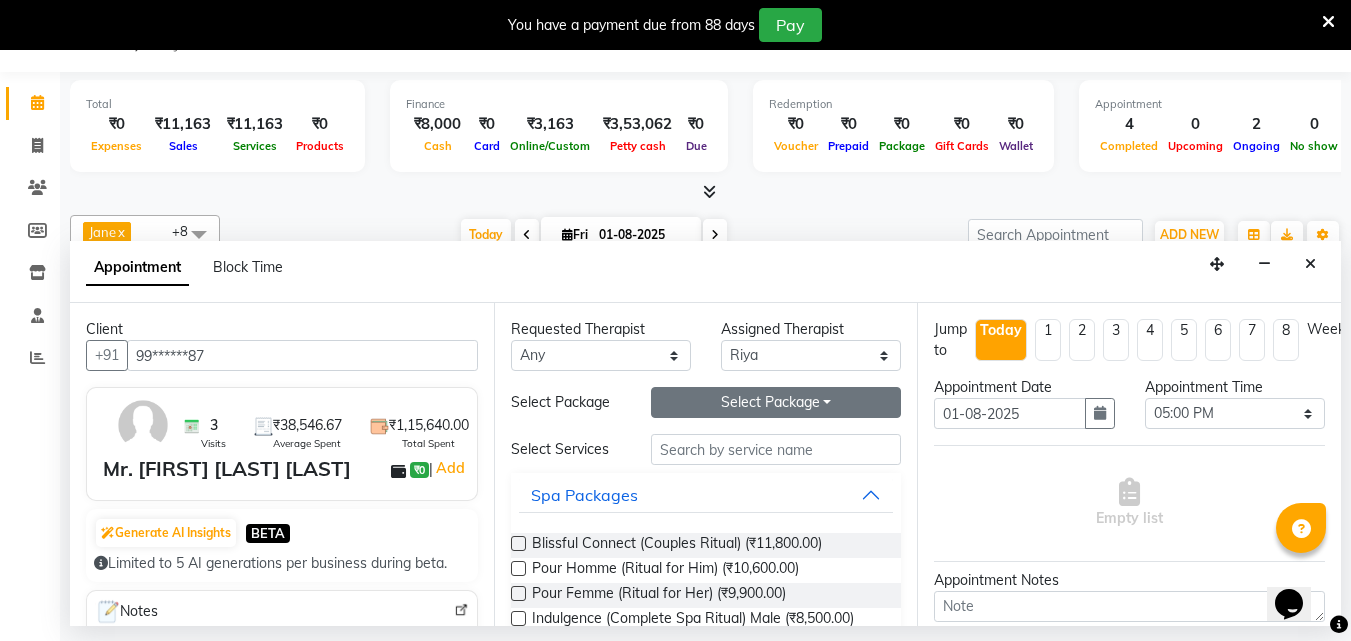 click on "Select Package  Toggle Dropdown" at bounding box center [776, 402] 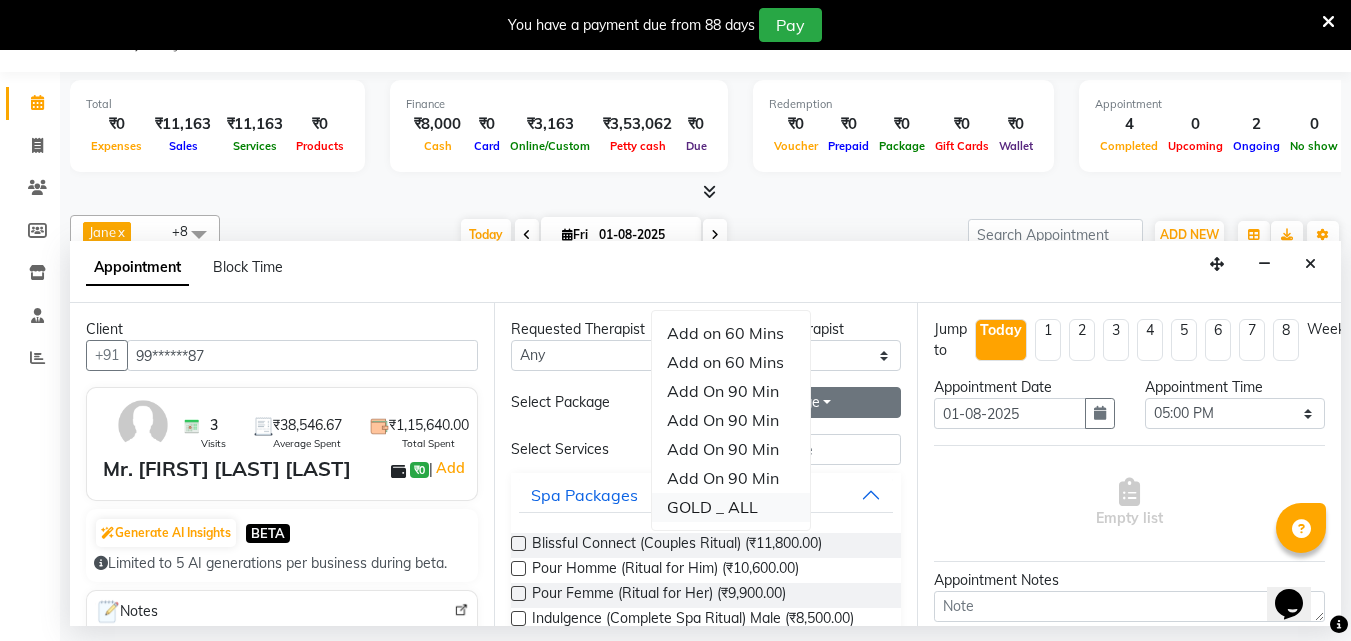 click on "GOLD _ ALL" at bounding box center [731, 507] 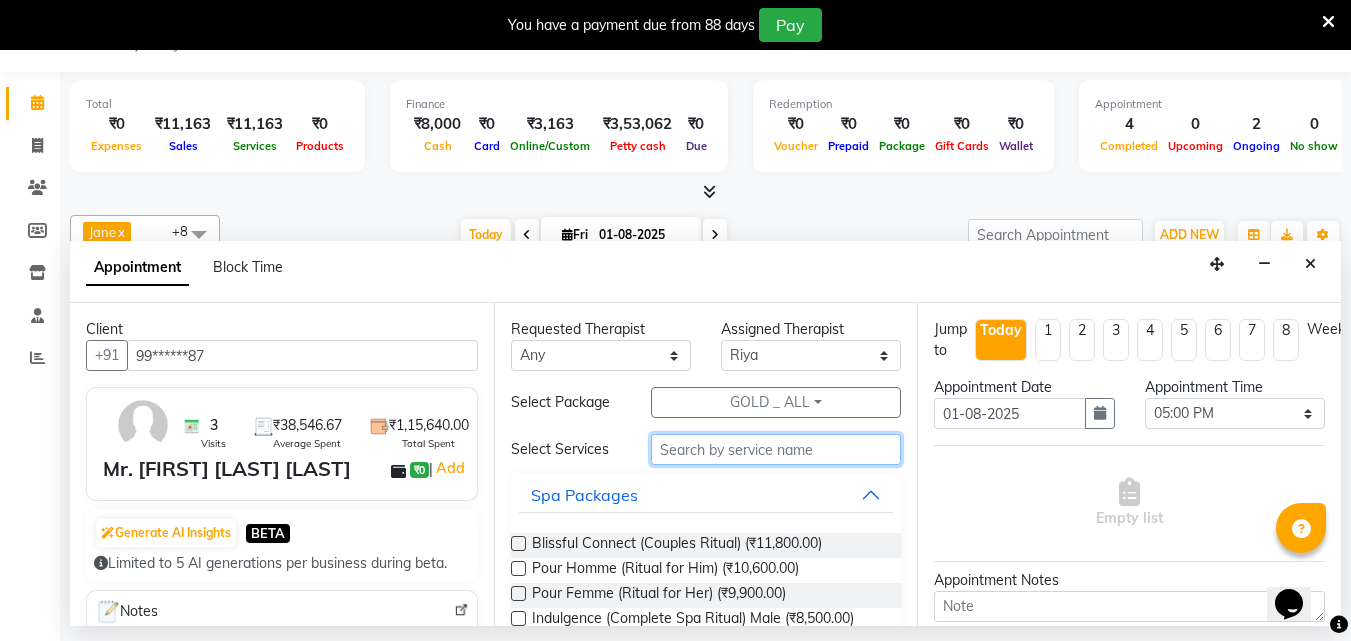 click at bounding box center [776, 449] 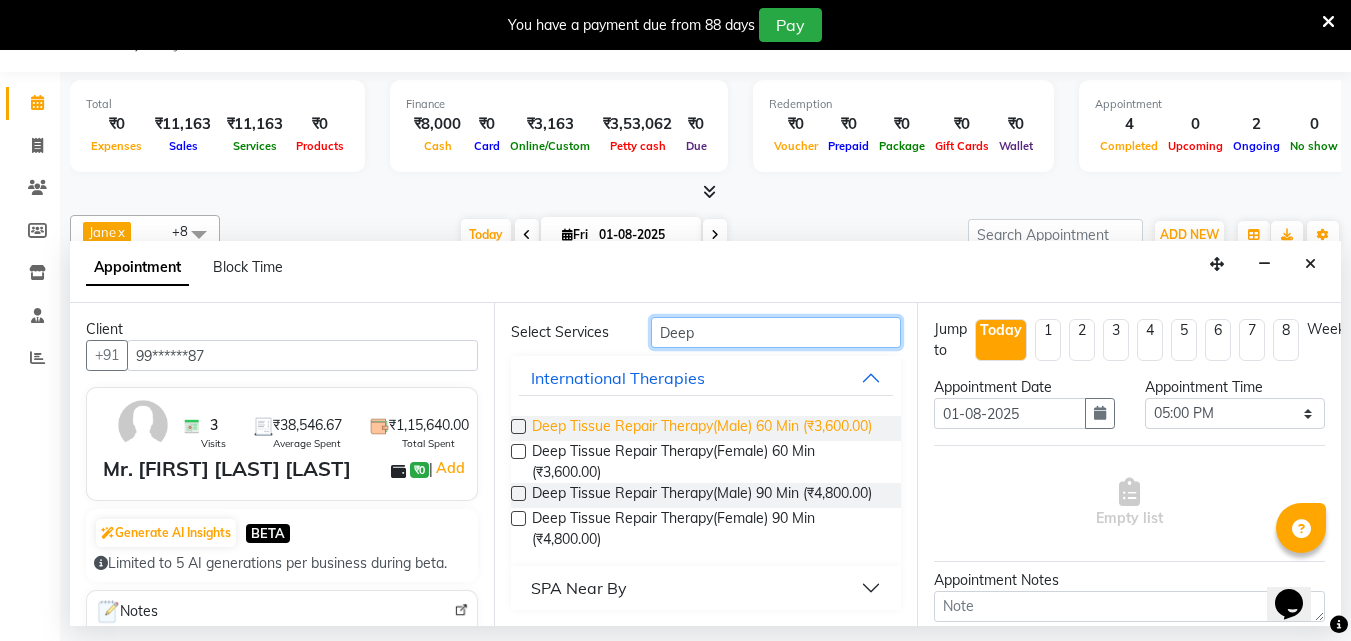scroll, scrollTop: 151, scrollLeft: 0, axis: vertical 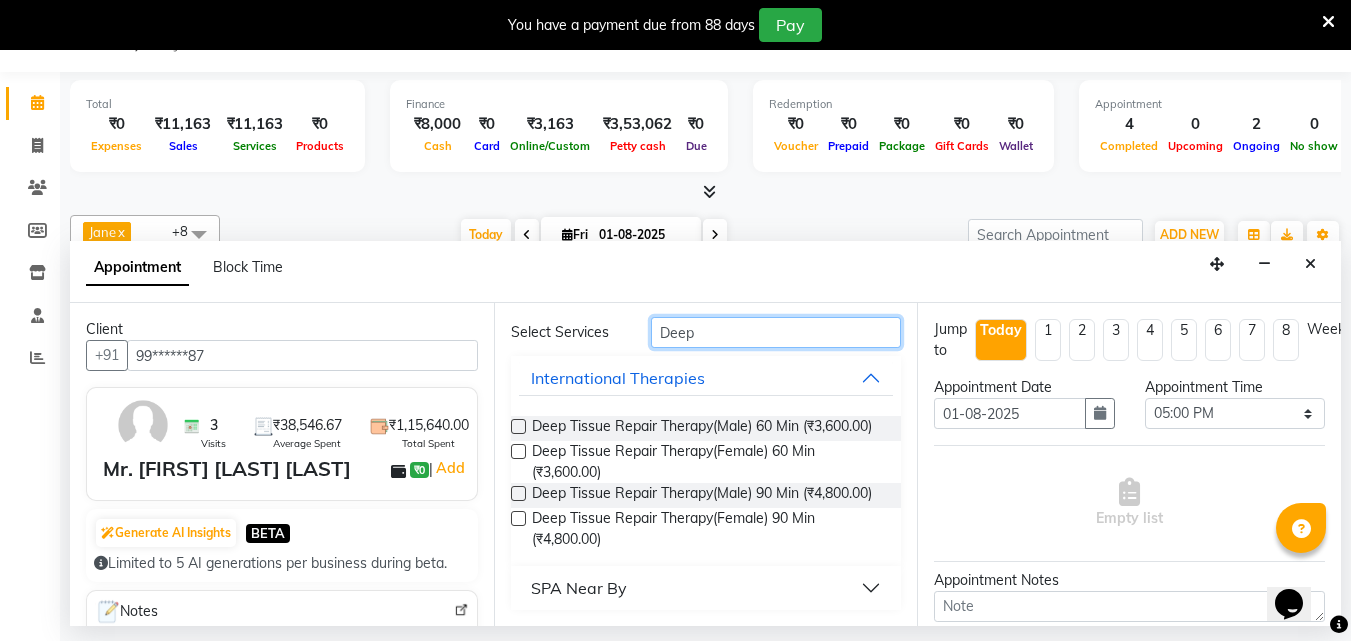 type on "Deep" 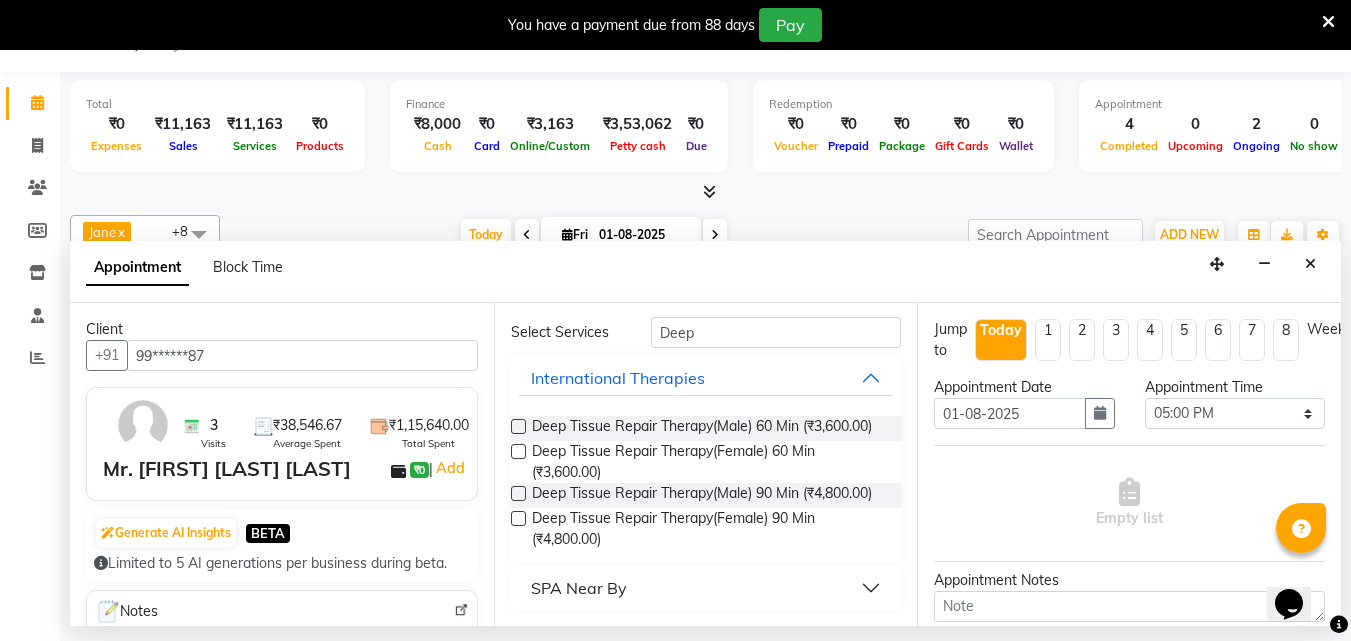 click at bounding box center [518, 493] 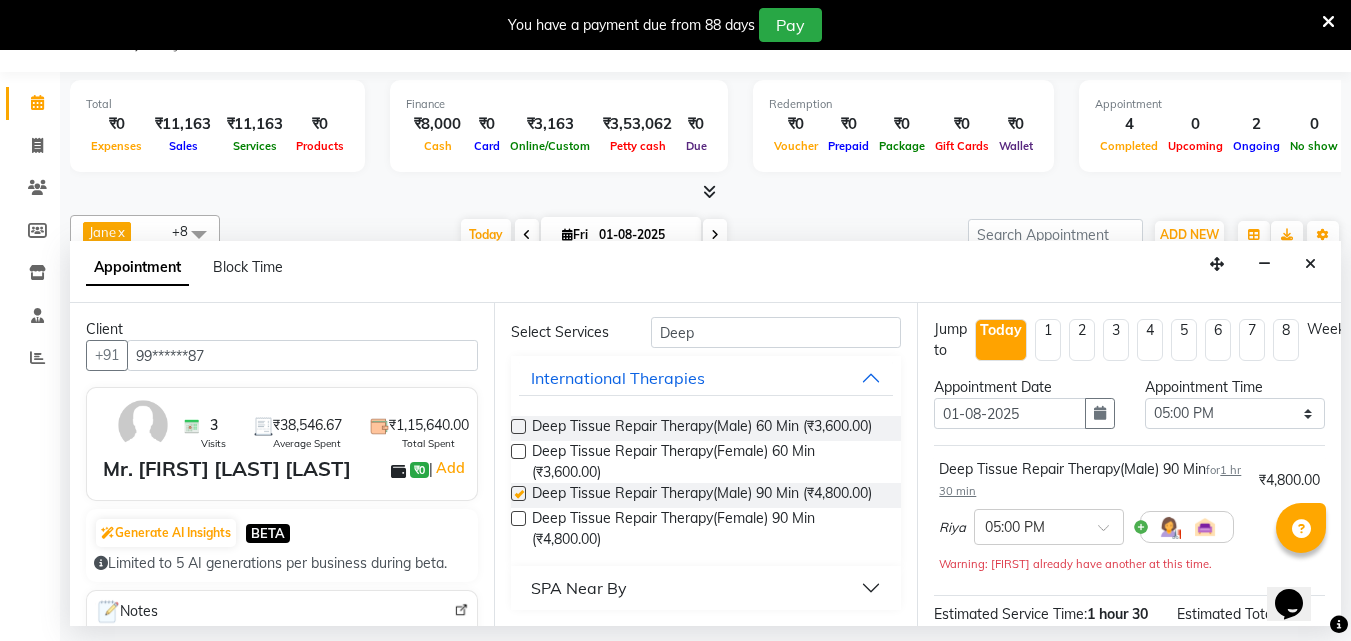 checkbox on "false" 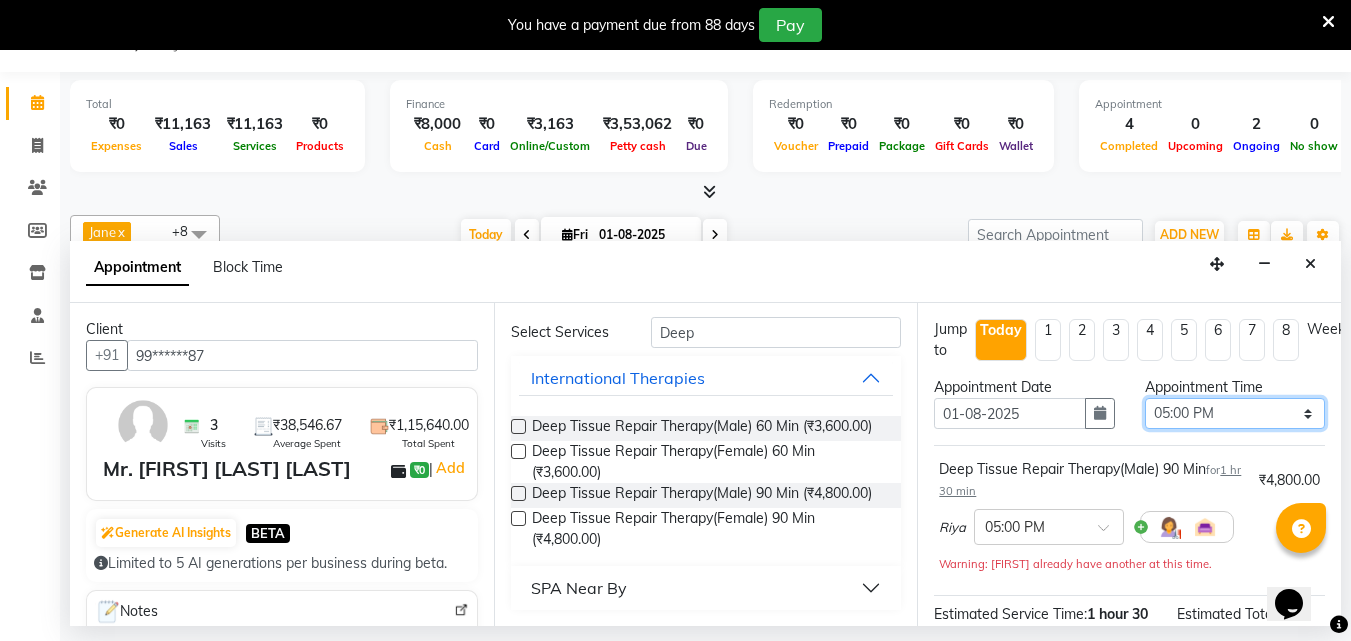 click on "Select 09:00 AM 09:15 AM 09:30 AM 09:45 AM 10:00 AM 10:15 AM 10:30 AM 10:45 AM 11:00 AM 11:15 AM 11:30 AM 11:45 AM 12:00 PM 12:15 PM 12:30 PM 12:45 PM 01:00 PM 01:15 PM 01:30 PM 01:45 PM 02:00 PM 02:15 PM 02:30 PM 02:45 PM 03:00 PM 03:15 PM 03:30 PM 03:45 PM 04:00 PM 04:15 PM 04:30 PM 04:45 PM 05:00 PM 05:15 PM 05:30 PM 05:45 PM 06:00 PM 06:15 PM 06:30 PM 06:45 PM 07:00 PM 07:15 PM 07:30 PM 07:45 PM 08:00 PM 08:15 PM 08:30 PM 08:45 PM 09:00 PM 09:15 PM 09:30 PM 09:45 PM 10:00 PM" at bounding box center [1235, 413] 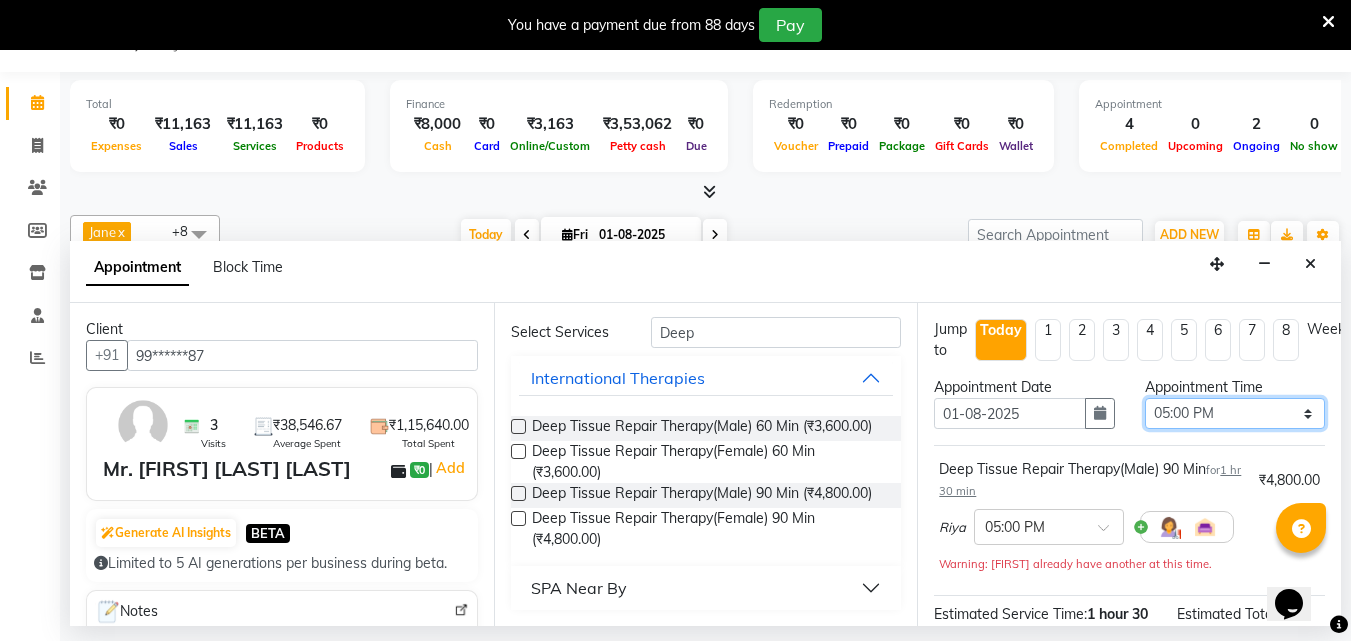 select on "1050" 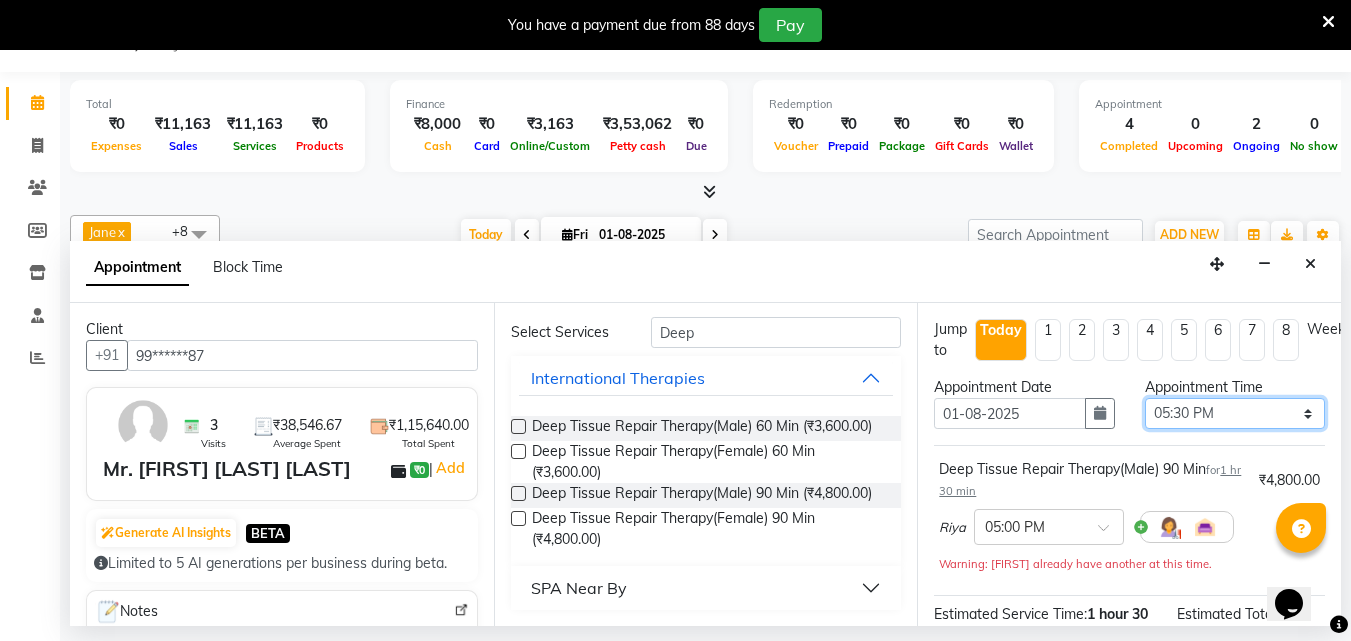 click on "Select 09:00 AM 09:15 AM 09:30 AM 09:45 AM 10:00 AM 10:15 AM 10:30 AM 10:45 AM 11:00 AM 11:15 AM 11:30 AM 11:45 AM 12:00 PM 12:15 PM 12:30 PM 12:45 PM 01:00 PM 01:15 PM 01:30 PM 01:45 PM 02:00 PM 02:15 PM 02:30 PM 02:45 PM 03:00 PM 03:15 PM 03:30 PM 03:45 PM 04:00 PM 04:15 PM 04:30 PM 04:45 PM 05:00 PM 05:15 PM 05:30 PM 05:45 PM 06:00 PM 06:15 PM 06:30 PM 06:45 PM 07:00 PM 07:15 PM 07:30 PM 07:45 PM 08:00 PM 08:15 PM 08:30 PM 08:45 PM 09:00 PM 09:15 PM 09:30 PM 09:45 PM 10:00 PM" at bounding box center (1235, 413) 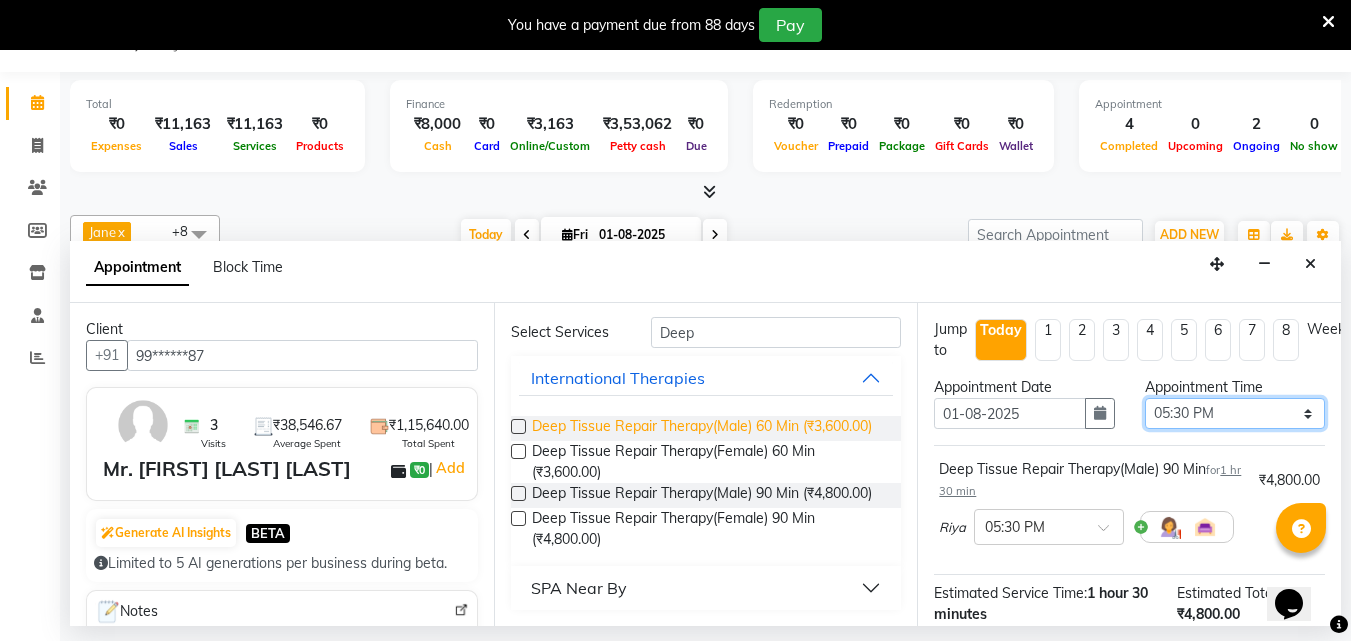 scroll, scrollTop: 51, scrollLeft: 0, axis: vertical 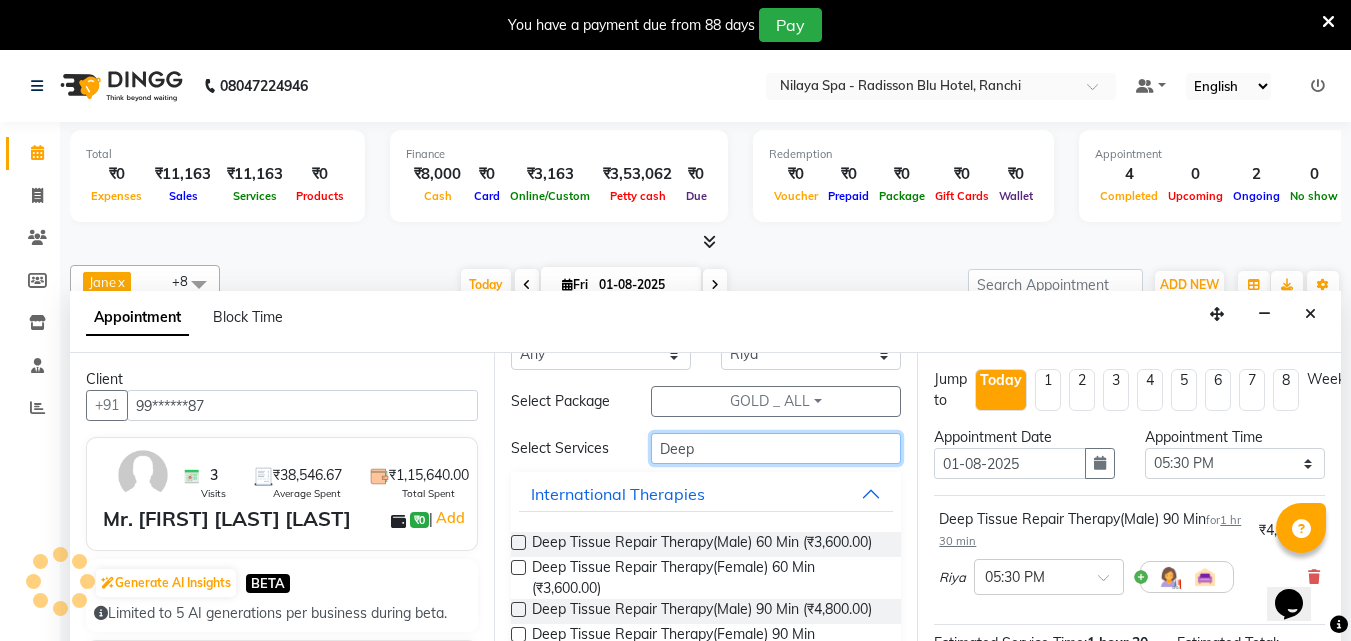 click on "Deep" at bounding box center (776, 448) 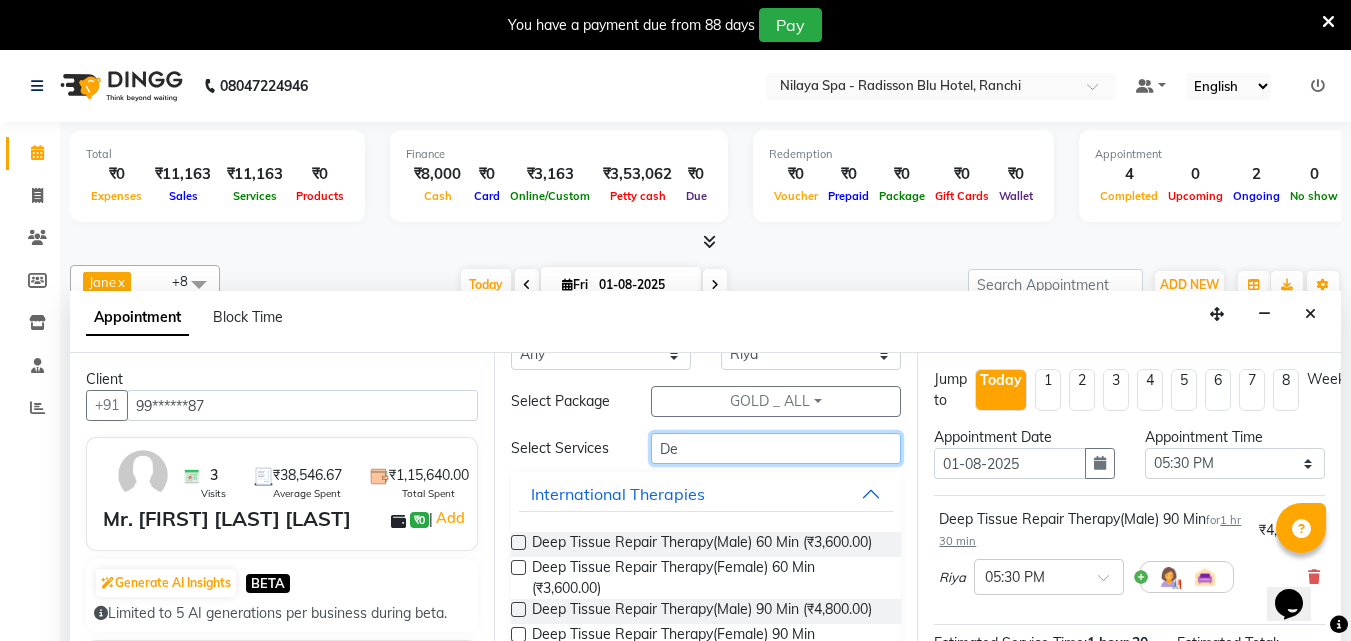 type on "D" 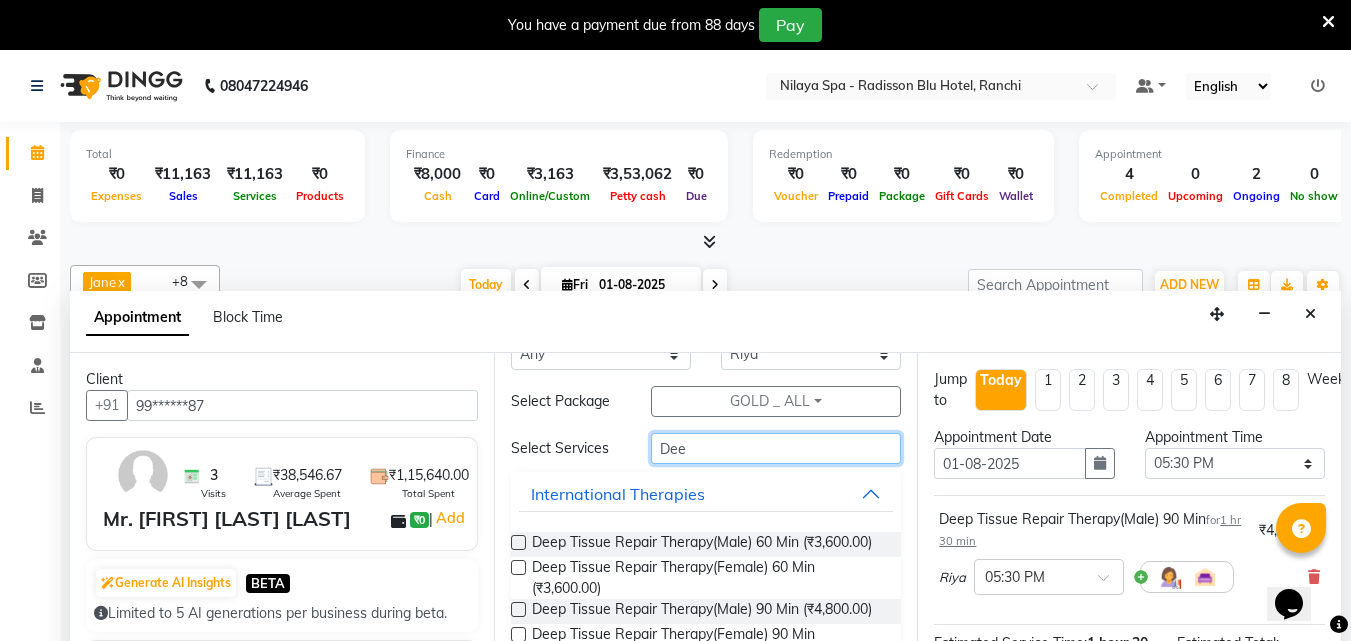 type on "Deep" 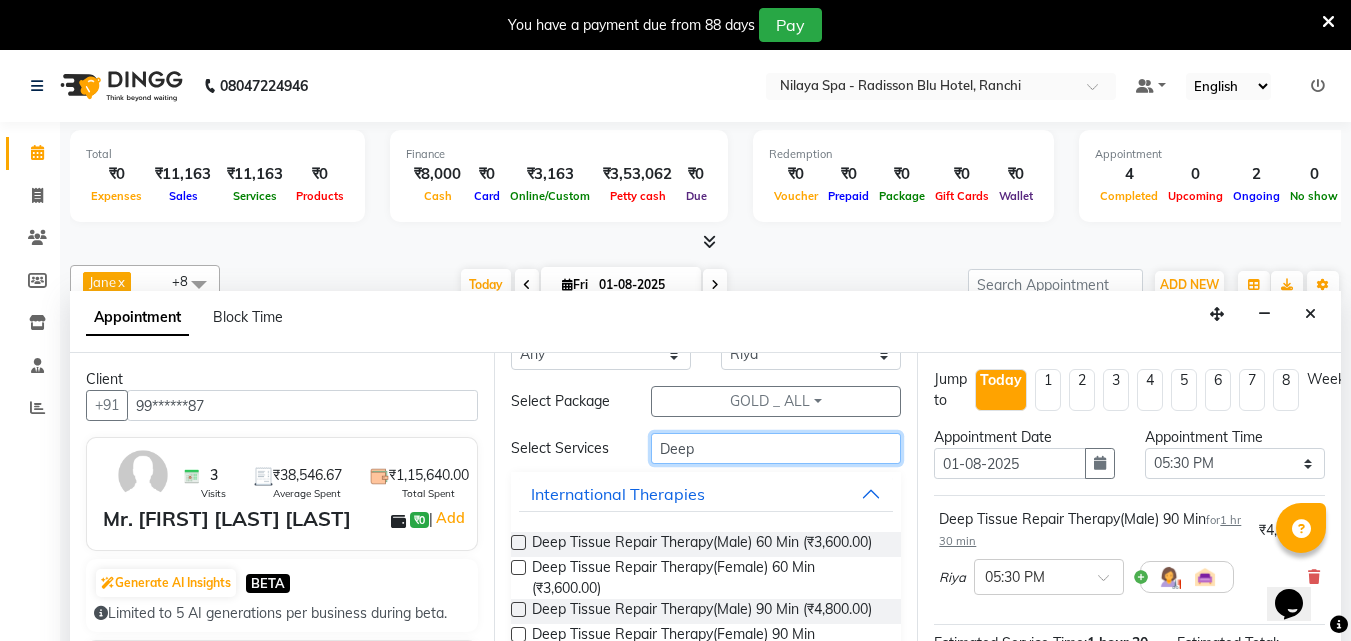 scroll, scrollTop: 151, scrollLeft: 0, axis: vertical 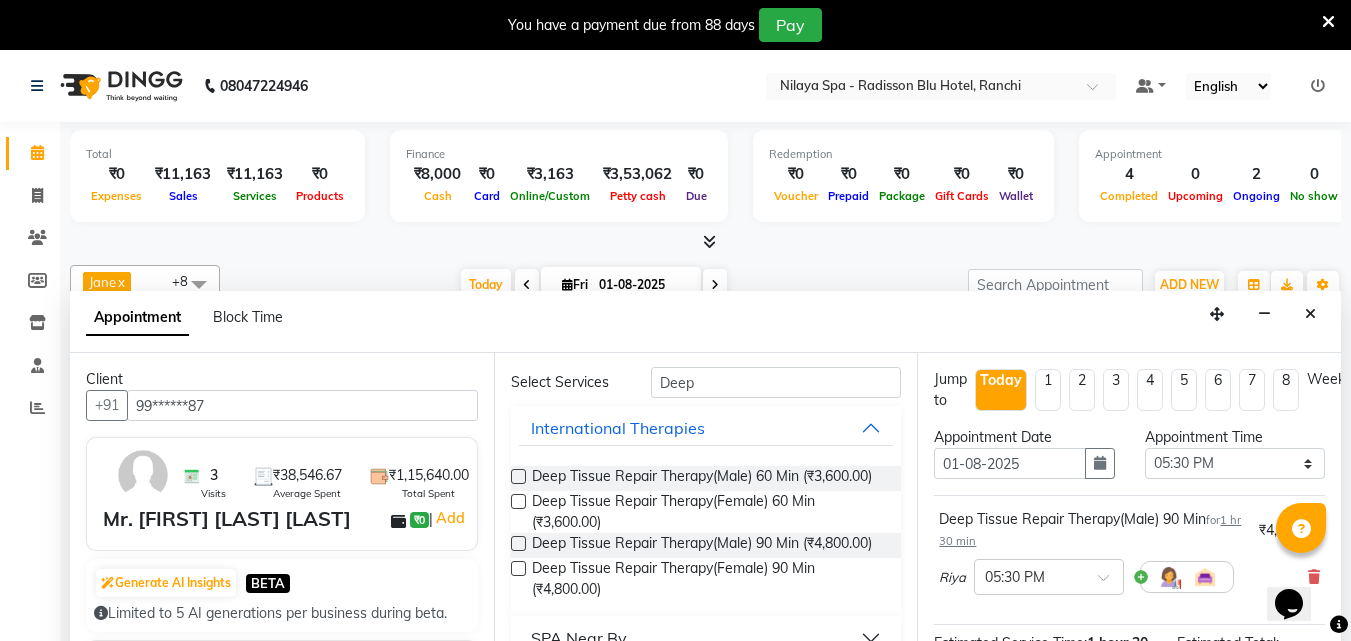 click at bounding box center [518, 543] 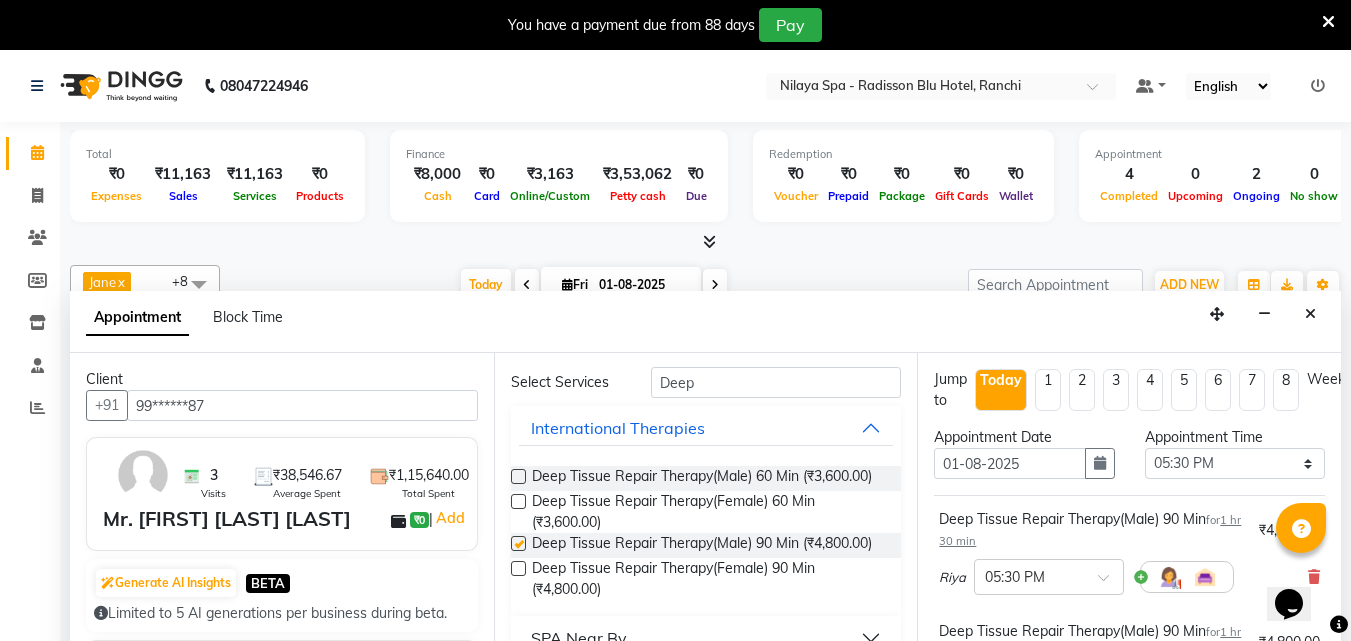 checkbox on "false" 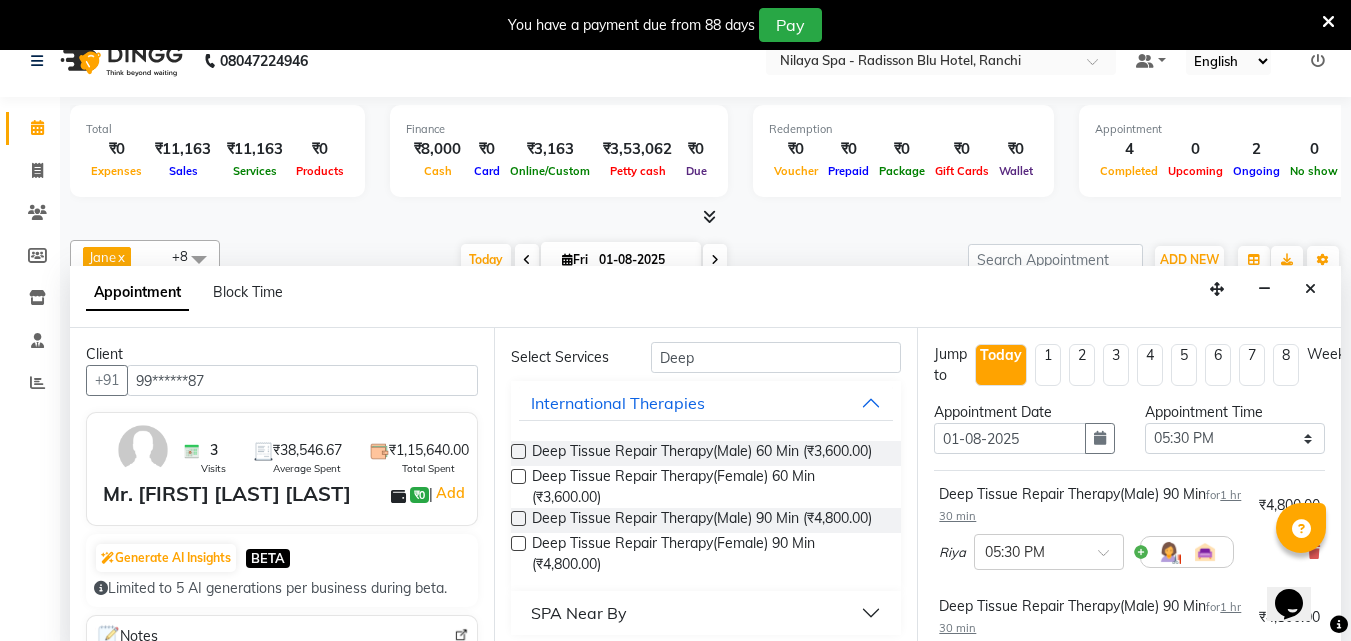 scroll, scrollTop: 0, scrollLeft: 0, axis: both 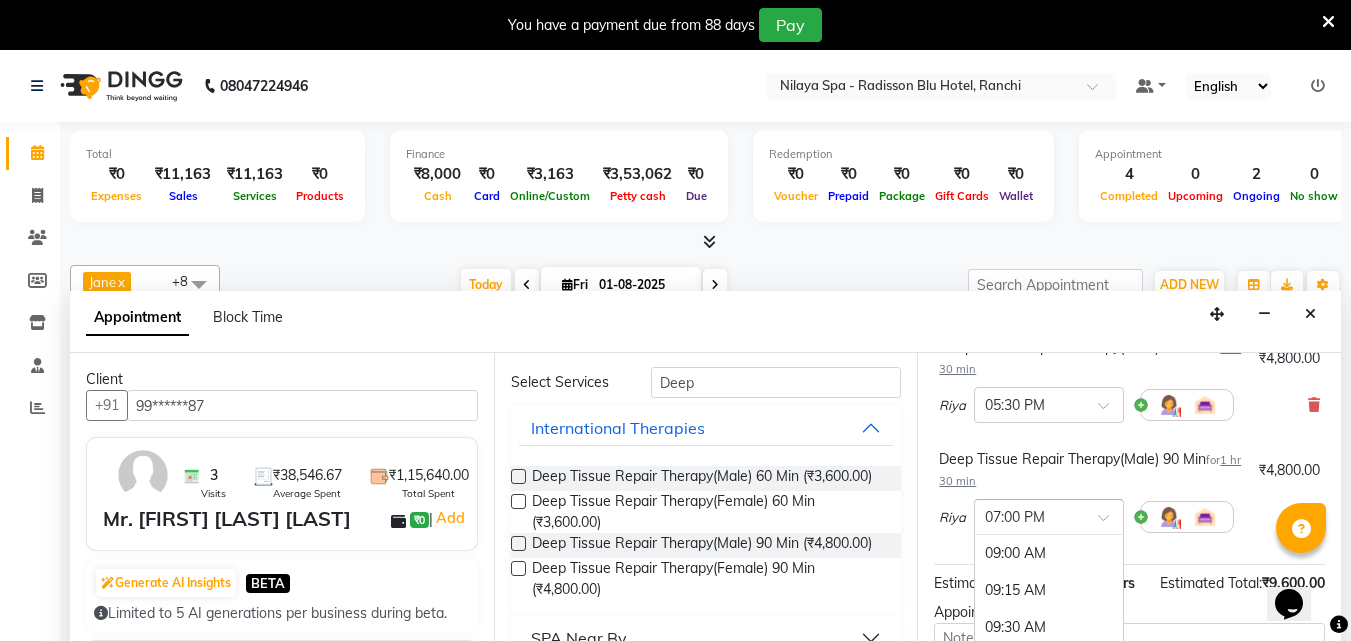 click at bounding box center (1110, 523) 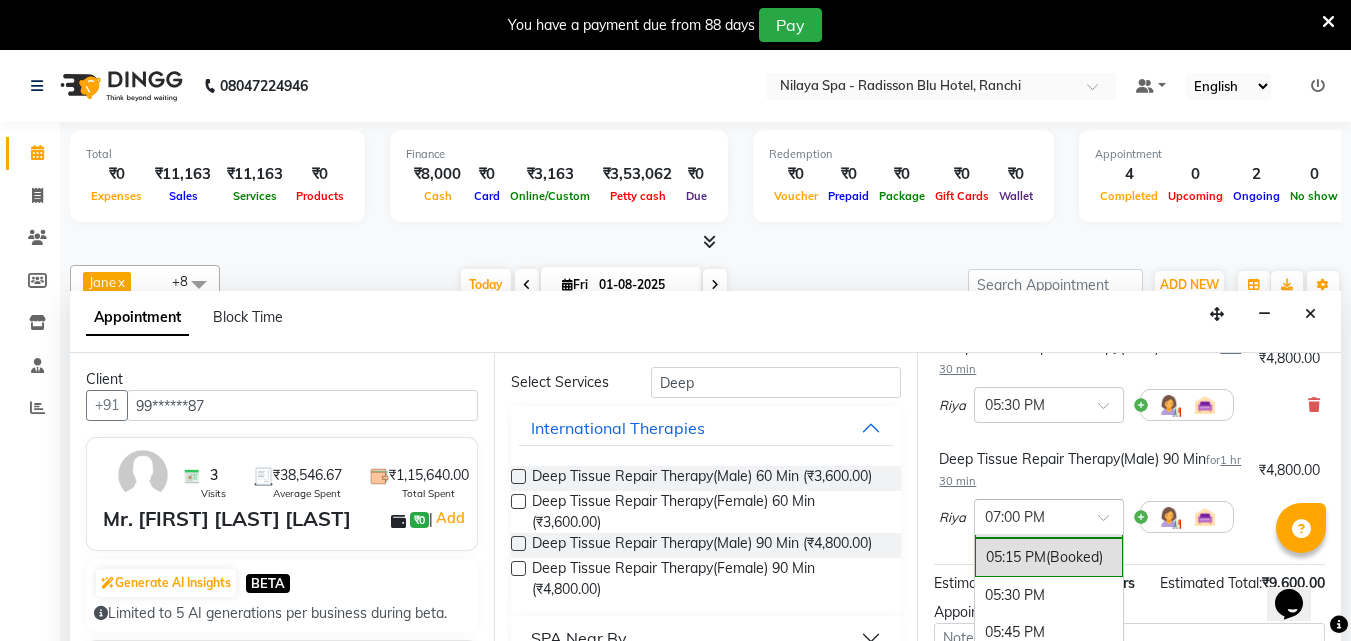 scroll, scrollTop: 1208, scrollLeft: 0, axis: vertical 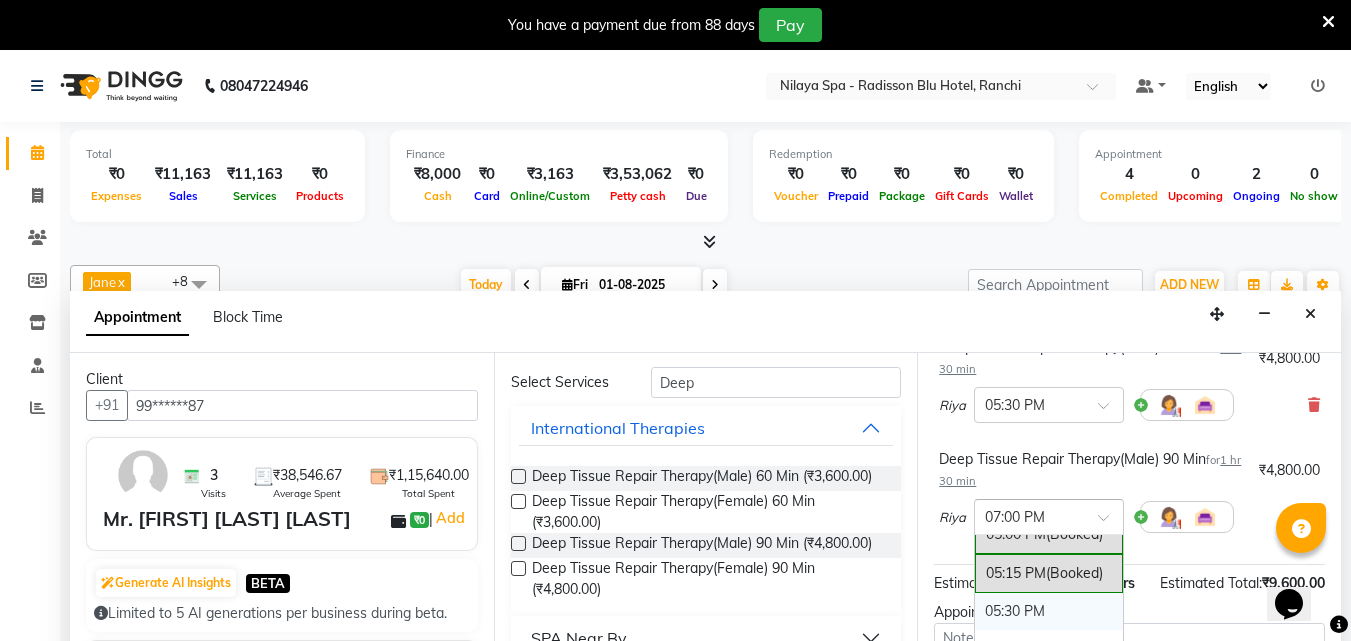 click on "05:30 PM" at bounding box center (1049, 611) 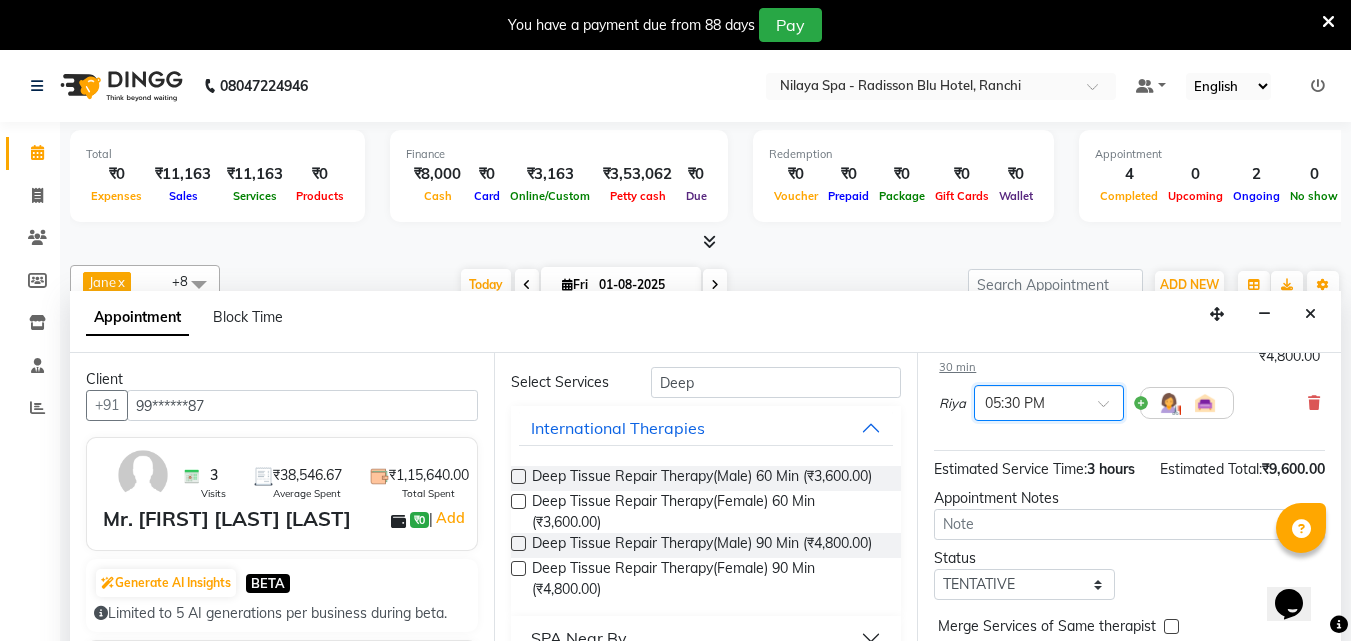 scroll, scrollTop: 393, scrollLeft: 0, axis: vertical 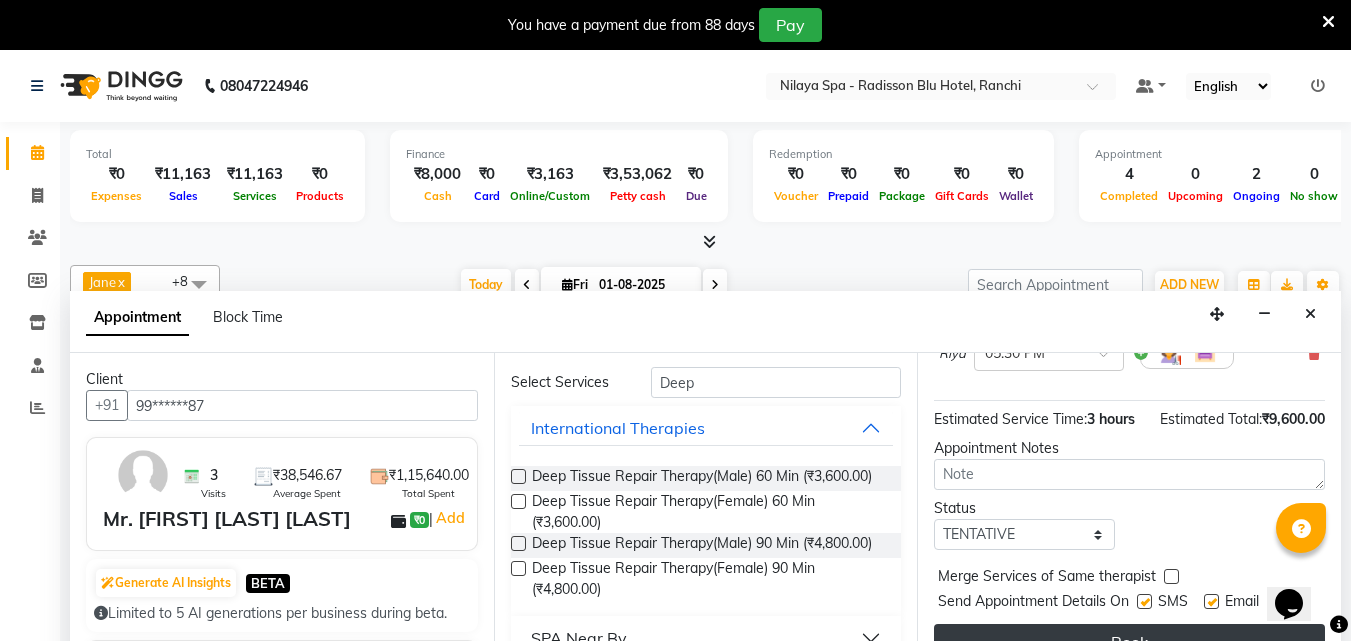 click on "Book" at bounding box center [1129, 642] 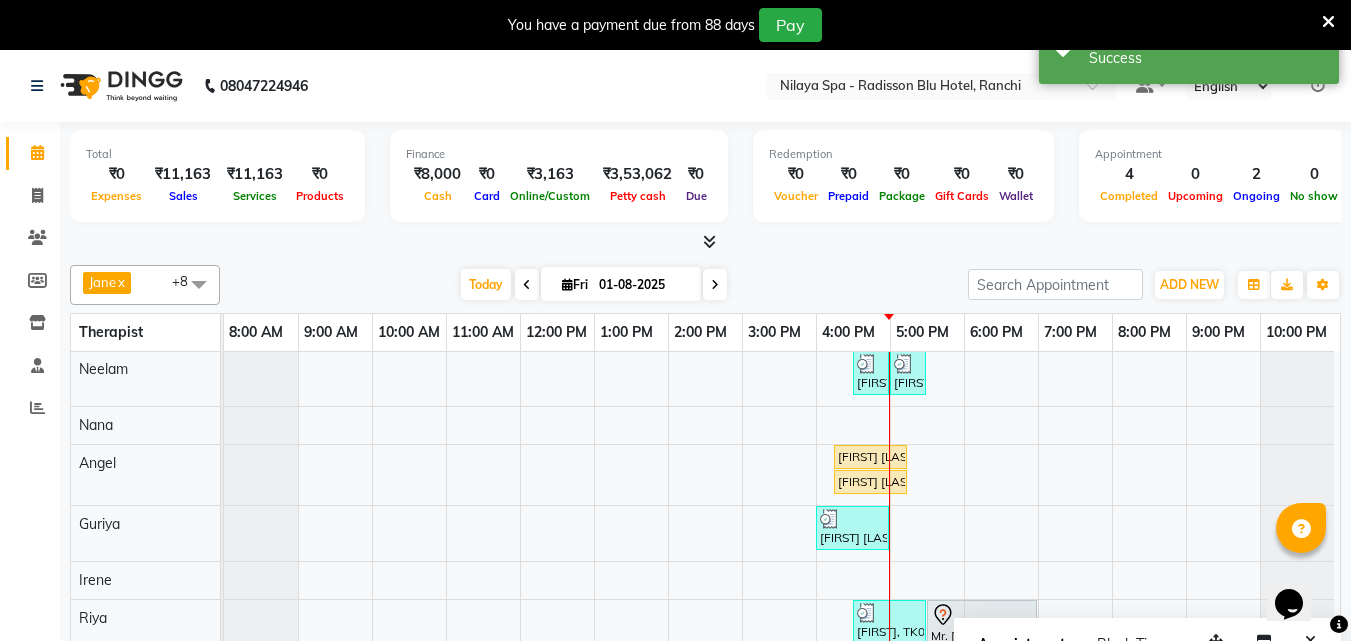 scroll, scrollTop: 115, scrollLeft: 0, axis: vertical 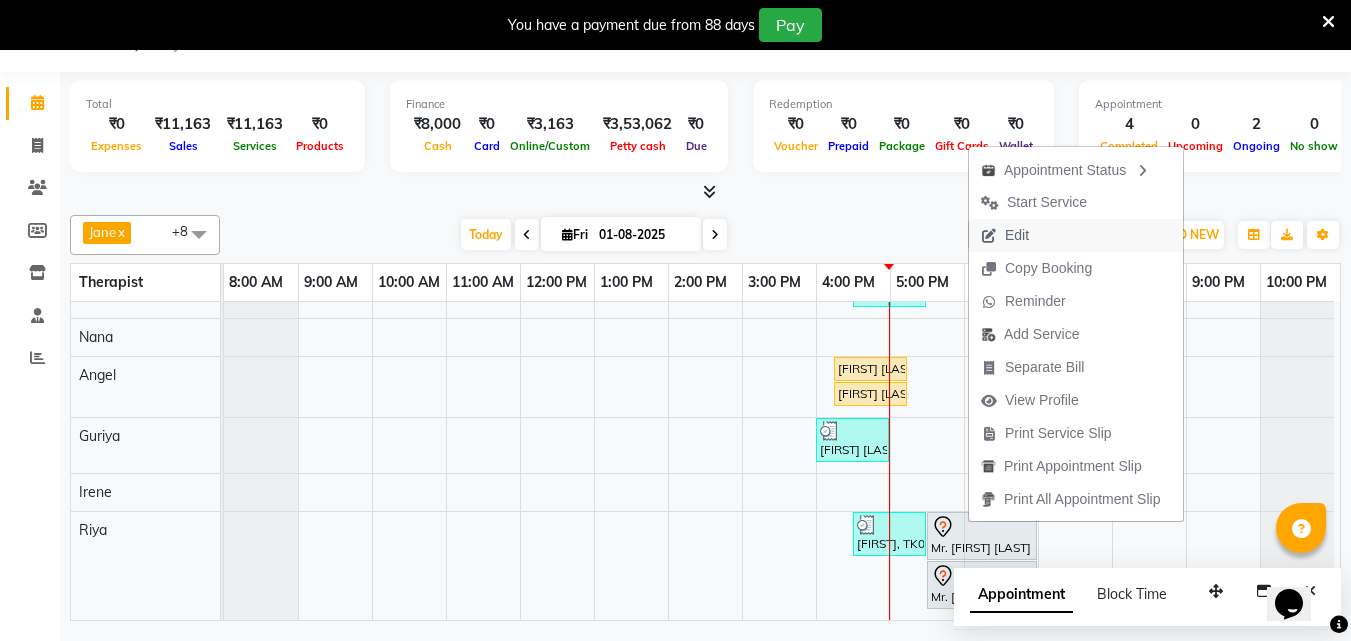 click on "Edit" at bounding box center [1076, 235] 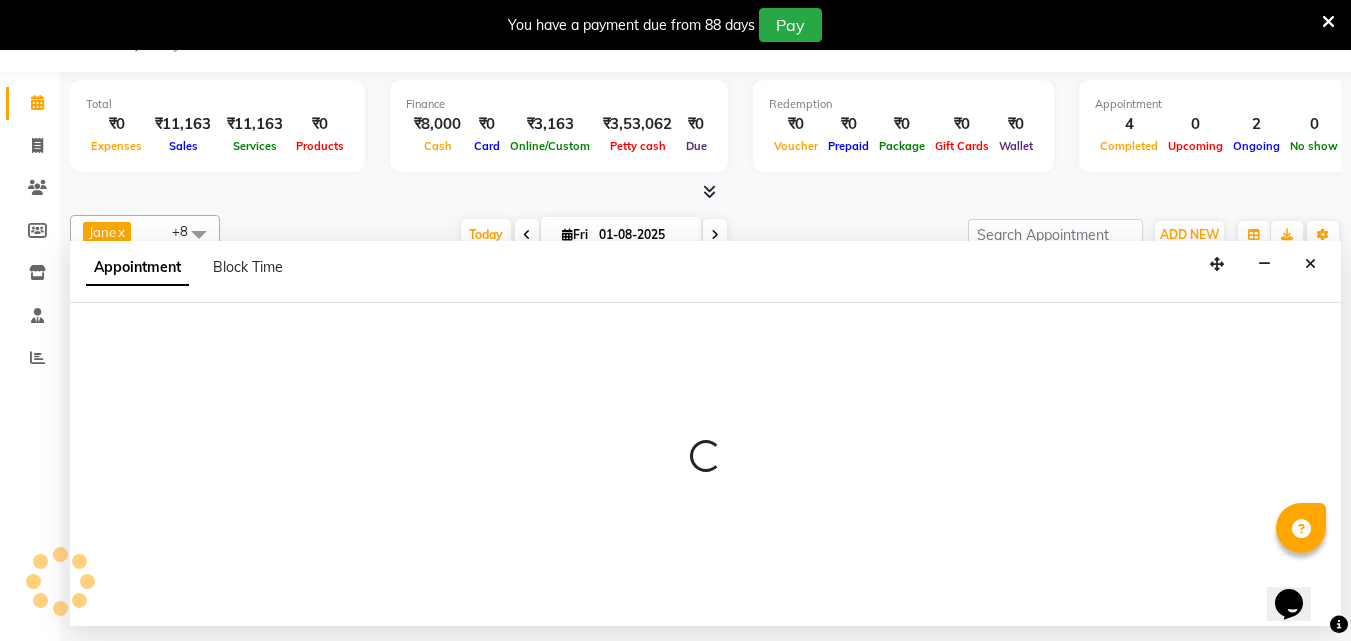 select on "tentative" 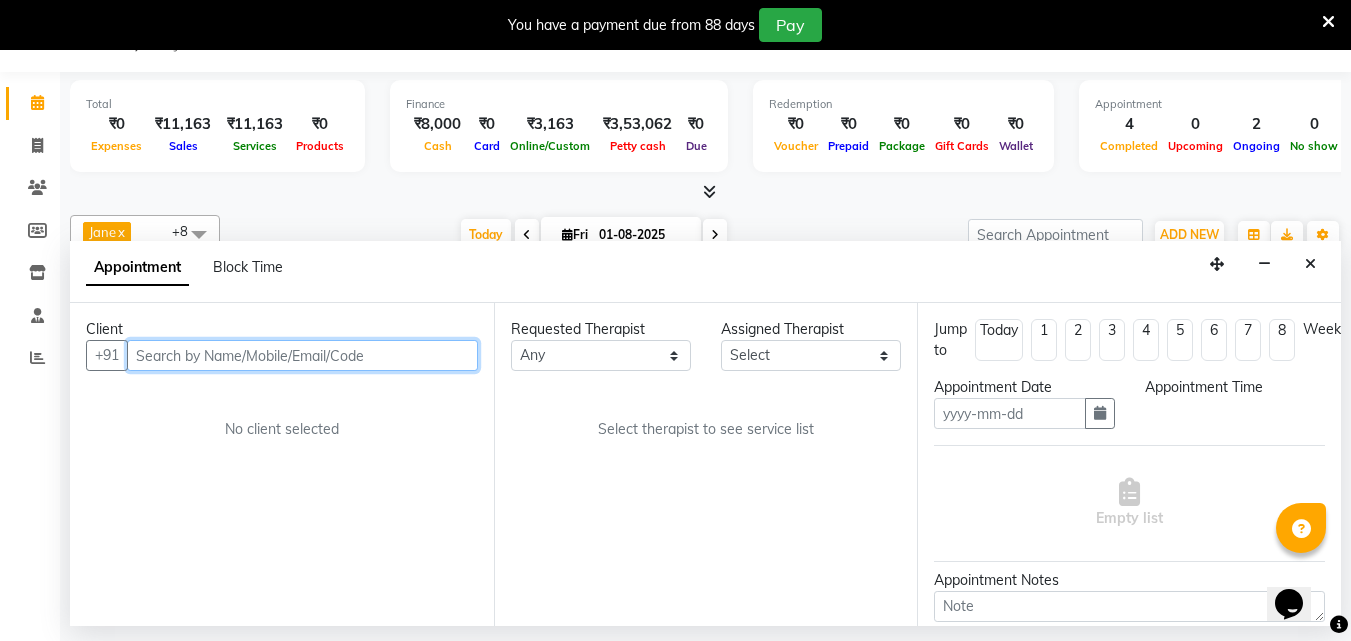 type on "01-08-2025" 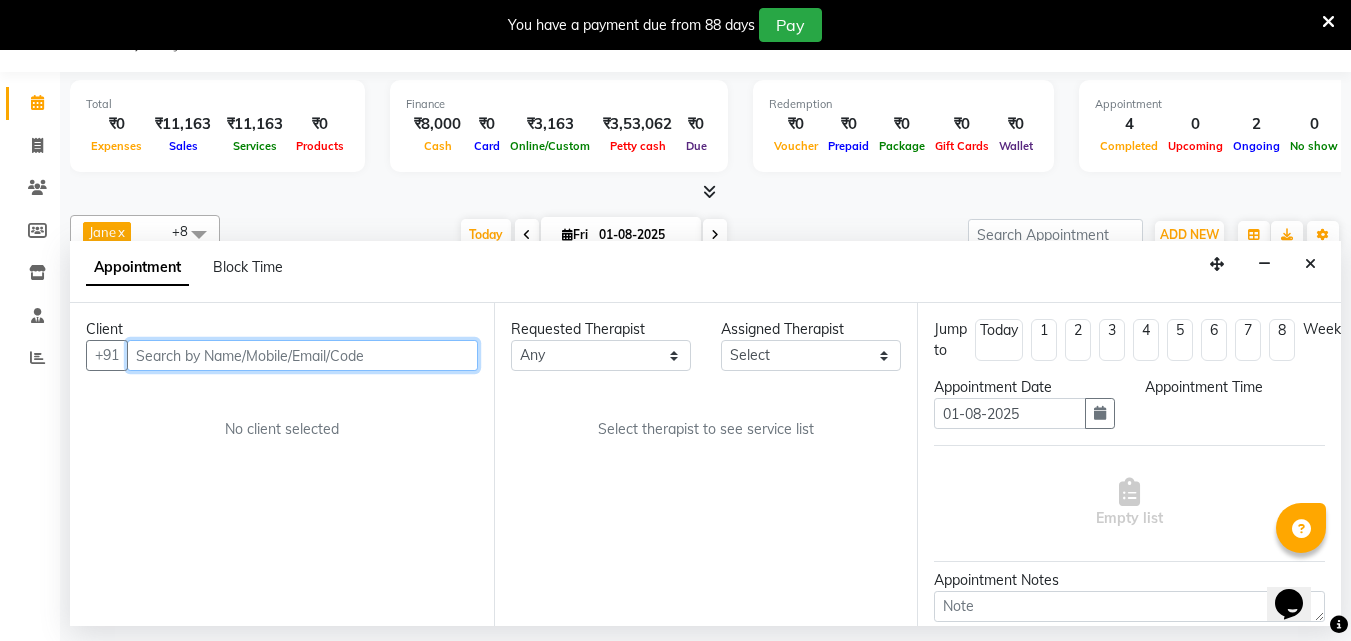 select on "1050" 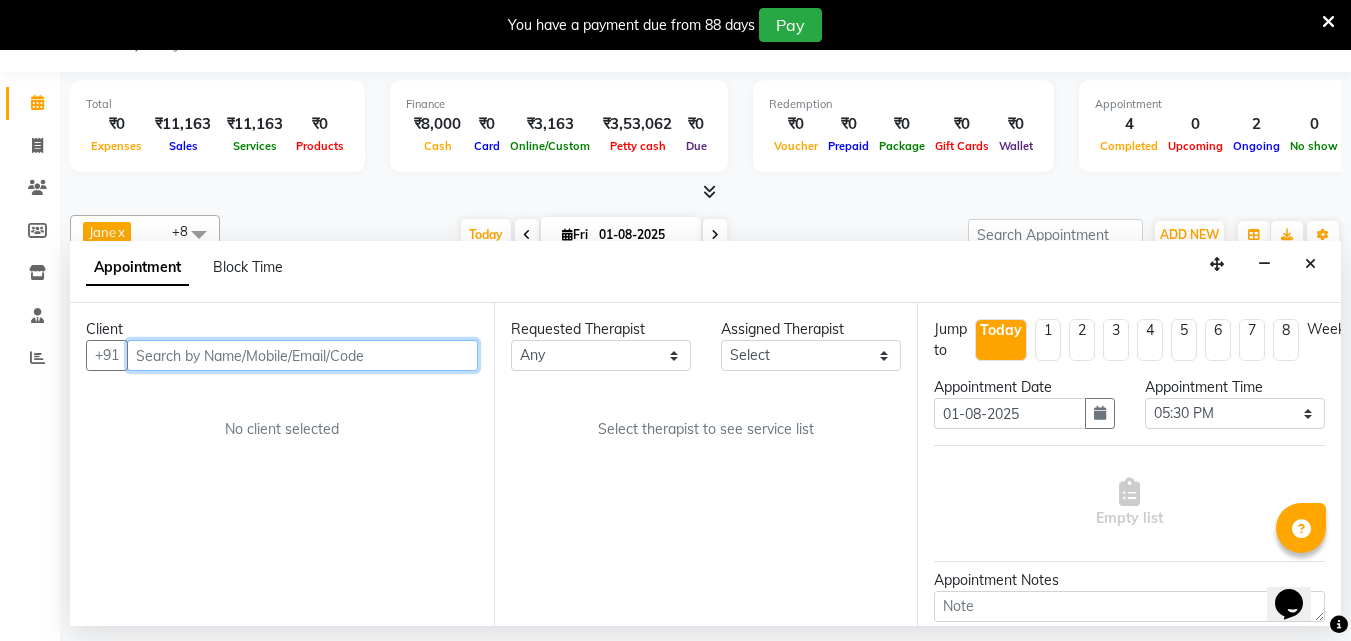 select on "80439" 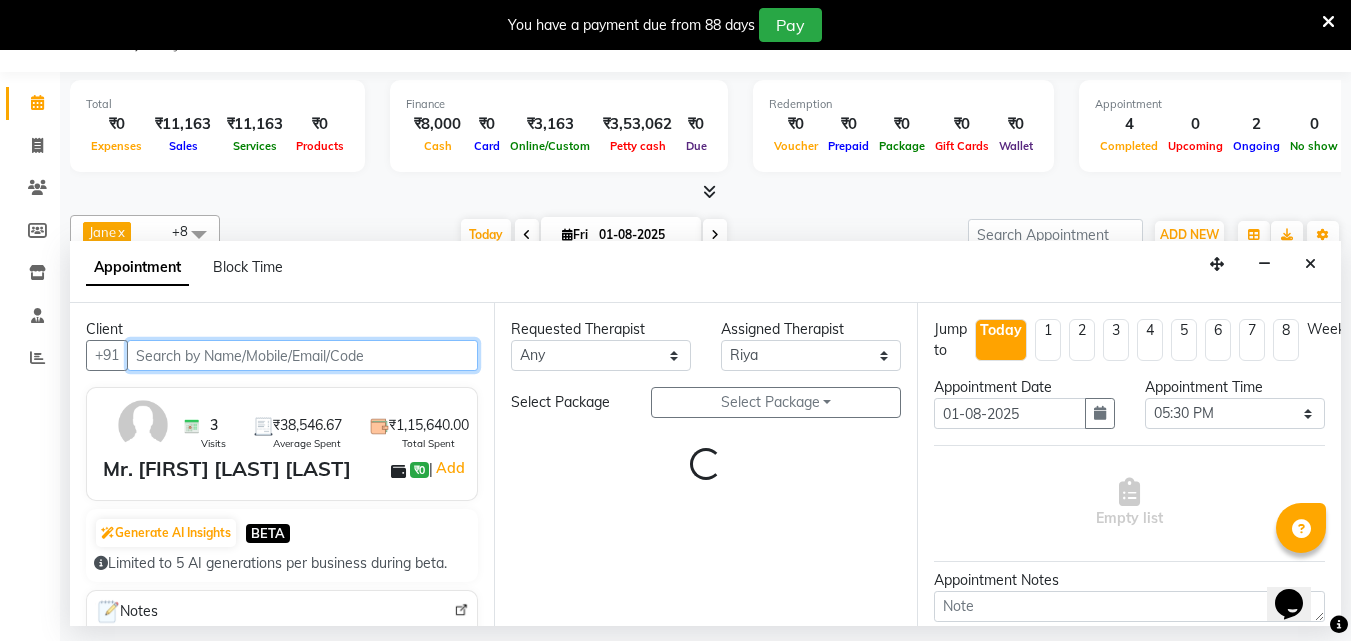 scroll, scrollTop: 130, scrollLeft: 9, axis: both 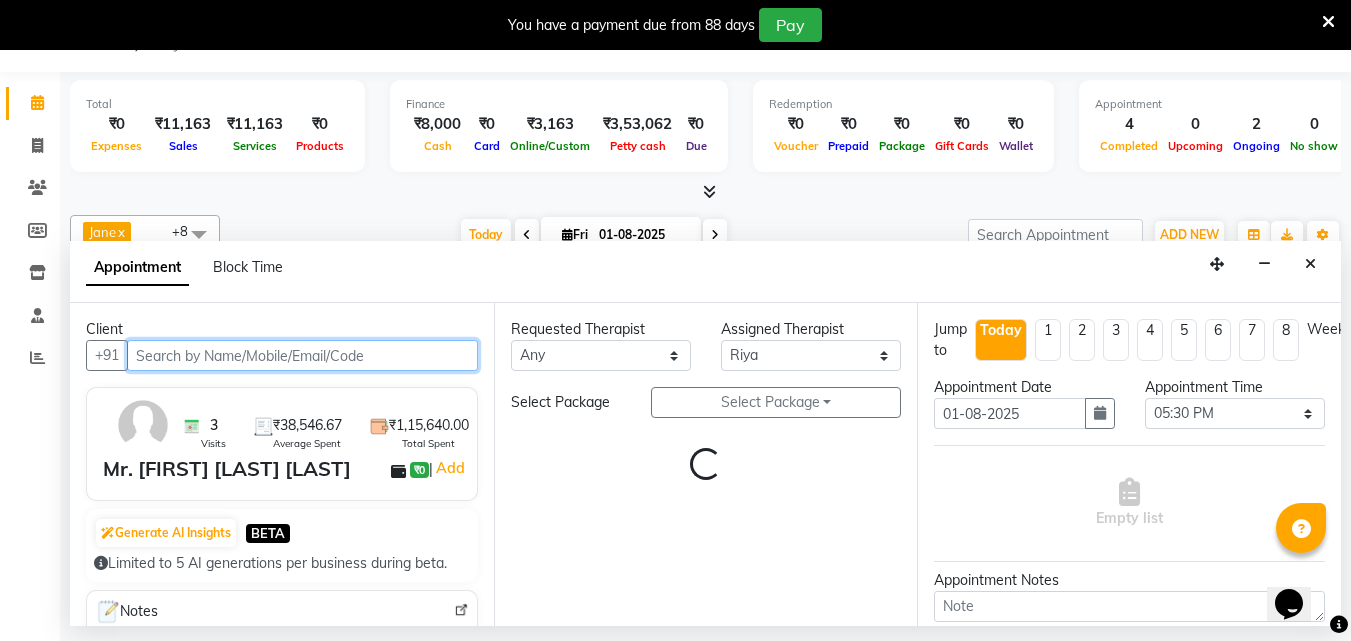 select on "4058" 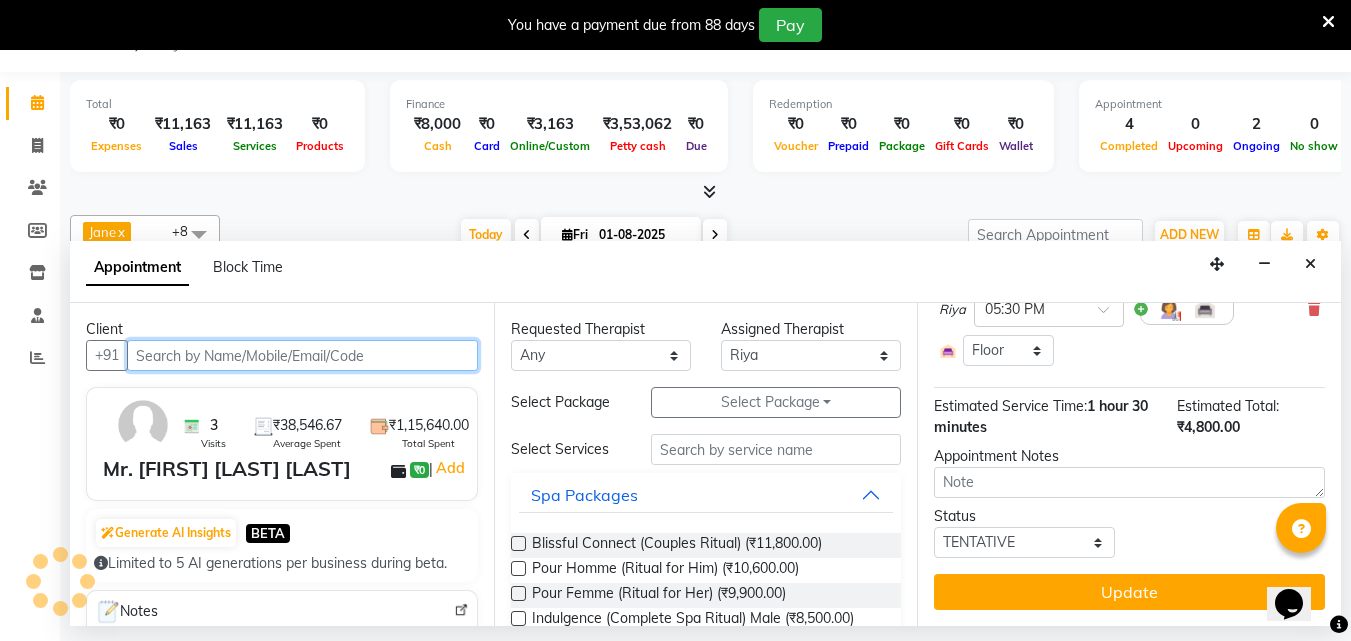 select on "4058" 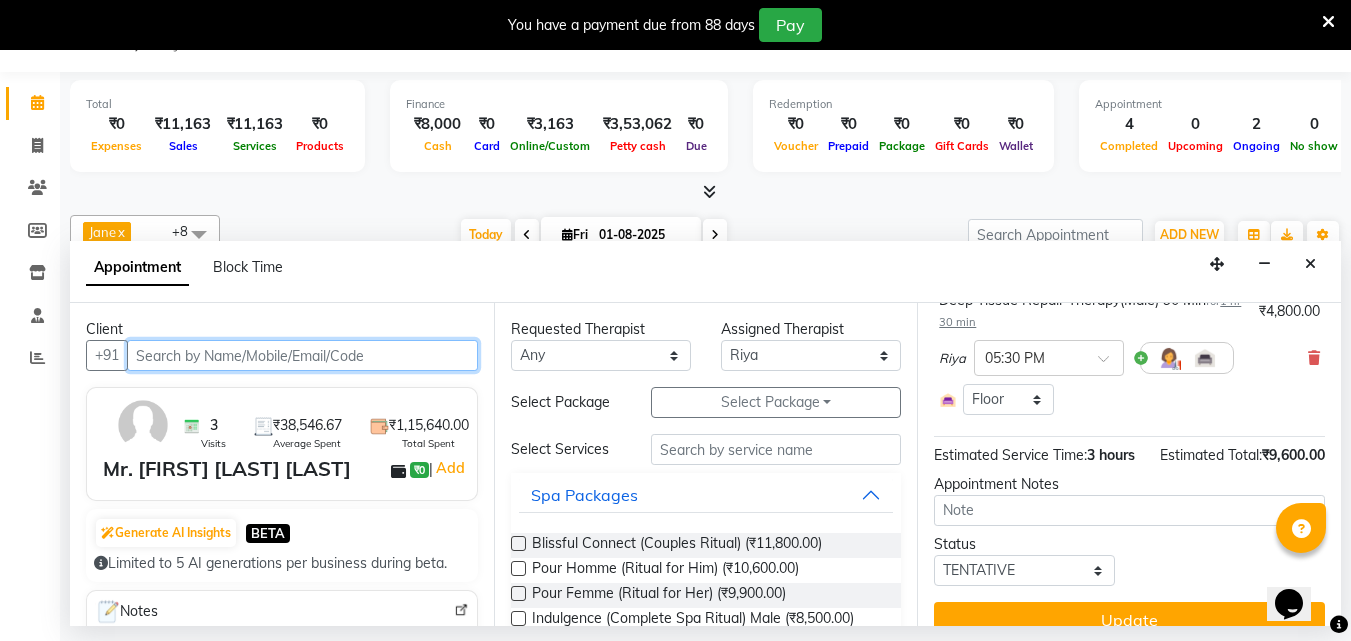 scroll 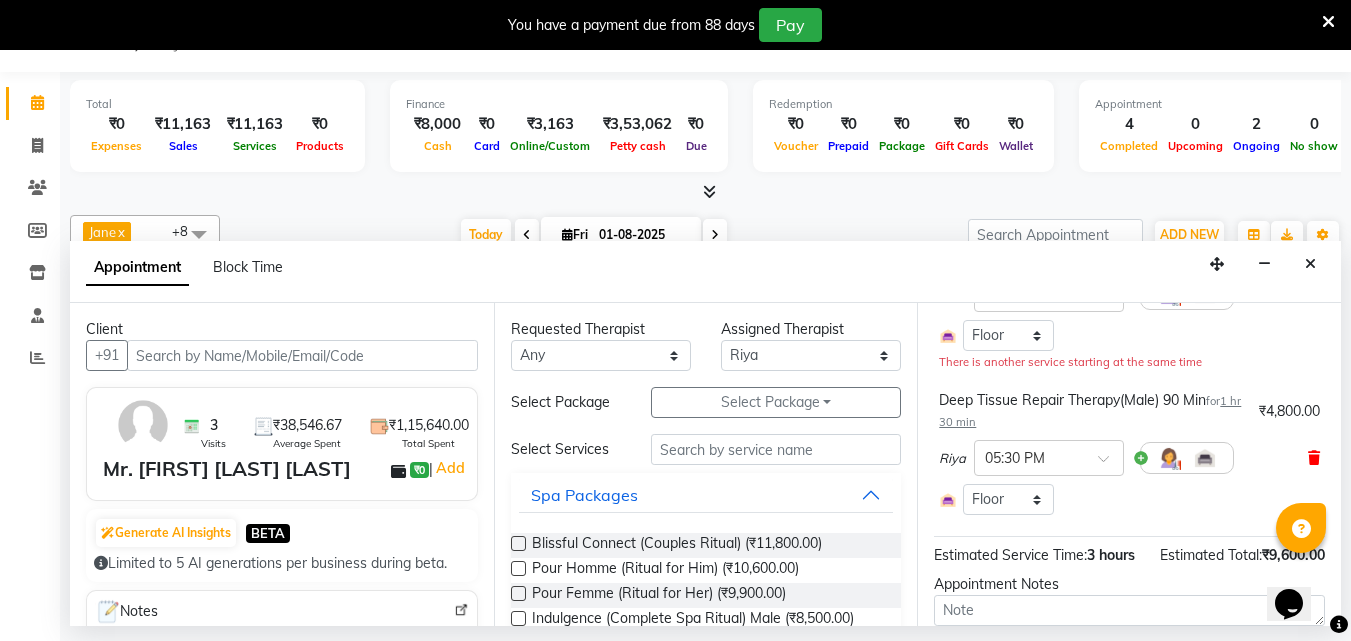 click at bounding box center [1314, 458] 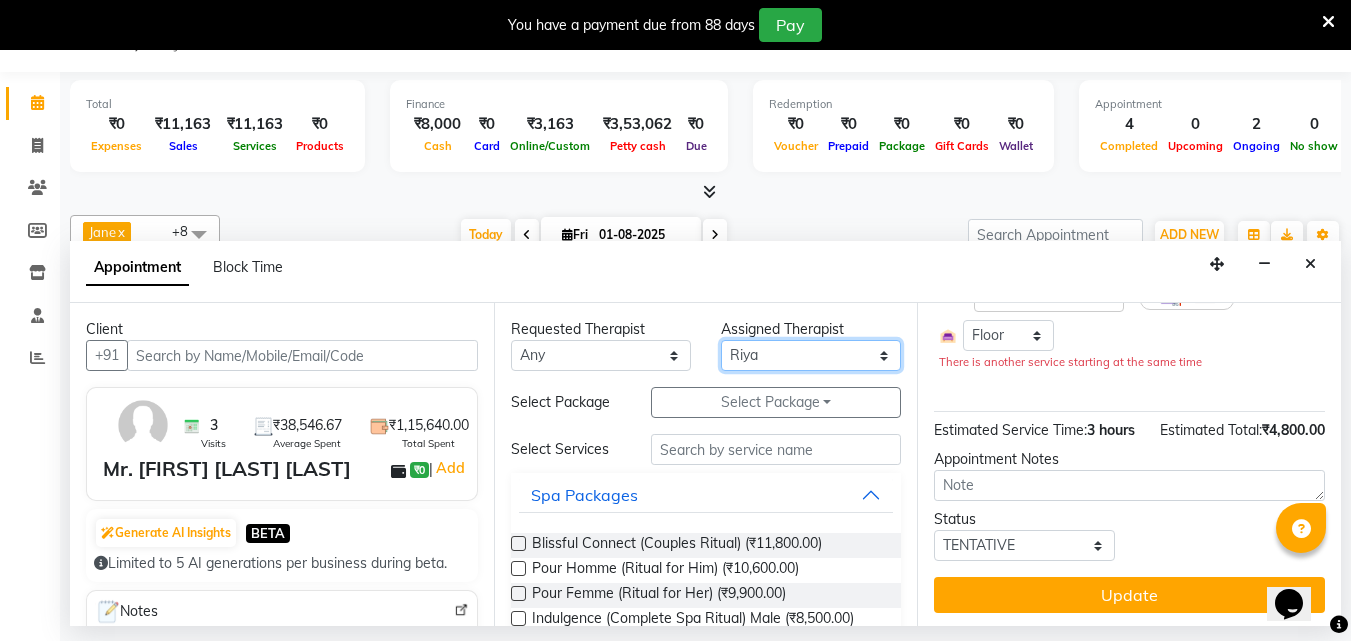 click on "Select Angel Guriya Irene Nana Neelam  Office  Riya Sayak Shakib Assigned Therapist Select Angel Guriya Irene Nana Neelam  Office  Riya Sayak Shakib Select Services deep    International Therapies Deep Tissue Repair Therapy(Male) 60 Min (₹3,600.00) Deep Tissue Repair Therapy(Female) 60 Min (₹3,600.00) Deep Tissue Repair Therapy(Male) 90 Min (₹4,800.00) Deep Tissue Repair Therapy(Female) 90 Min (₹4,800.00)    SPA Near By" at bounding box center [811, 355] 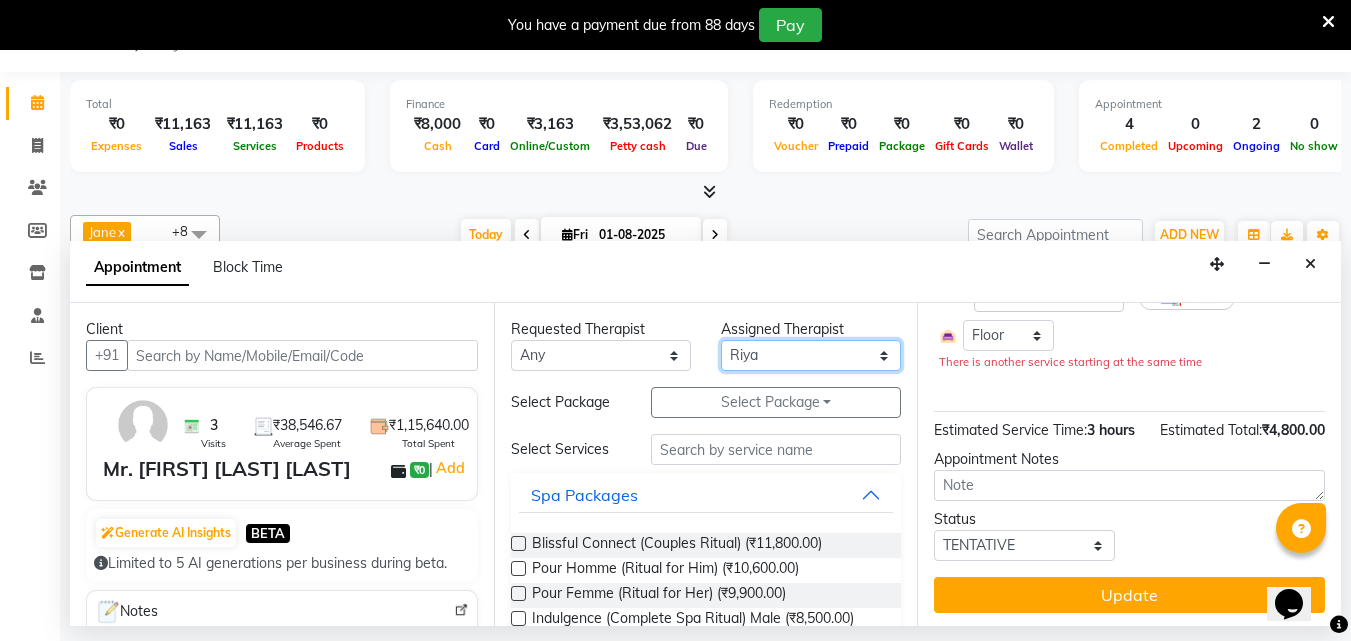 select on "78965" 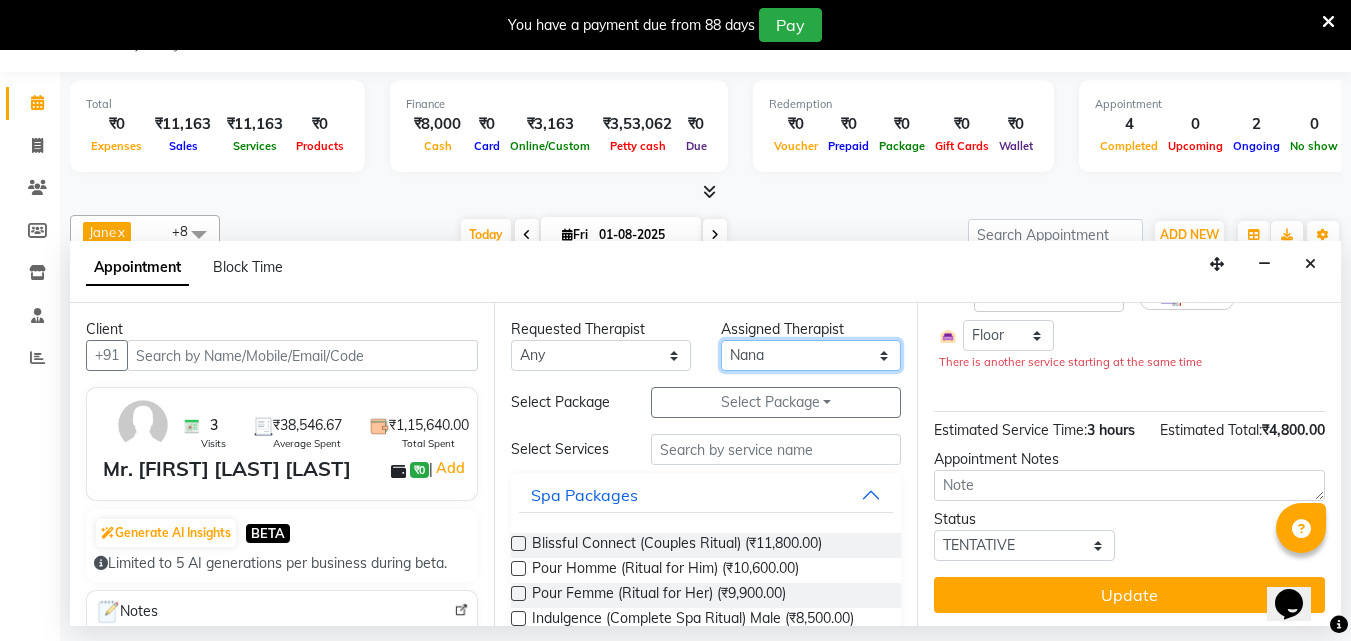 click on "Select Angel Guriya Irene Nana Neelam  Office  Riya Sayak Shakib Assigned Therapist Select Angel Guriya Irene Nana Neelam  Office  Riya Sayak Shakib Select Services deep    International Therapies Deep Tissue Repair Therapy(Male) 60 Min (₹3,600.00) Deep Tissue Repair Therapy(Female) 60 Min (₹3,600.00) Deep Tissue Repair Therapy(Male) 90 Min (₹4,800.00) Deep Tissue Repair Therapy(Female) 90 Min (₹4,800.00)    SPA Near By" at bounding box center (811, 355) 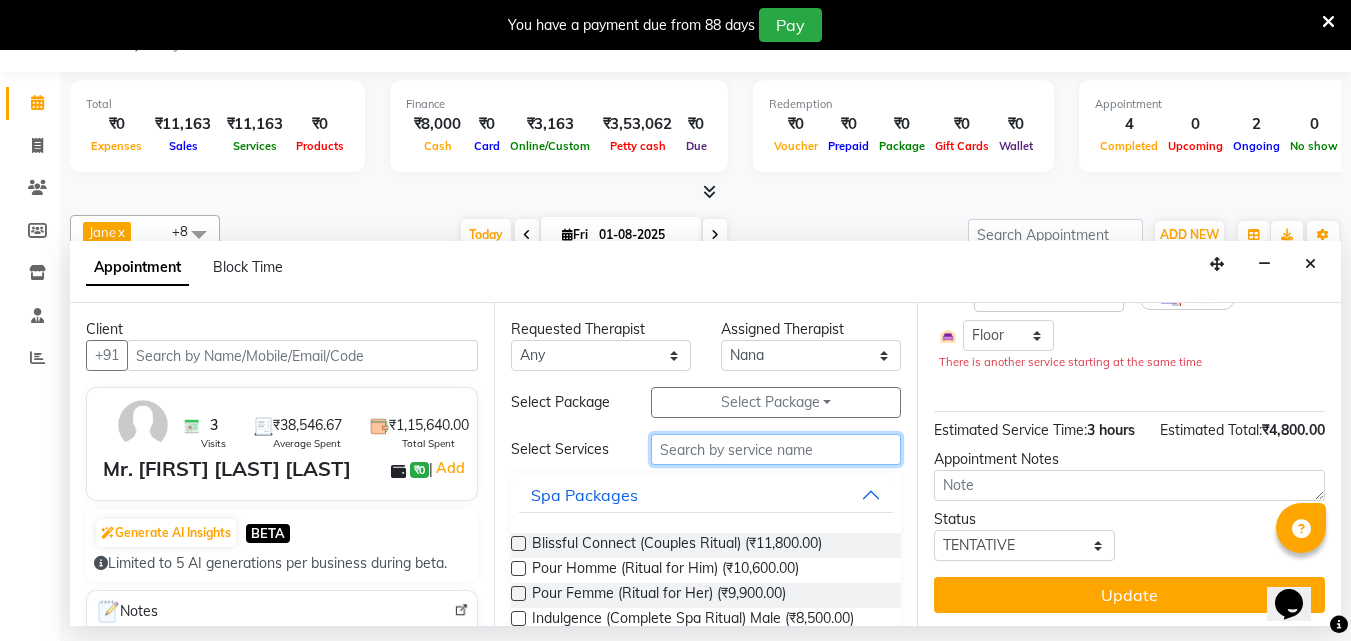 click at bounding box center (776, 449) 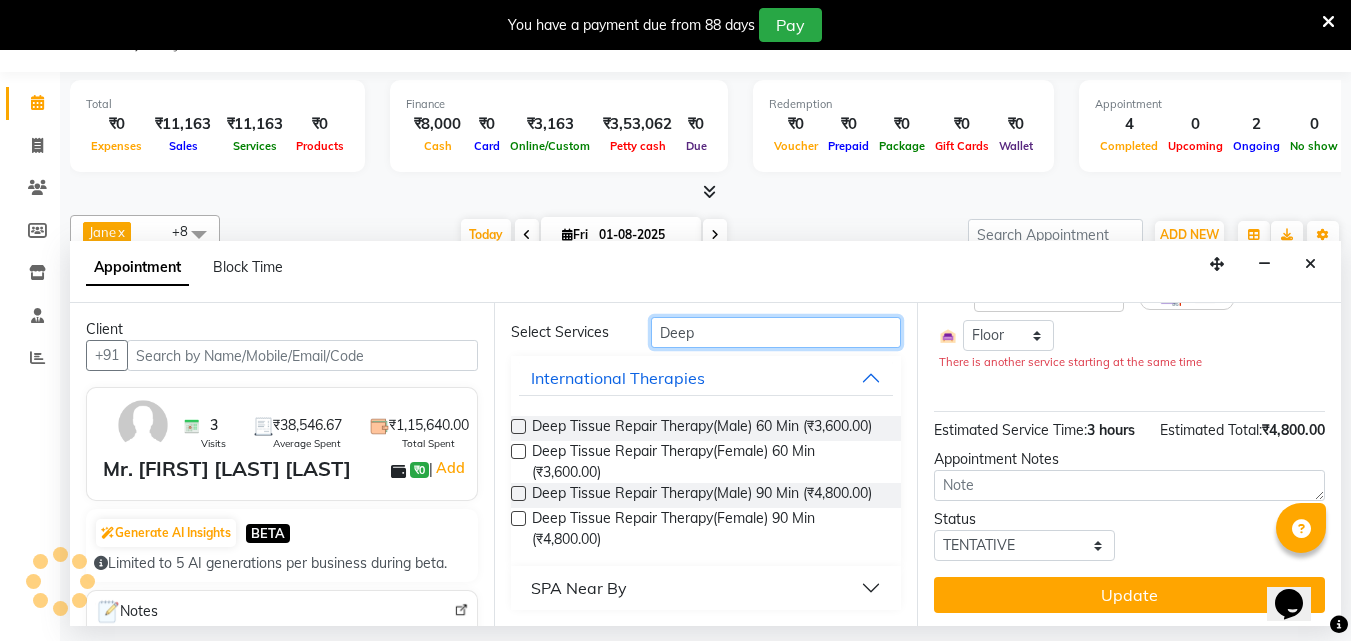 type on "Deep" 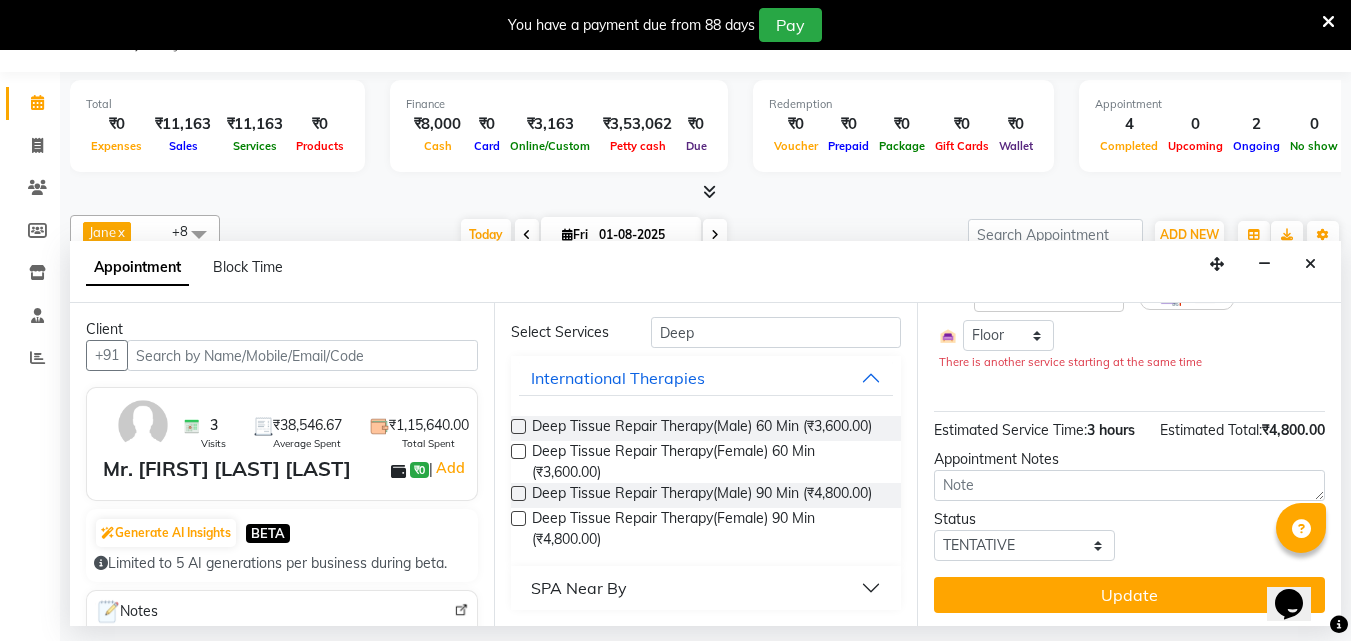 click at bounding box center [518, 493] 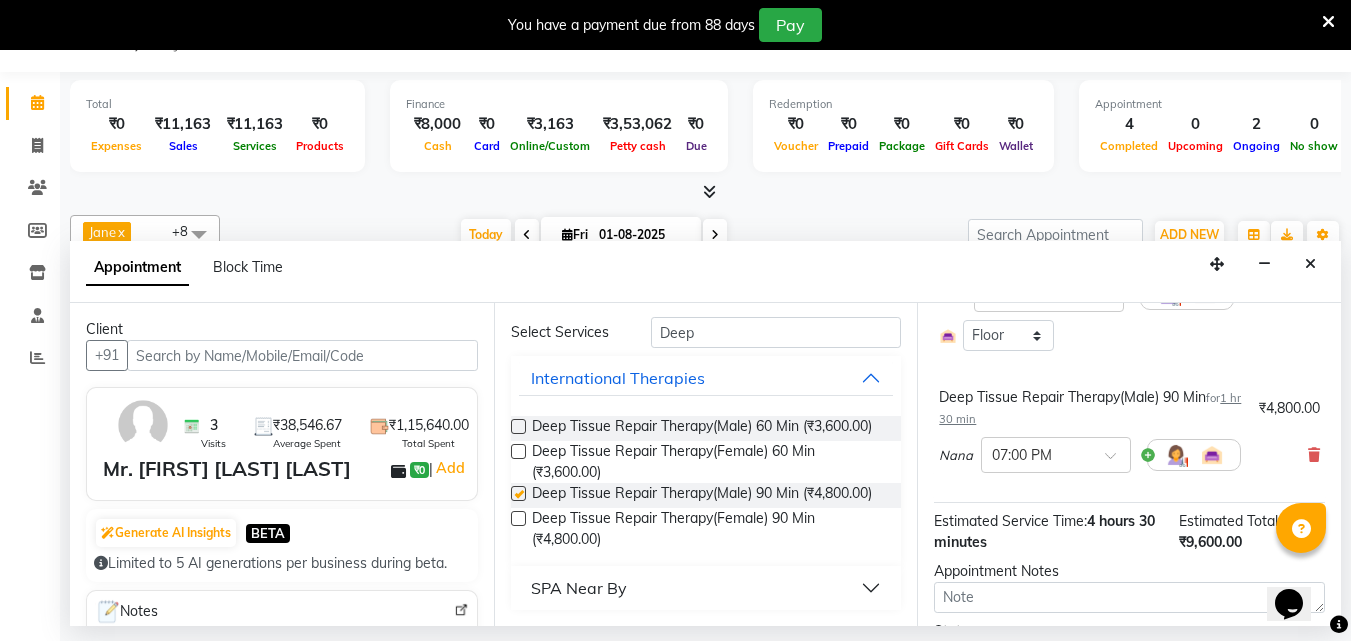 checkbox on "false" 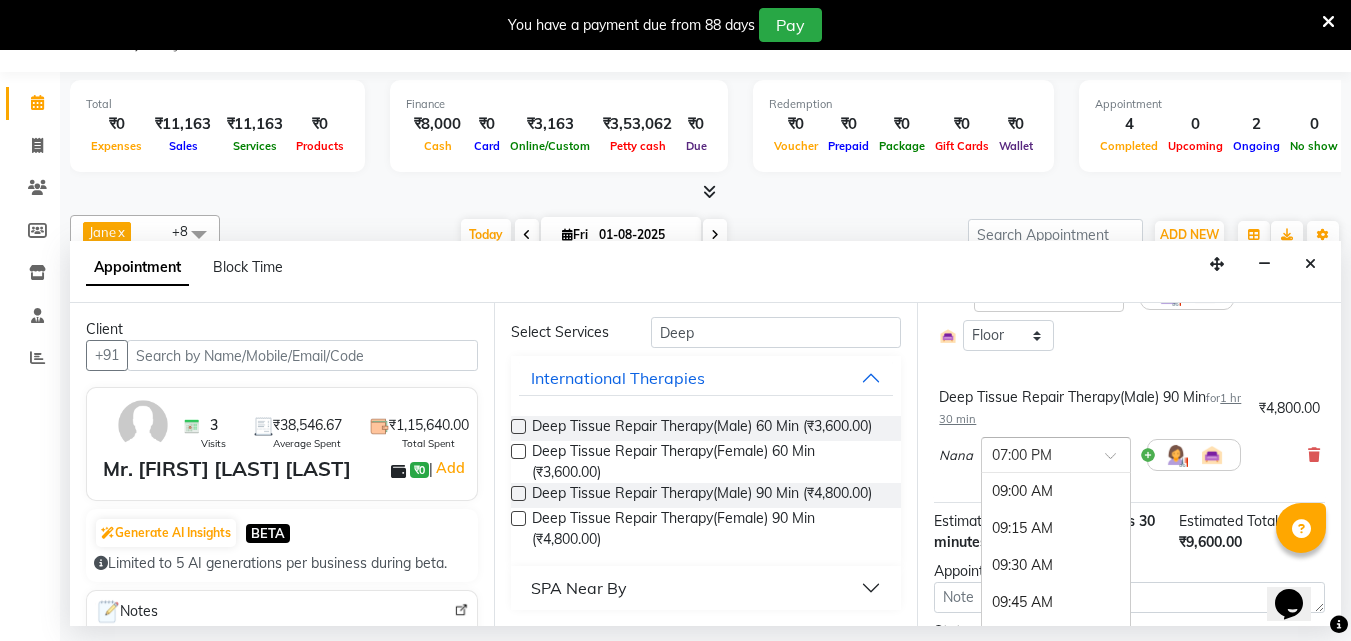 click at bounding box center (1117, 461) 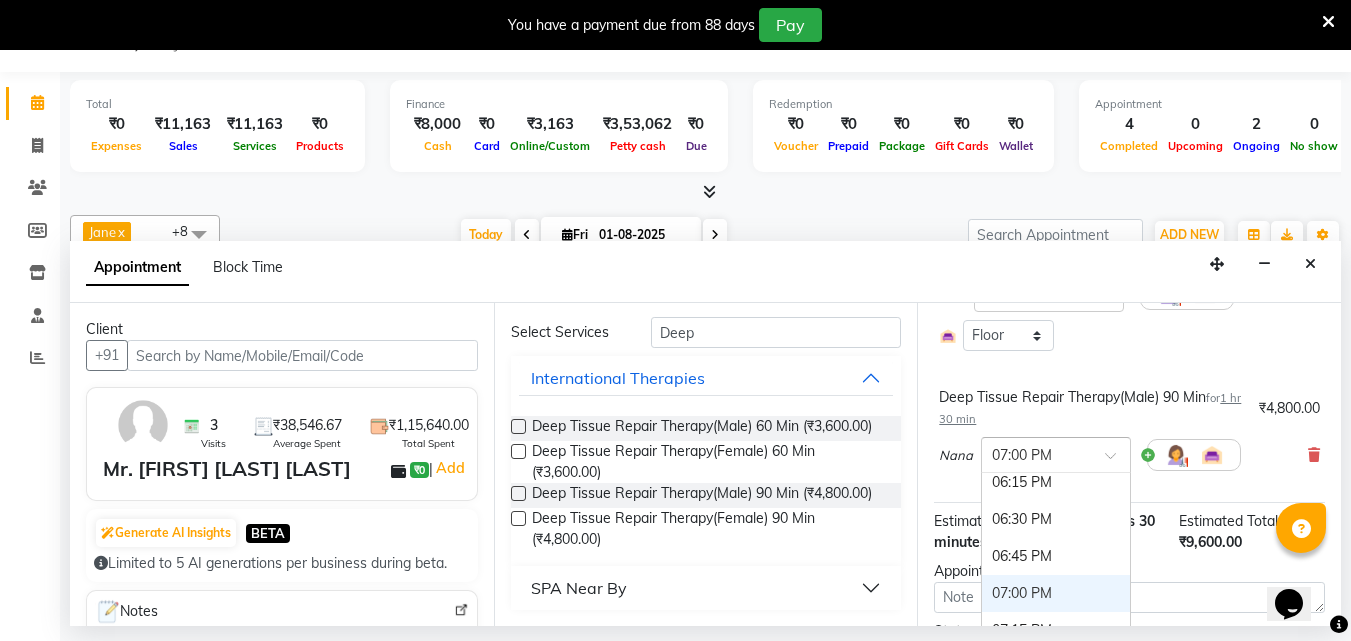 scroll, scrollTop: 1360, scrollLeft: 0, axis: vertical 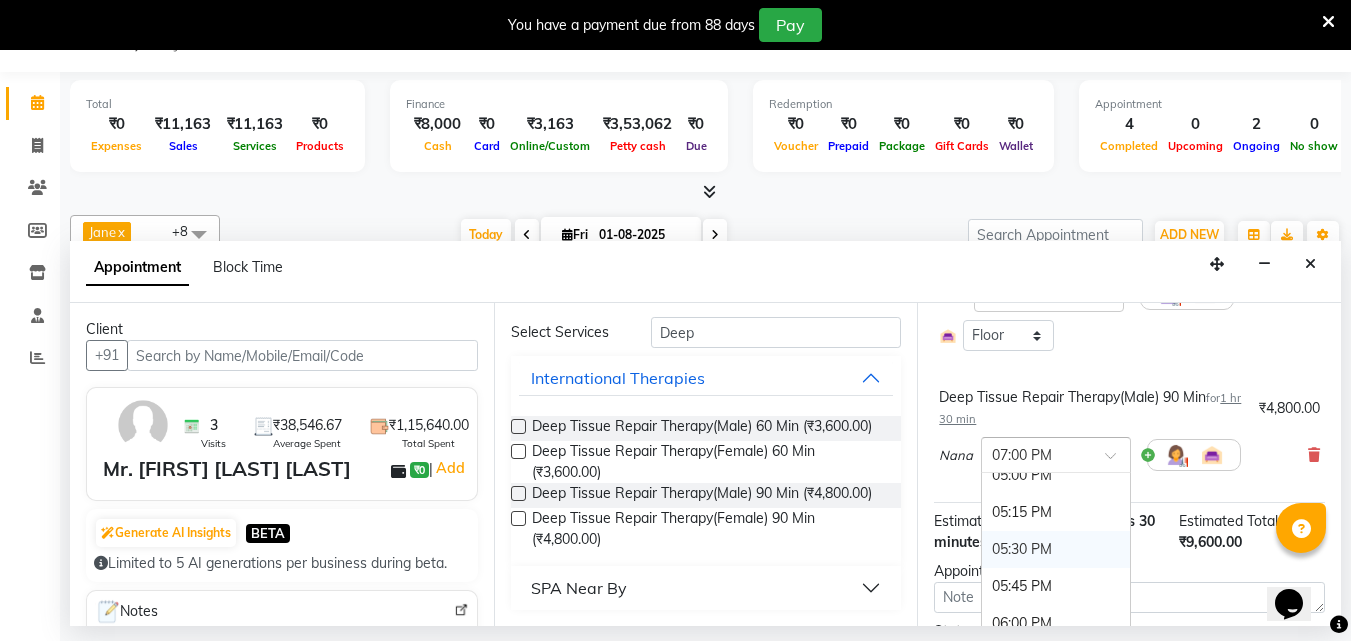 click on "05:30 PM" at bounding box center (1056, 549) 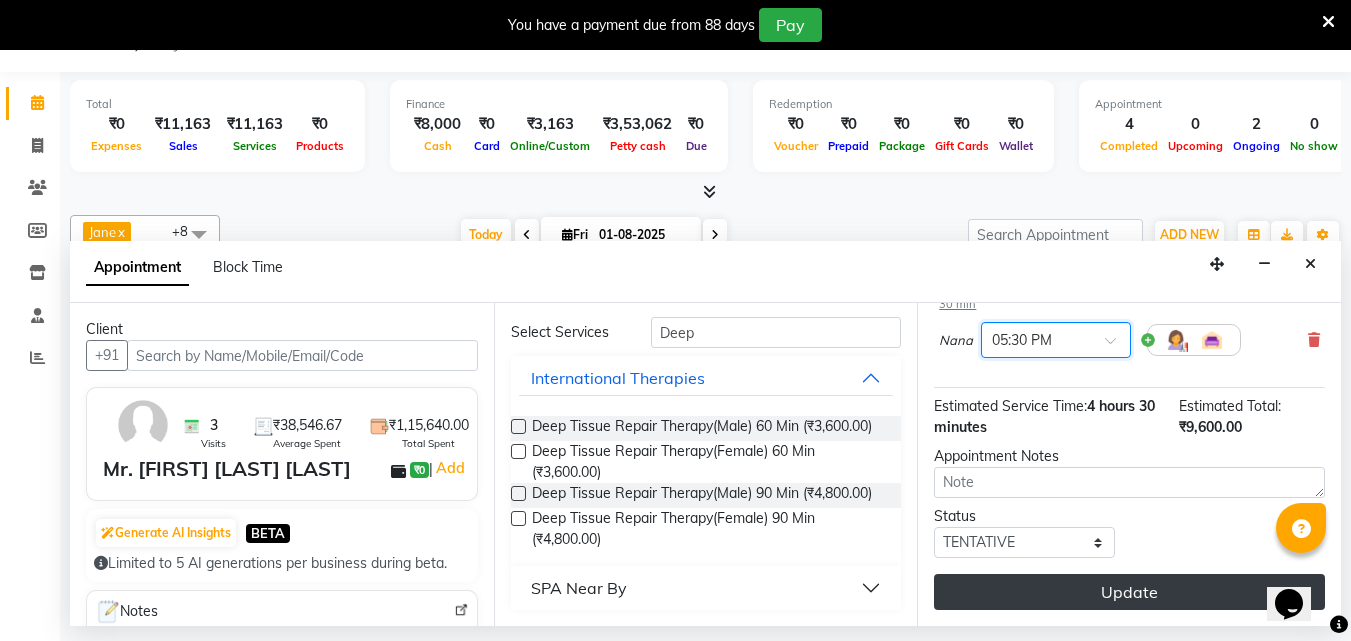 click on "Update" at bounding box center (1129, 592) 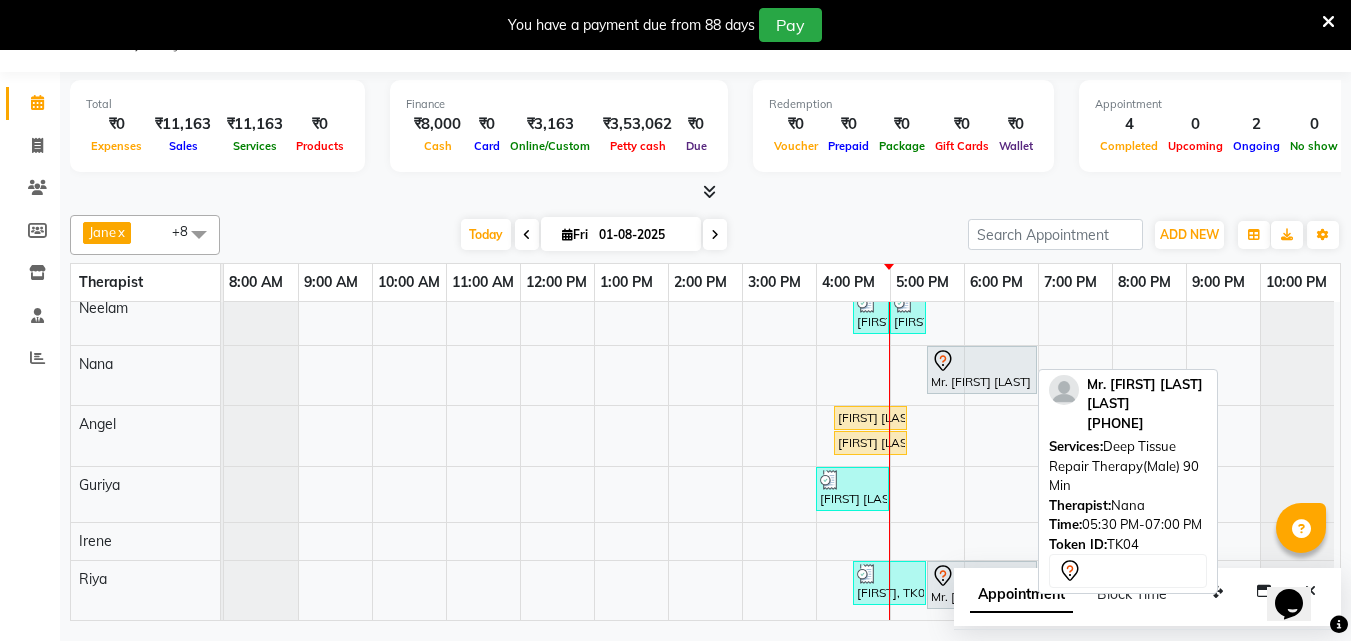 click at bounding box center [982, 361] 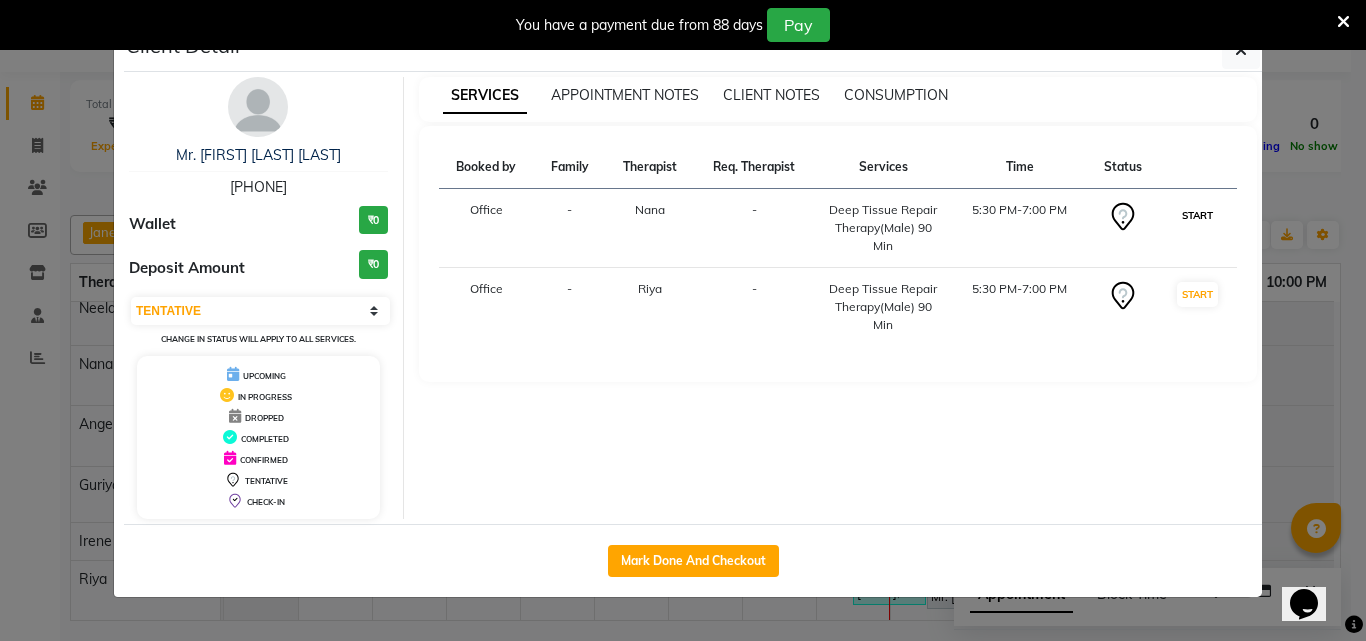 click on "START" at bounding box center [1197, 215] 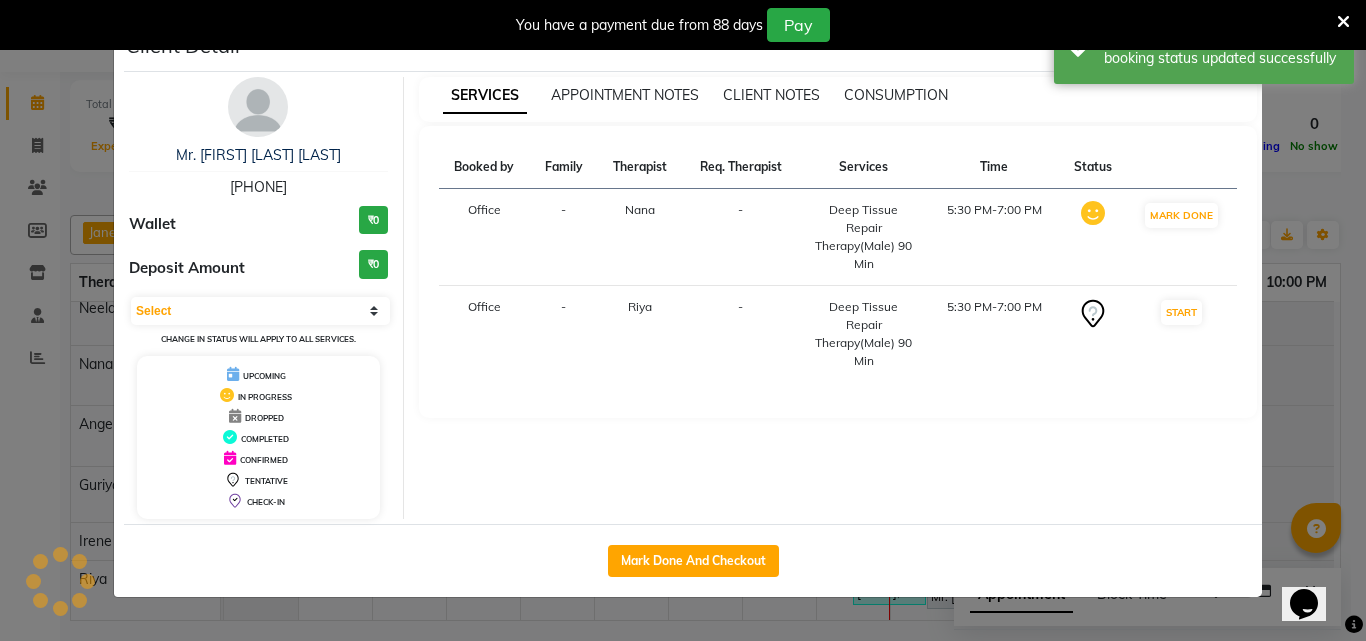 scroll, scrollTop: 81, scrollLeft: 0, axis: vertical 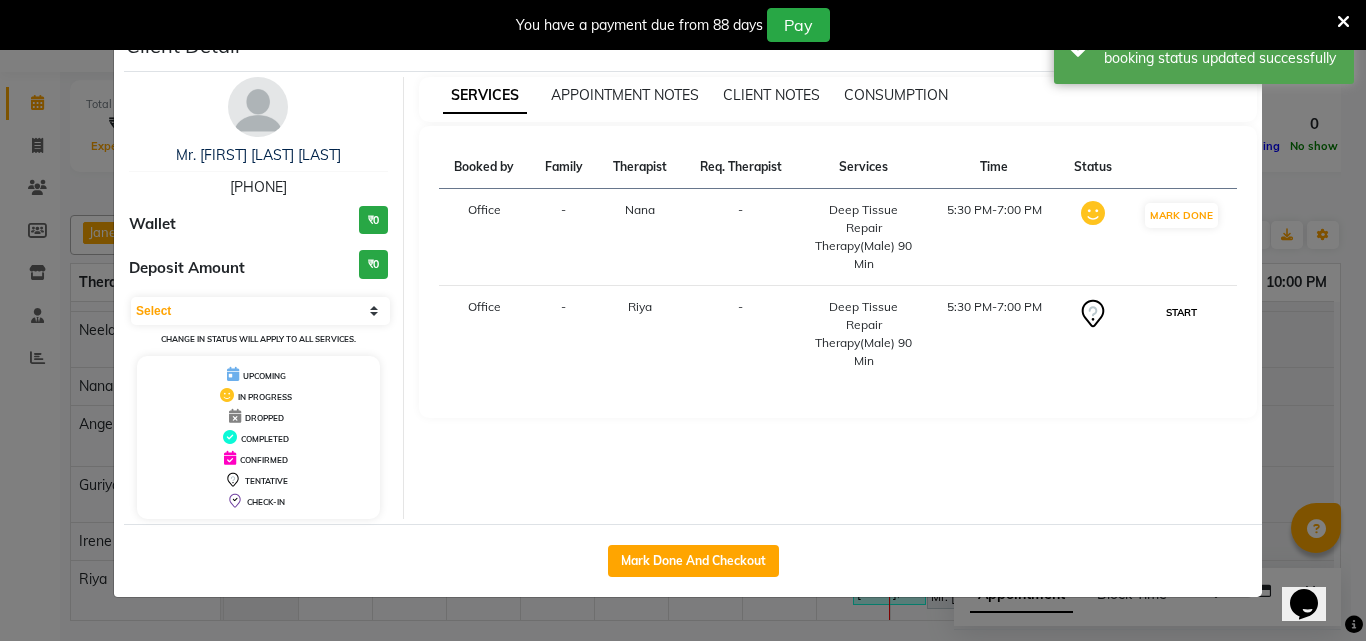 click on "START" at bounding box center (1181, 312) 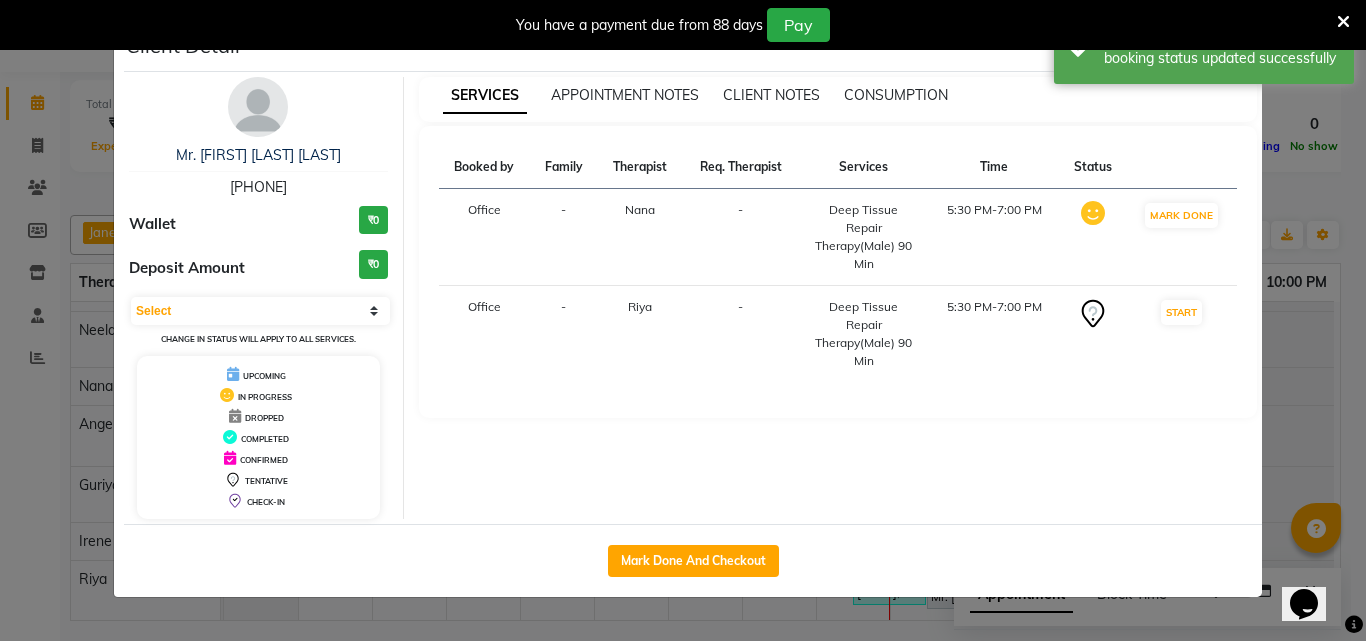 select on "1" 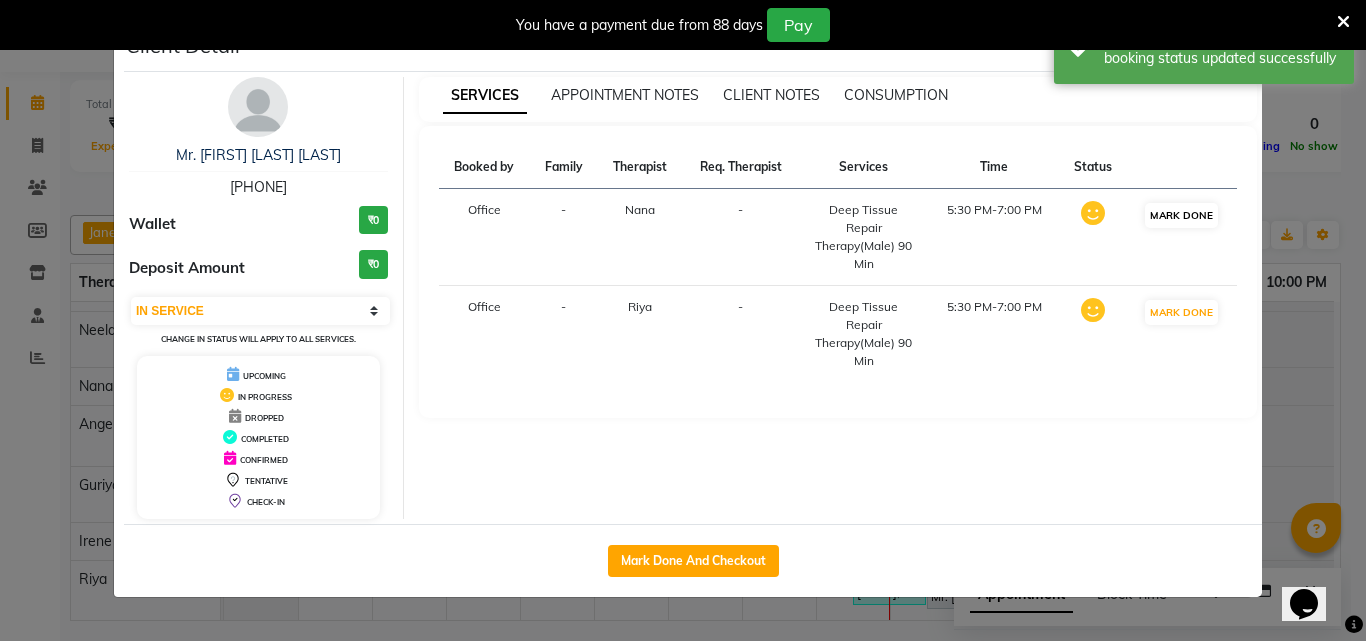 scroll, scrollTop: 77, scrollLeft: 0, axis: vertical 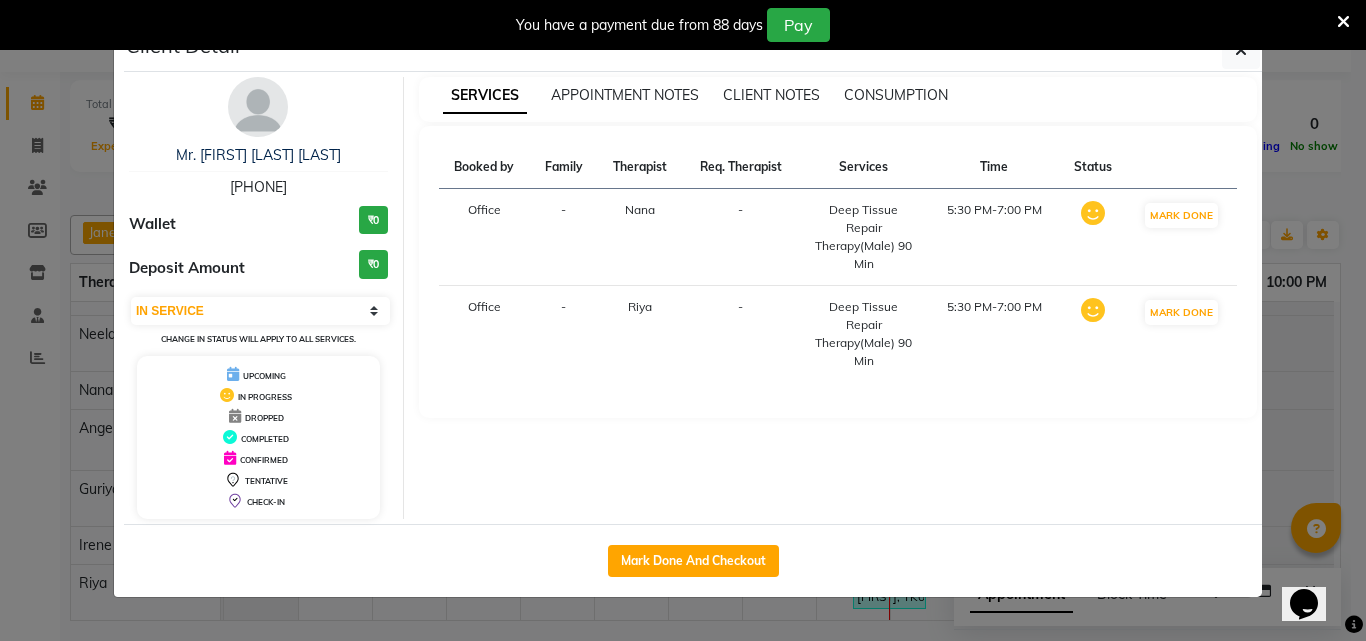click on "You have a payment due from 88 days   Pay" at bounding box center [683, 25] 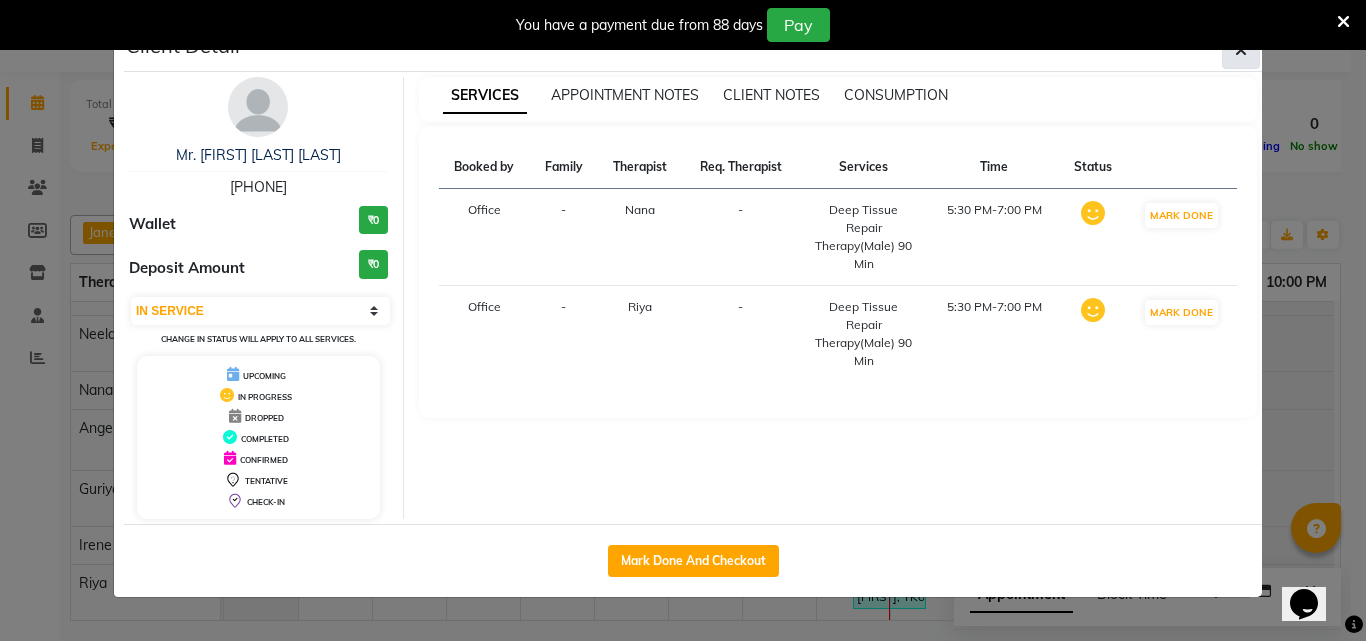 click 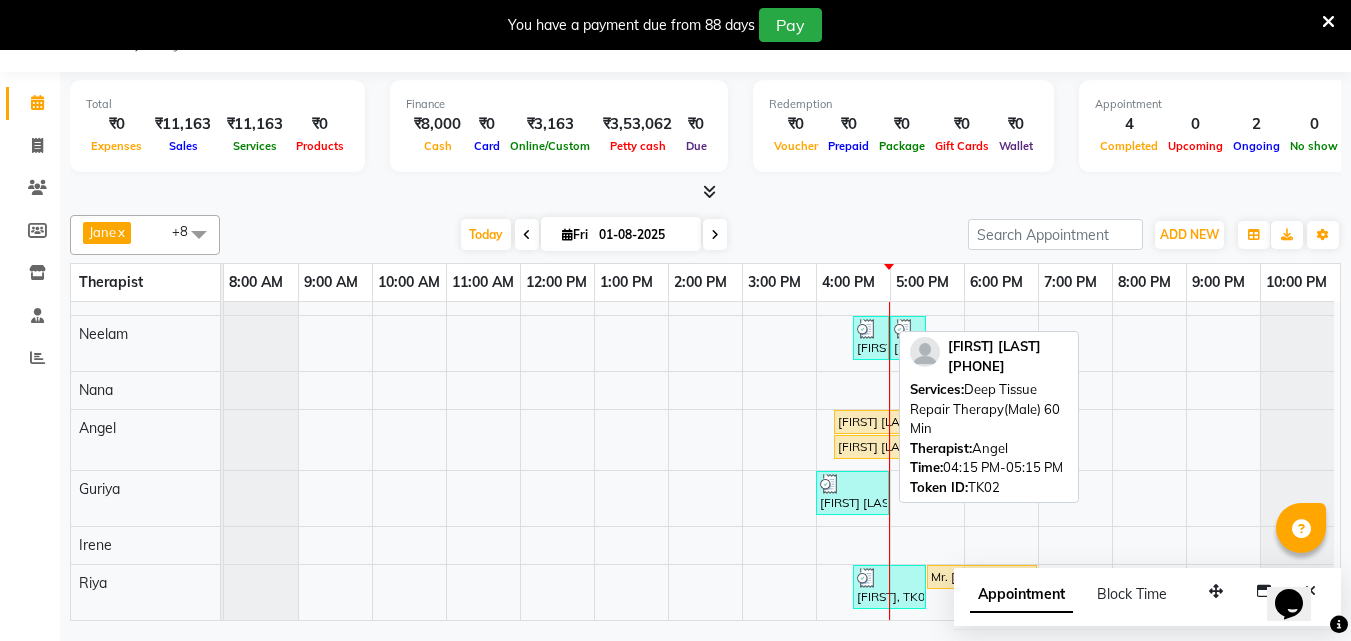 scroll, scrollTop: 10, scrollLeft: 0, axis: vertical 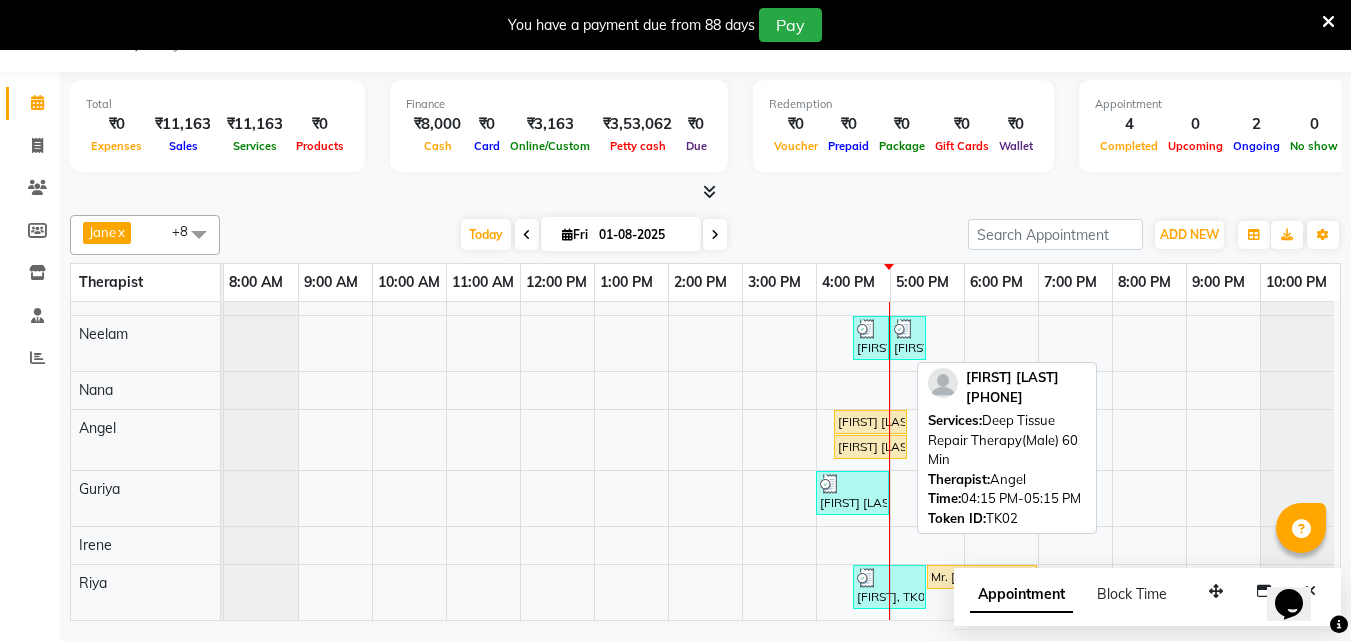 click on "[FIRST] [LAST], TK02, 04:15 PM-05:15 PM, Deep Tissue Repair Therapy(Male) 60 Min" at bounding box center (870, 422) 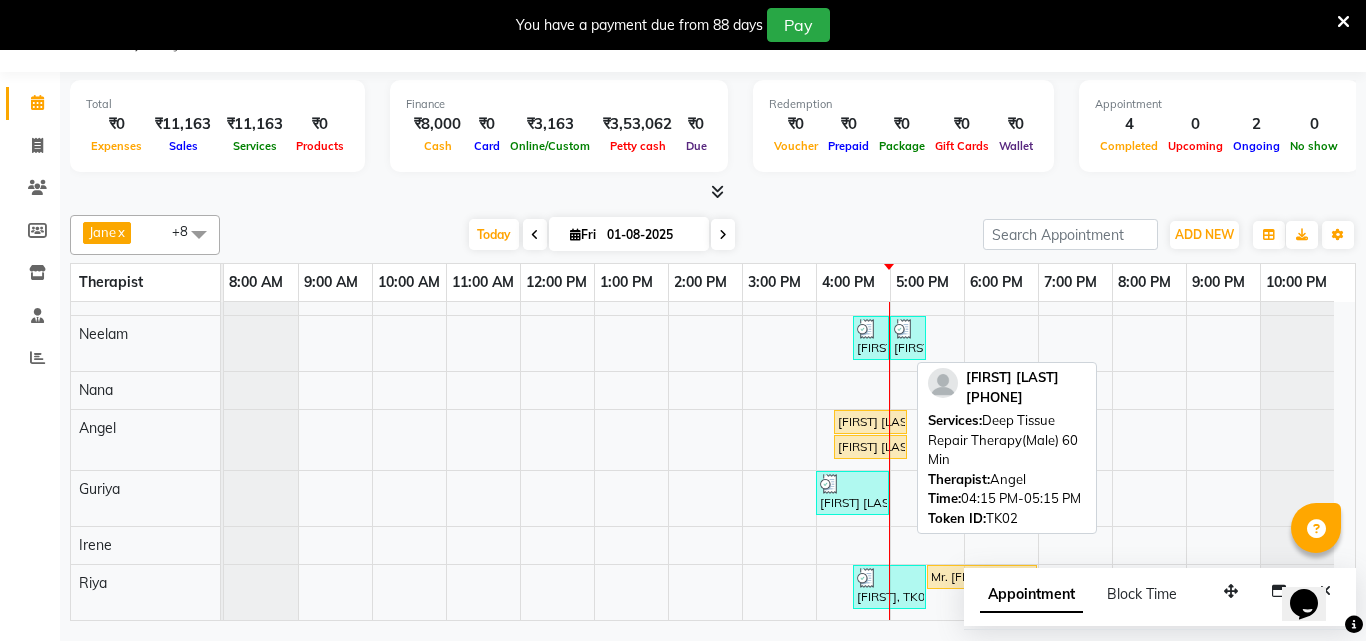 select on "1" 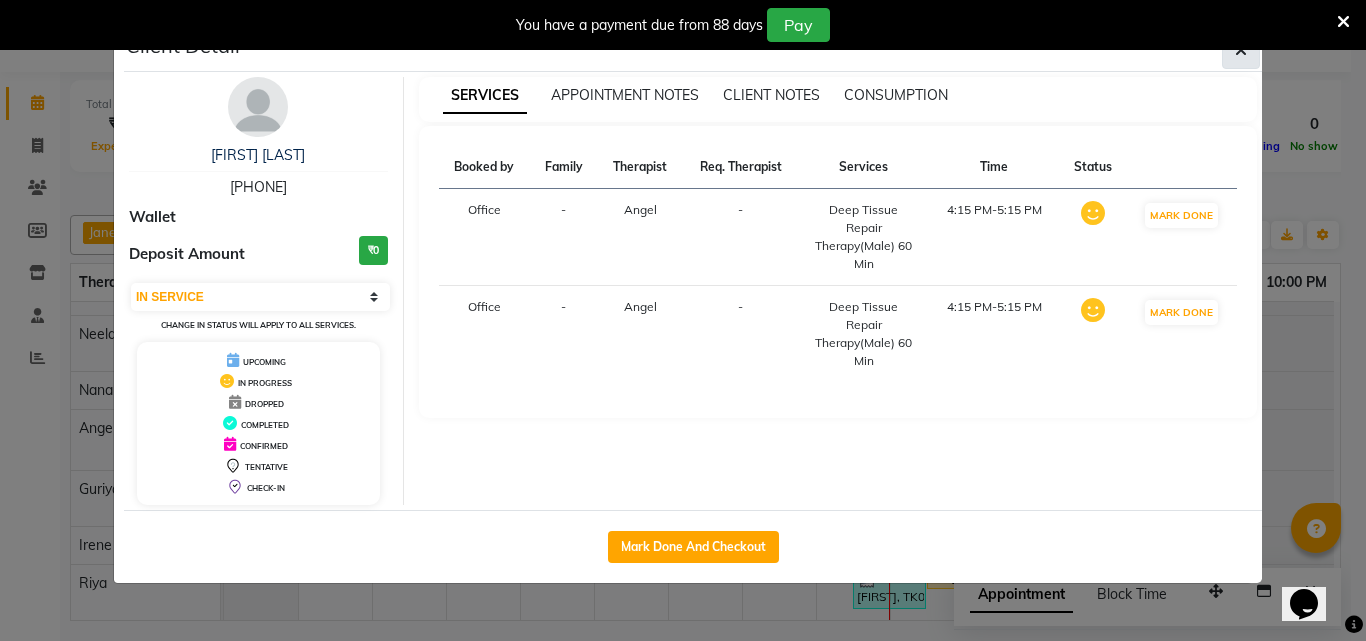 click 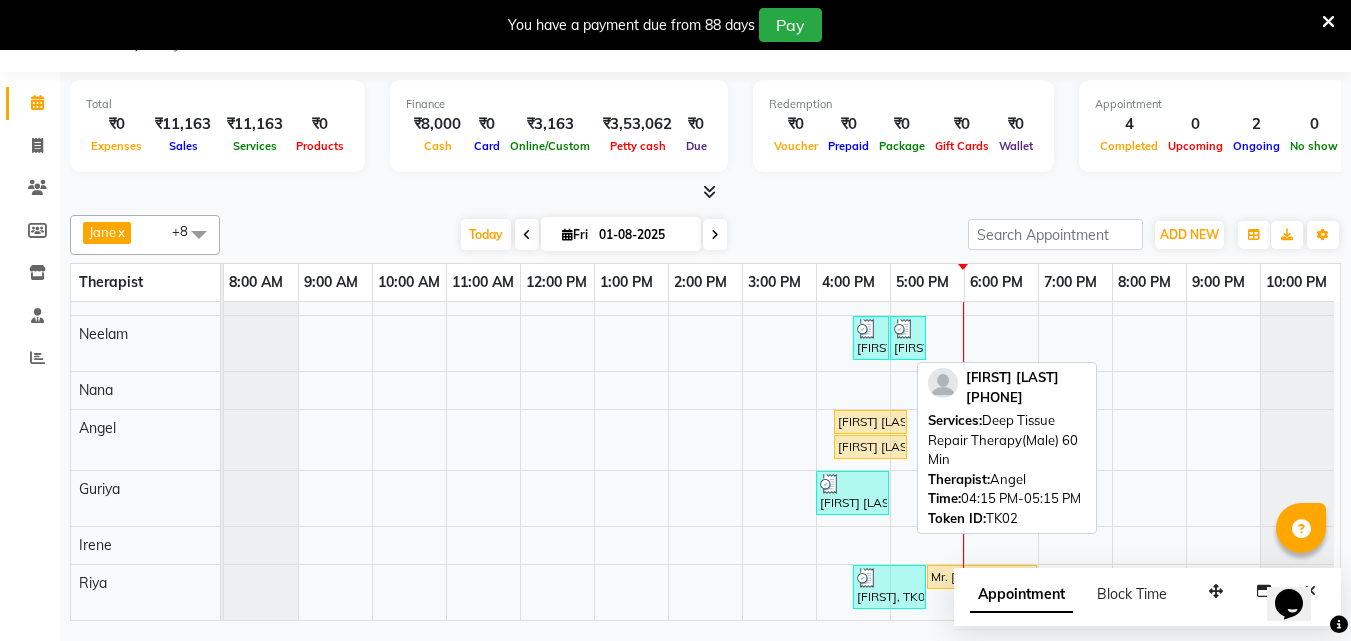click on "[FIRST] [LAST], TK02, 04:15 PM-05:15 PM, Deep Tissue Repair Therapy(Male) 60 Min" at bounding box center [870, 422] 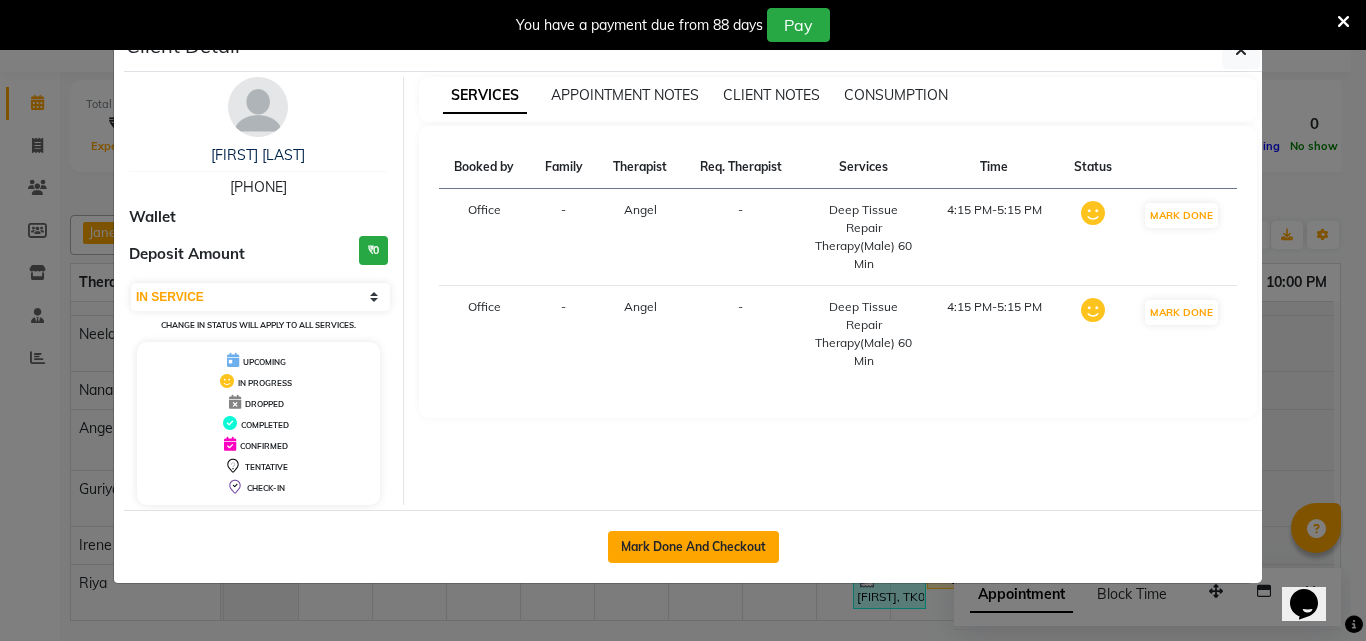 click on "Mark Done And Checkout" 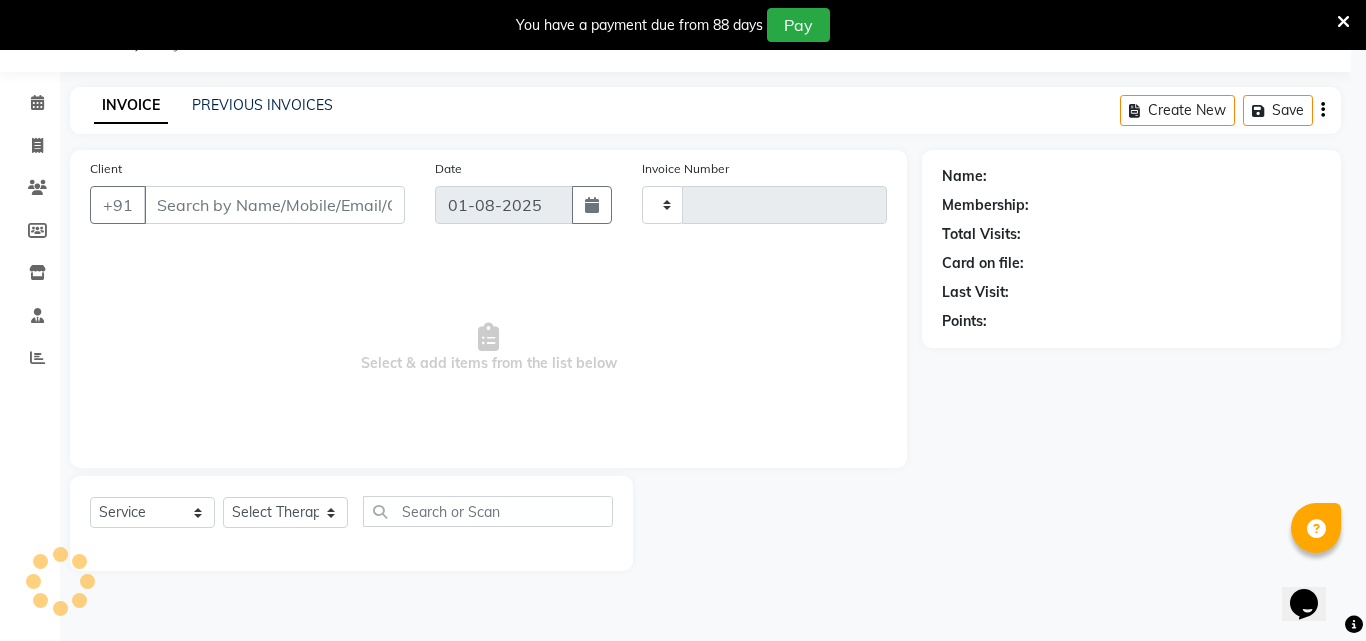 type on "0976" 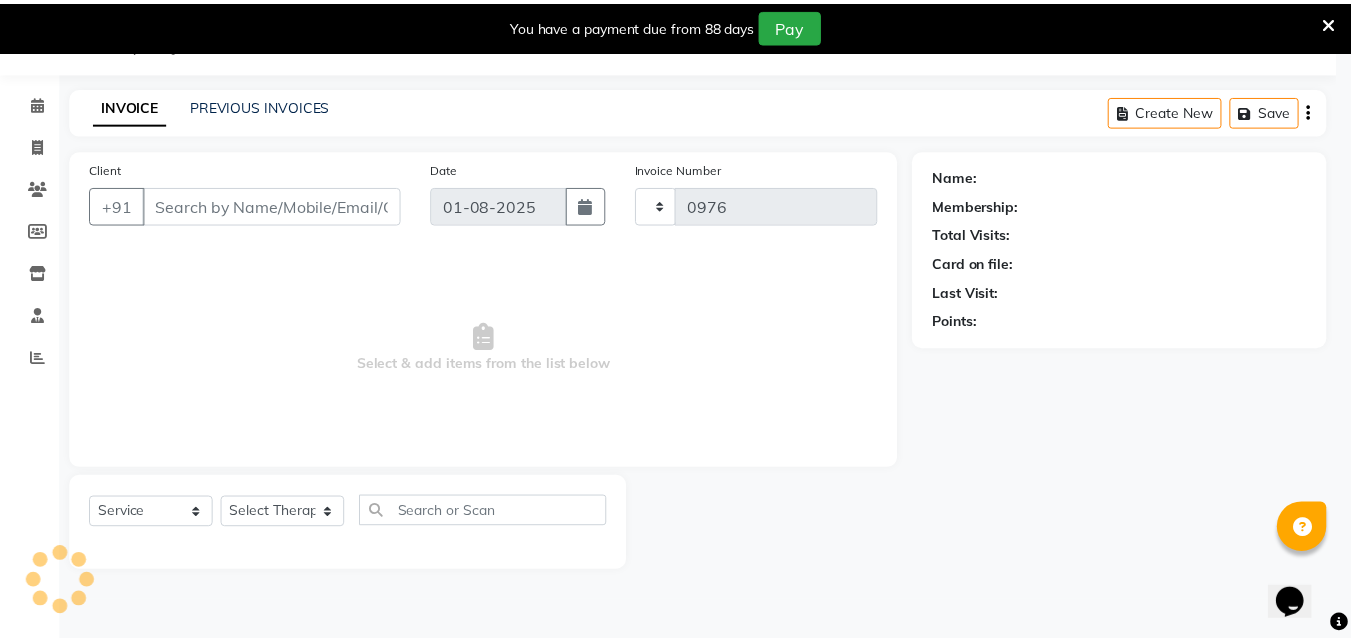 scroll, scrollTop: 0, scrollLeft: 0, axis: both 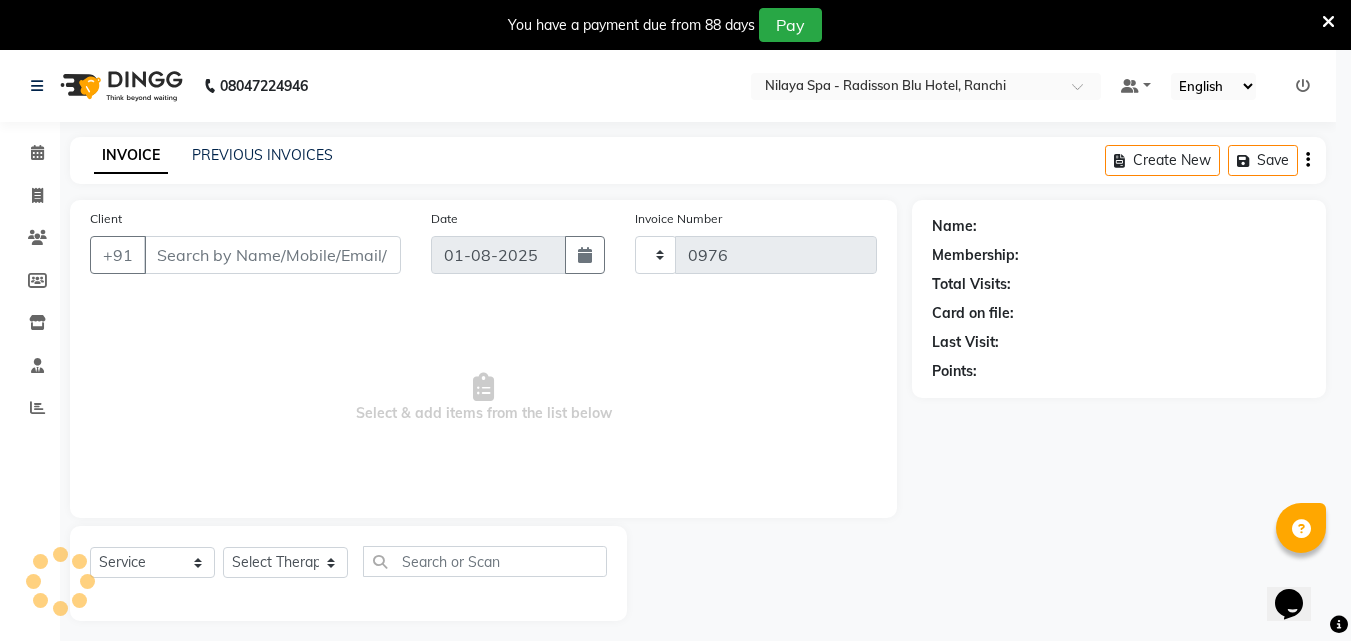 select on "8066" 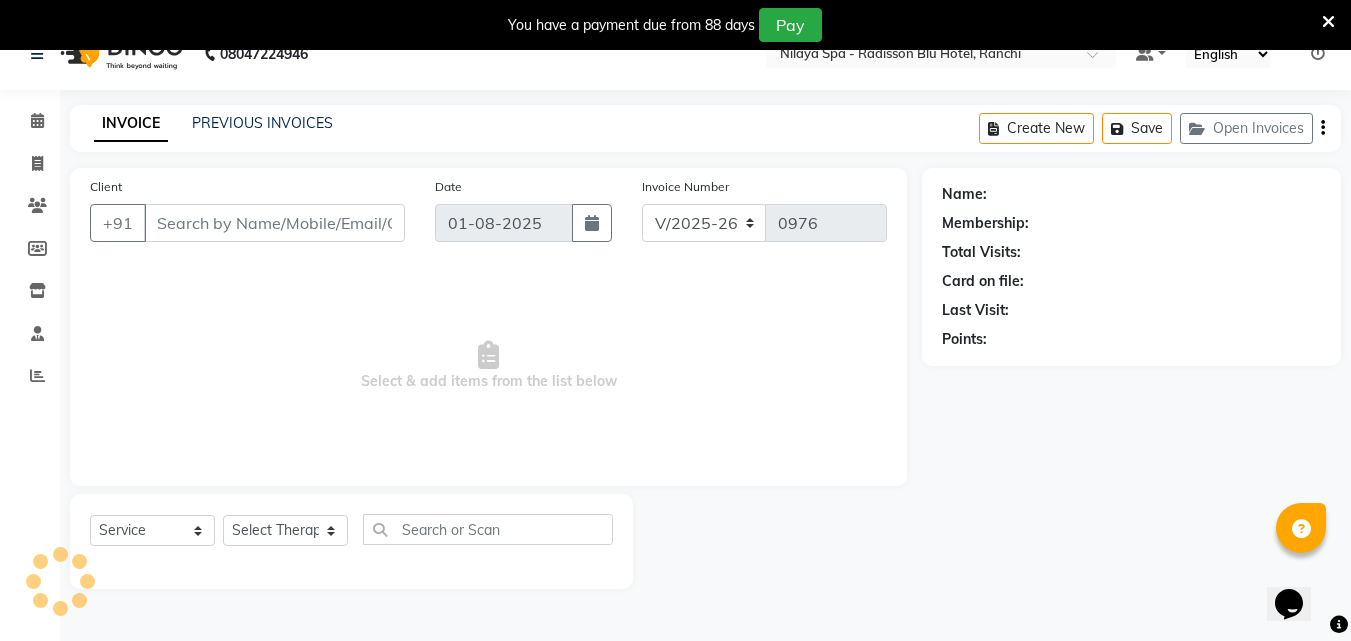 scroll, scrollTop: 50, scrollLeft: 0, axis: vertical 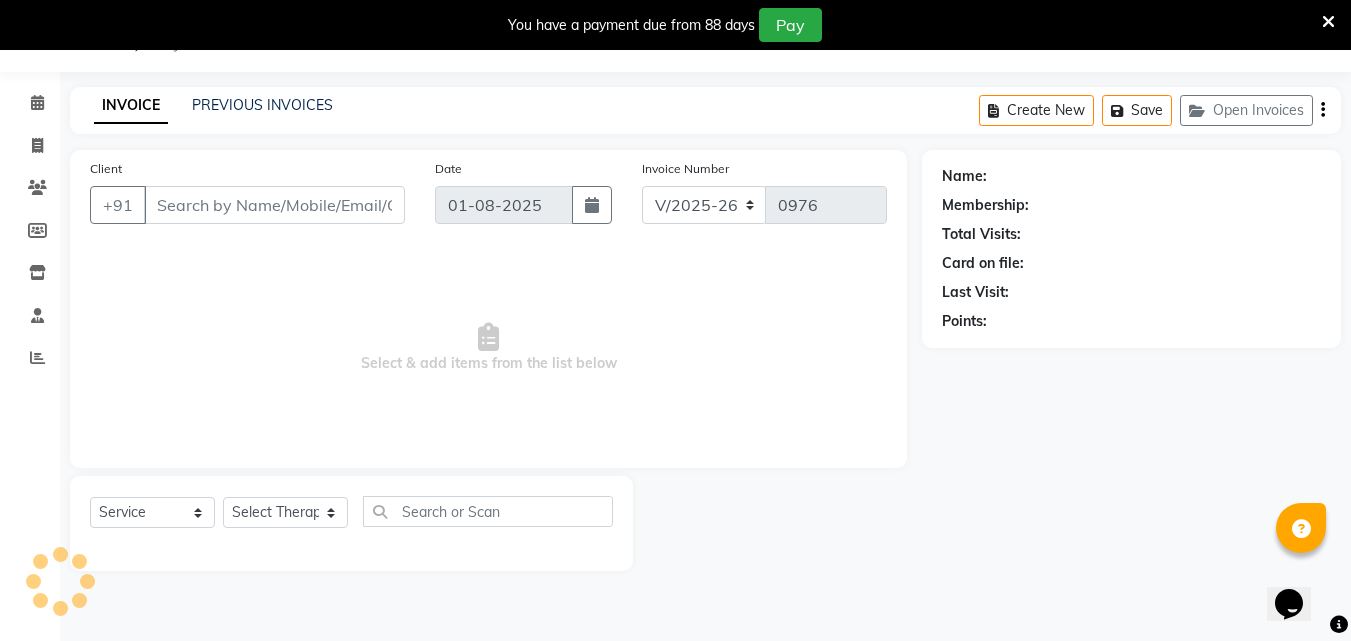 type on "94******79" 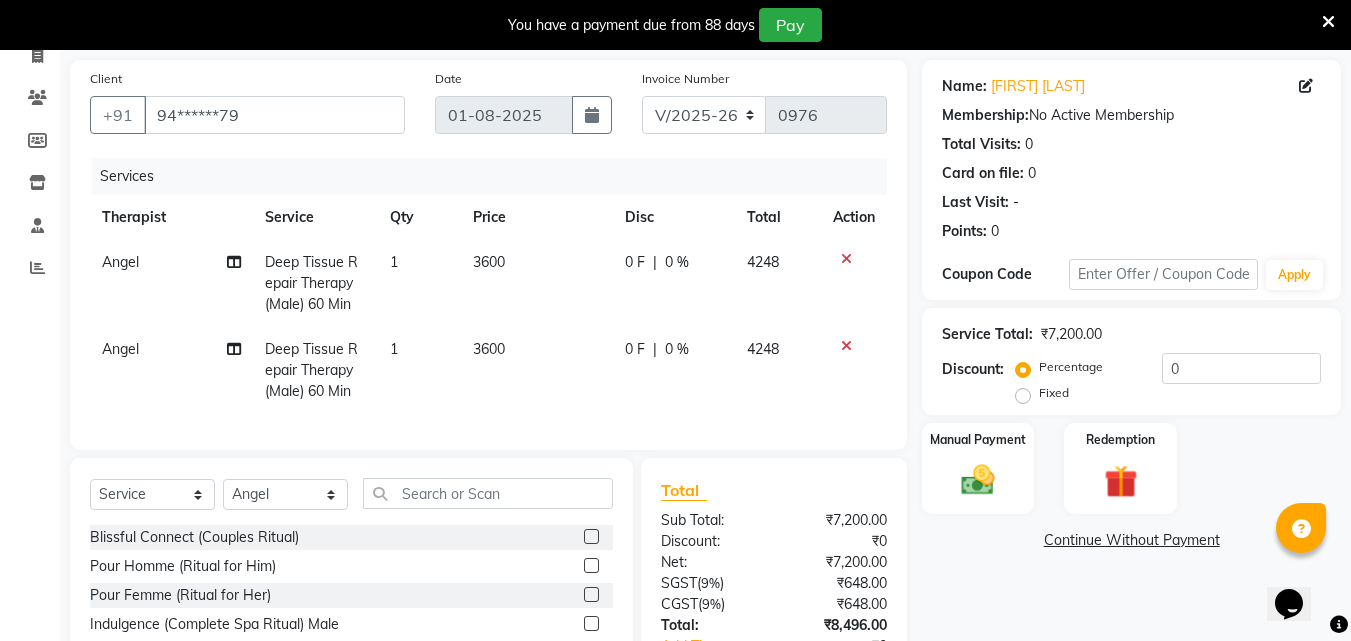 scroll, scrollTop: 97, scrollLeft: 0, axis: vertical 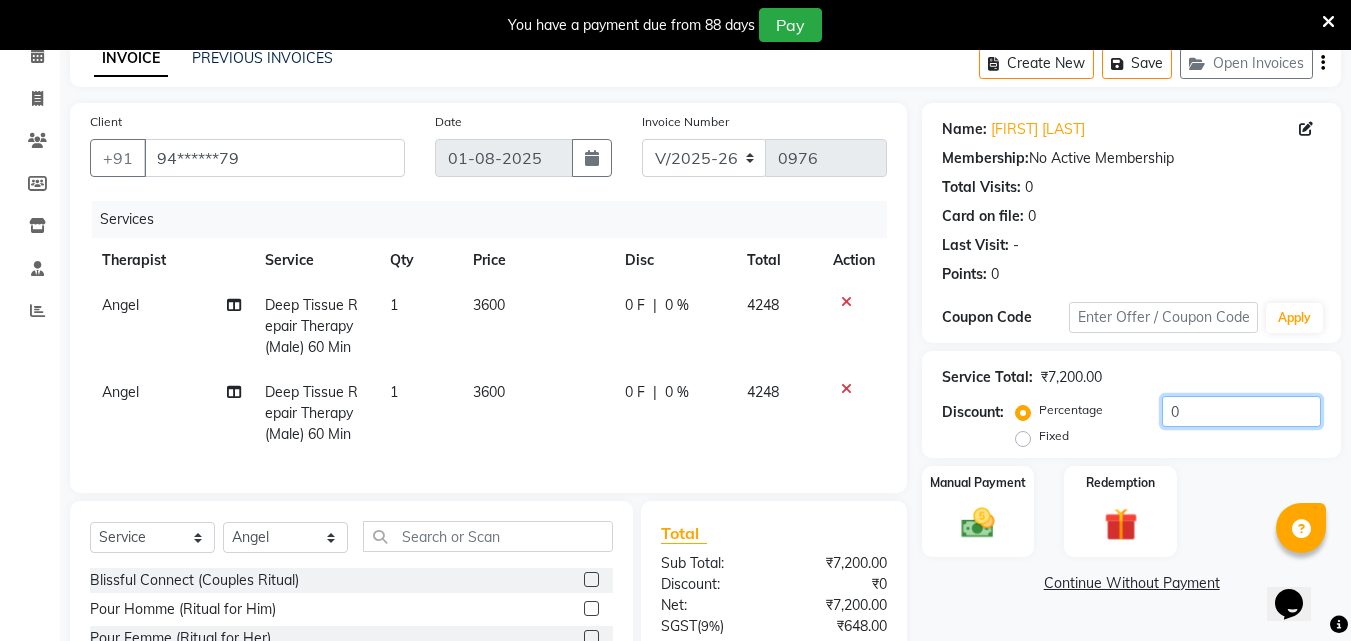 click on "0" 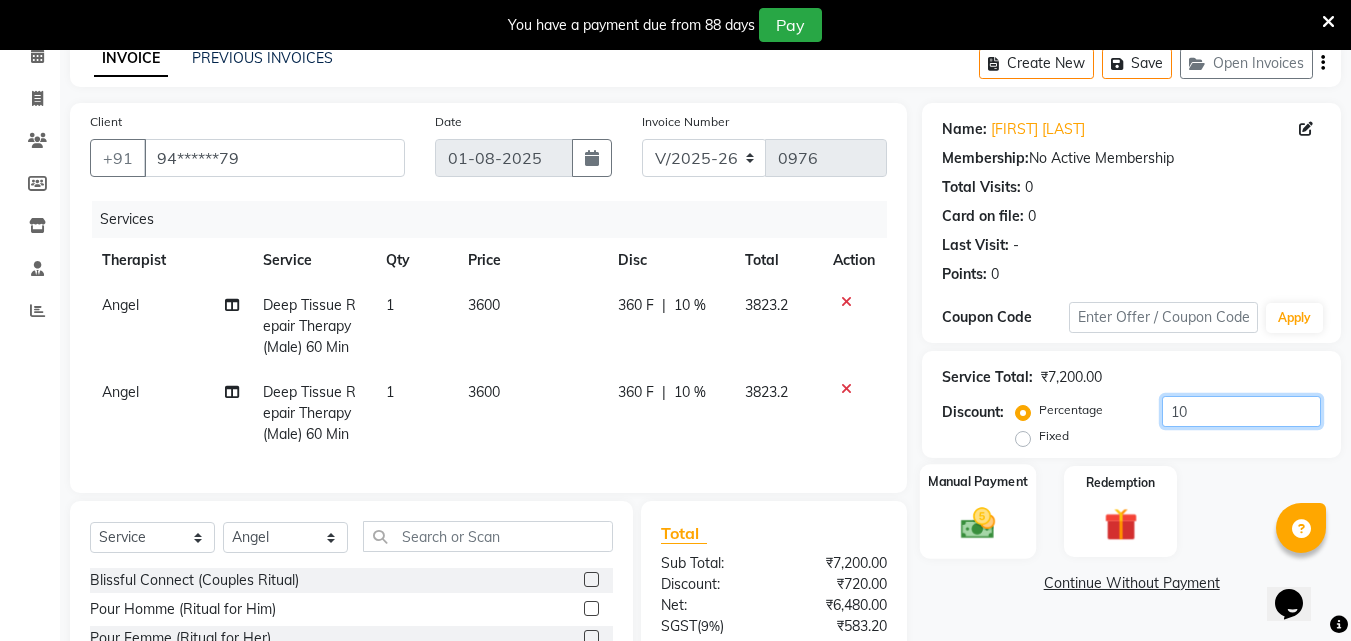 type on "10" 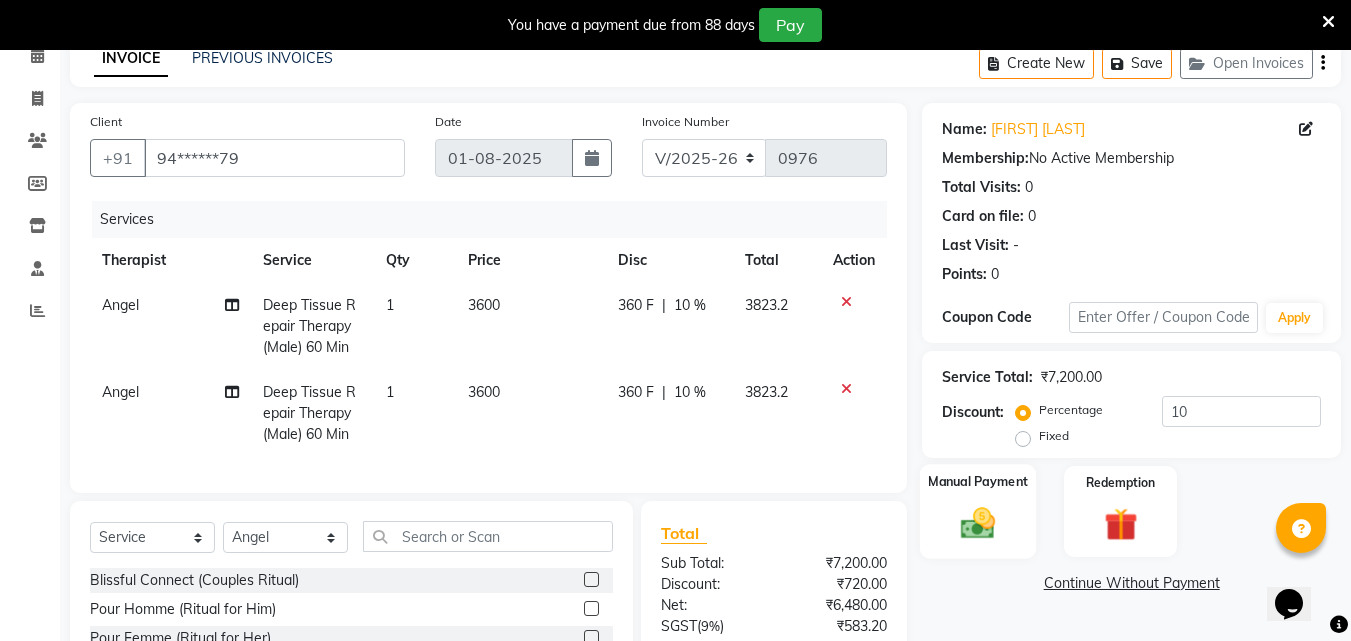 drag, startPoint x: 940, startPoint y: 539, endPoint x: 968, endPoint y: 536, distance: 28.160255 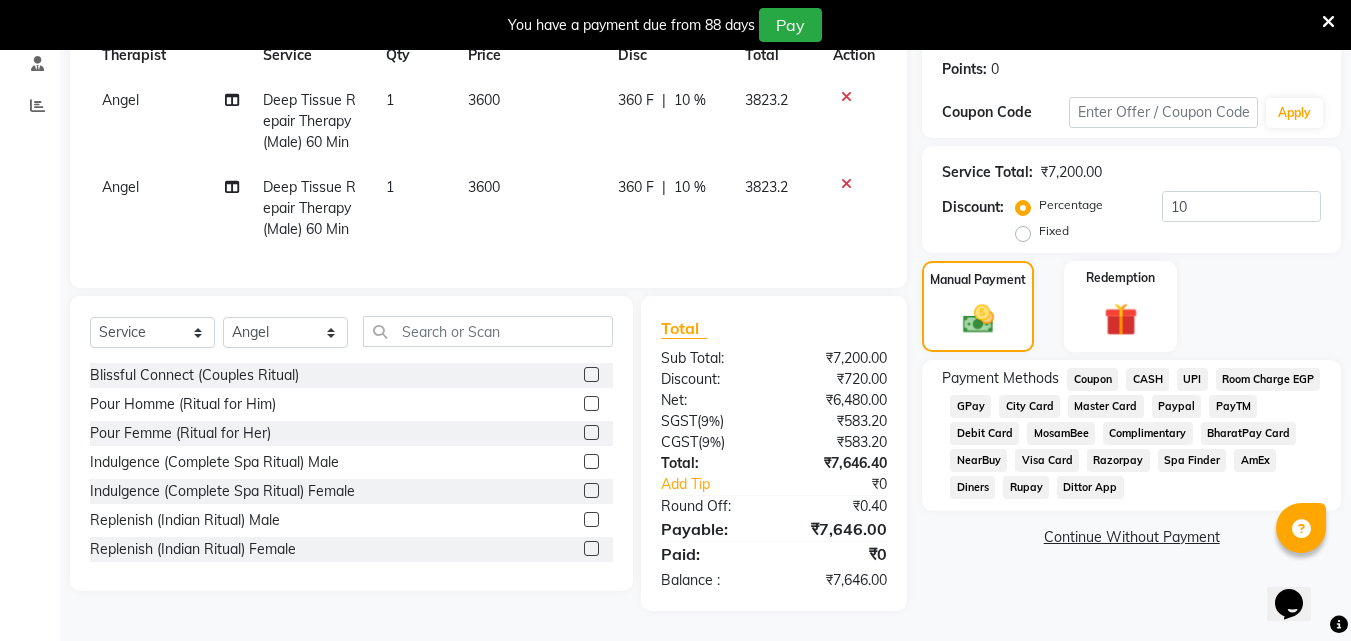 scroll, scrollTop: 317, scrollLeft: 0, axis: vertical 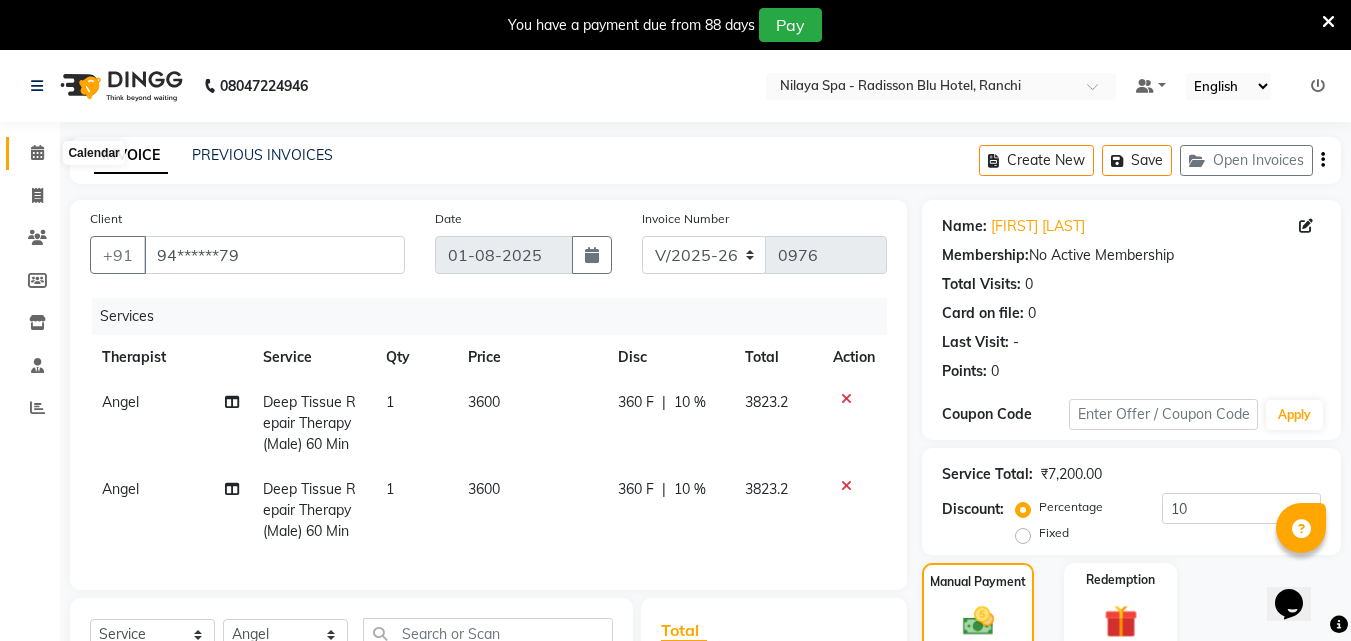 click 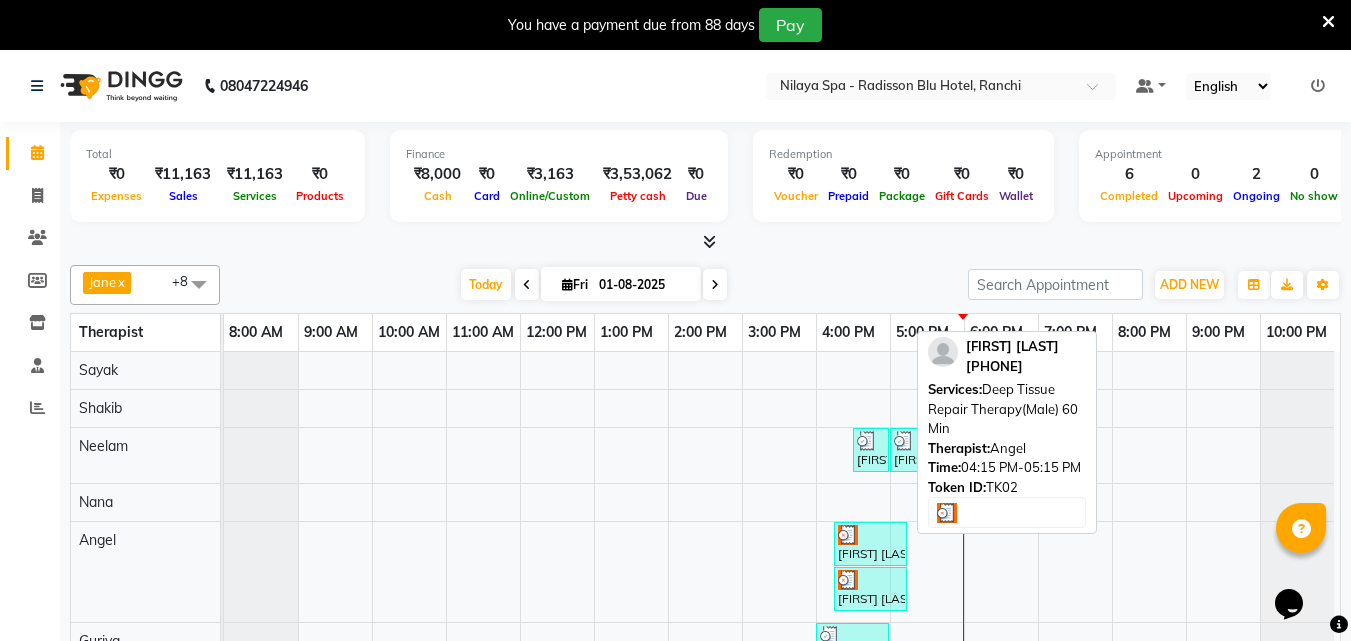 scroll, scrollTop: 64, scrollLeft: 0, axis: vertical 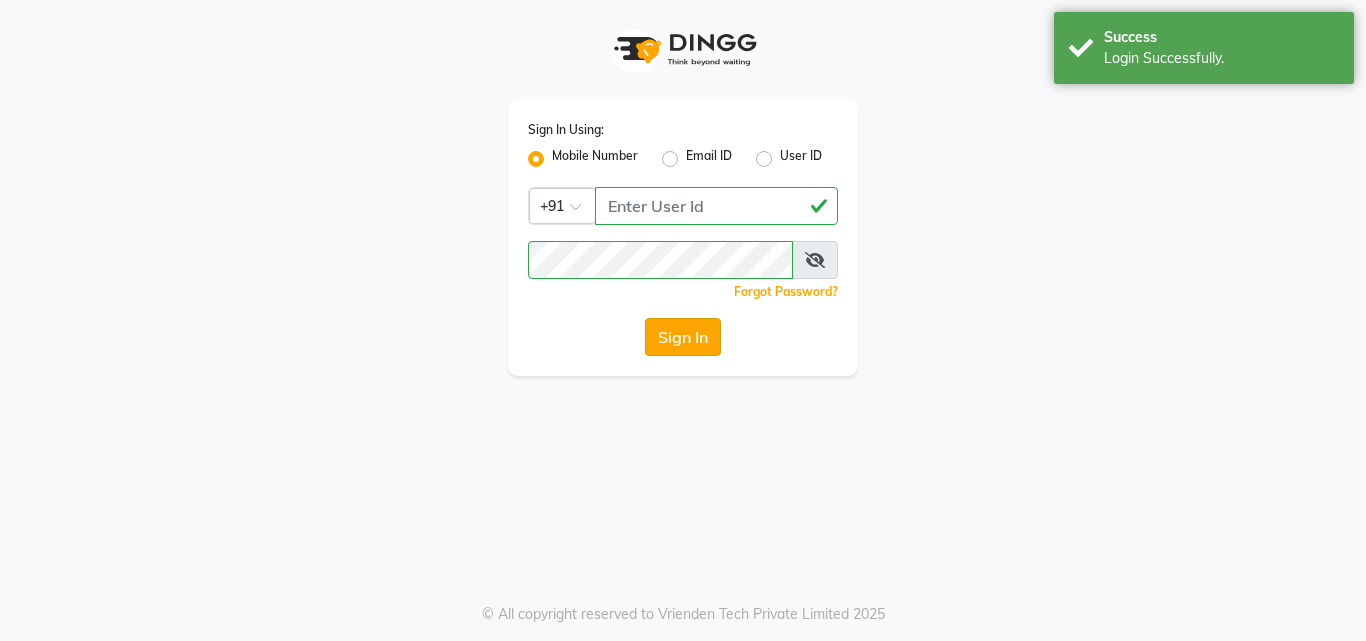 click on "Sign In" 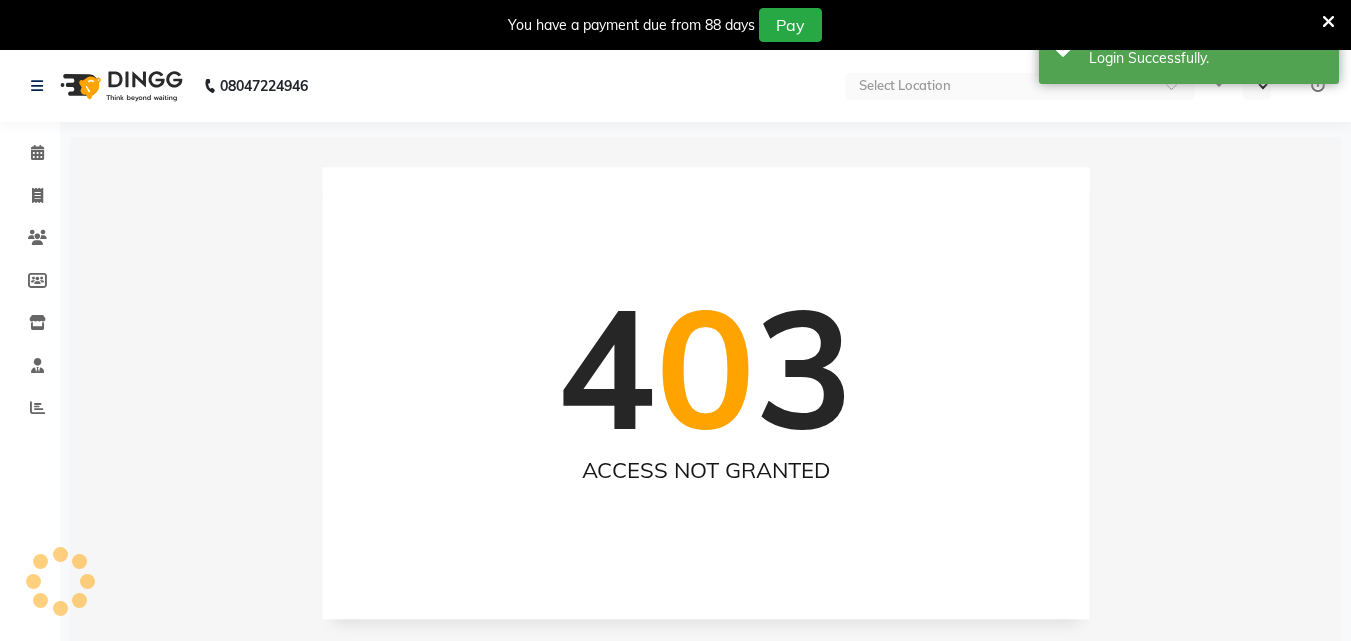select on "en" 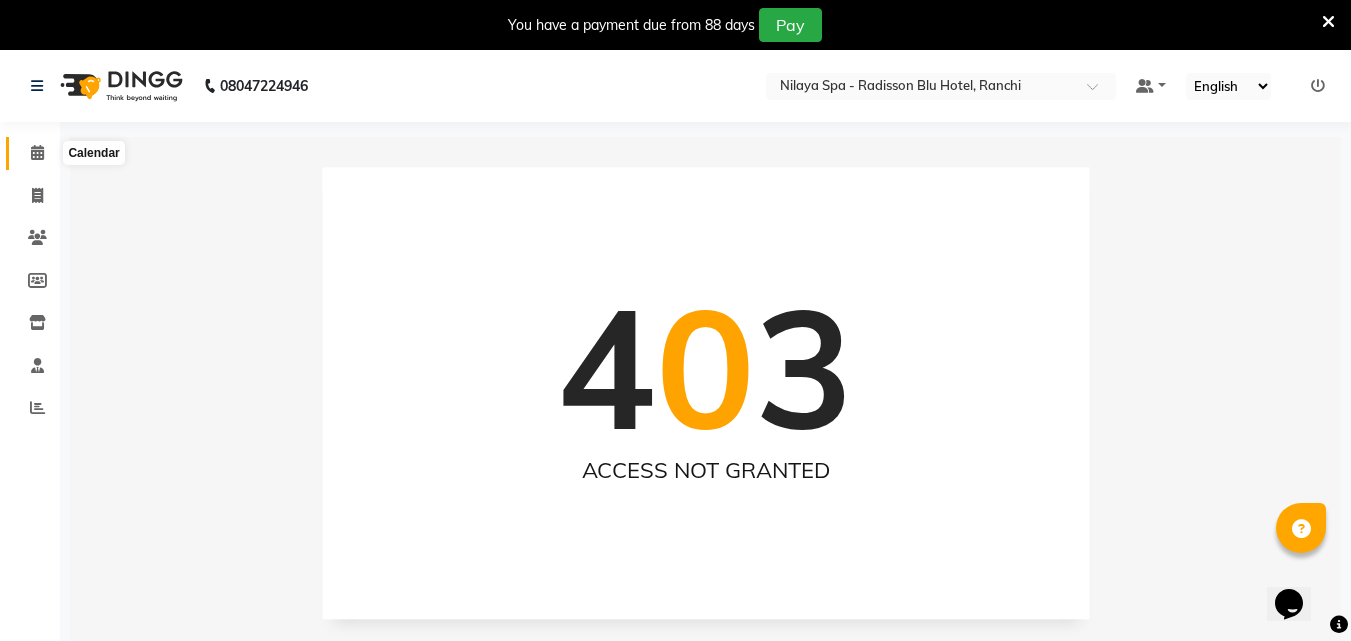 click 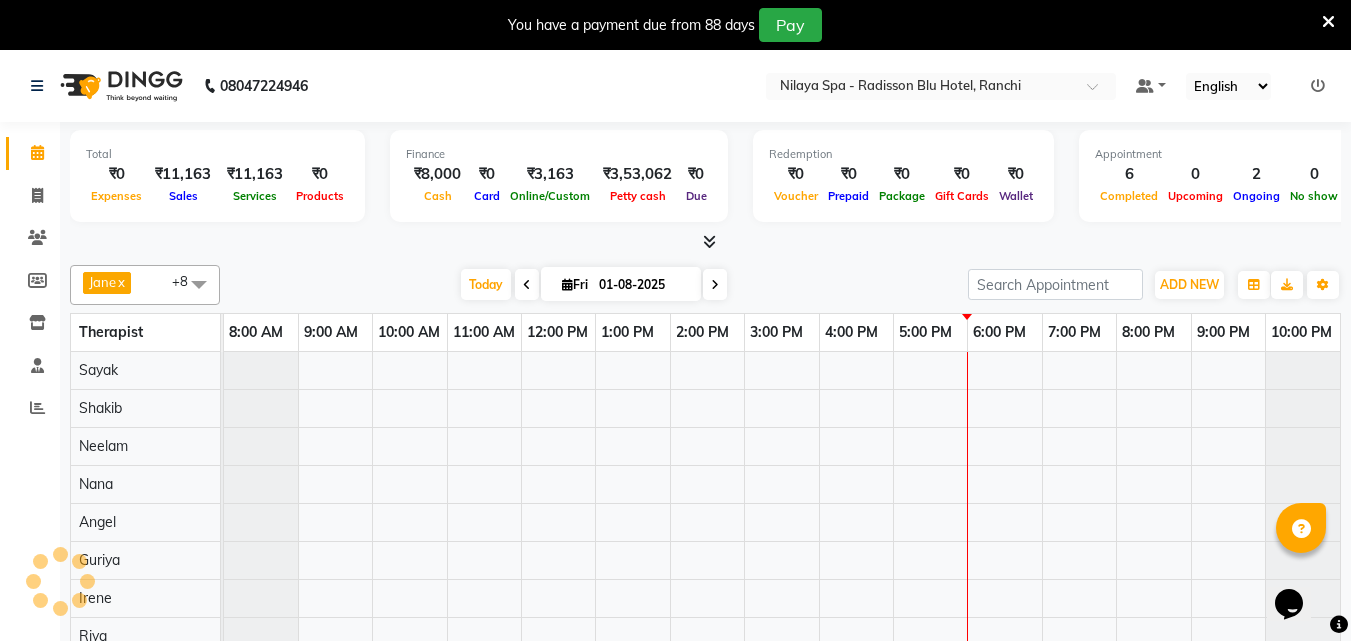 scroll, scrollTop: 0, scrollLeft: 0, axis: both 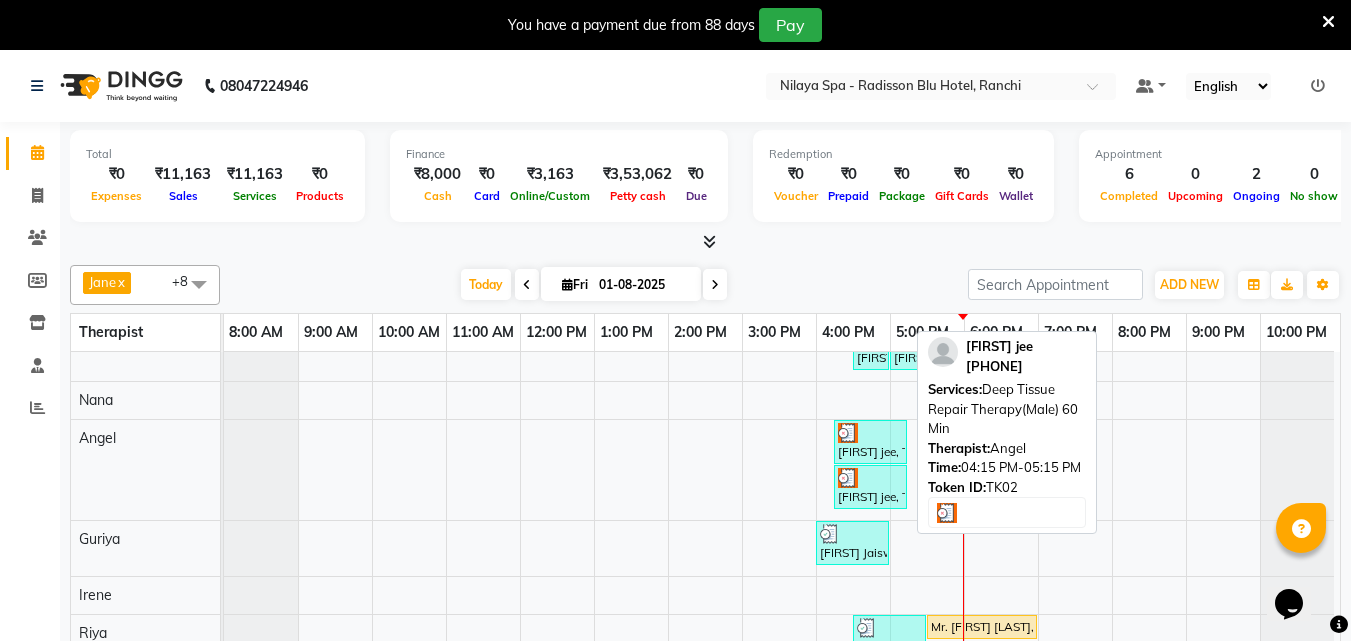 click at bounding box center (870, 433) 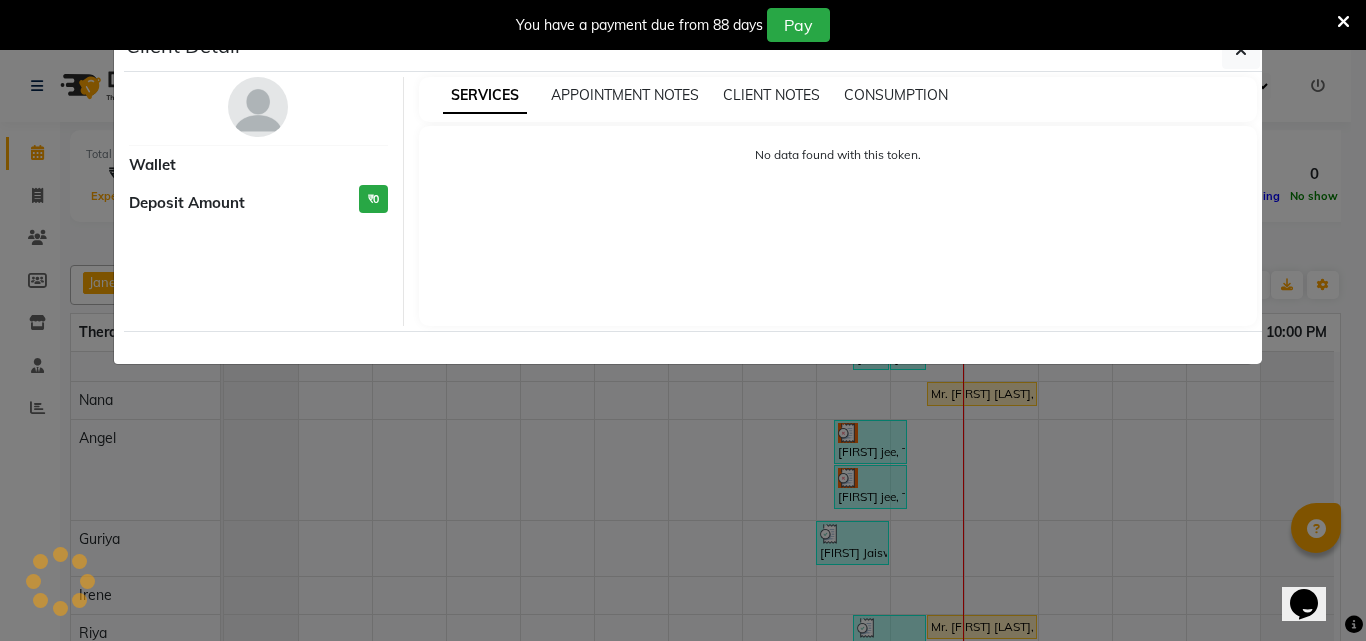 select on "3" 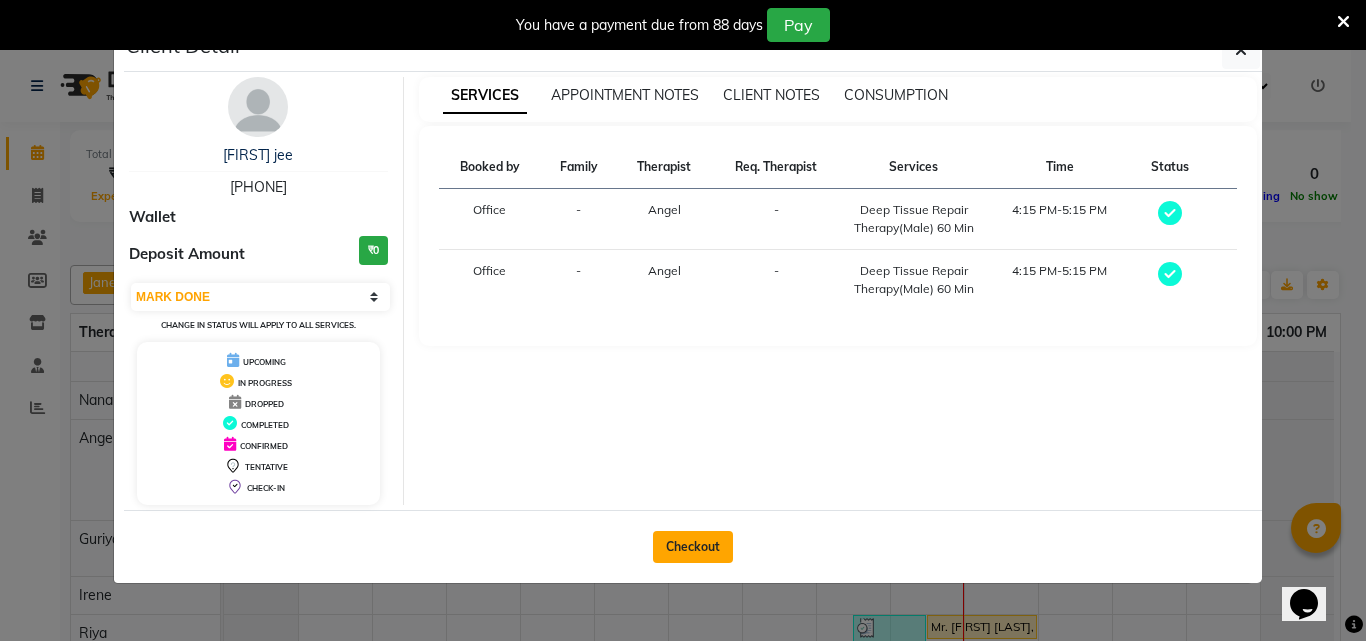 click on "Checkout" 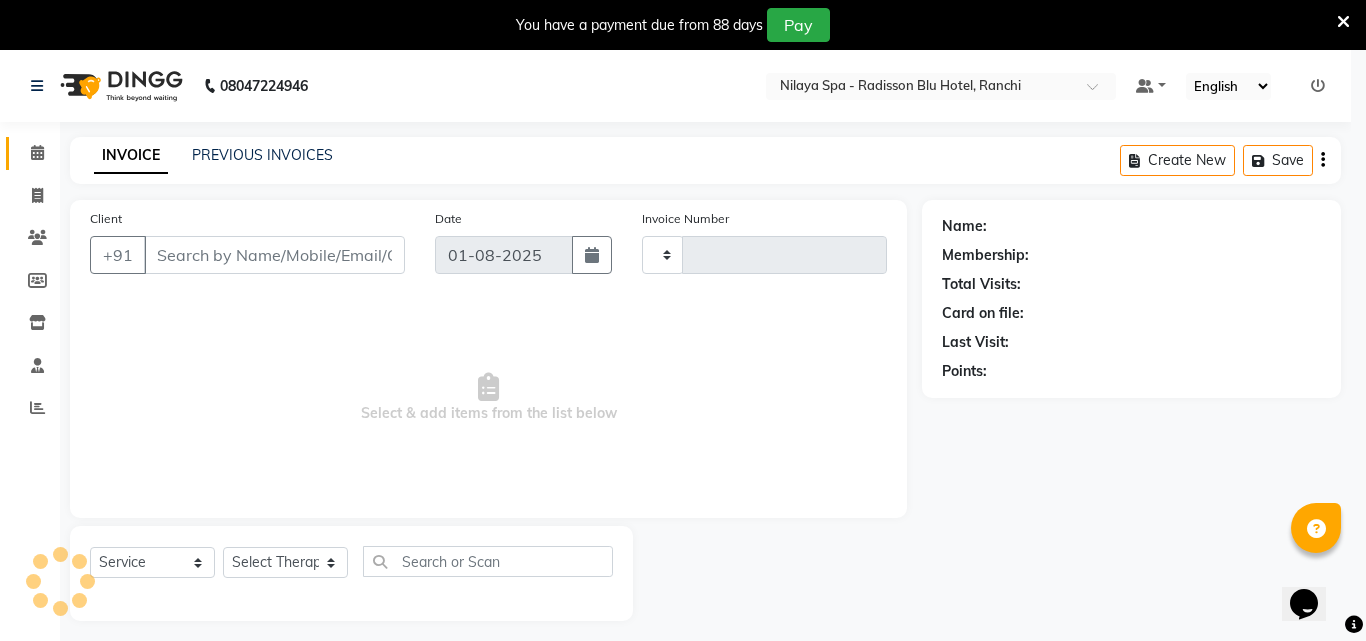 type on "0976" 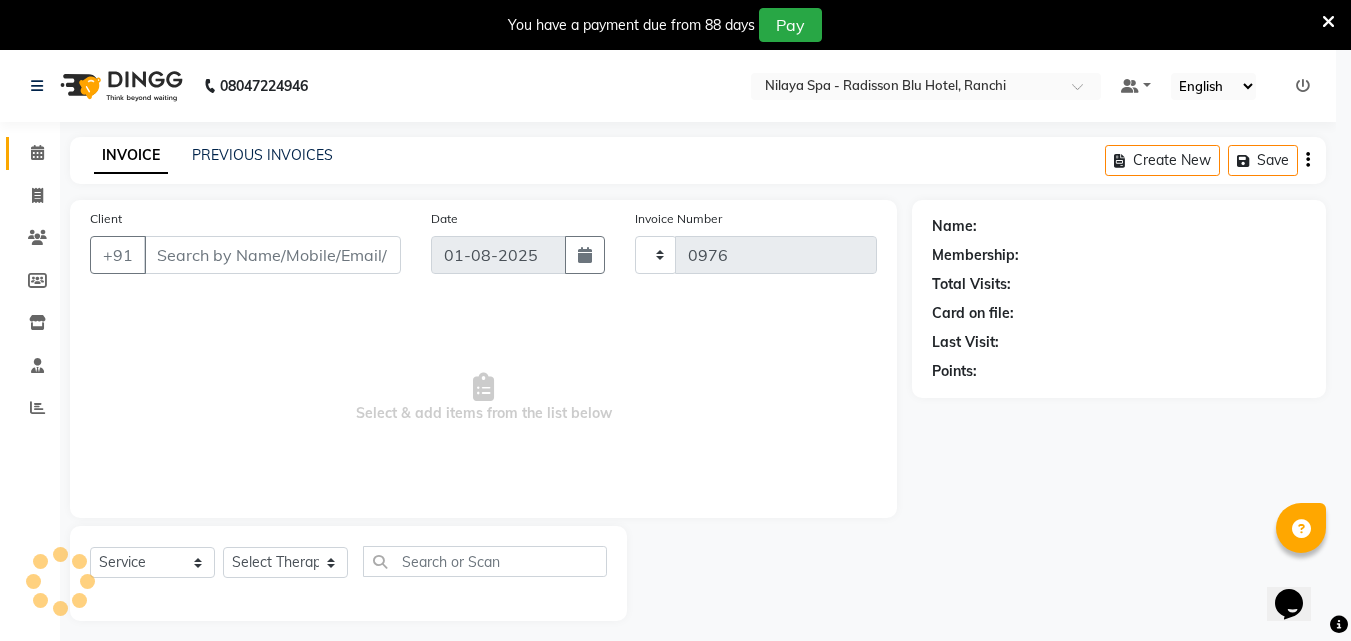 select on "8066" 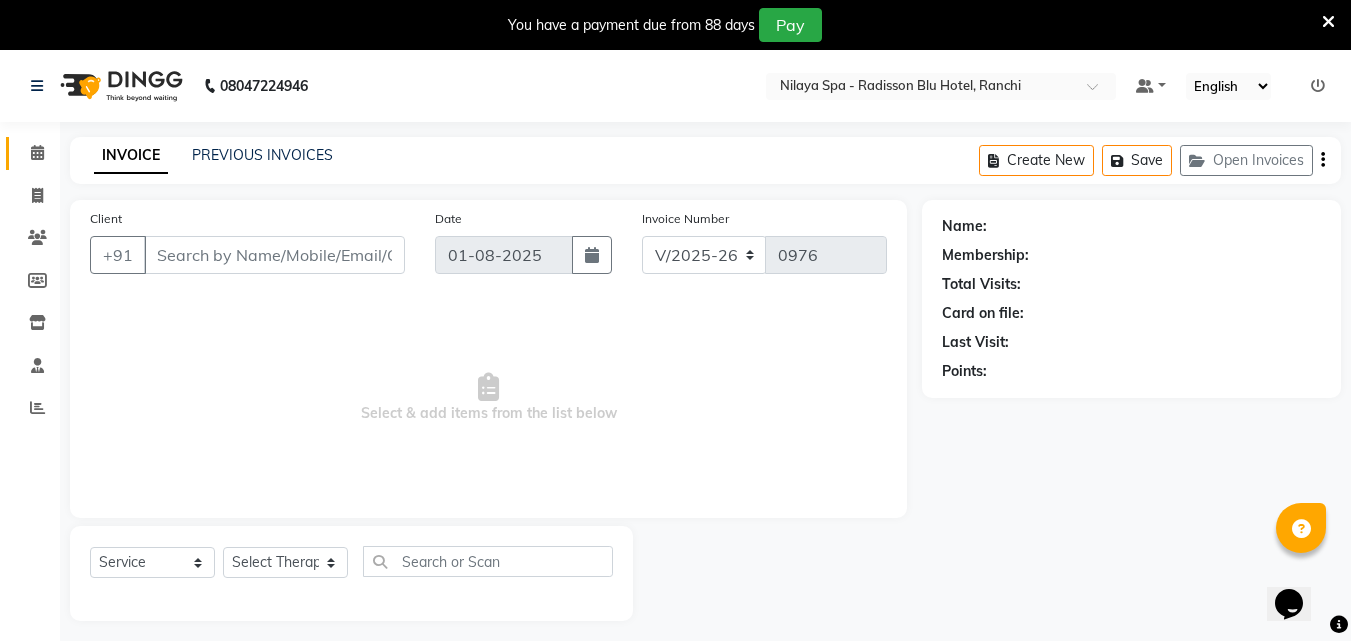 scroll, scrollTop: 50, scrollLeft: 0, axis: vertical 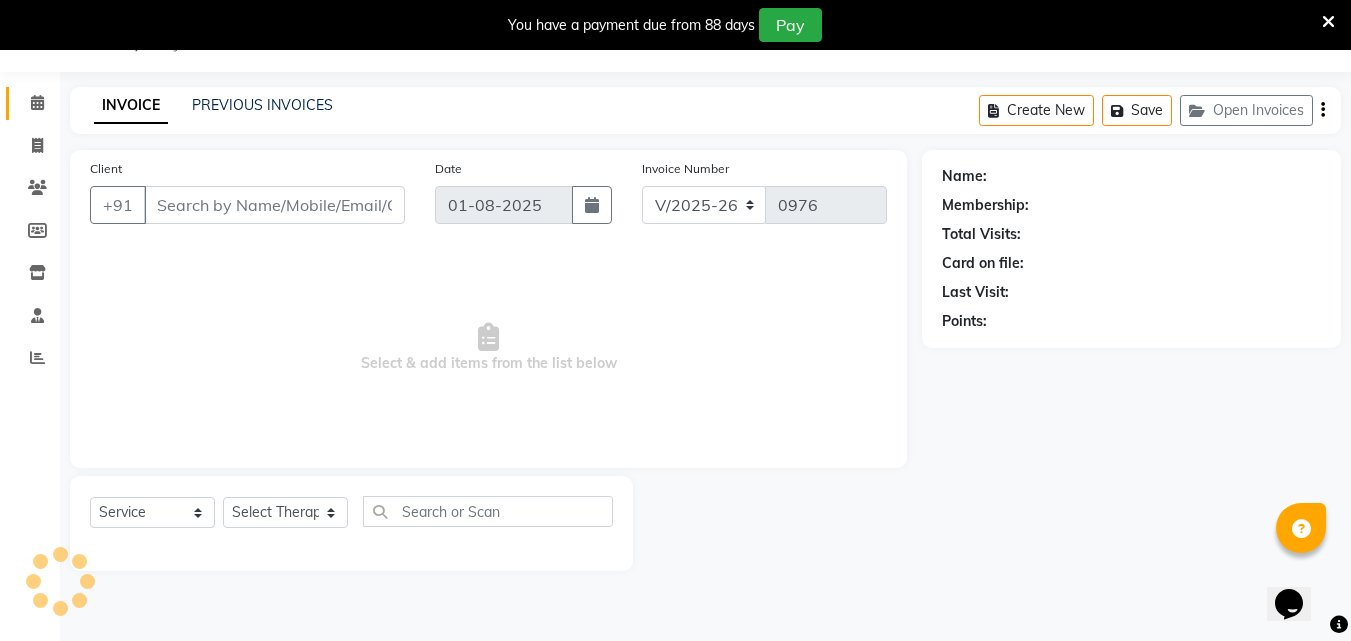 type on "94******79" 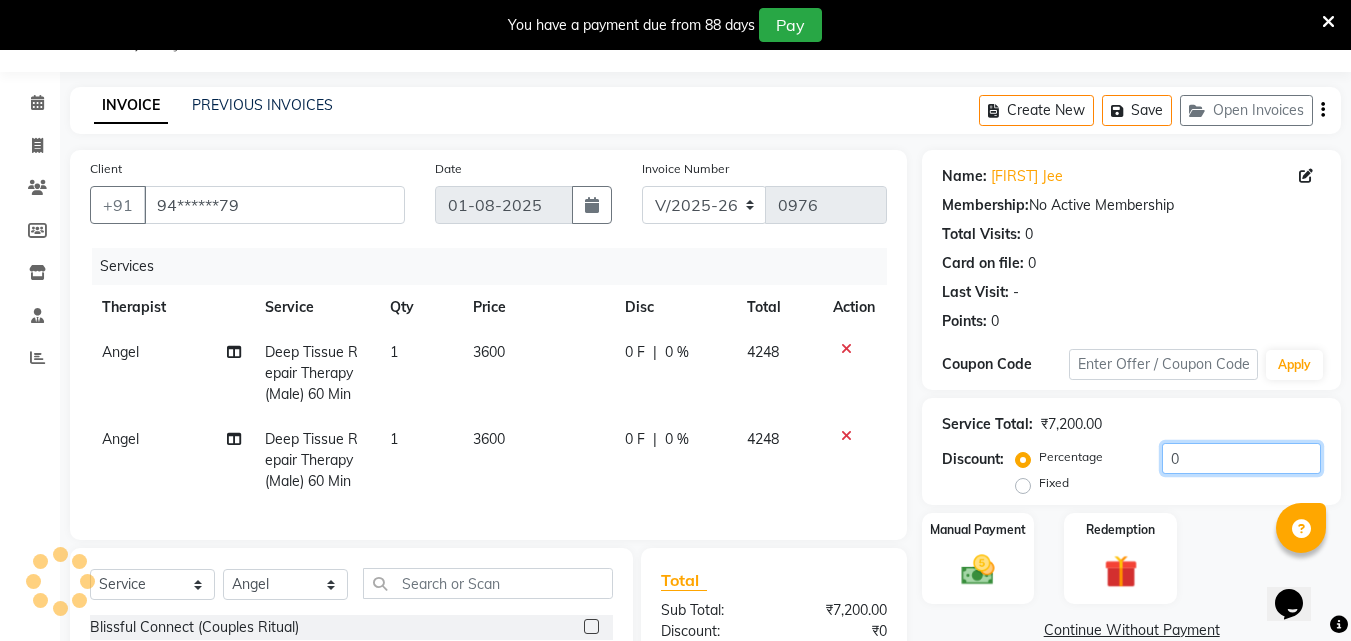 click on "0" 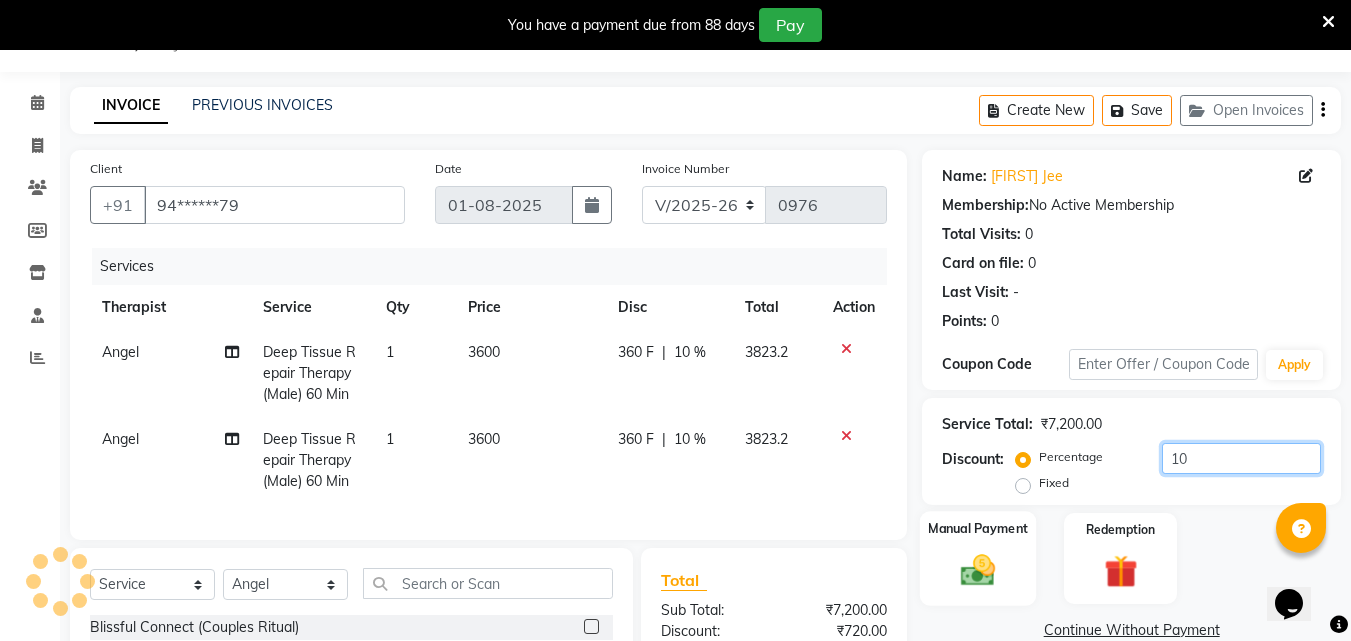 type on "10" 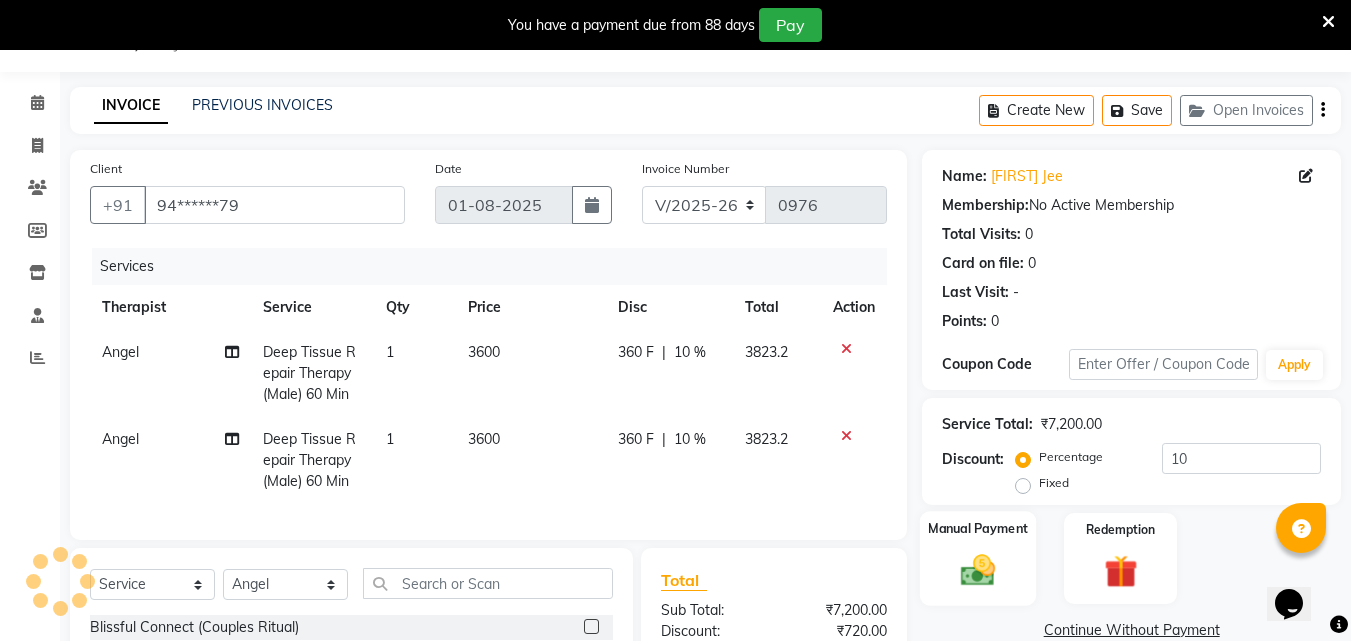 click 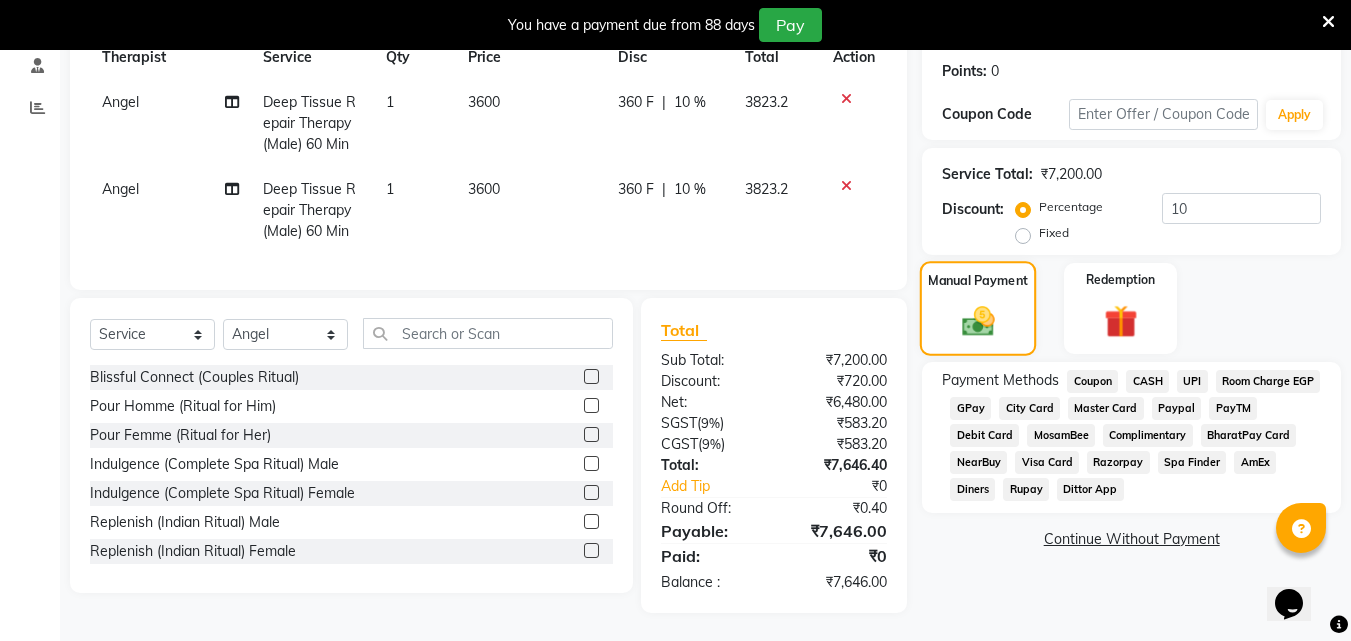 scroll, scrollTop: 317, scrollLeft: 0, axis: vertical 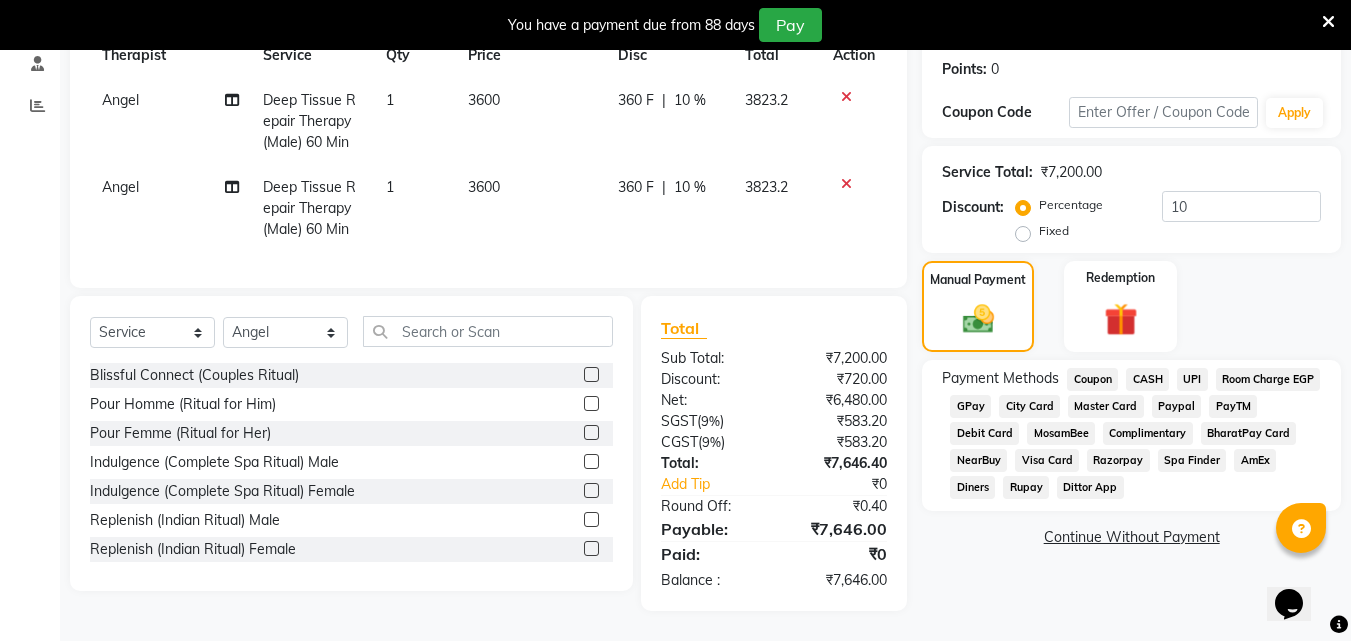 click on "Visa Card" 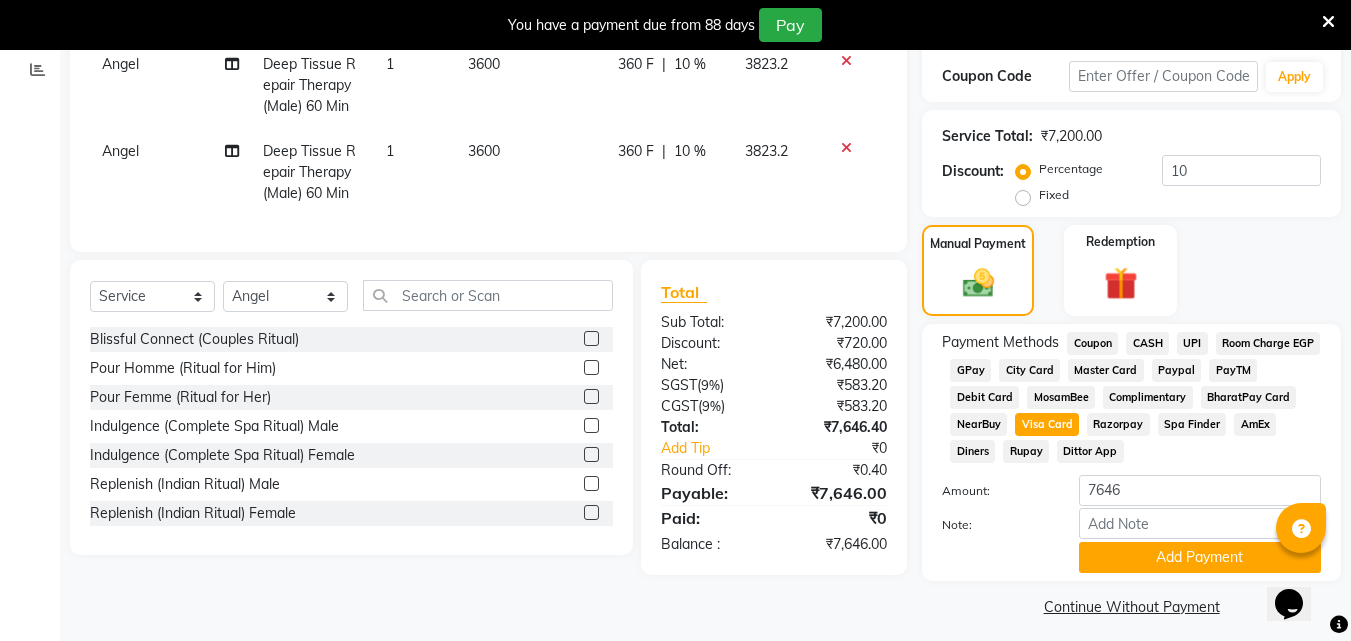 scroll, scrollTop: 349, scrollLeft: 0, axis: vertical 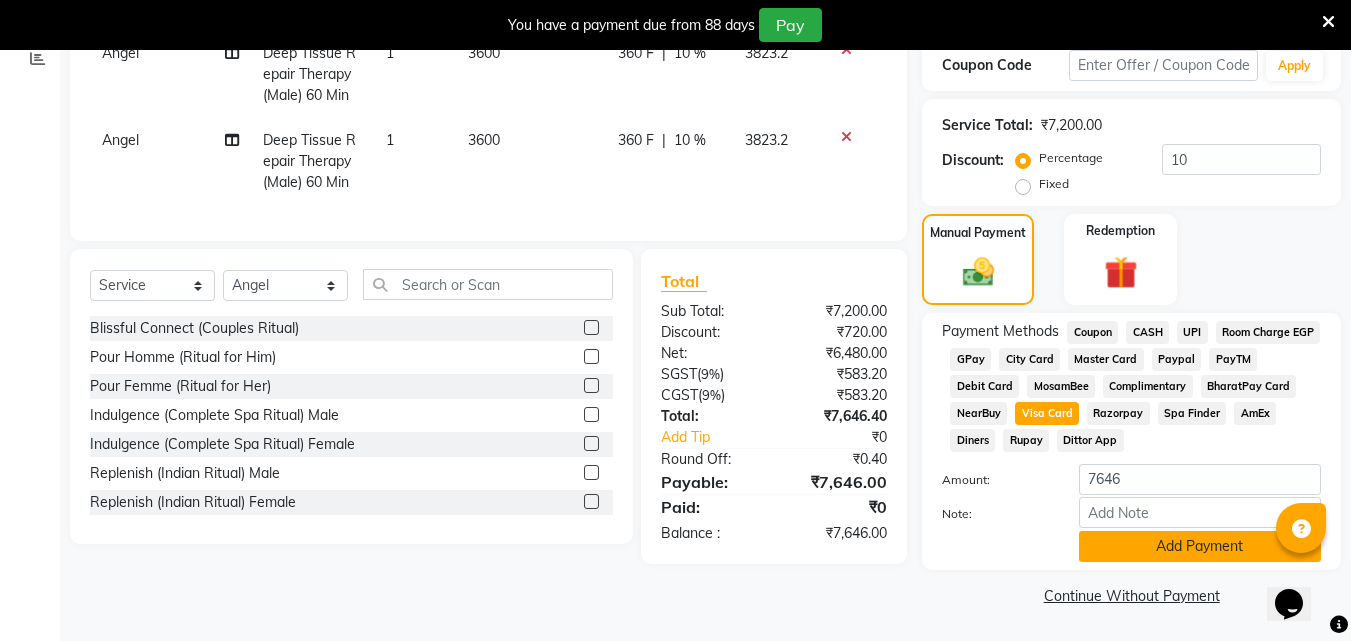 click on "Add Payment" 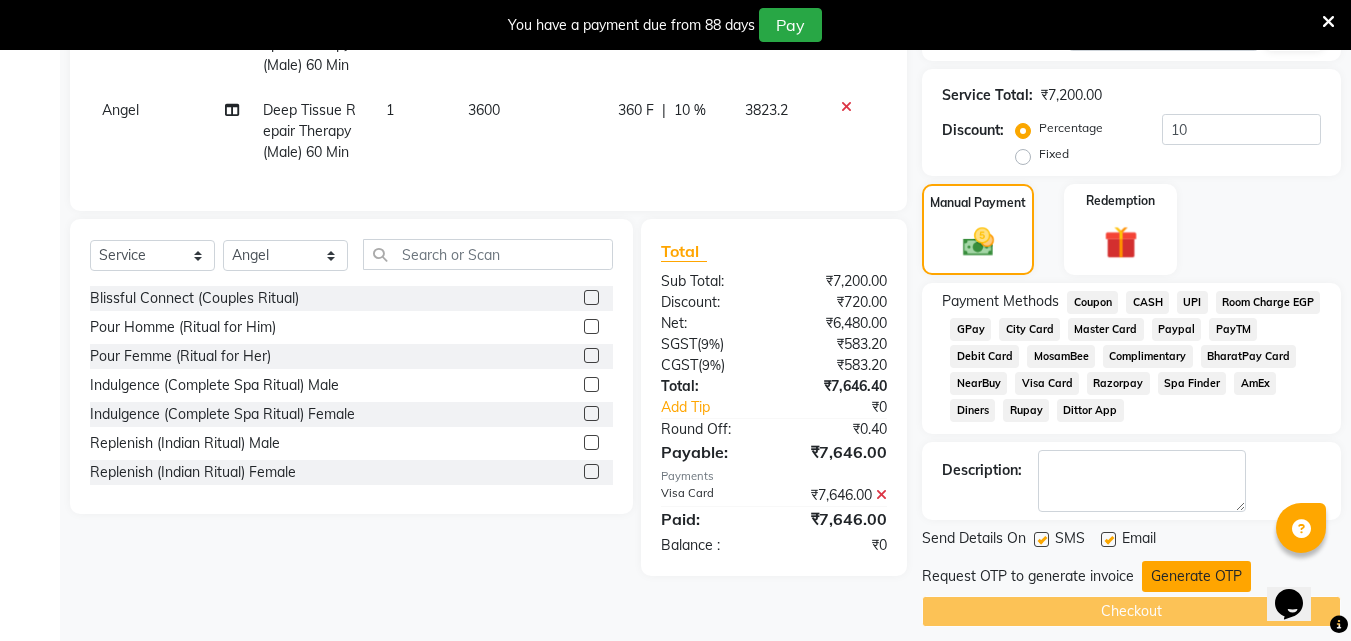 scroll, scrollTop: 395, scrollLeft: 0, axis: vertical 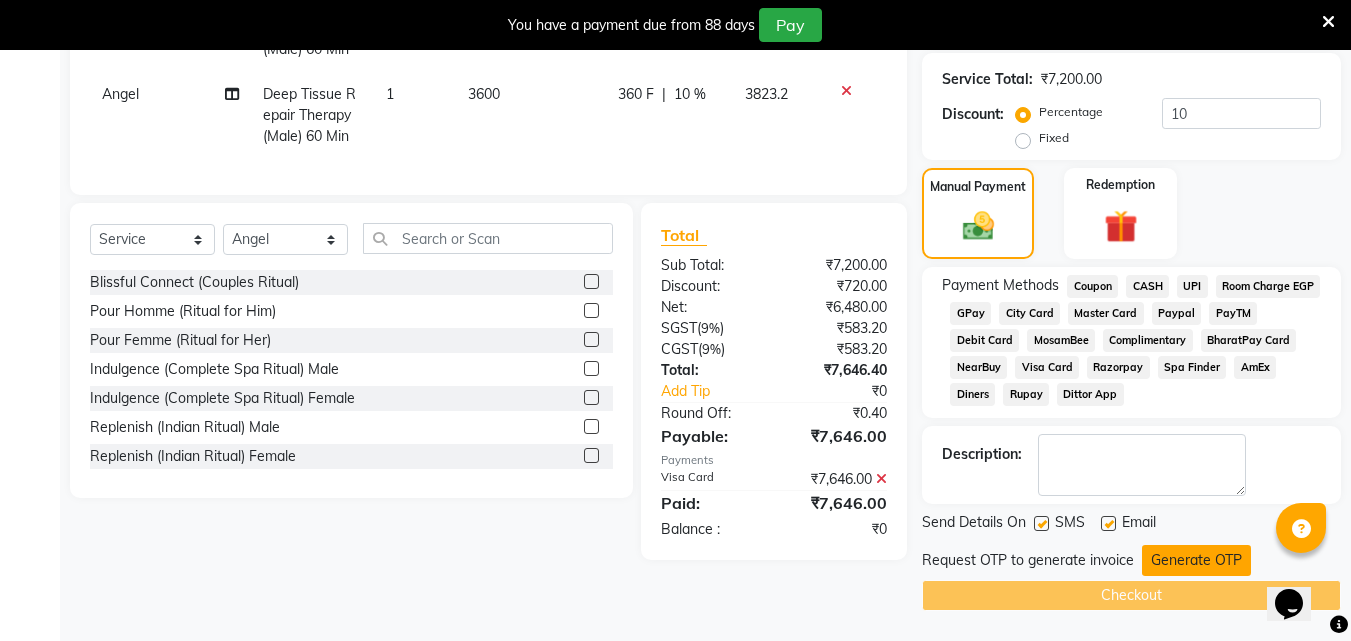 click on "Generate OTP" 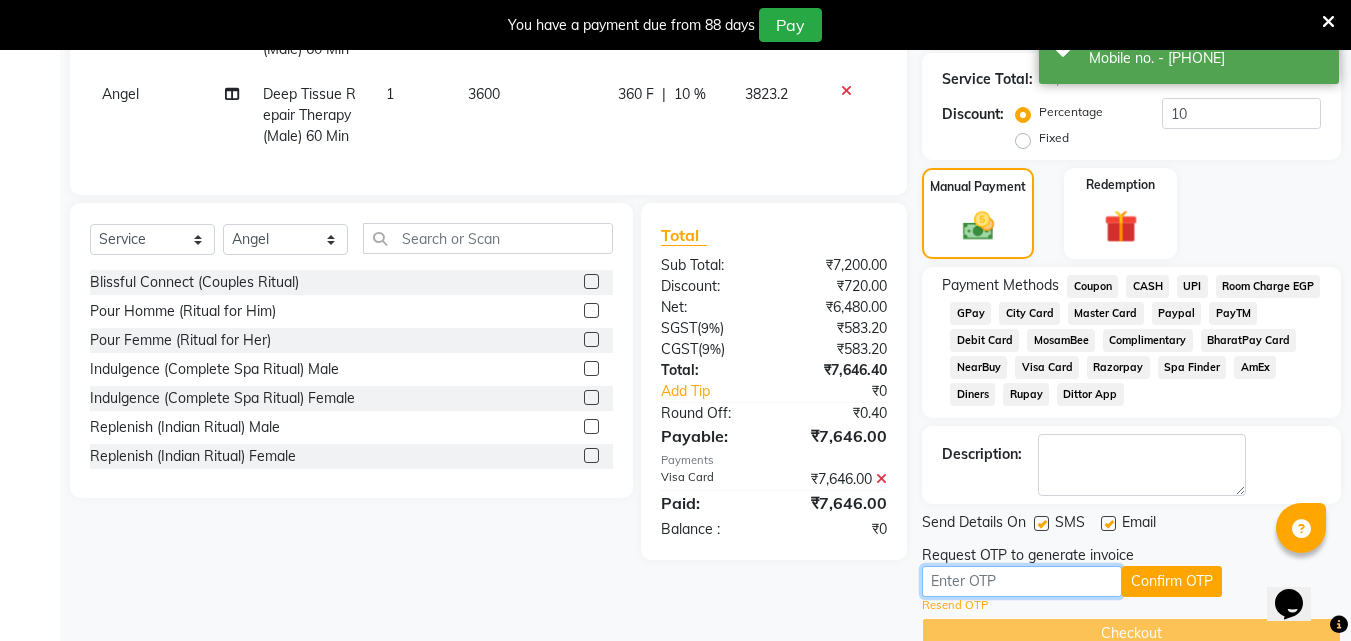 click at bounding box center (1022, 581) 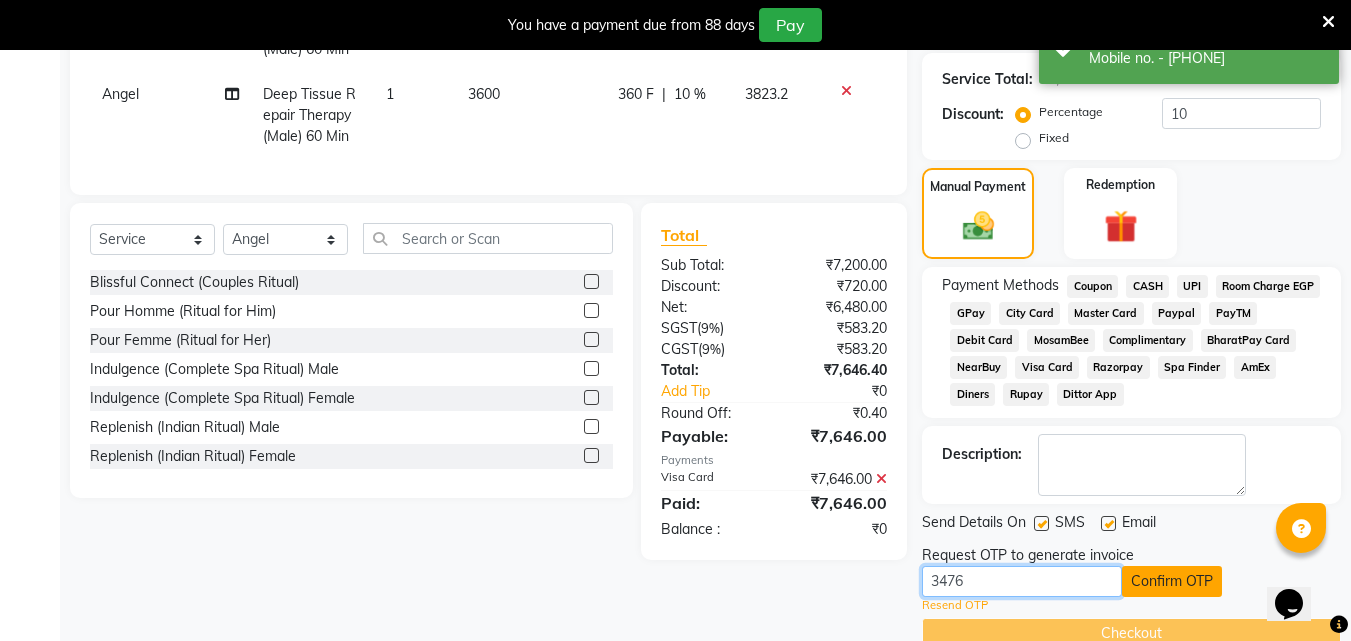 type on "3476" 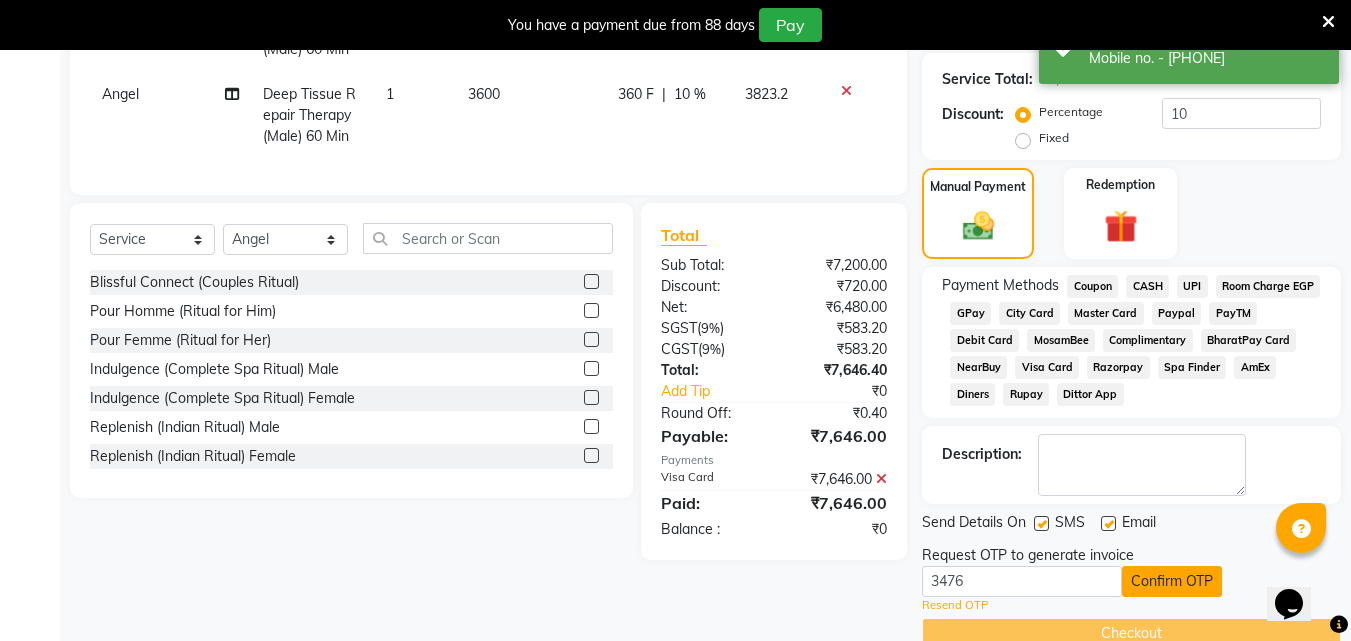click on "Confirm OTP" 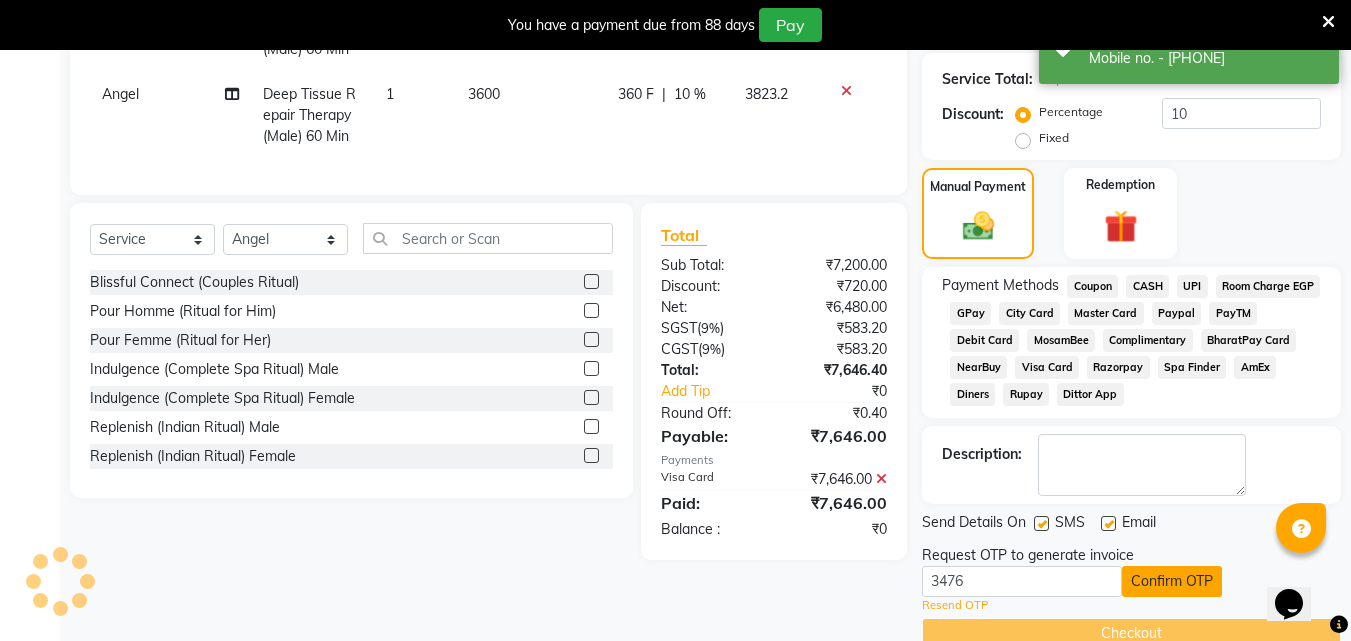 scroll, scrollTop: 359, scrollLeft: 0, axis: vertical 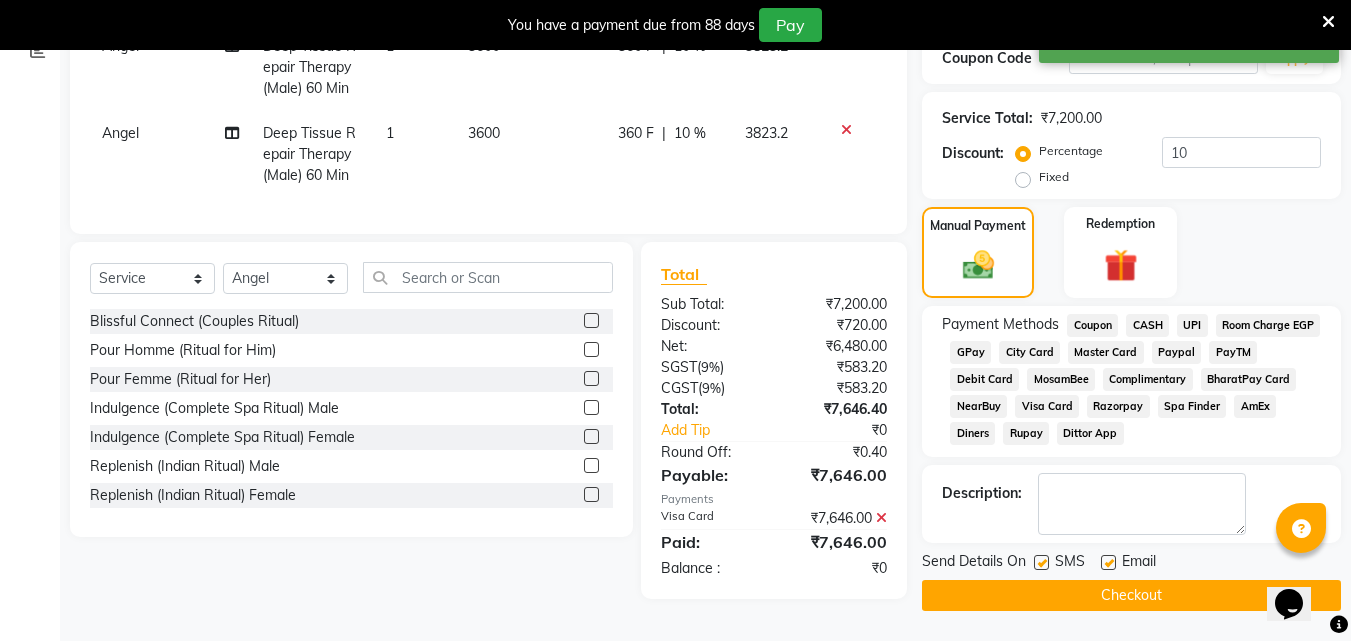 click on "Checkout" 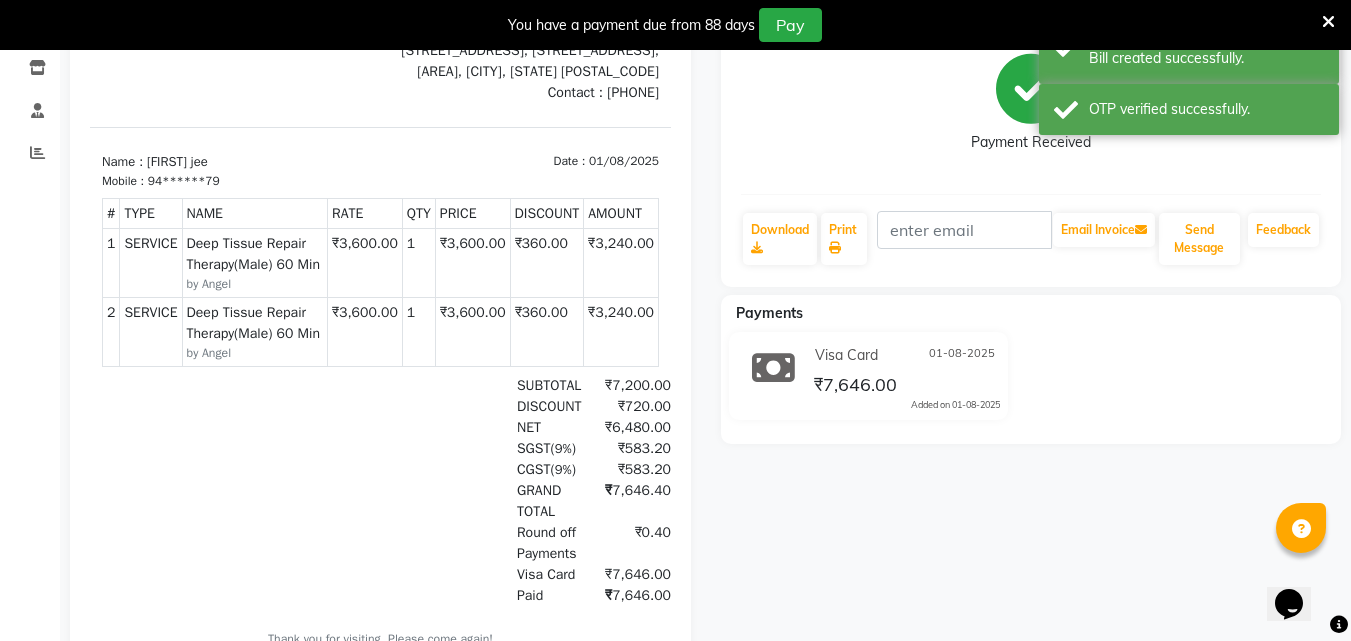 scroll, scrollTop: 59, scrollLeft: 0, axis: vertical 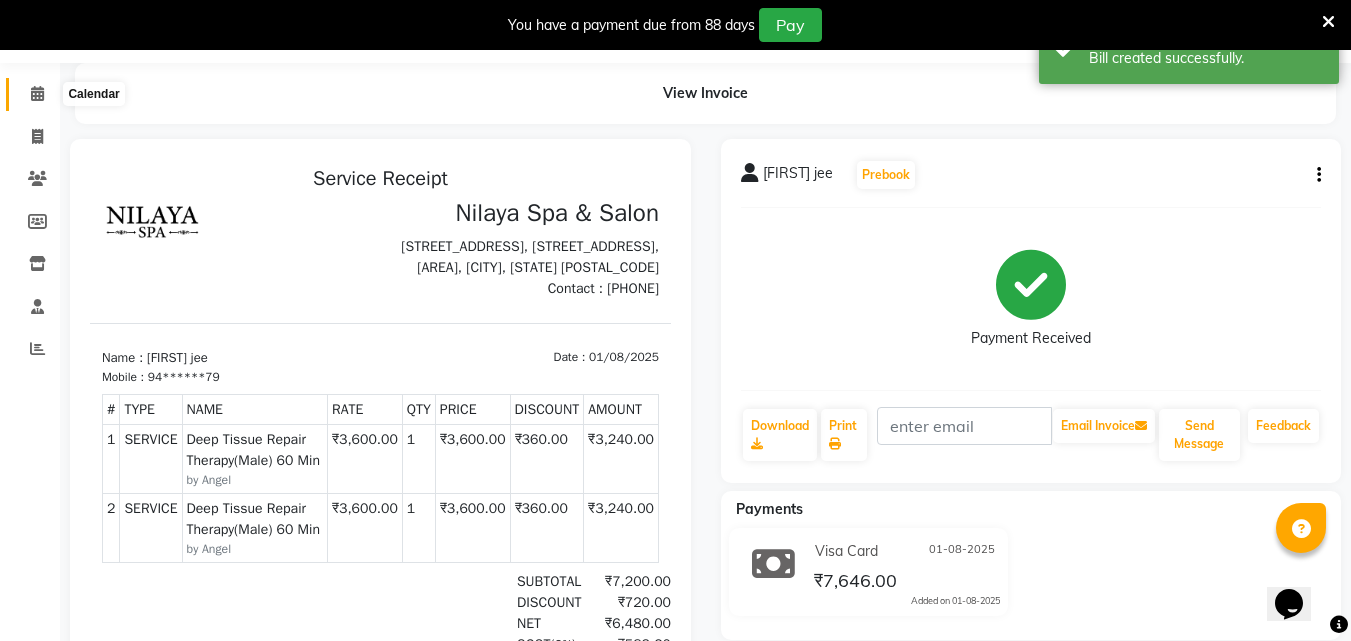 click 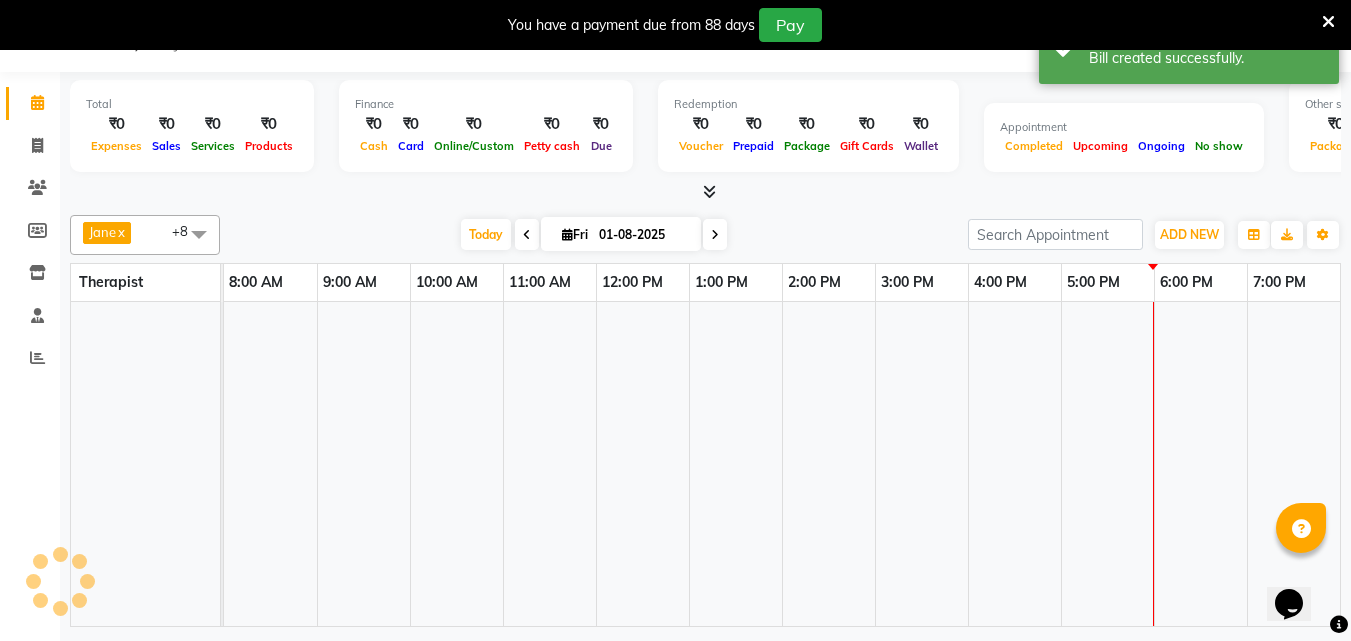 scroll, scrollTop: 50, scrollLeft: 0, axis: vertical 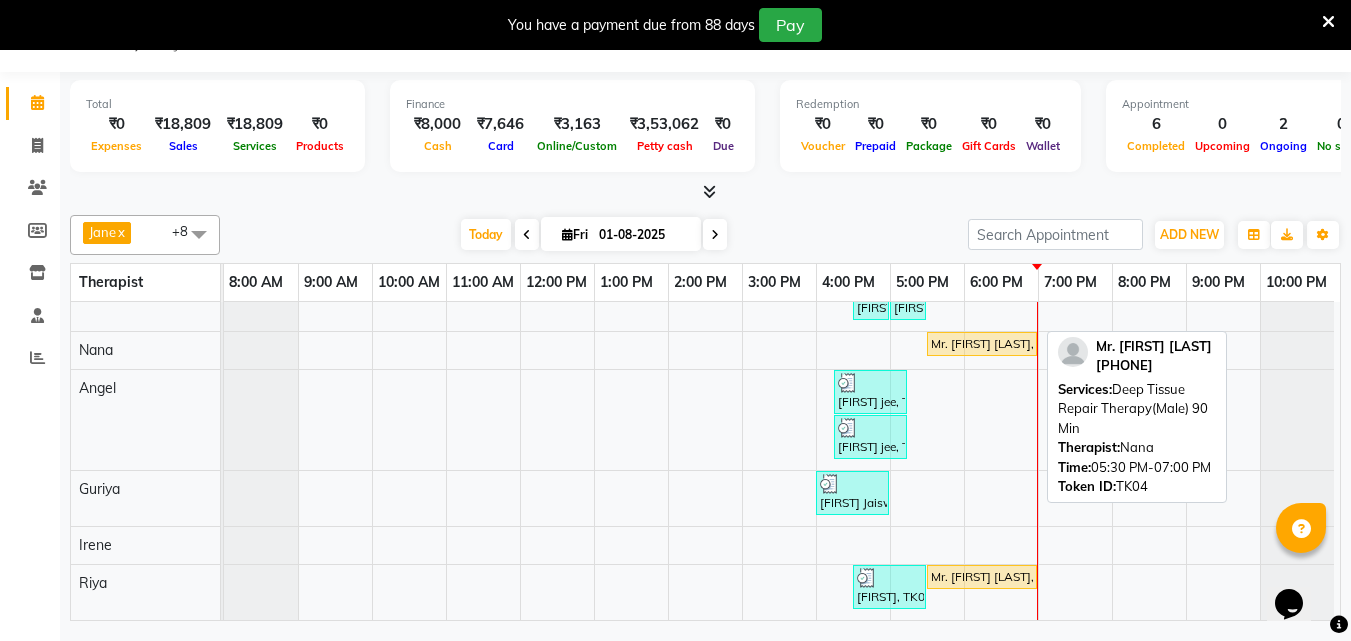 click on "Mr. [FIRST] [LAST] [LAST], TK04, 05:30 PM-07:00 PM, Deep Tissue Repair Therapy(Male) 90 Min" at bounding box center [982, 344] 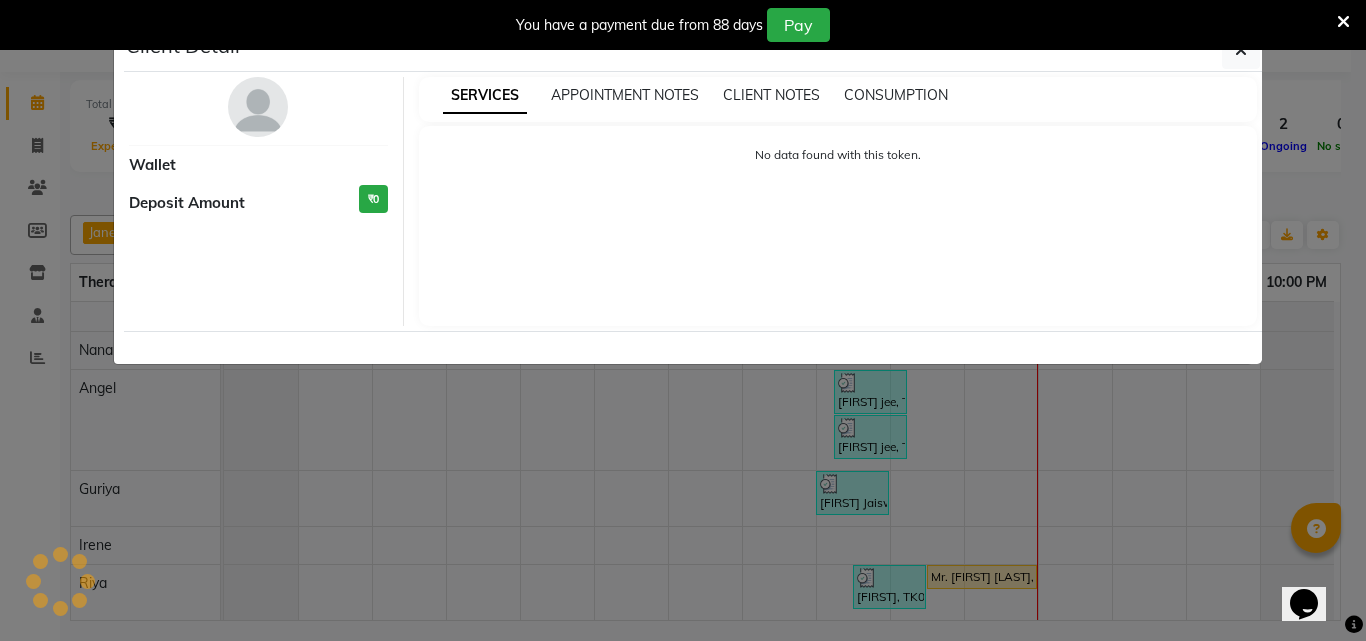 select on "1" 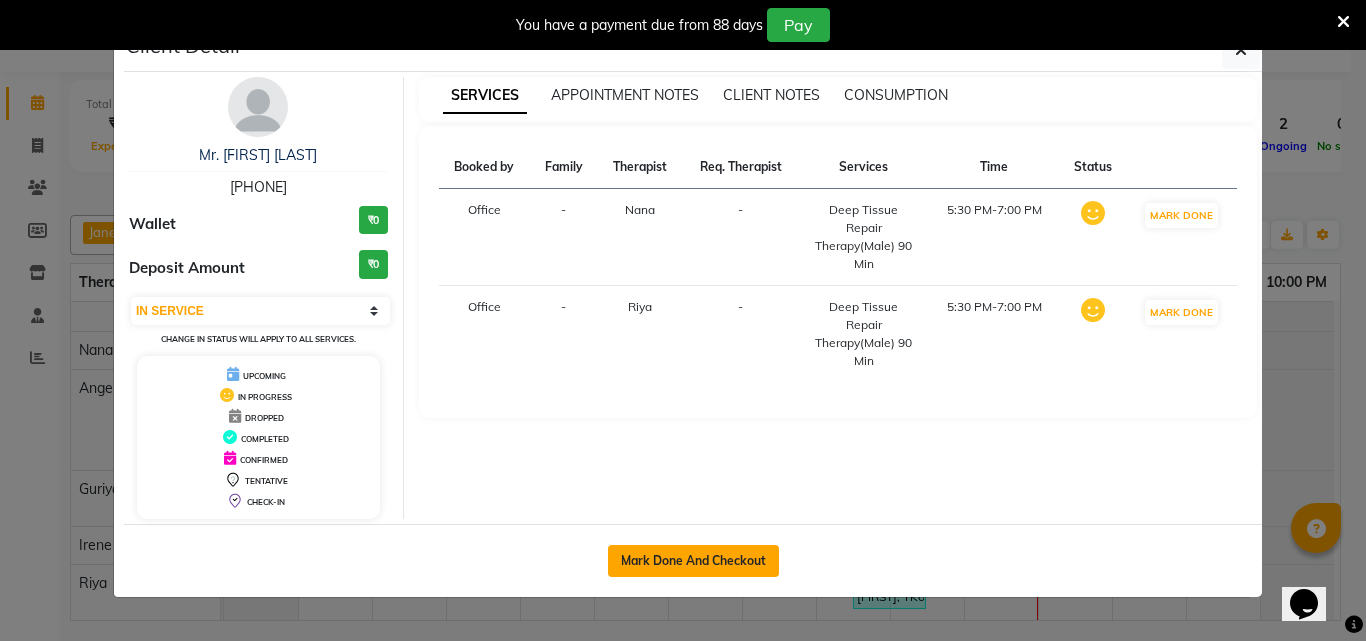 click on "Mark Done And Checkout" 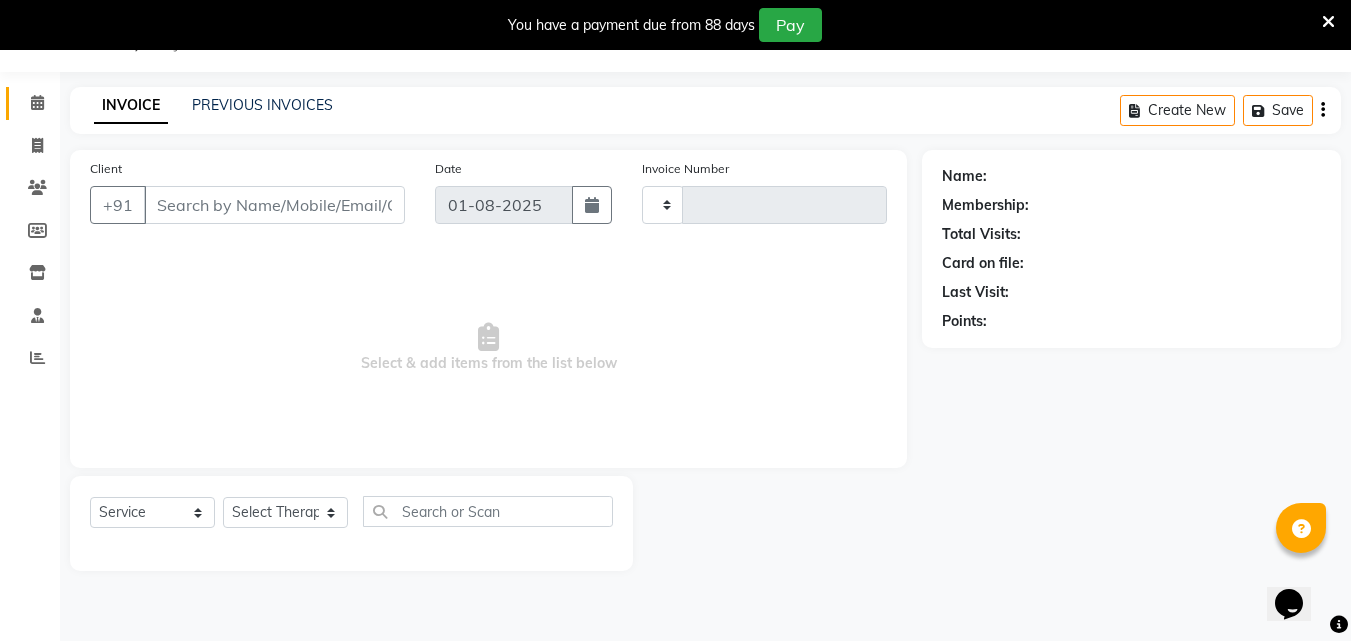 type on "0977" 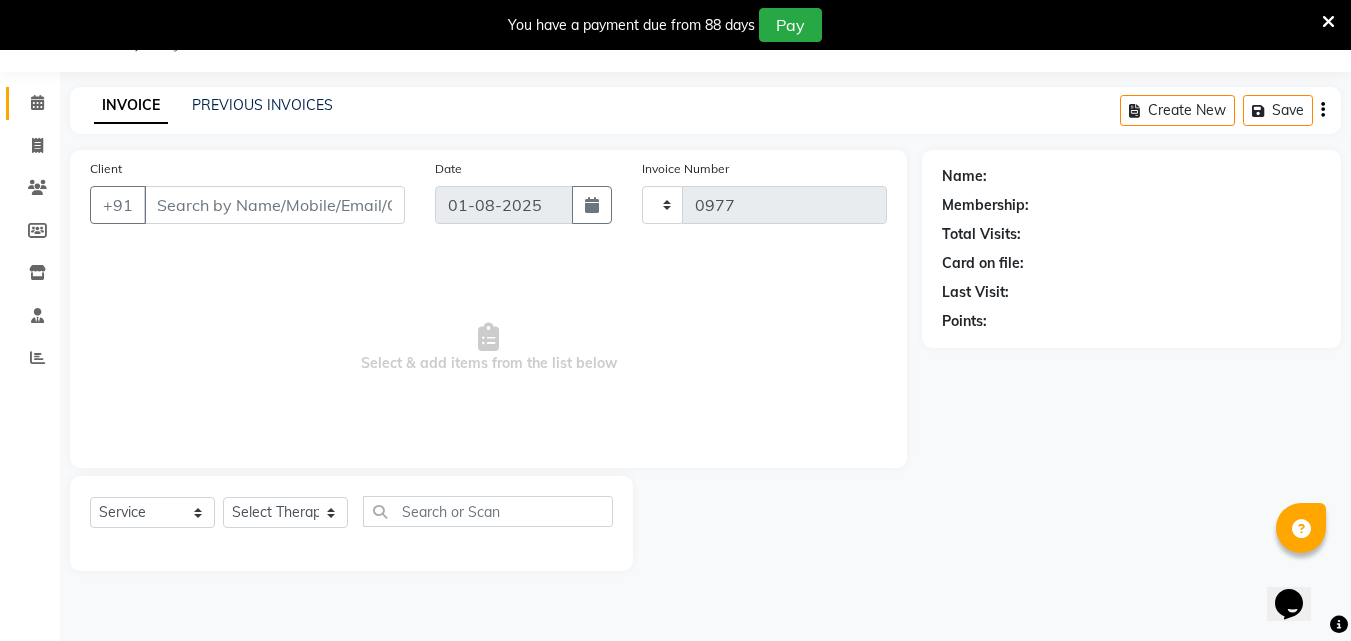 select on "8066" 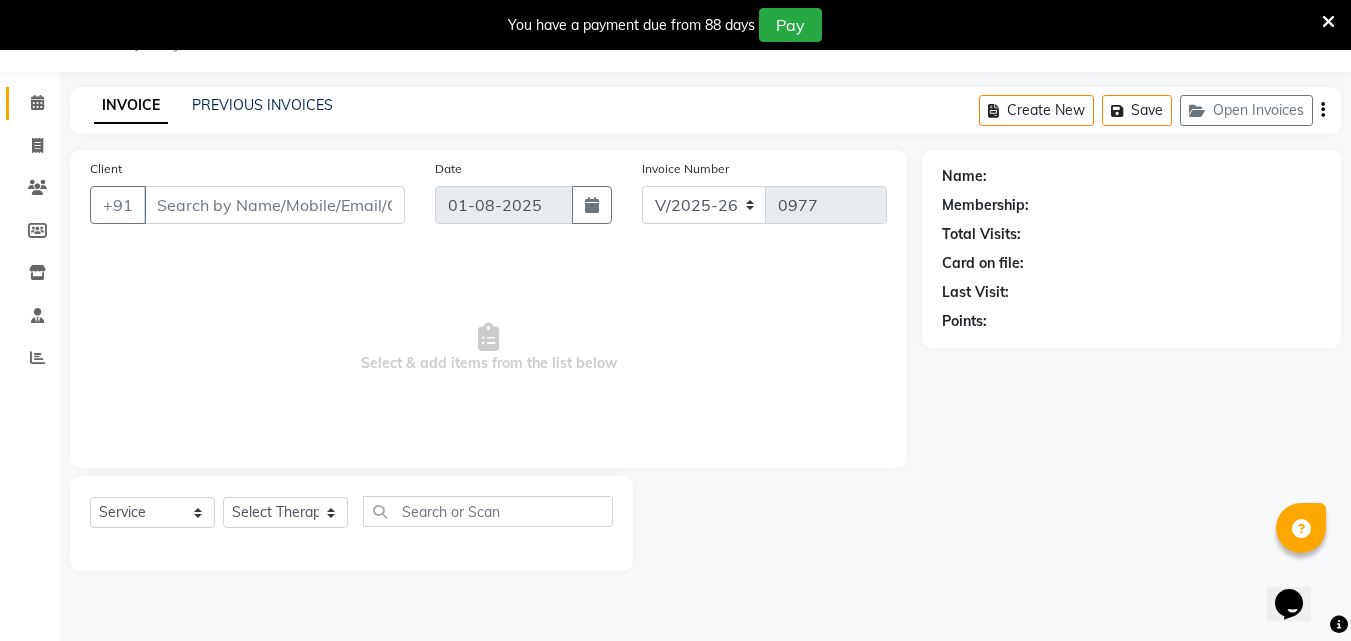 type on "99******87" 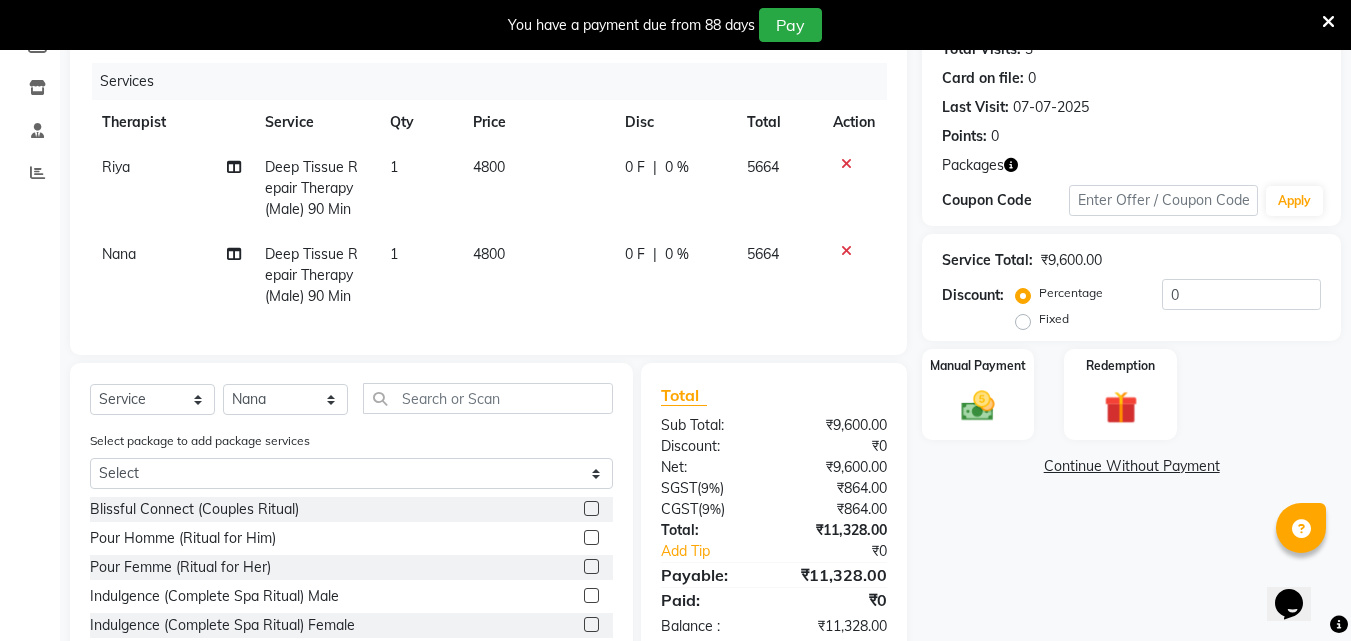 scroll, scrollTop: 250, scrollLeft: 0, axis: vertical 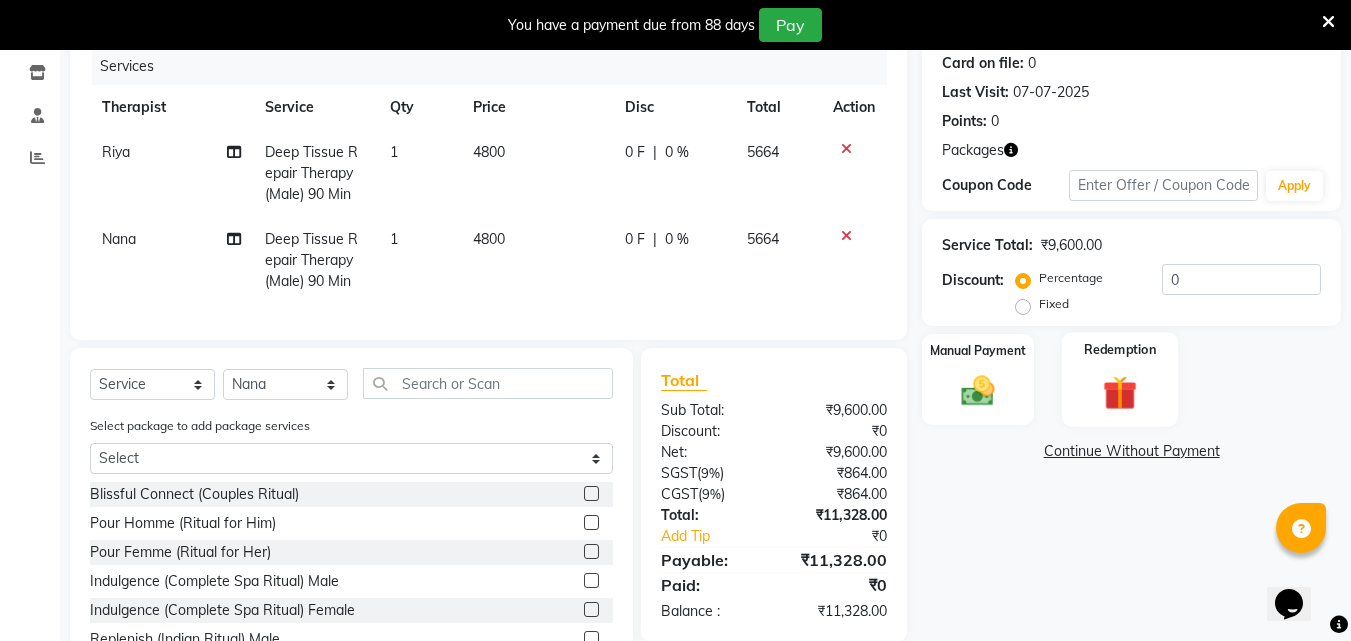 click 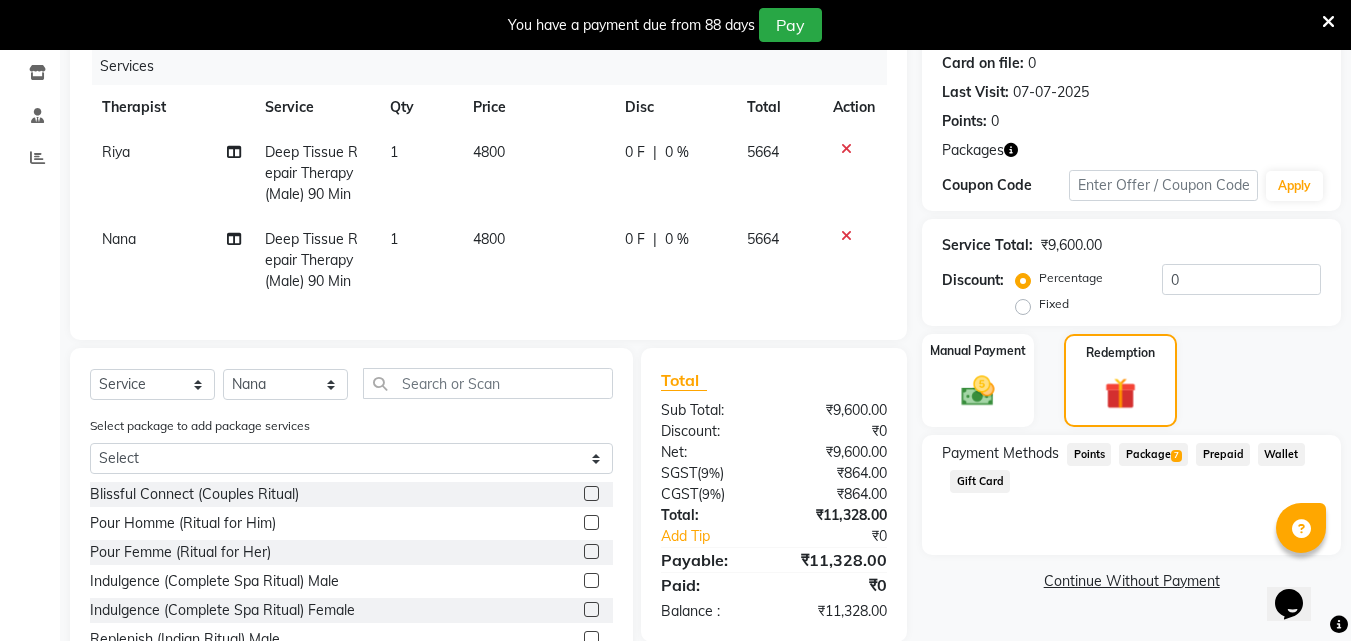 click on "Package  7" 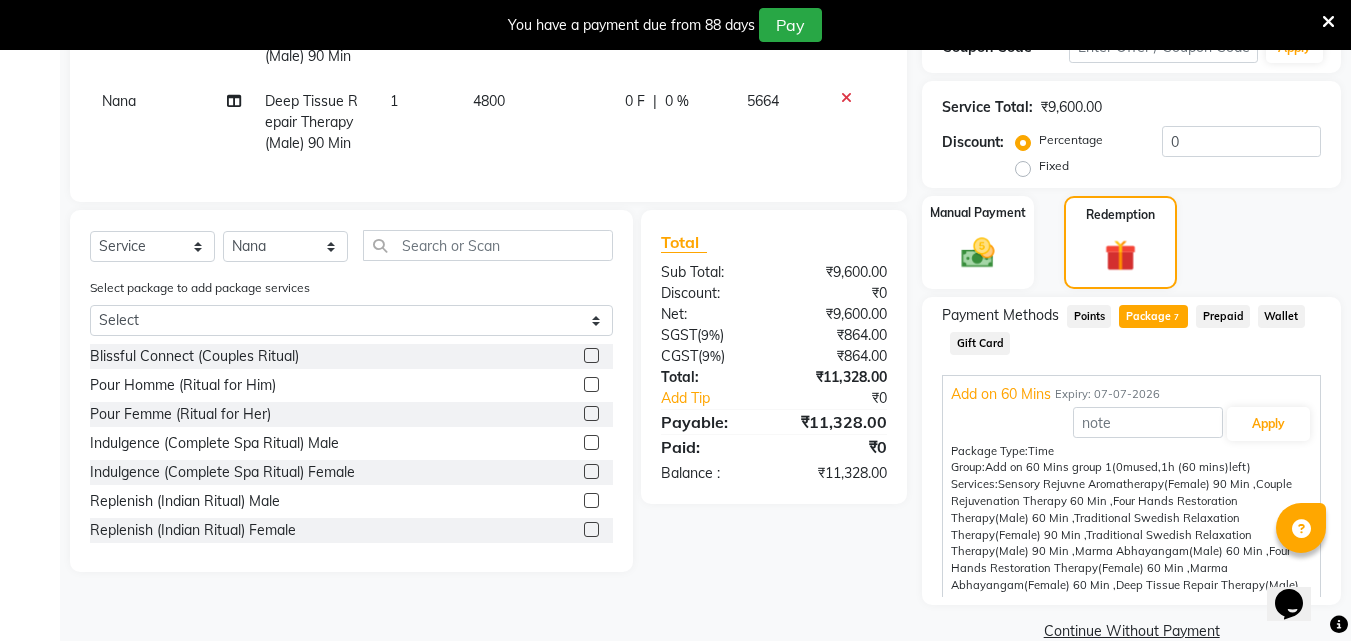 scroll, scrollTop: 423, scrollLeft: 0, axis: vertical 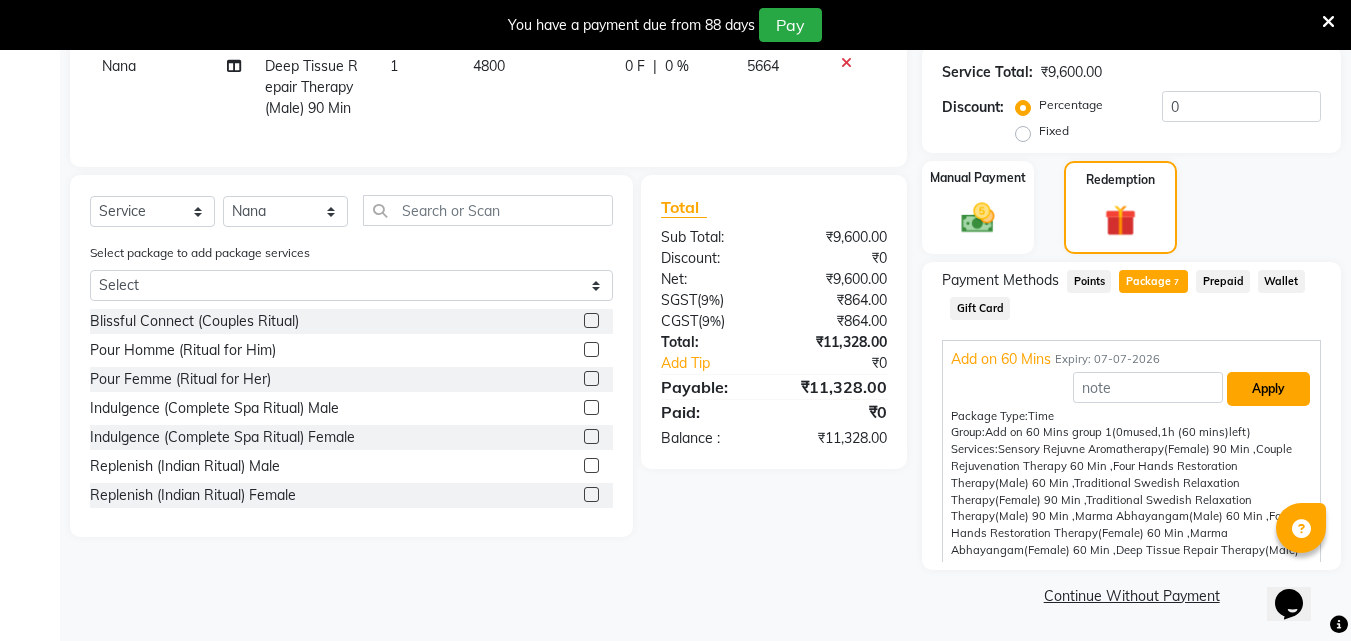 click on "Apply" at bounding box center (1268, 389) 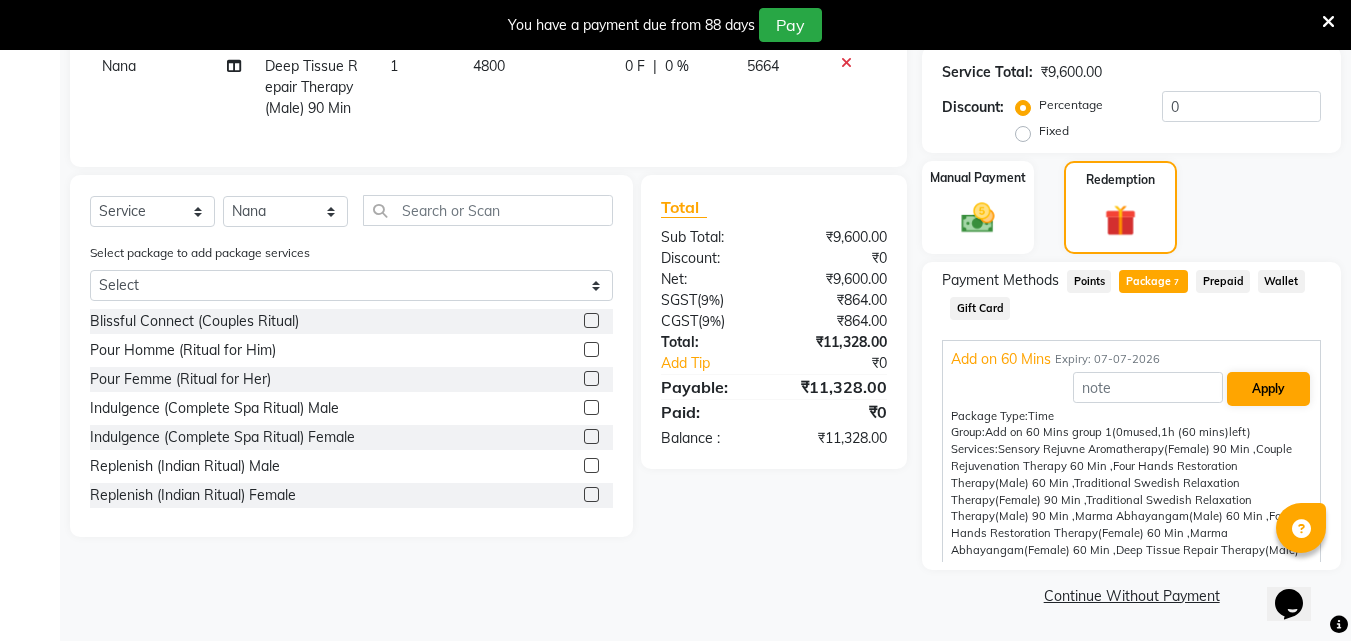 scroll, scrollTop: 364, scrollLeft: 0, axis: vertical 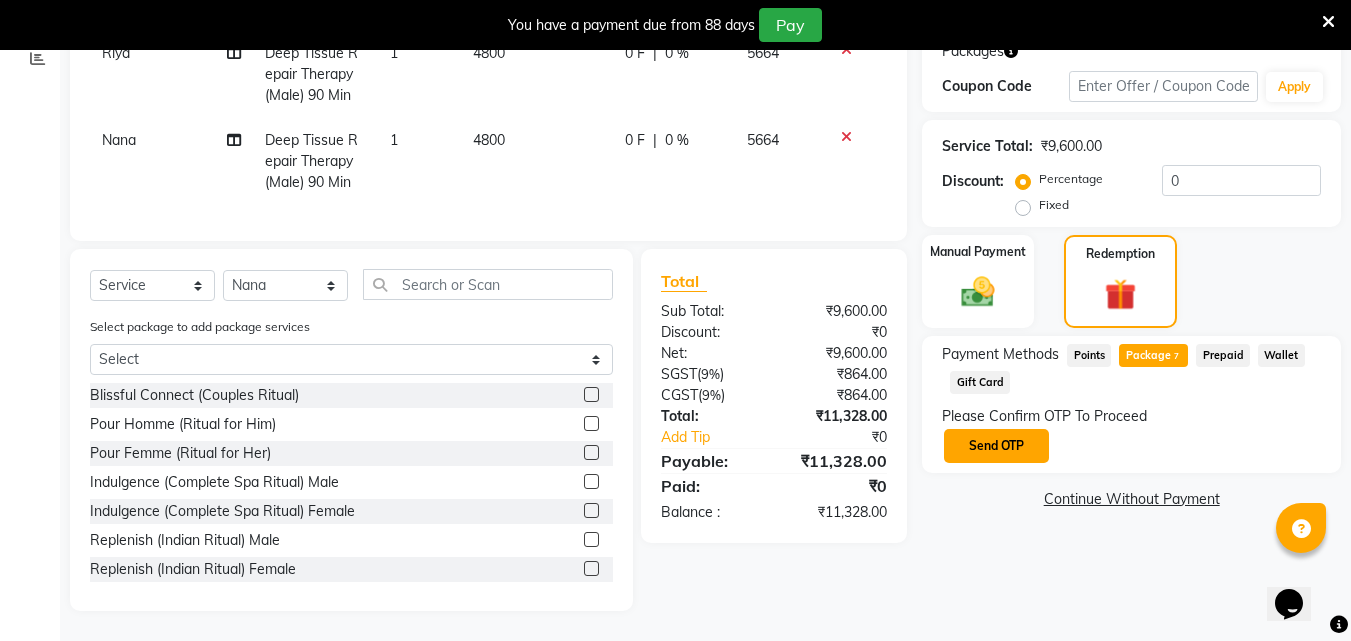 click on "Send OTP" 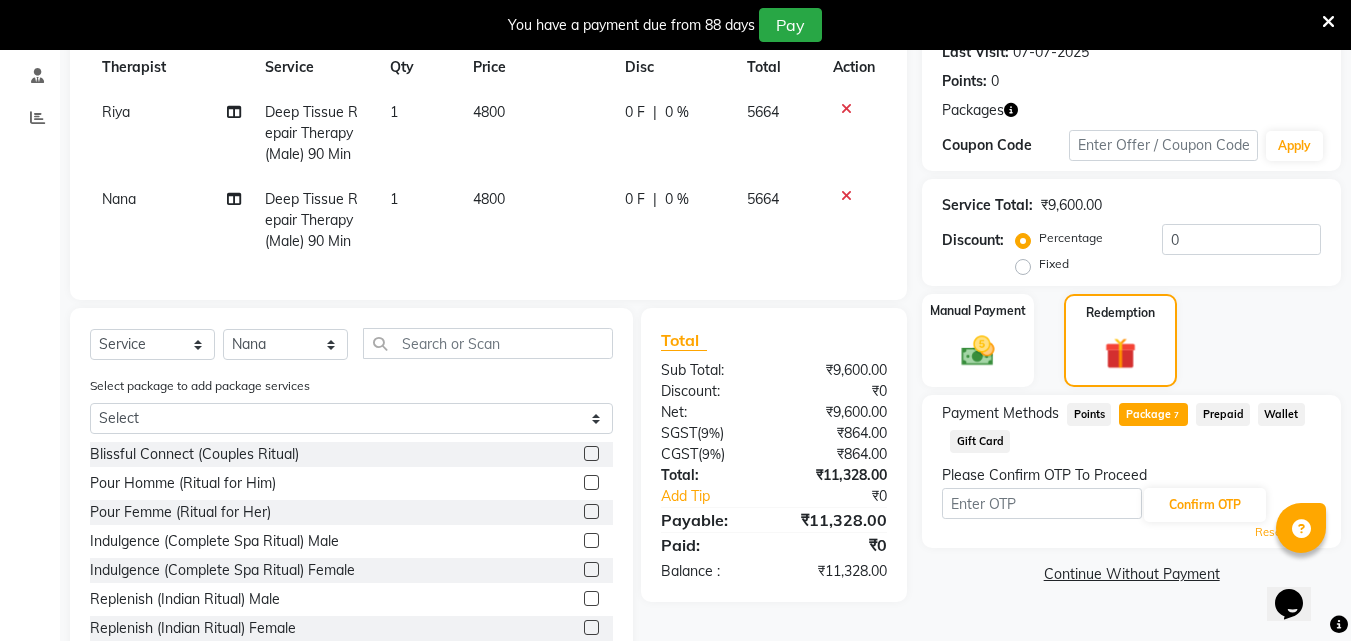 scroll, scrollTop: 300, scrollLeft: 0, axis: vertical 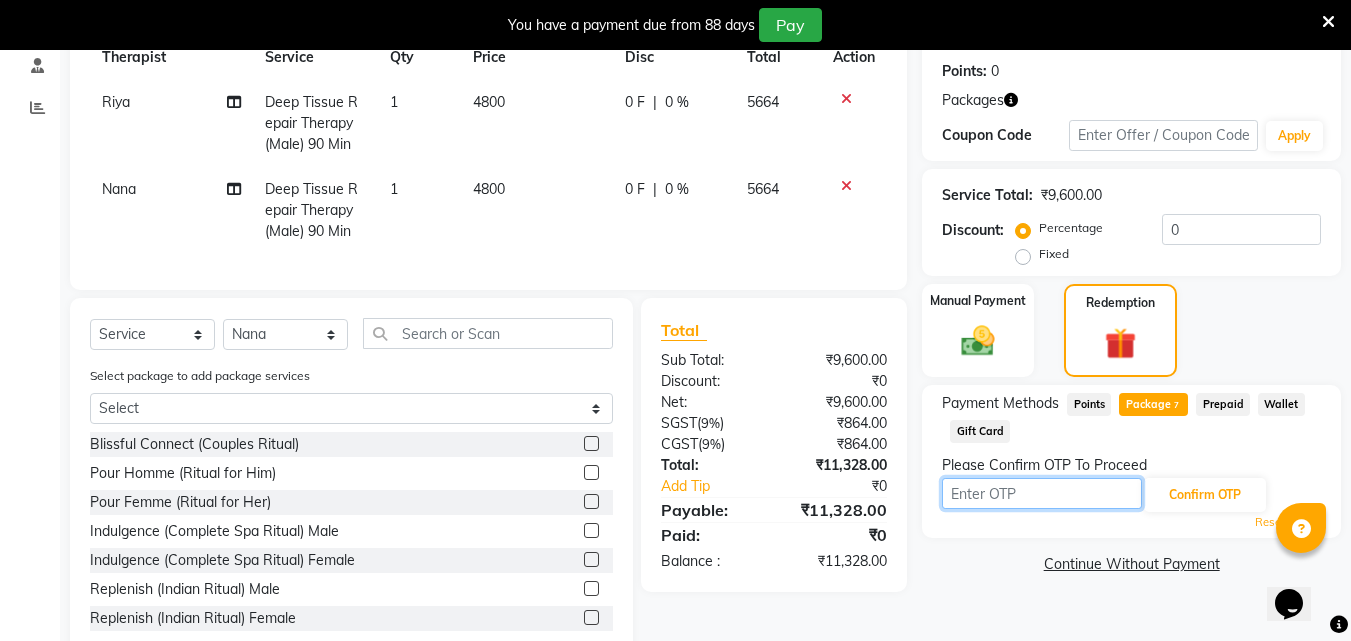 click at bounding box center (1042, 493) 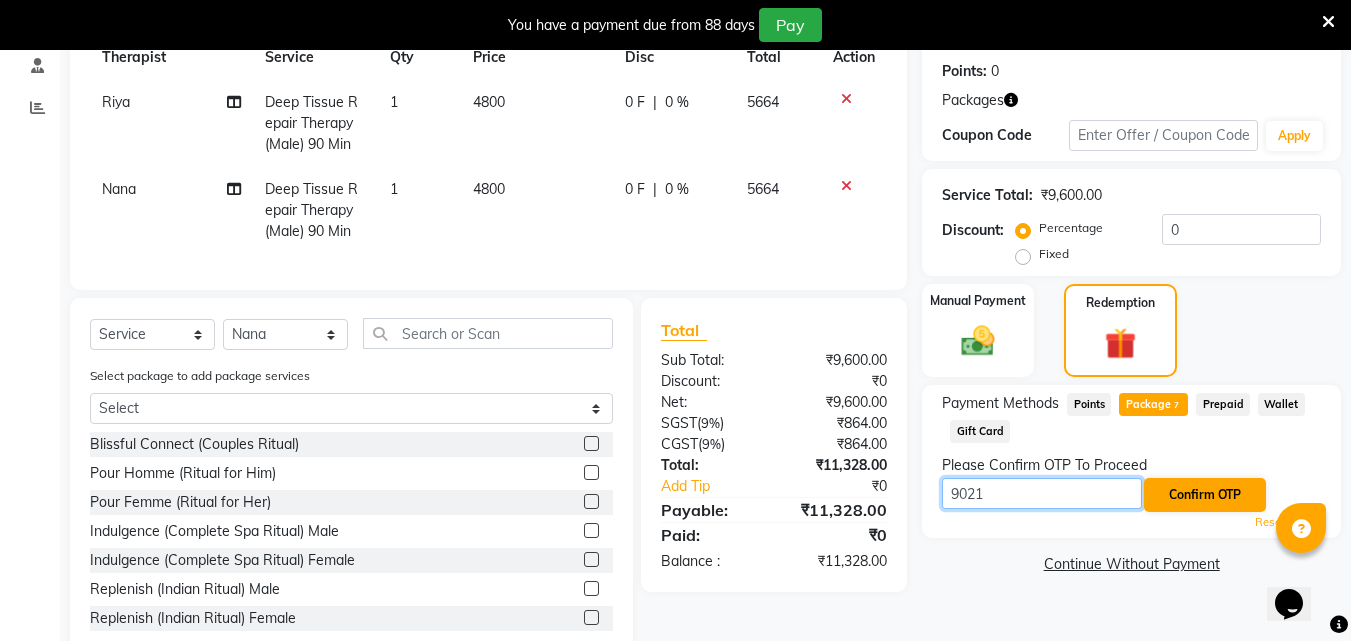 type on "9021" 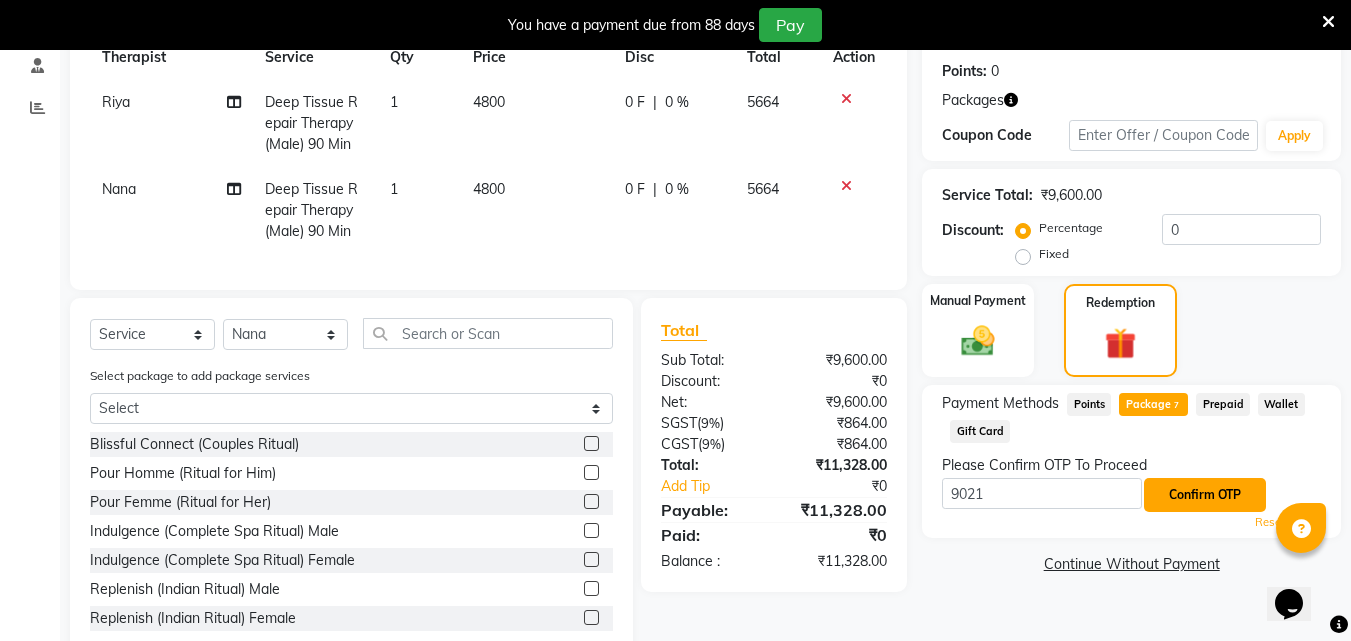 click on "Confirm OTP" 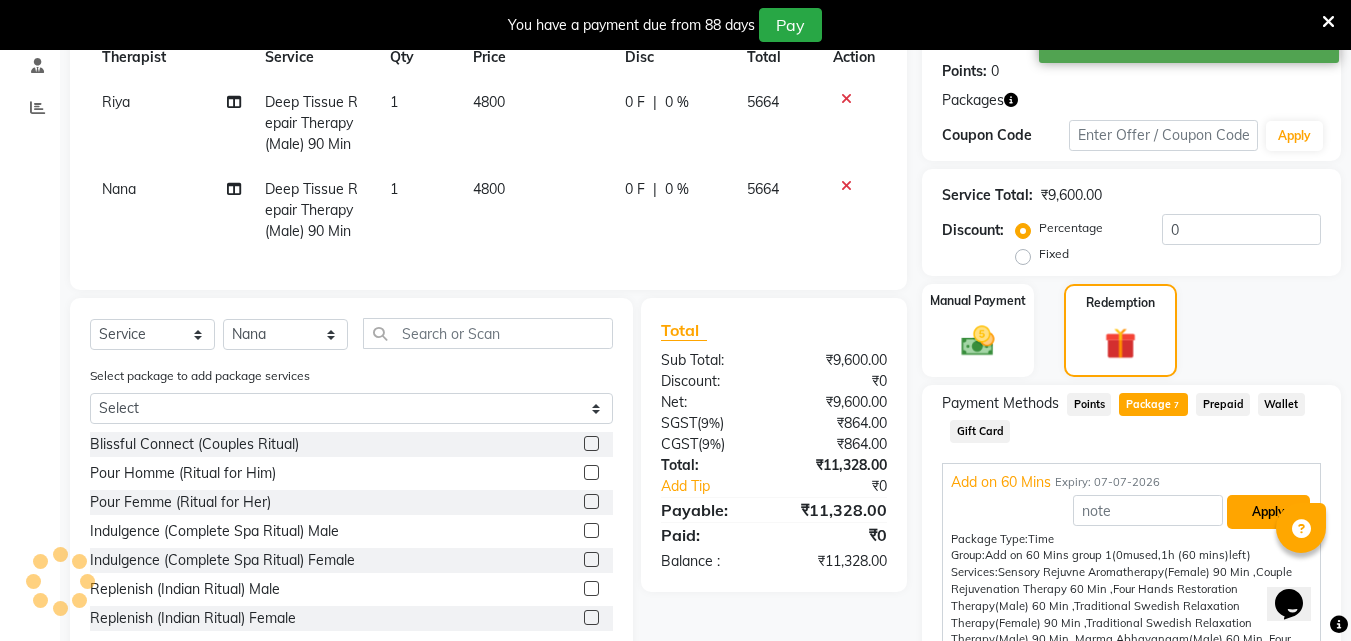 click on "Apply" at bounding box center [1268, 512] 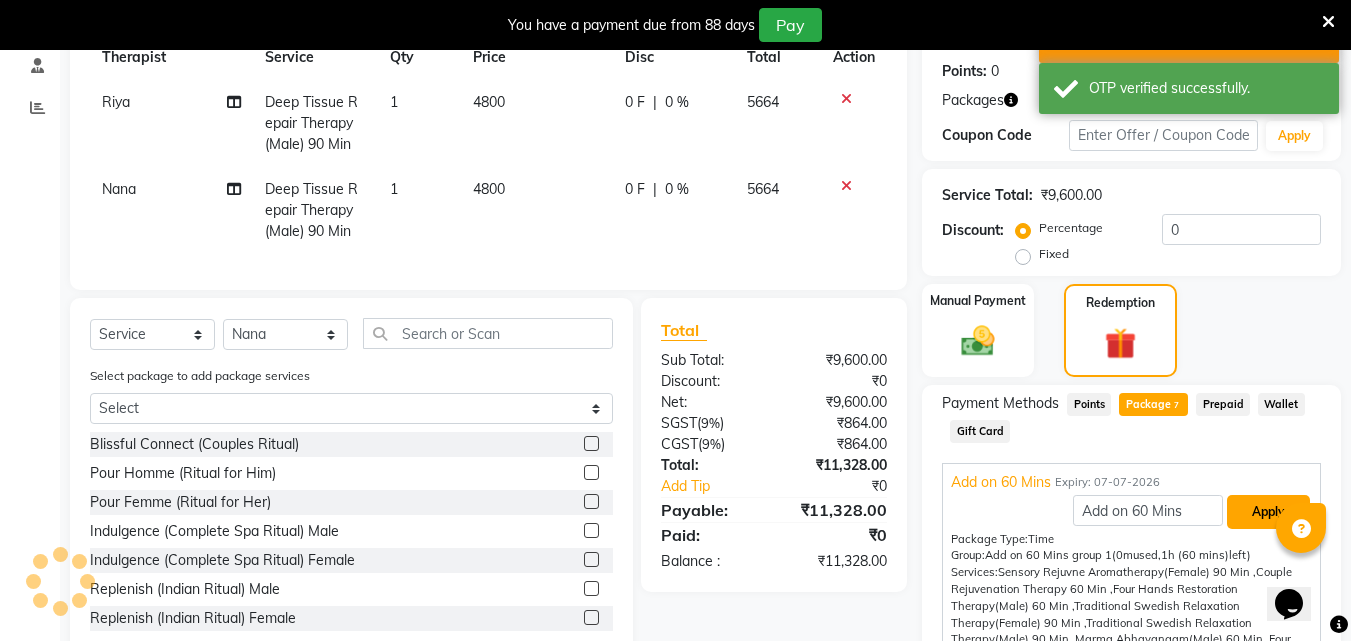 scroll, scrollTop: 489, scrollLeft: 0, axis: vertical 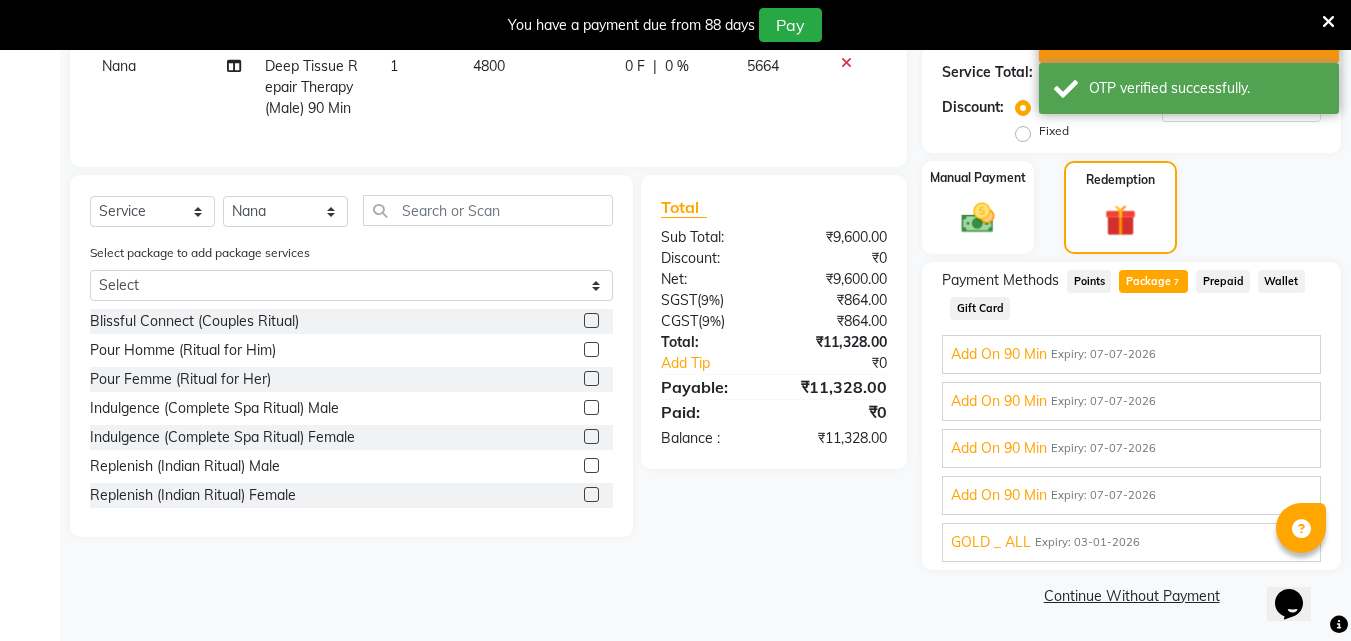 click on "Expiry: 03-01-2026" at bounding box center (1087, 542) 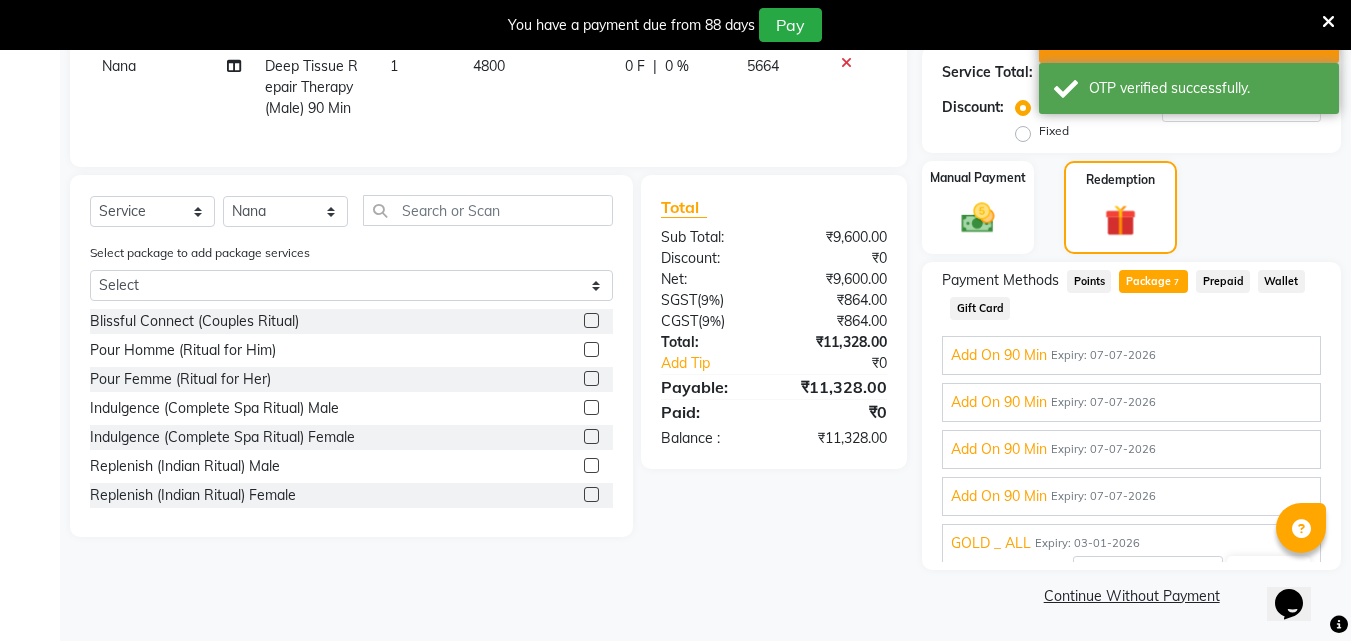 scroll, scrollTop: 98, scrollLeft: 0, axis: vertical 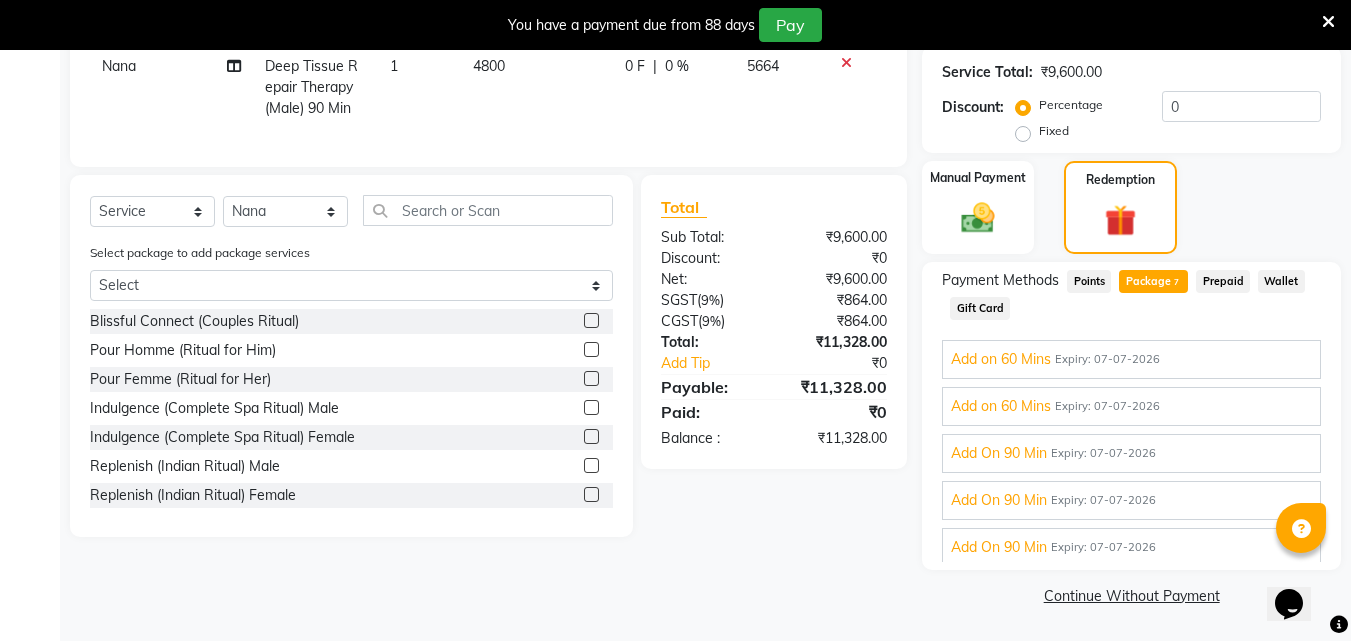 click on "Package  7" 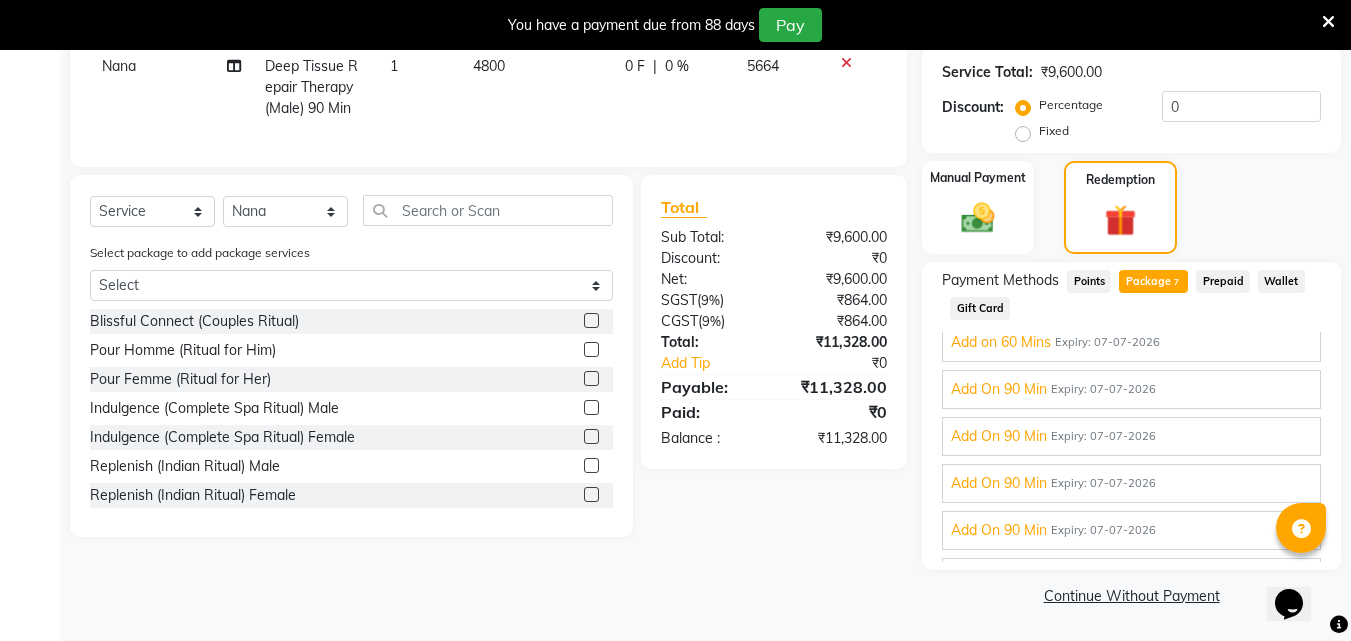 scroll, scrollTop: 99, scrollLeft: 0, axis: vertical 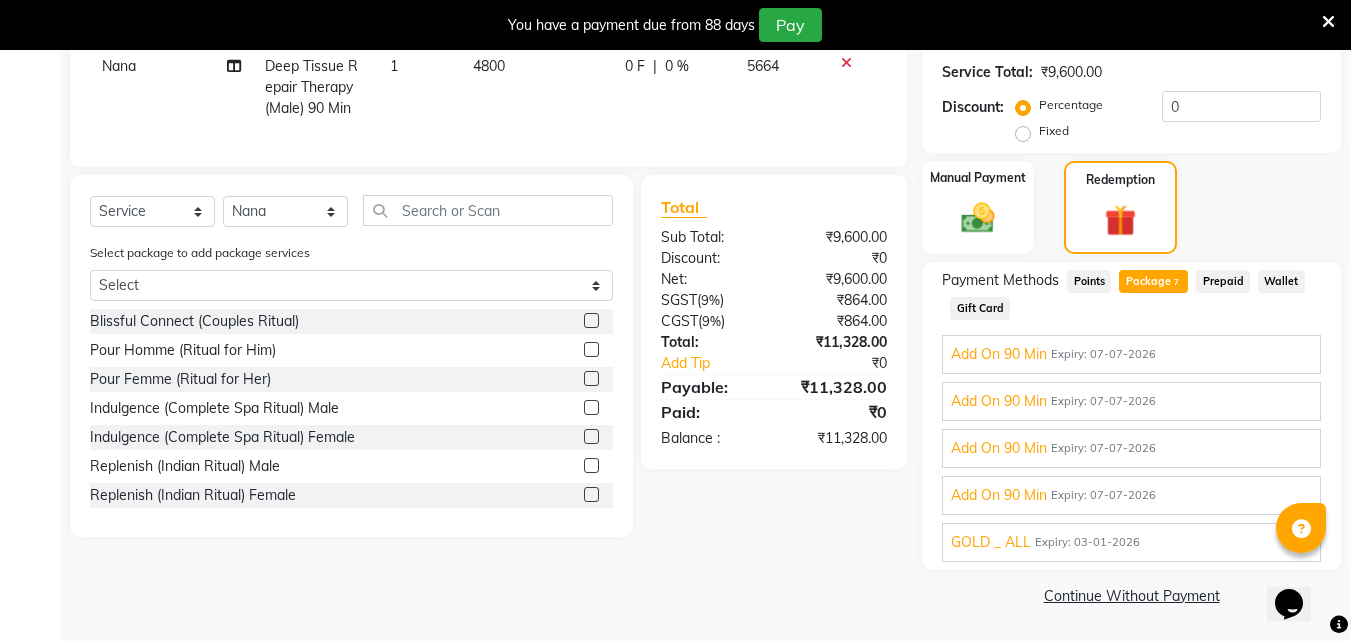 click on "Add On 90 Min" at bounding box center (999, 495) 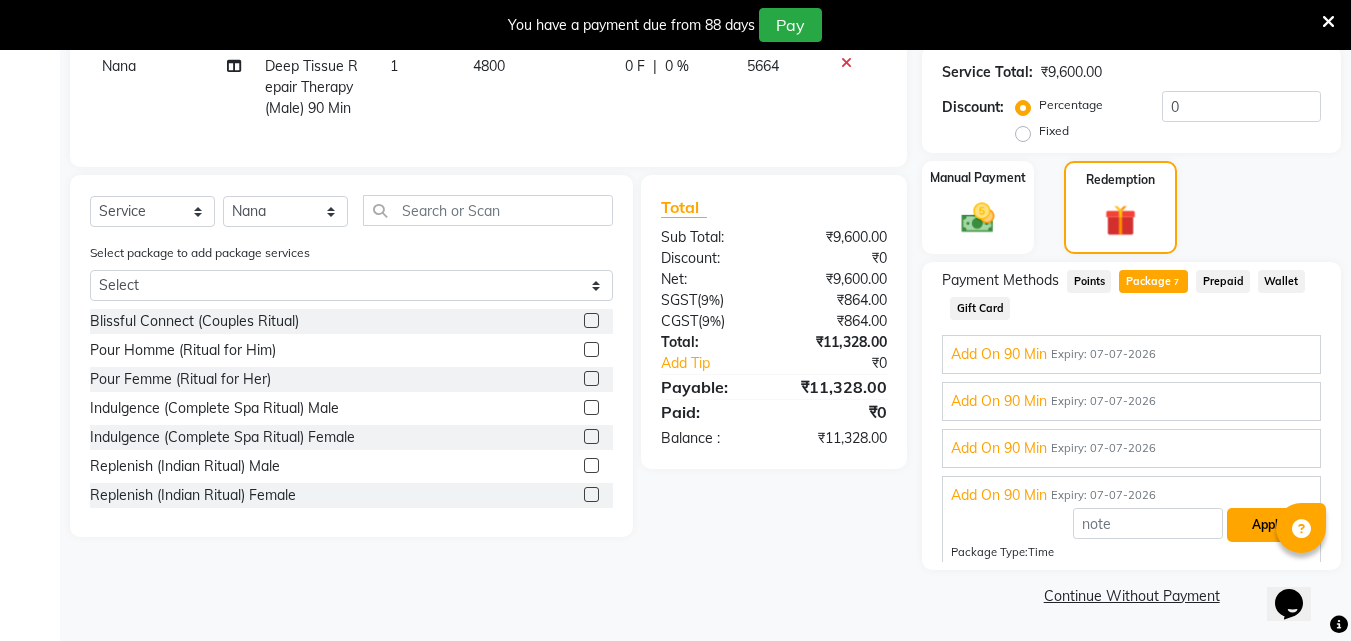 click on "Apply" at bounding box center [1268, 525] 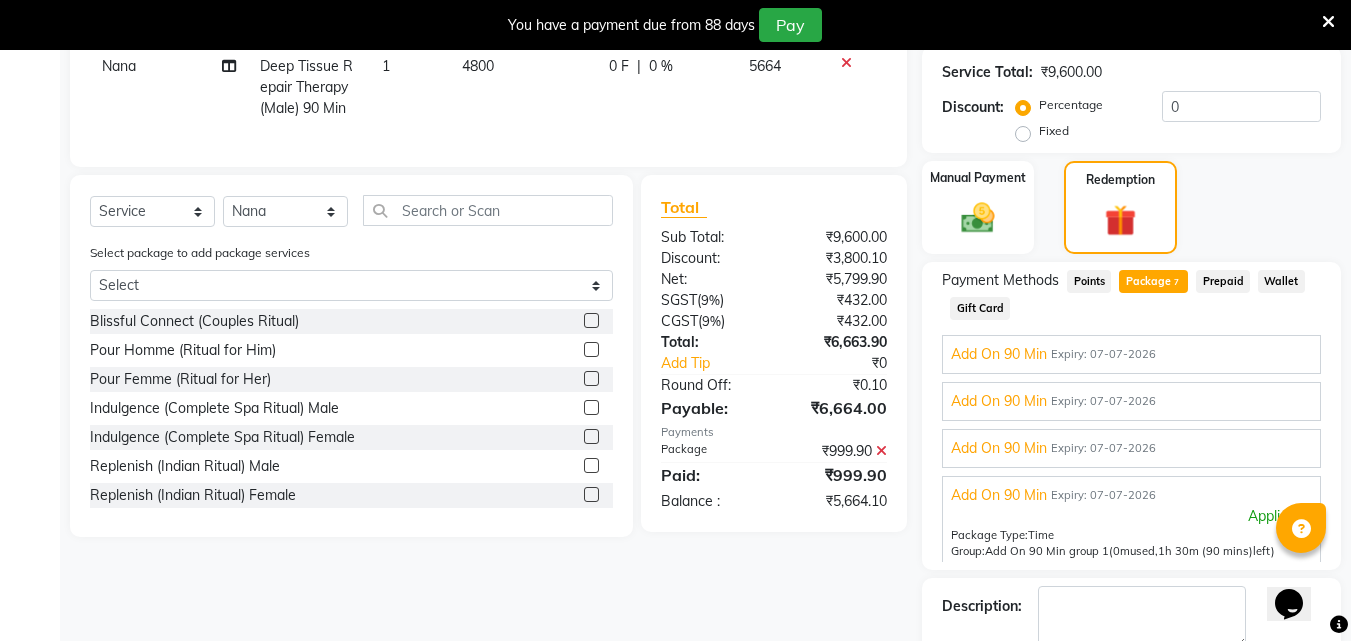 click on "Add On 90 Min" at bounding box center [999, 448] 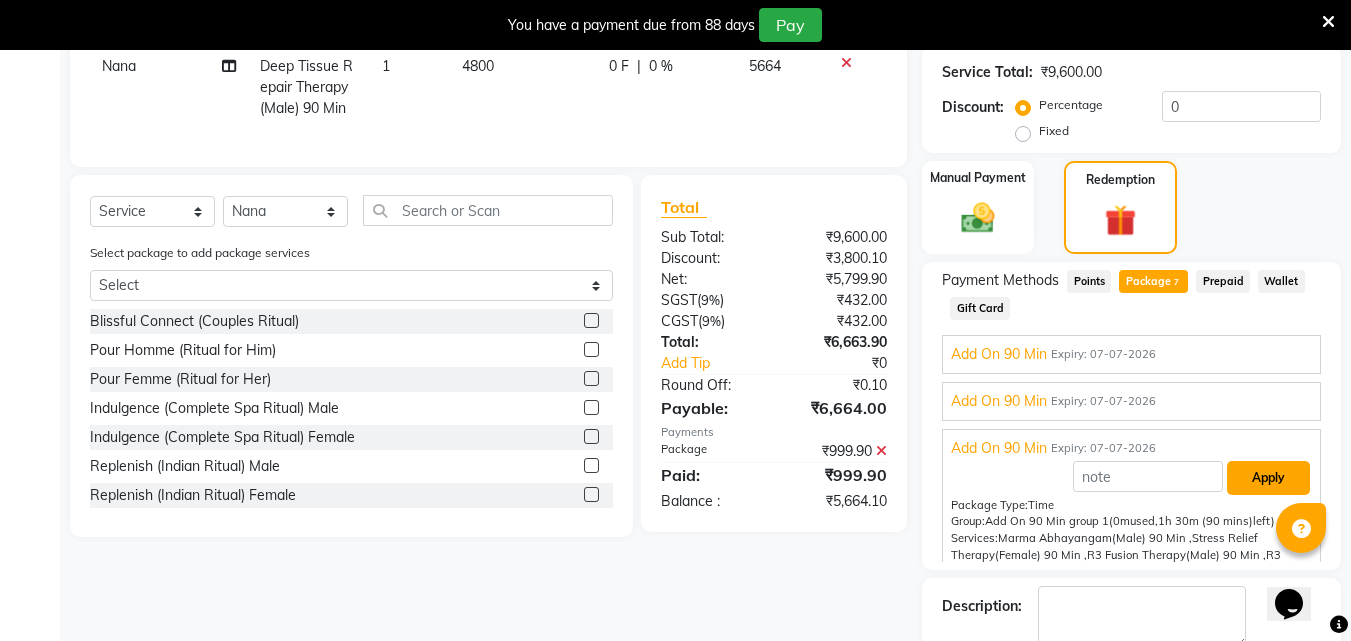 click on "Apply" at bounding box center (1268, 478) 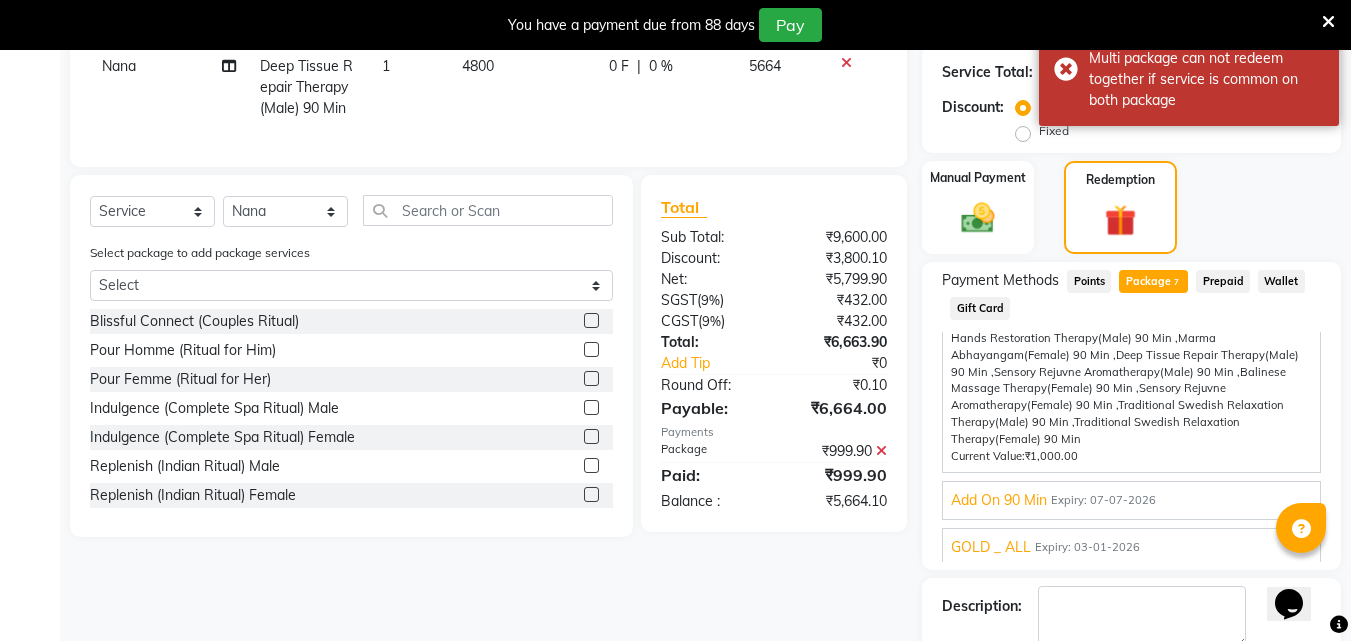 scroll, scrollTop: 405, scrollLeft: 0, axis: vertical 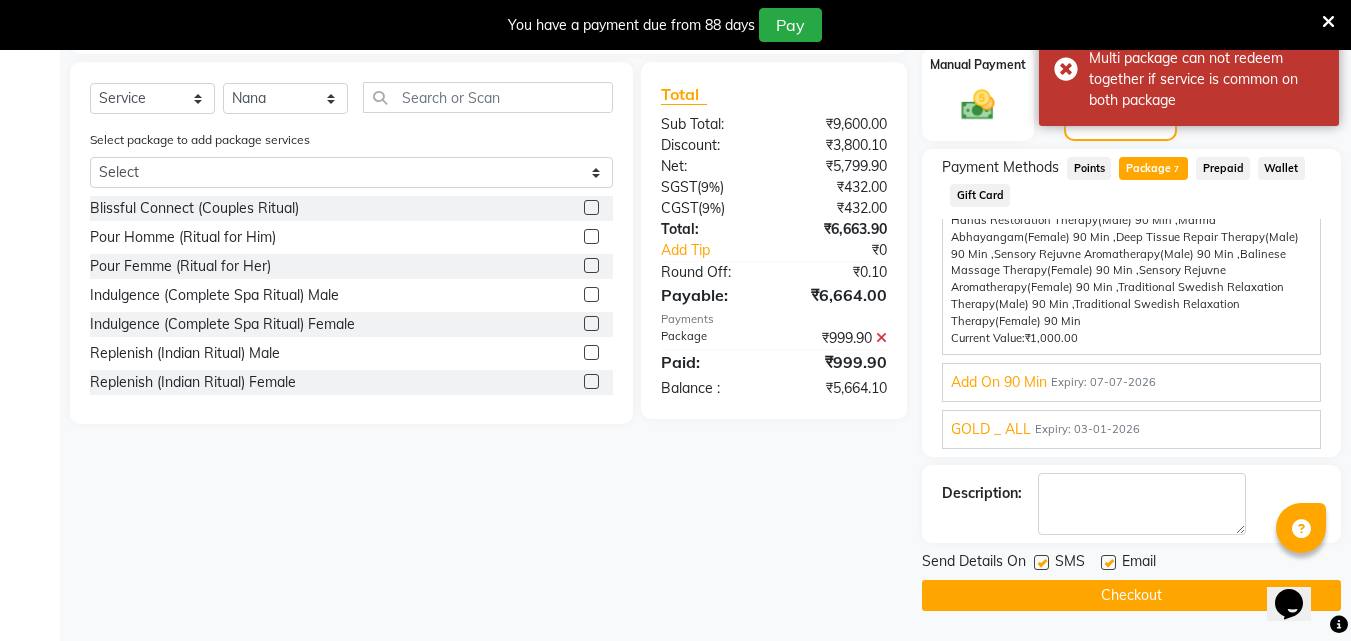 click on "Expiry: 03-01-2026" at bounding box center (1087, 429) 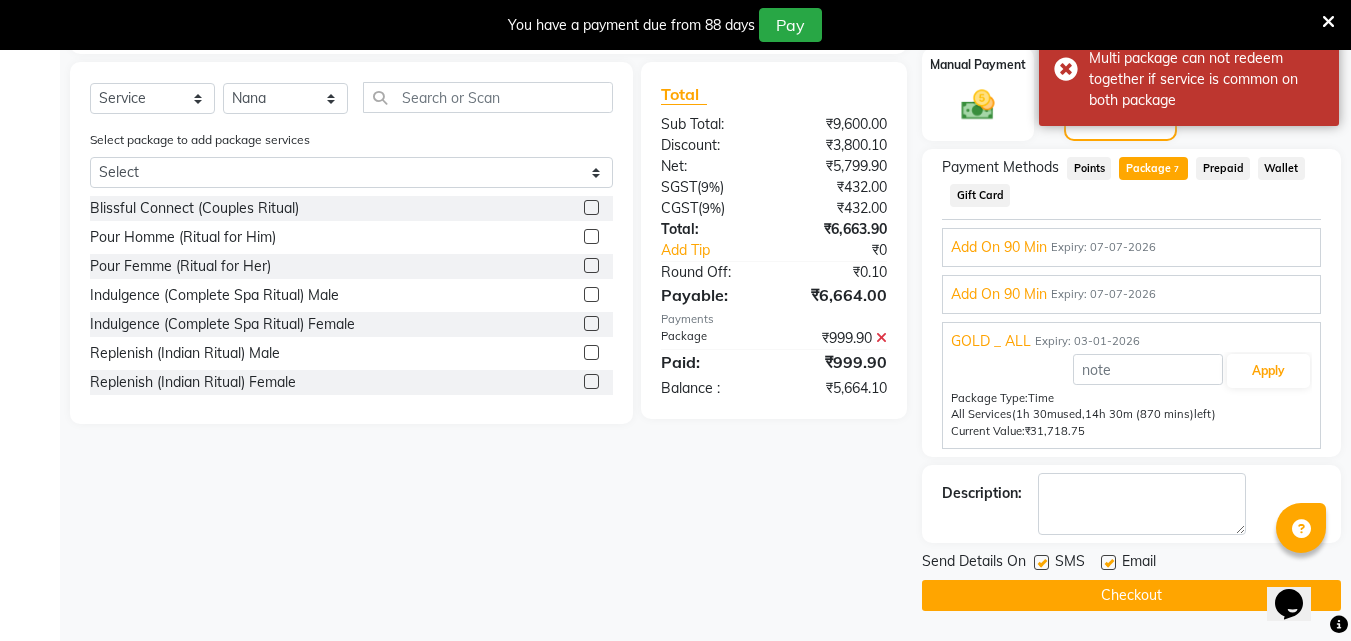 scroll, scrollTop: 187, scrollLeft: 0, axis: vertical 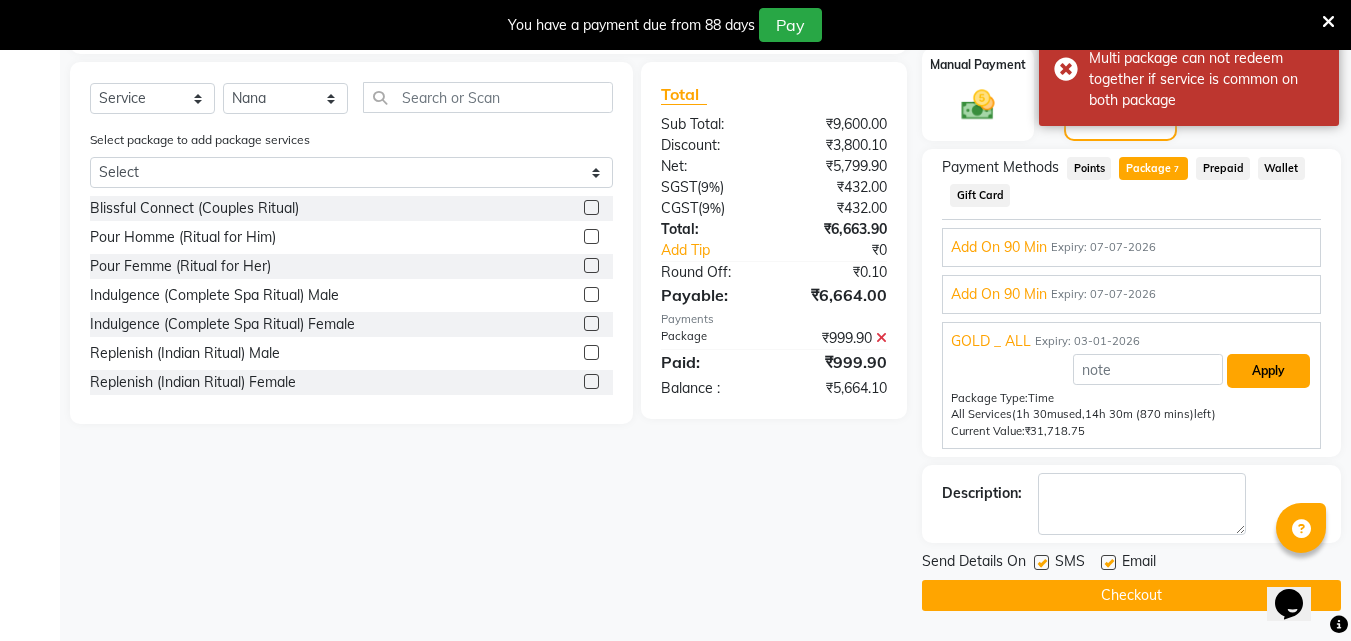 click on "Apply" at bounding box center (1268, 371) 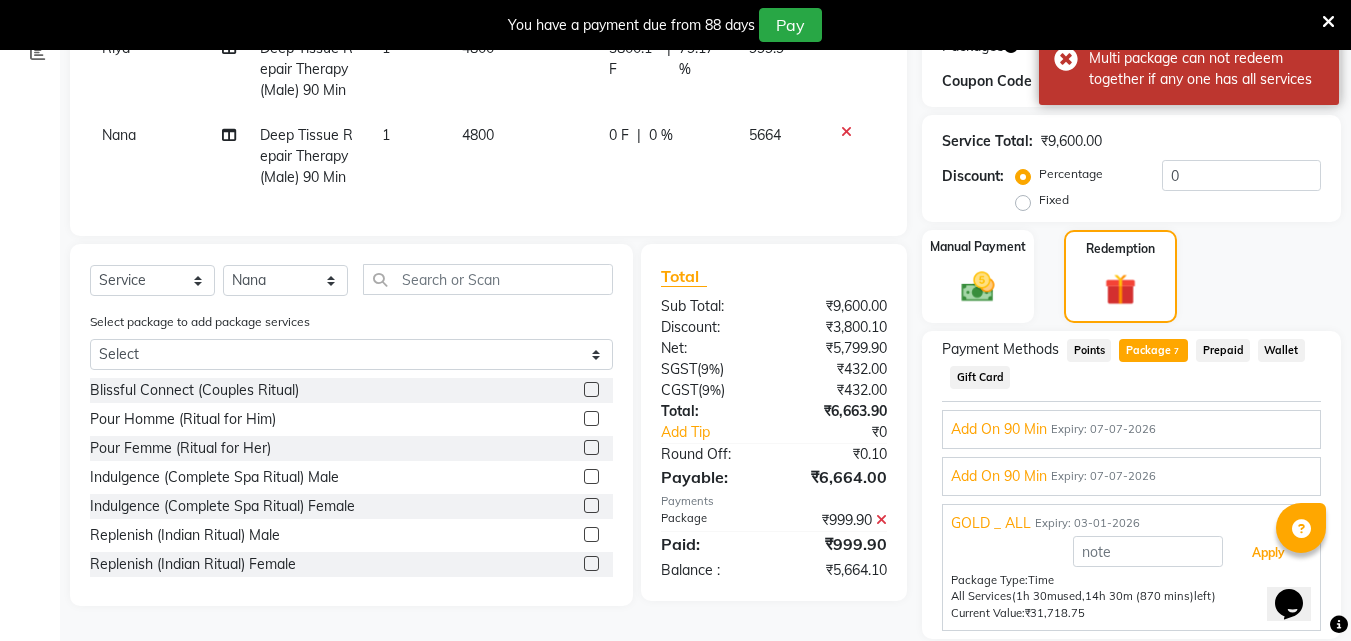 scroll, scrollTop: 536, scrollLeft: 0, axis: vertical 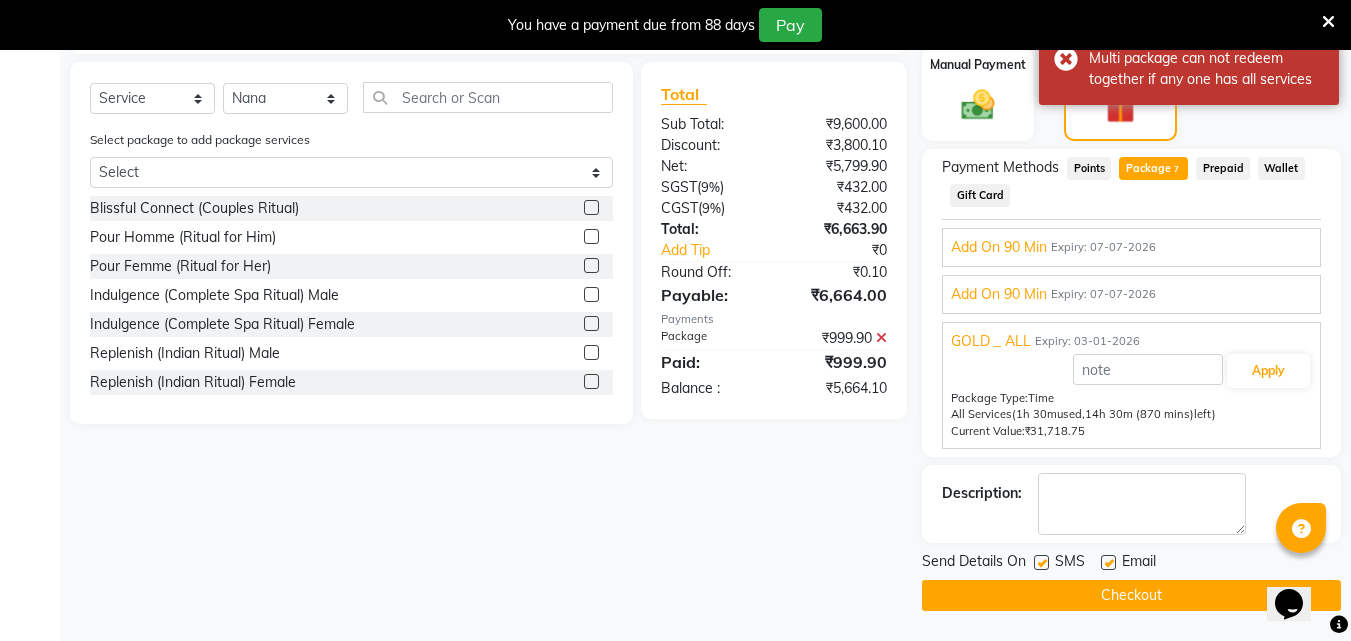 click on "Checkout" 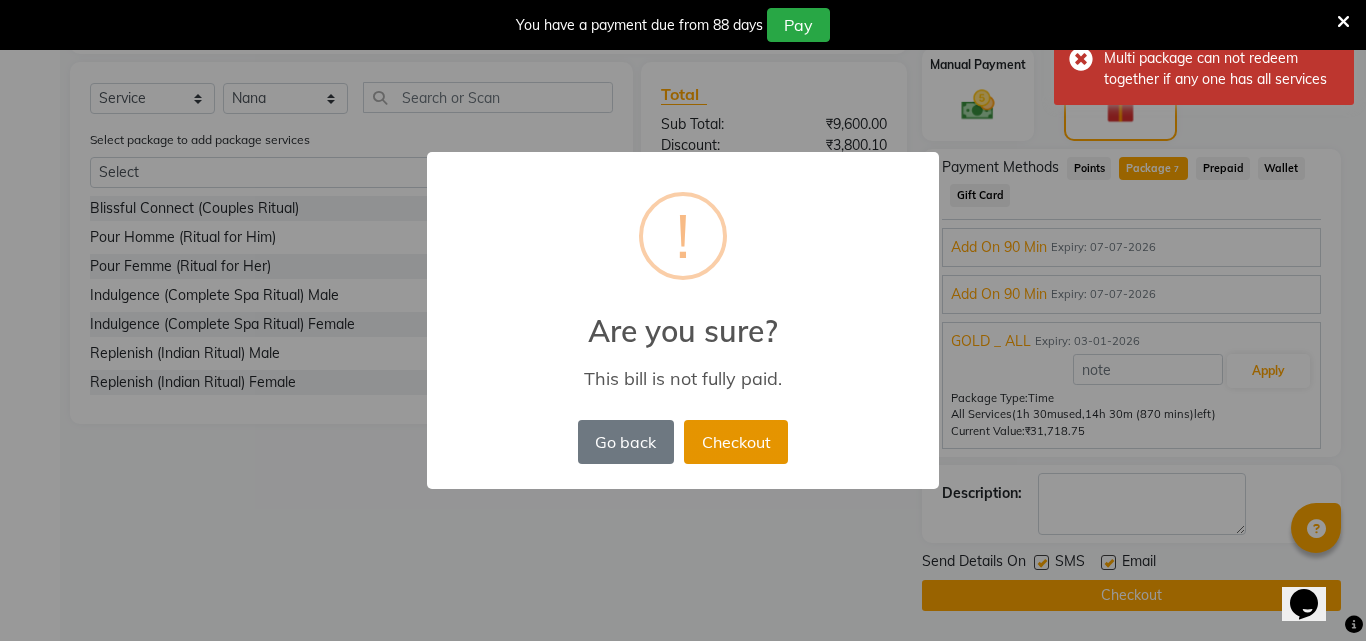 click on "Checkout" at bounding box center [736, 442] 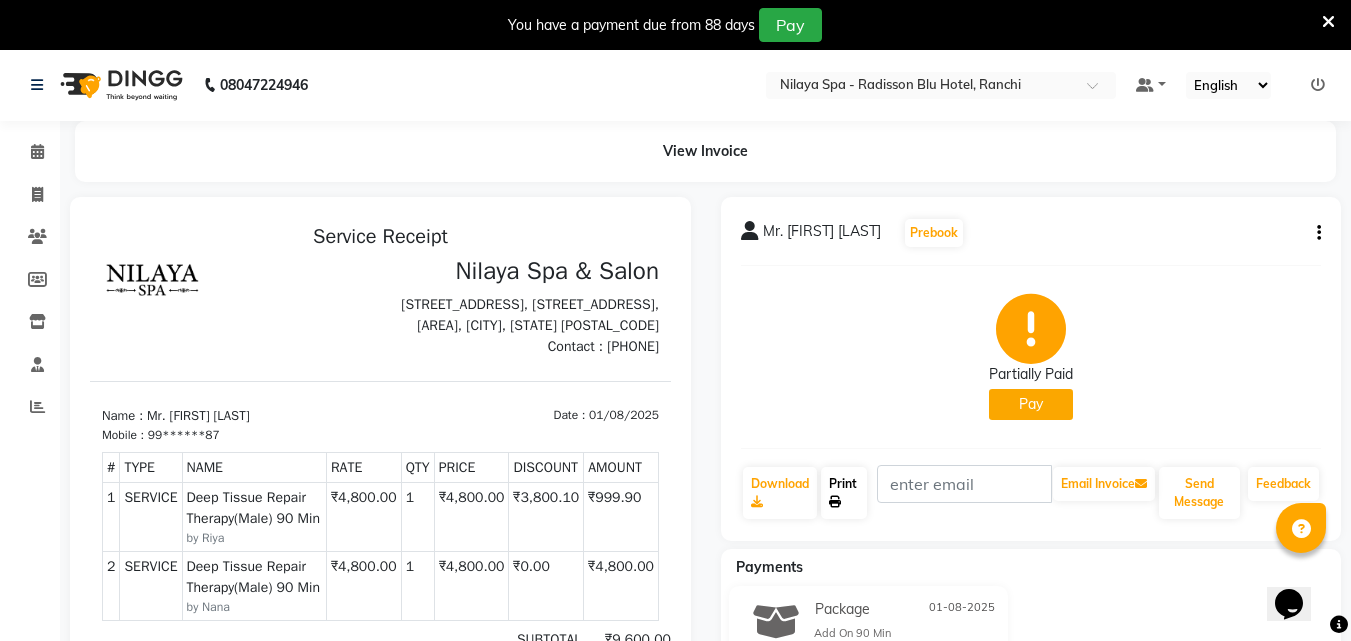 scroll, scrollTop: 0, scrollLeft: 0, axis: both 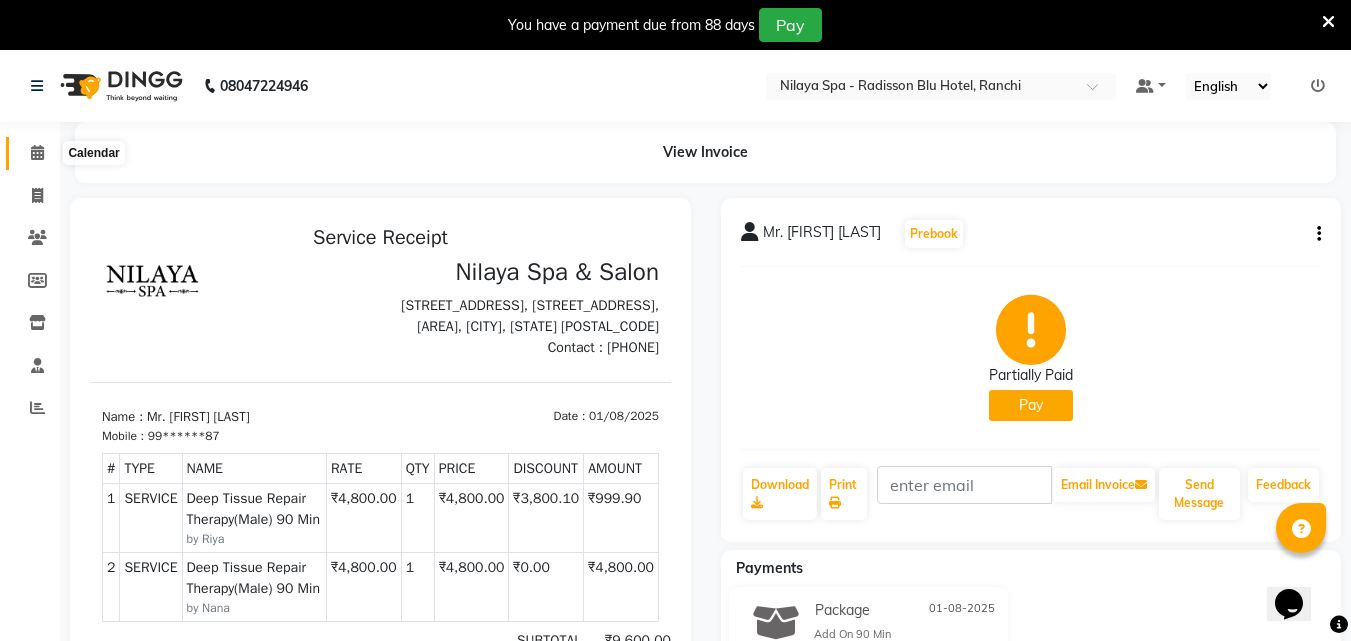 click 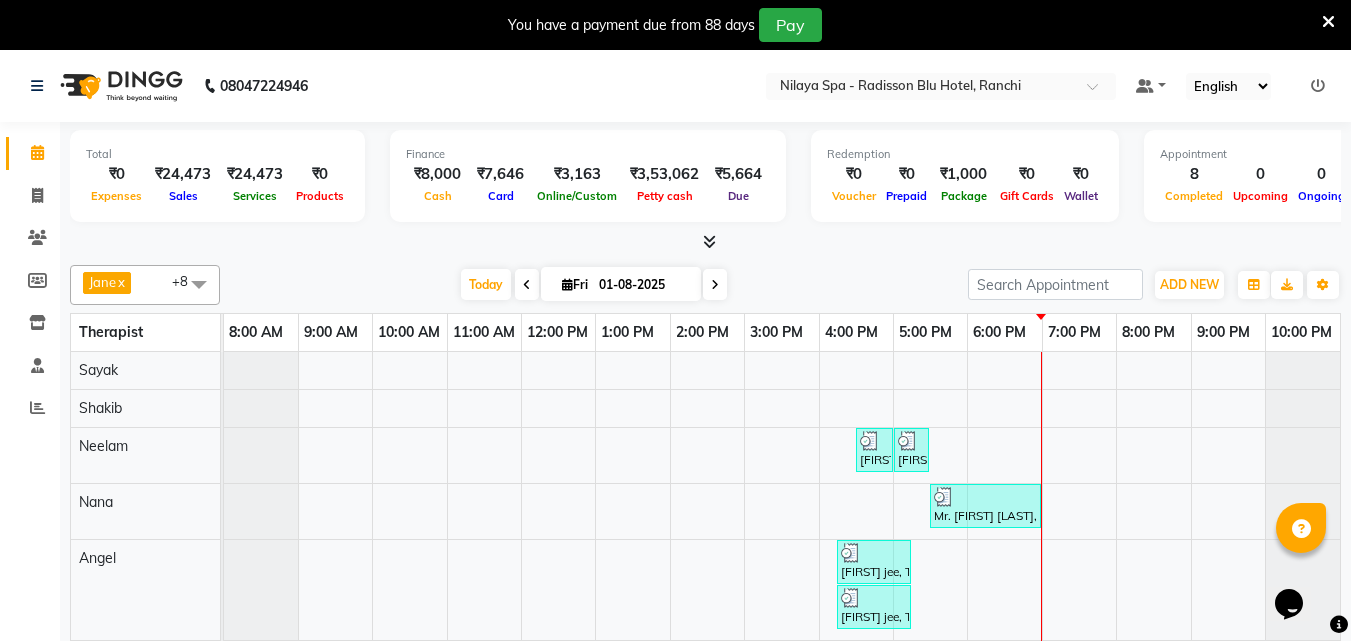scroll, scrollTop: 95, scrollLeft: 0, axis: vertical 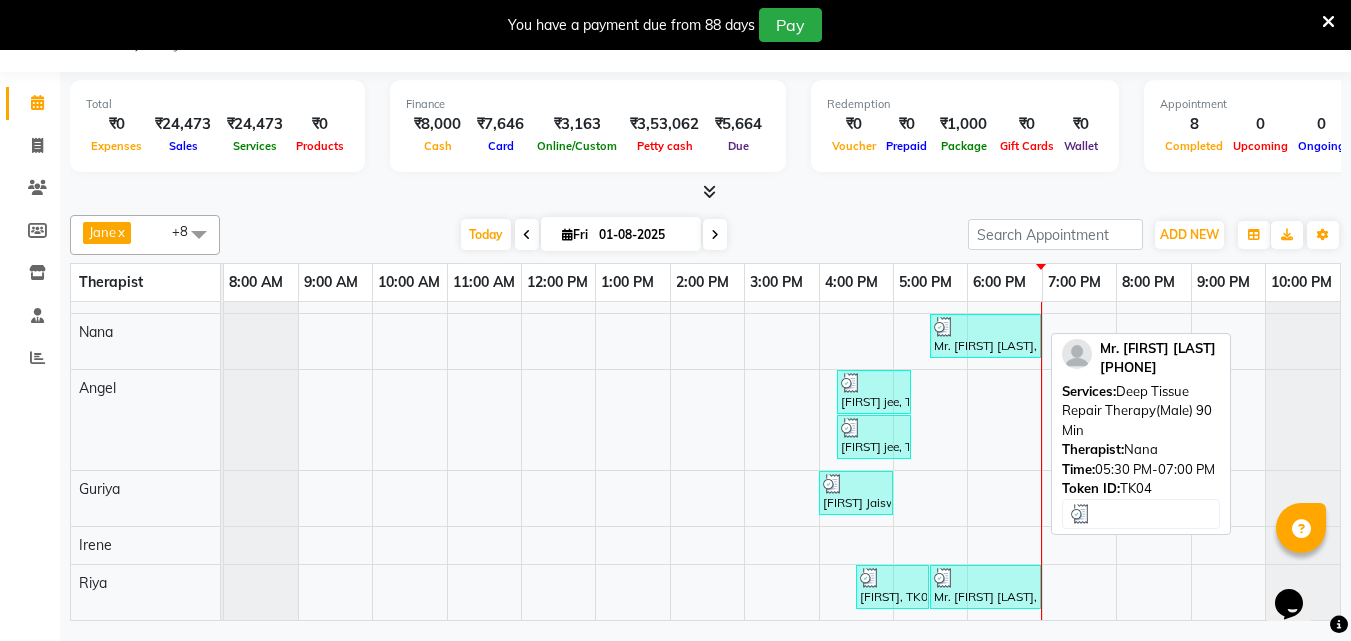 click at bounding box center (985, 327) 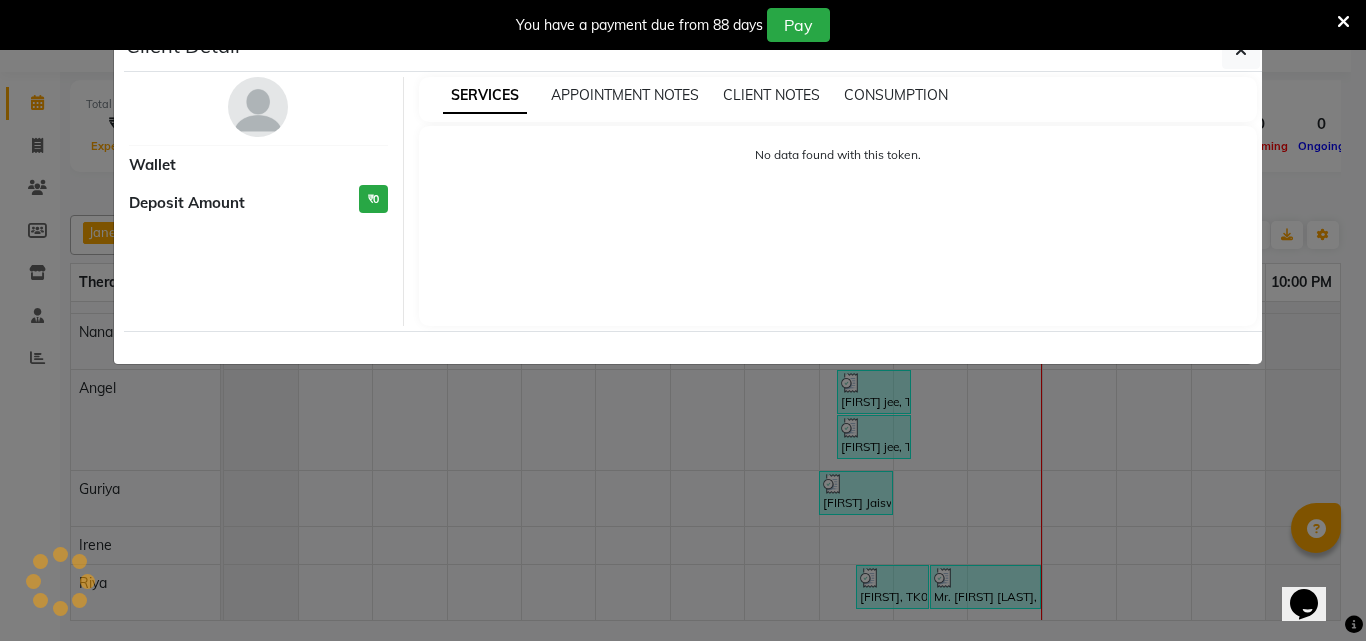 select on "3" 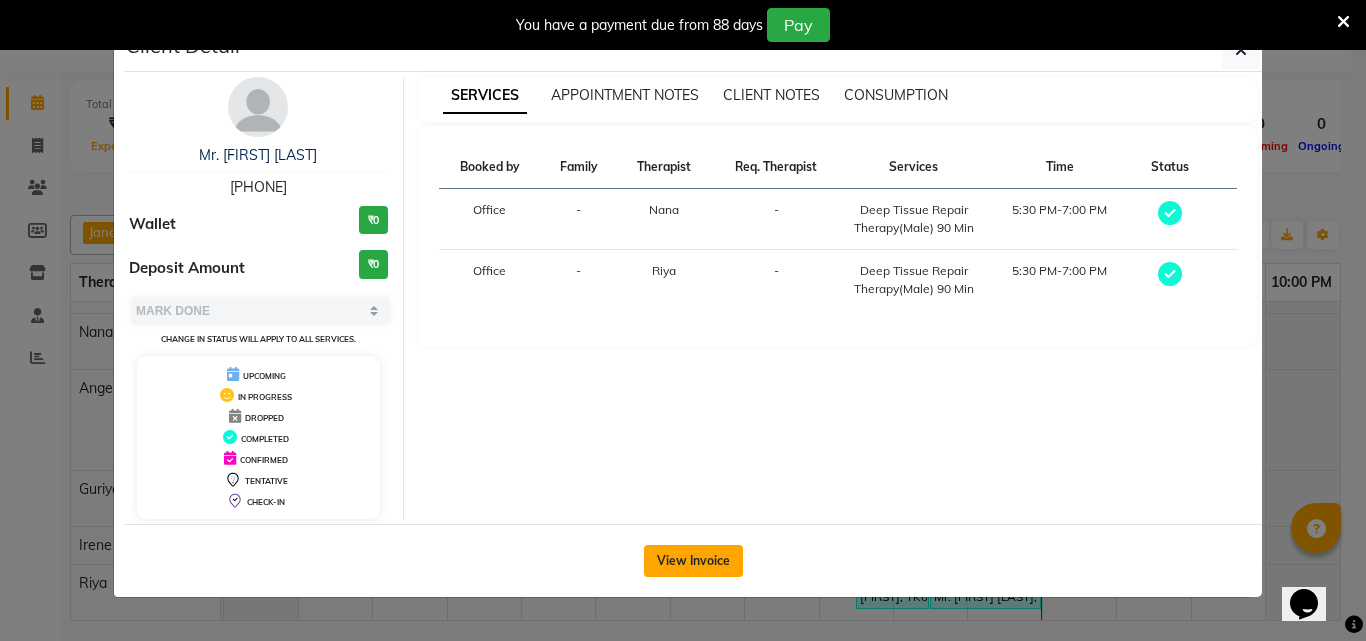 click on "View Invoice" 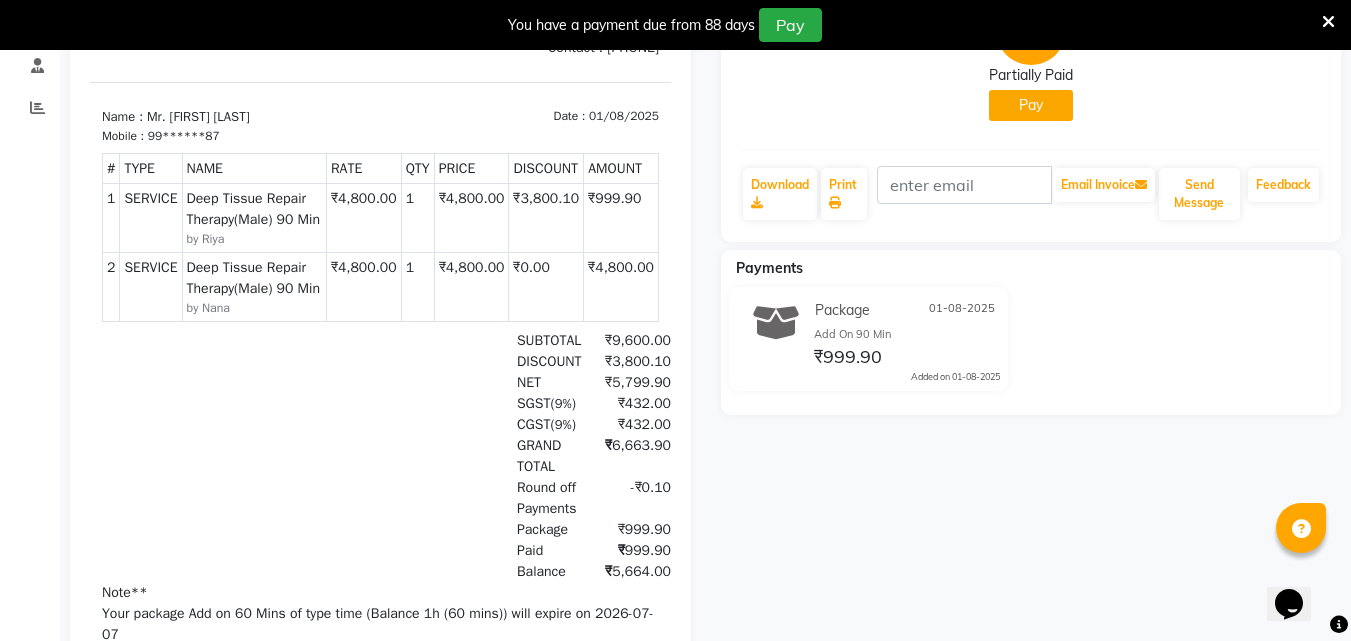 scroll, scrollTop: 0, scrollLeft: 0, axis: both 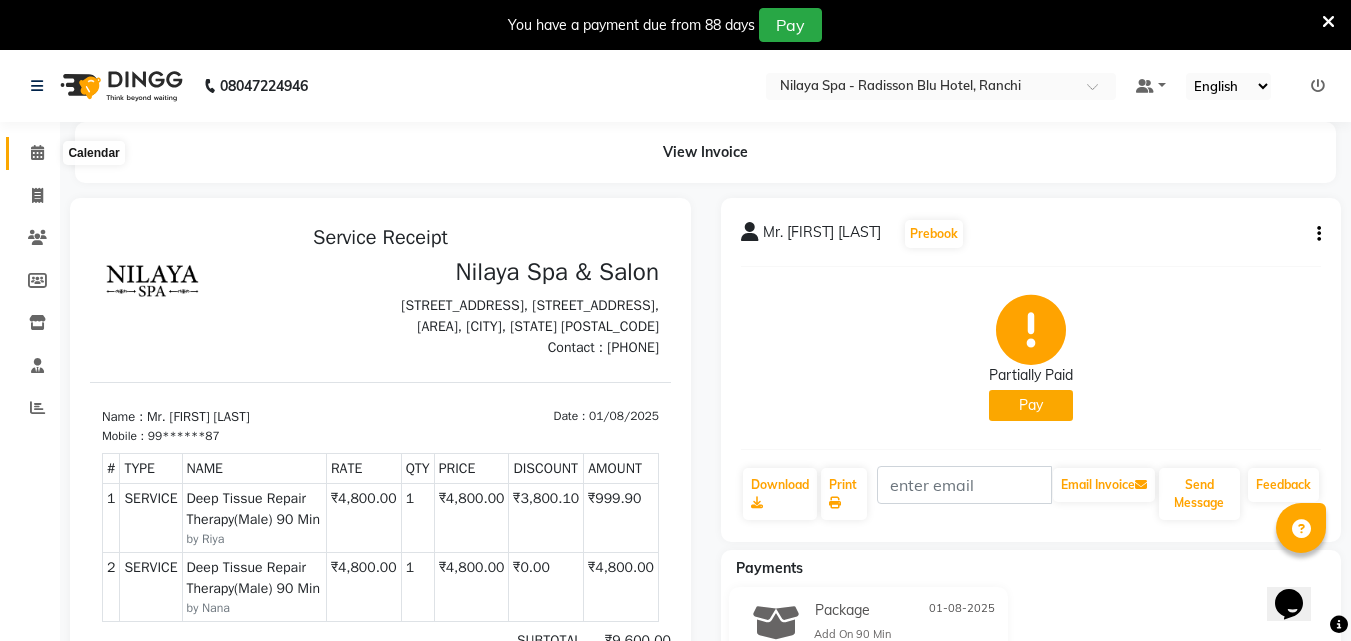 click 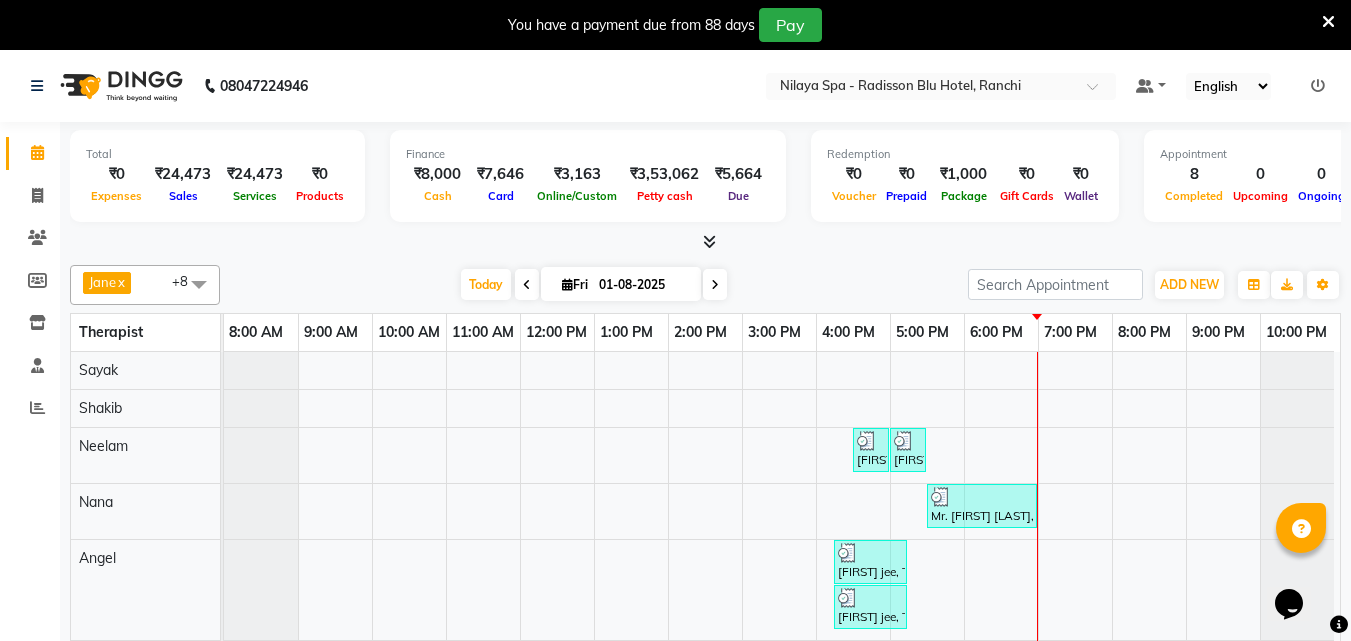 scroll, scrollTop: 52, scrollLeft: 0, axis: vertical 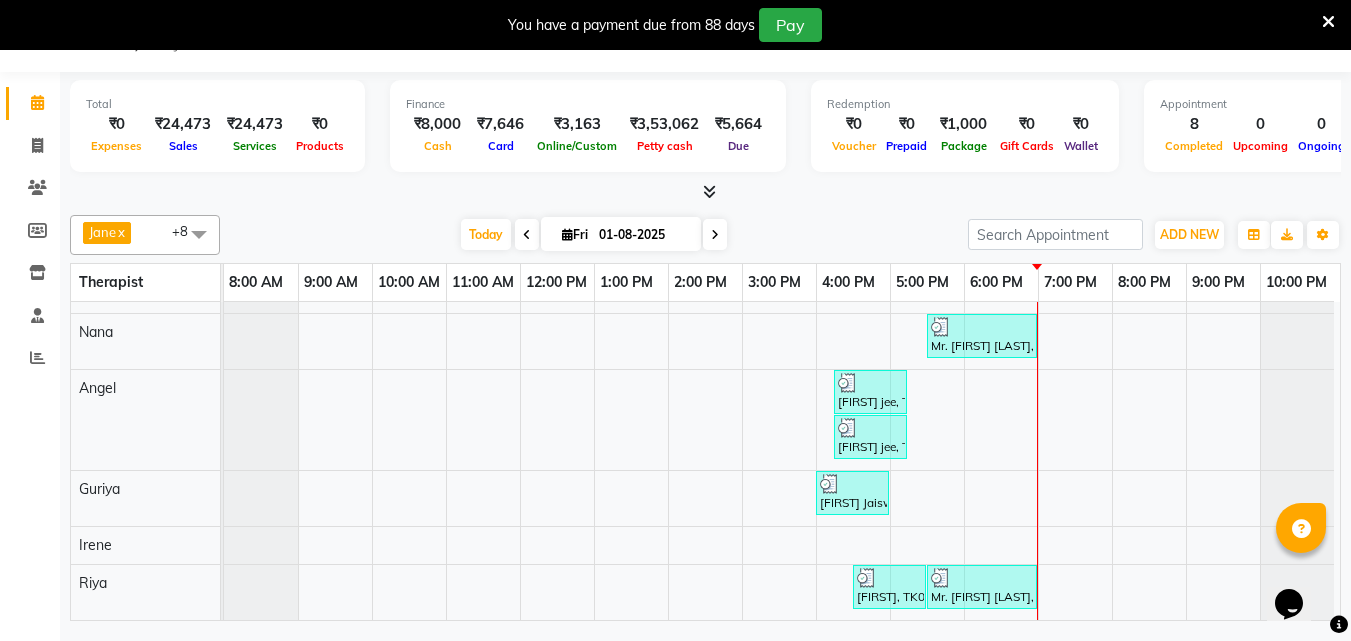 click at bounding box center [1297, 420] 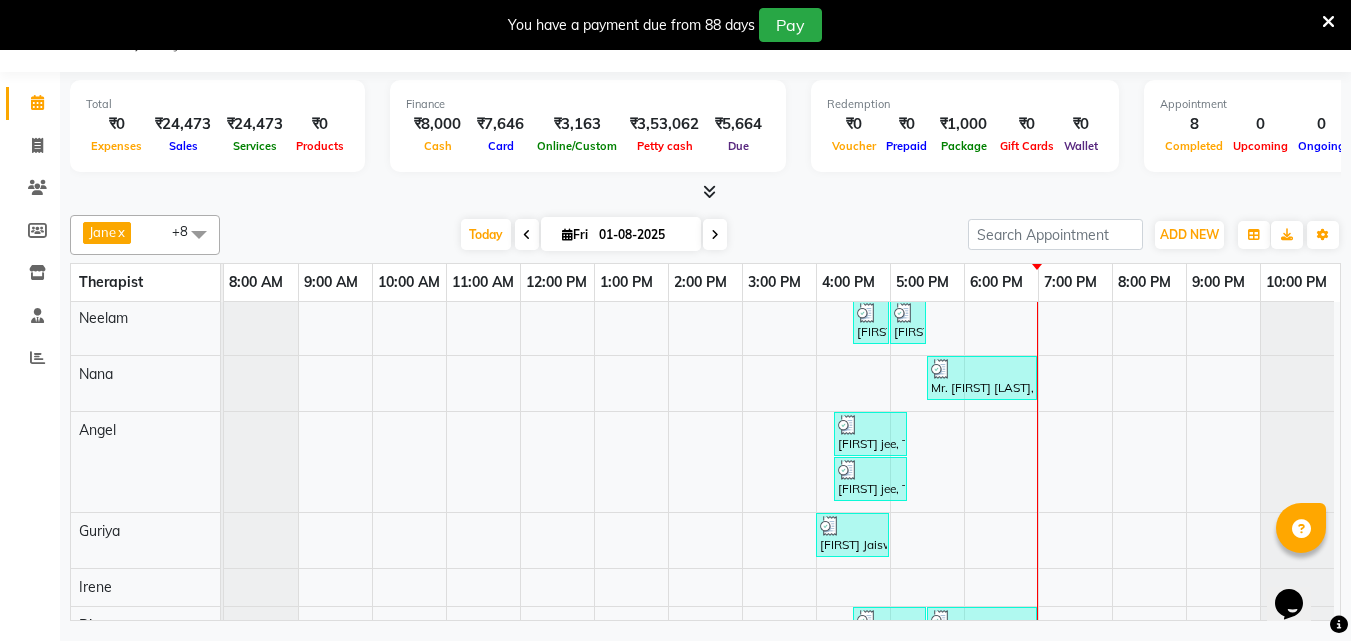 scroll, scrollTop: 2, scrollLeft: 0, axis: vertical 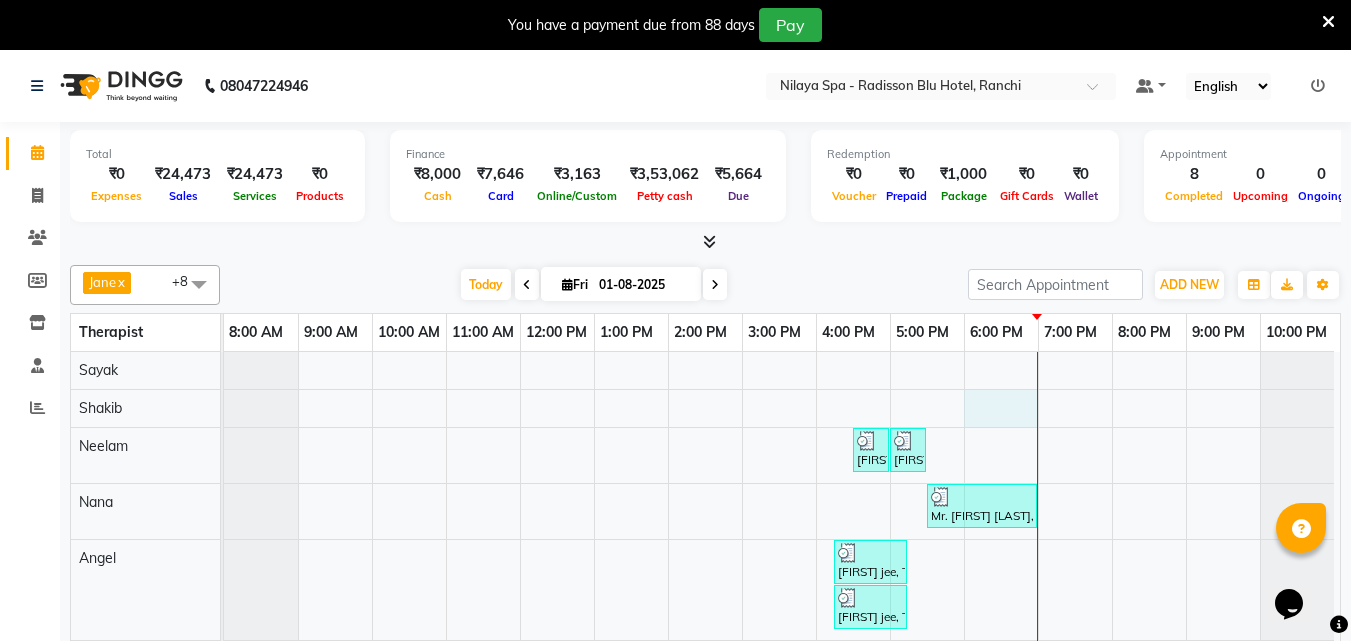 click on "Hariom, TK03, 04:30 PM-05:00 PM, Chakra Head Massage 30 Min     Hariom, TK03, 05:00 PM-05:30 PM, Thai Foot Reflexology 30 Min     Mr. VIMAL KIRTI SINGH, TK04, 05:30 PM-07:00 PM, Deep Tissue Repair Therapy(Male) 90 Min     Ray jee, TK02, 04:15 PM-05:15 PM, Deep Tissue Repair Therapy(Male) 60 Min     Ray jee, TK02, 04:15 PM-05:15 PM, Deep Tissue Repair Therapy(Male) 60 Min     Viki Jaiswal, TK01, 04:00 PM-05:00 PM, Marma Abhayangam(Male) 60 Min     Hariom, TK03, 04:30 PM-05:30 PM, Deep Tissue Repair Therapy(Male) 60 Min     Mr. VIMAL KIRTI SINGH, TK04, 05:30 PM-07:00 PM, Deep Tissue Repair Therapy(Male) 90 Min" at bounding box center (782, 571) 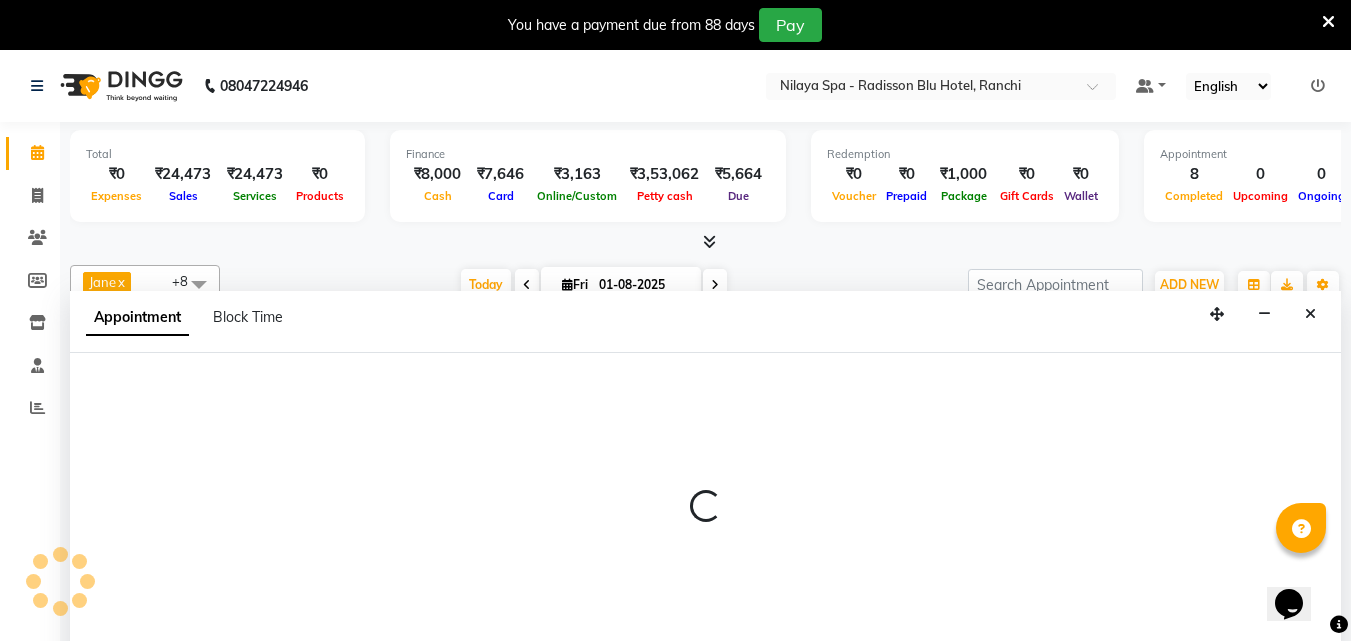 scroll, scrollTop: 50, scrollLeft: 0, axis: vertical 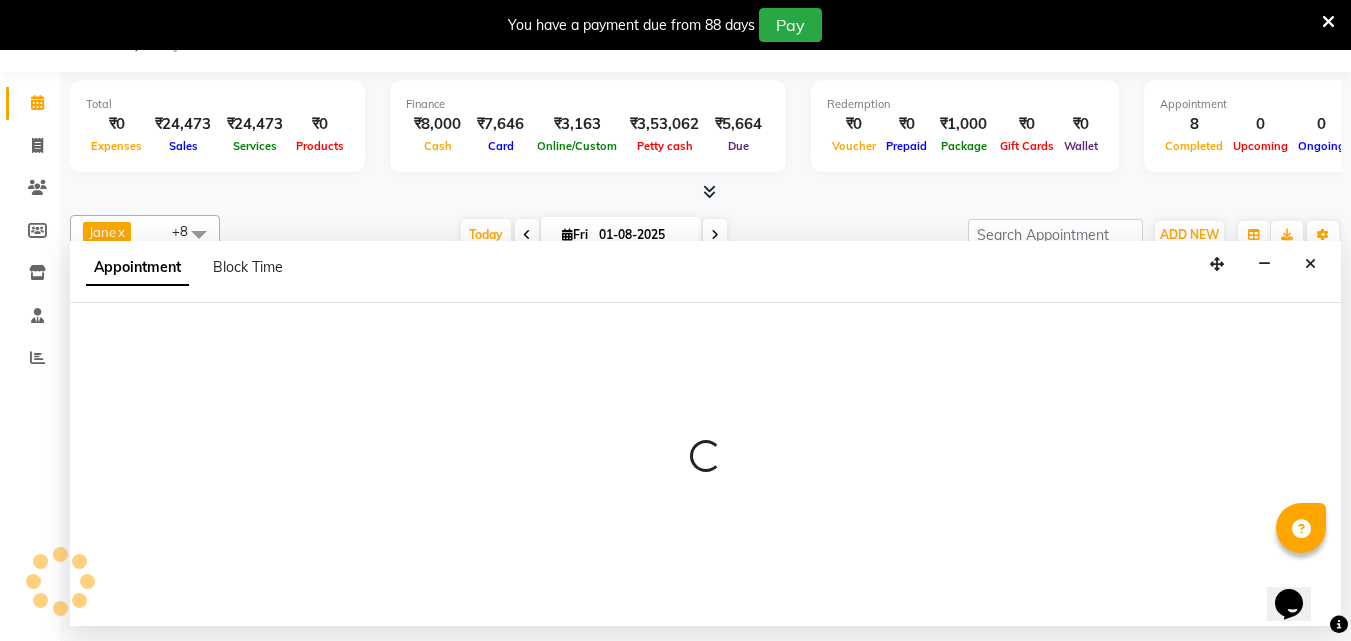 select on "78958" 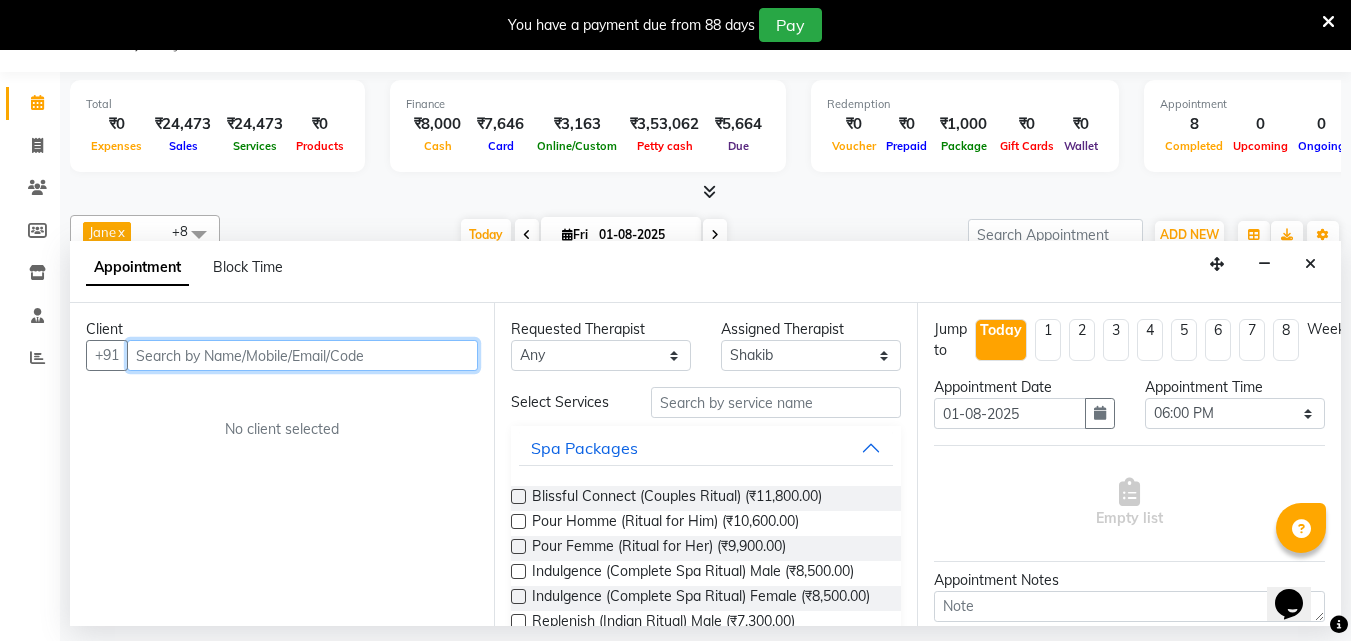 click at bounding box center (302, 355) 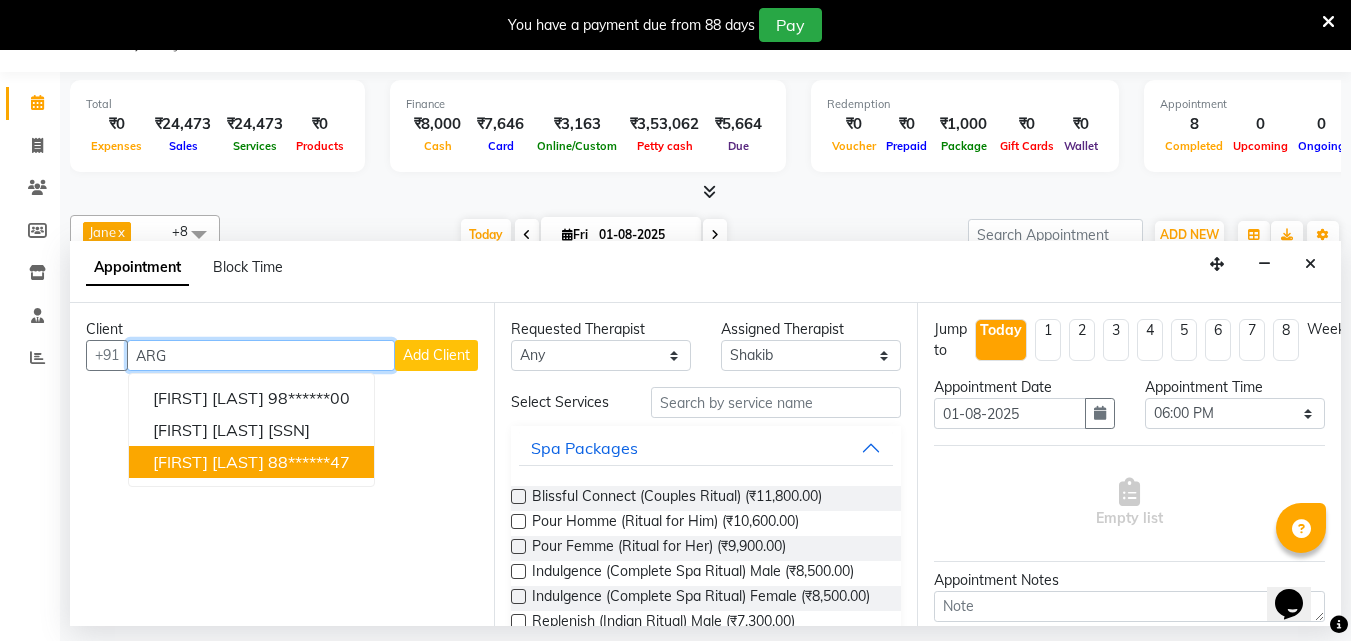 click on "Arghya Choudhury" at bounding box center (208, 462) 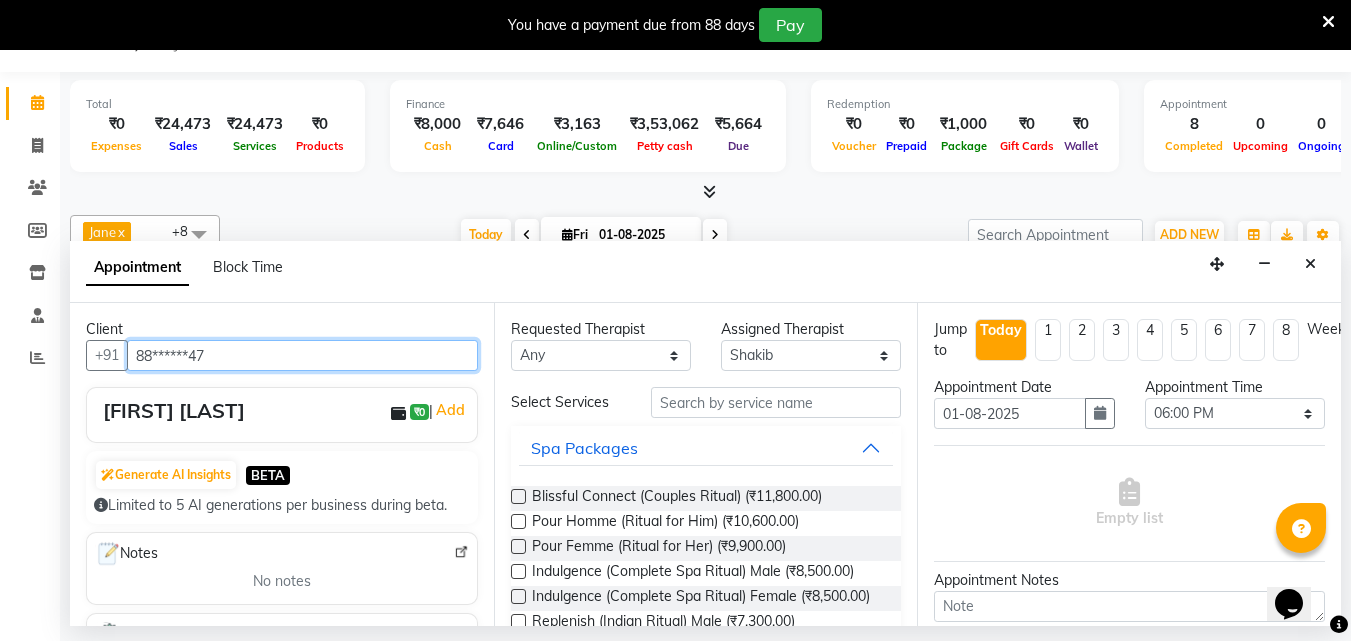 type on "88******47" 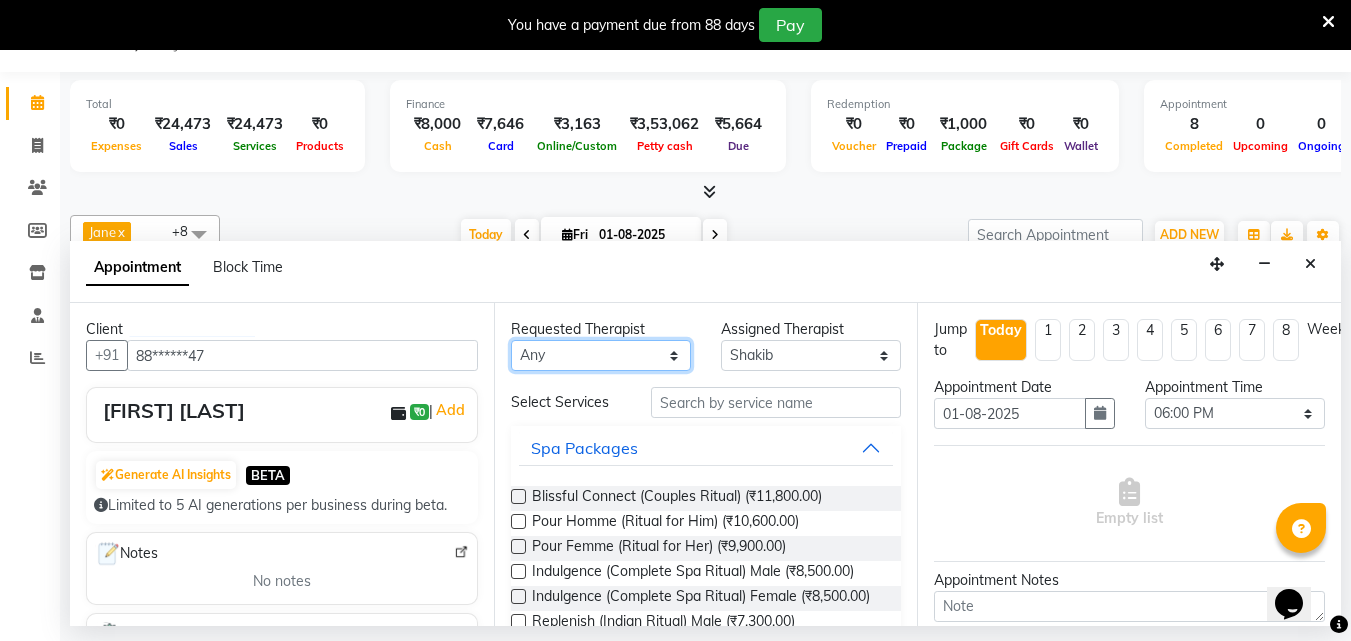 click on "Any Angel Guriya Irene Nana Neelam  Office  Riya Sayak Shakib" at bounding box center [601, 355] 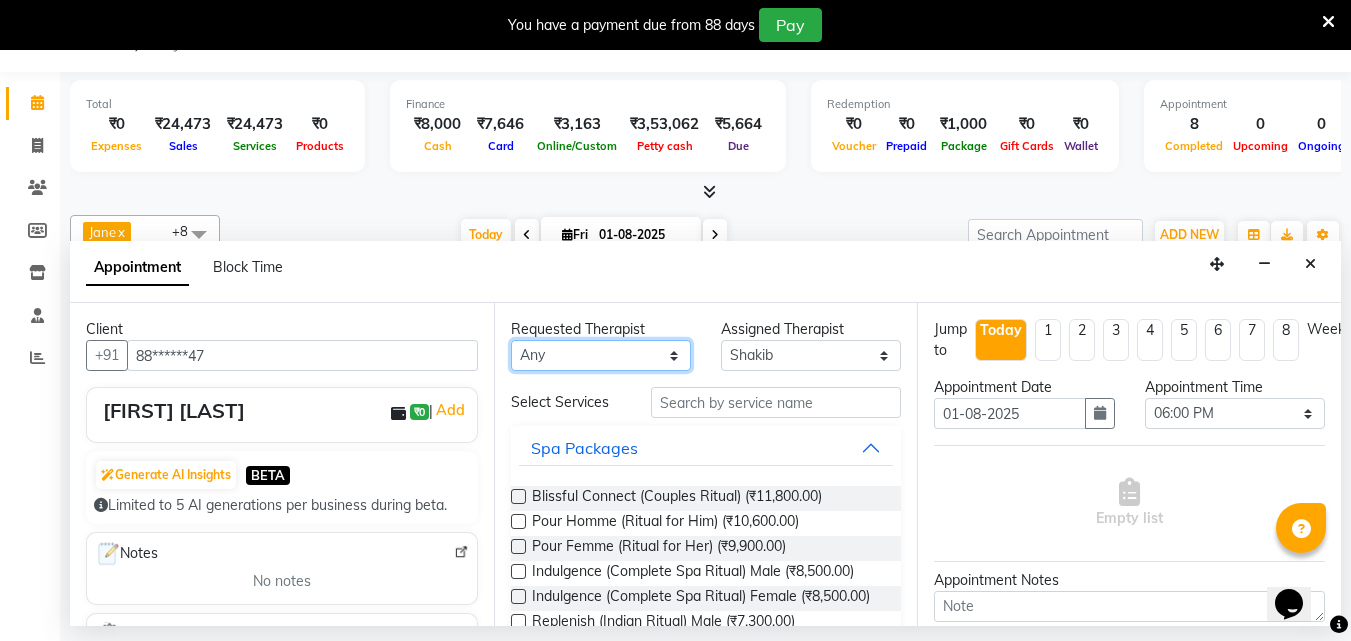 select on "78958" 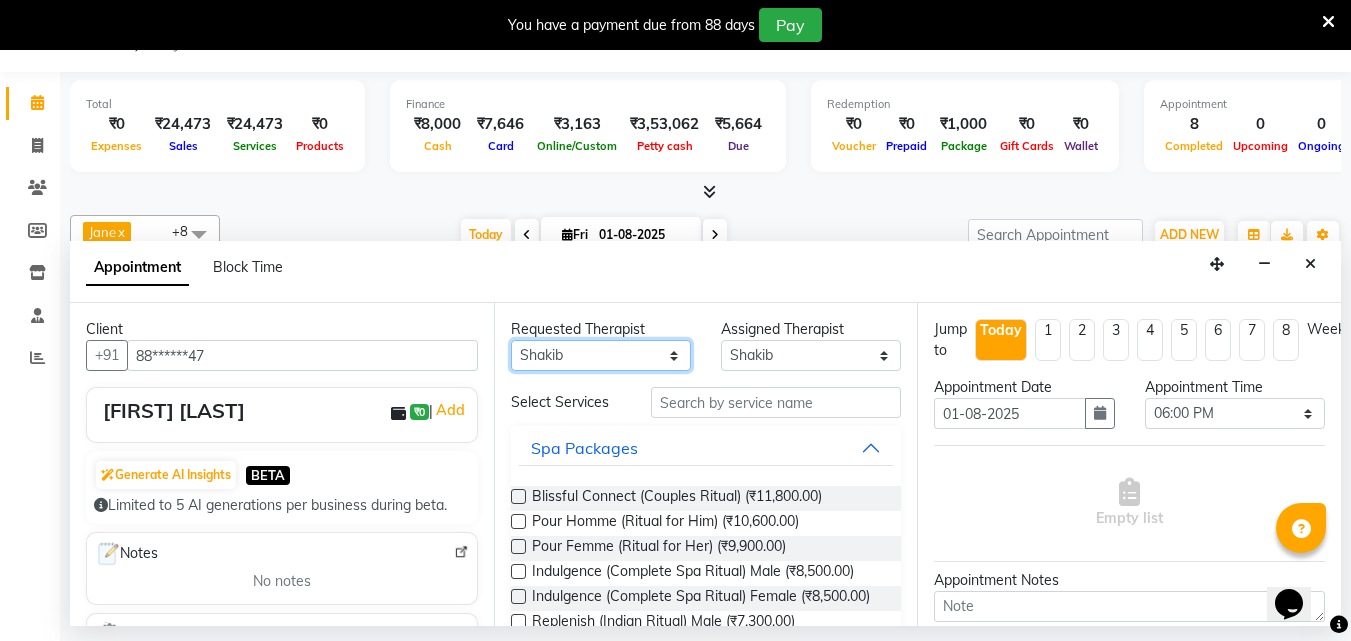 click on "Any Angel Guriya Irene Nana Neelam  Office  Riya Sayak Shakib" at bounding box center [601, 355] 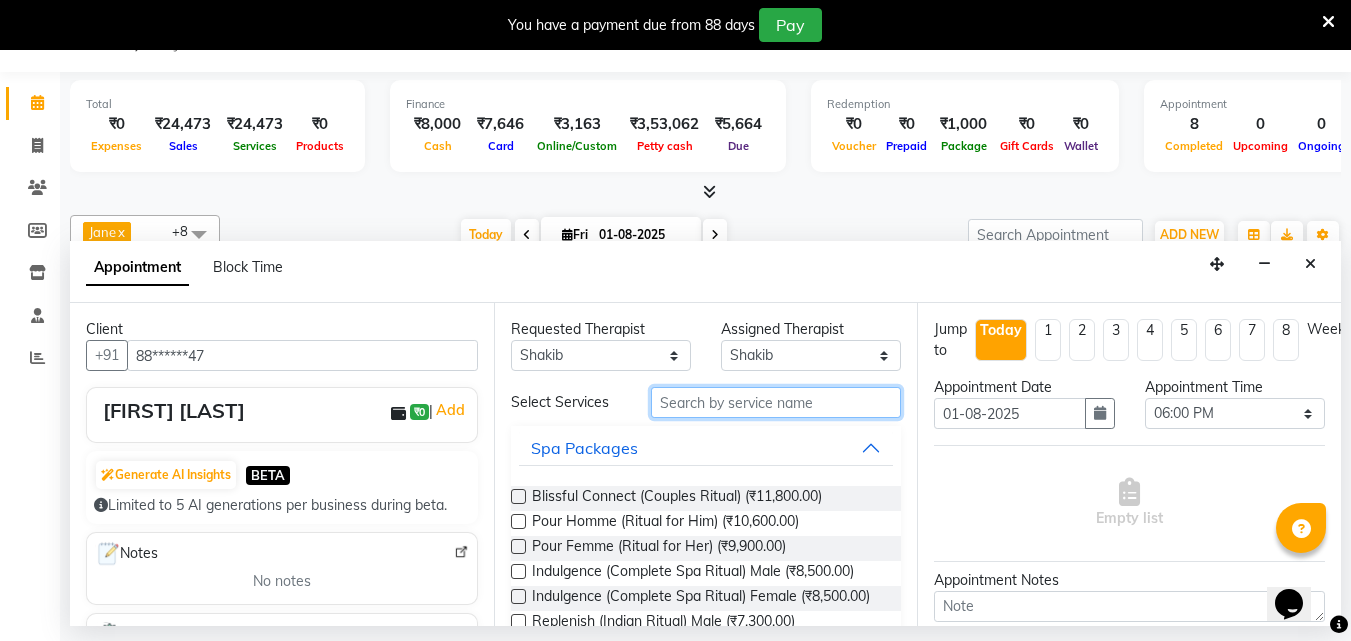 click at bounding box center (776, 402) 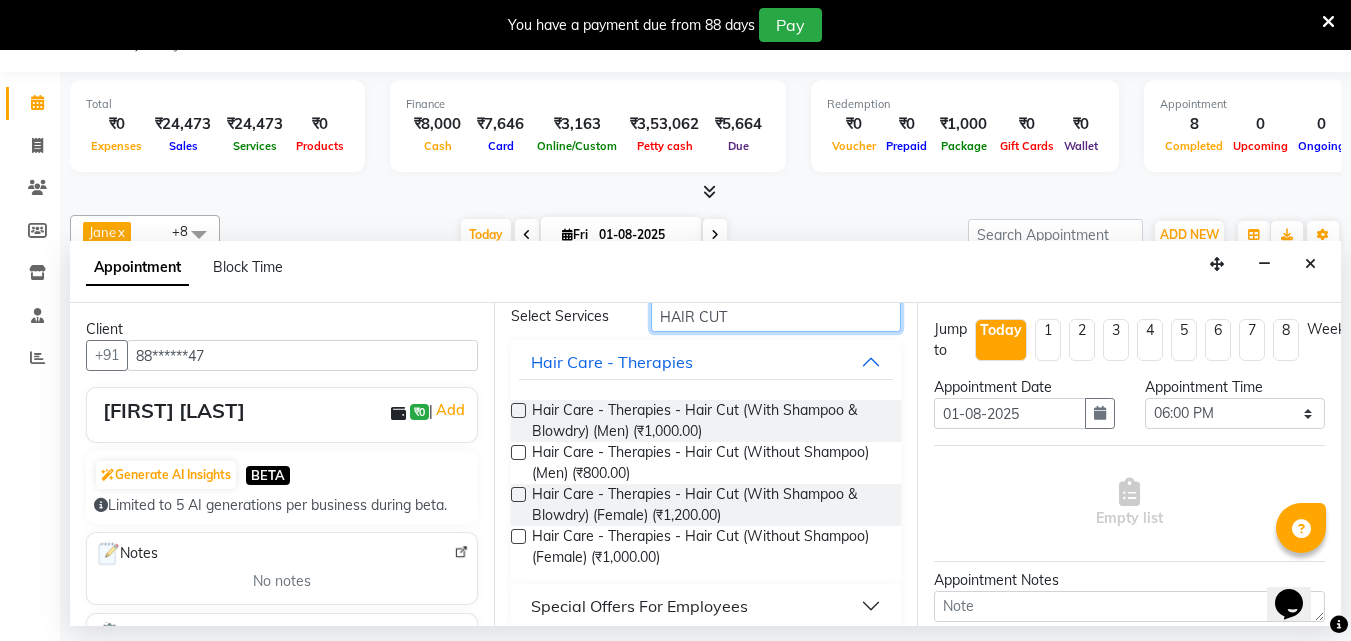 scroll, scrollTop: 89, scrollLeft: 0, axis: vertical 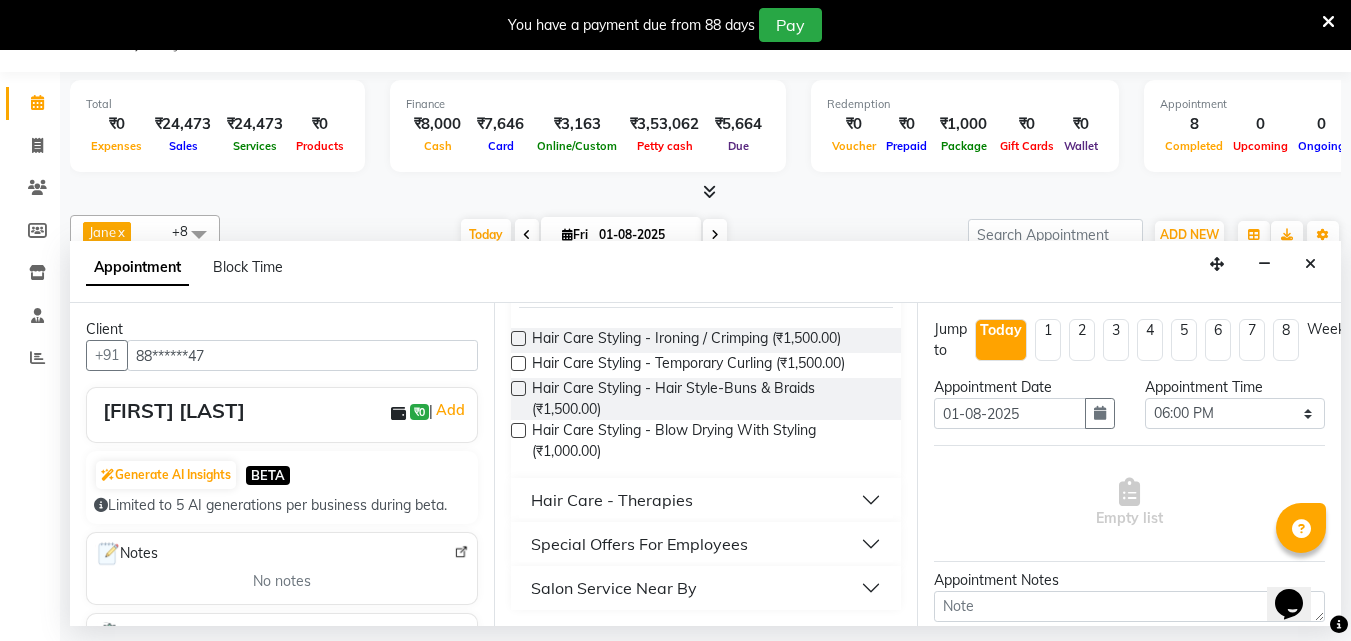 type on "HAIR" 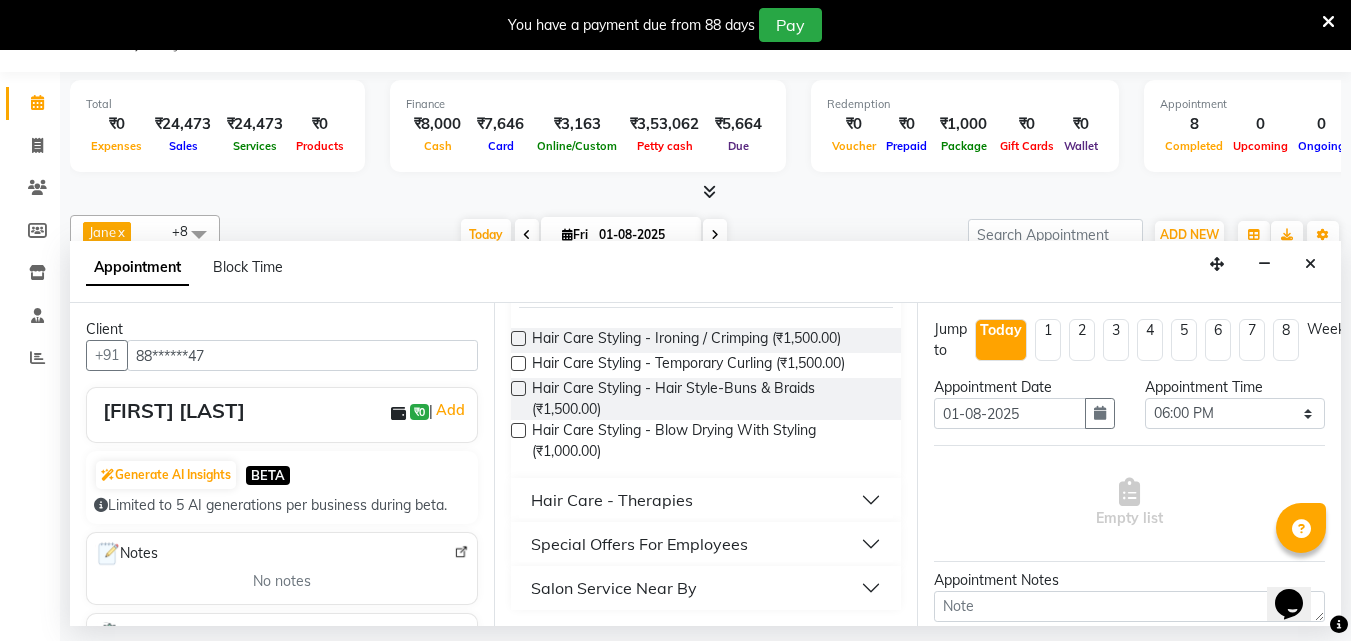 click on "Hair Care - Therapies" at bounding box center (706, 500) 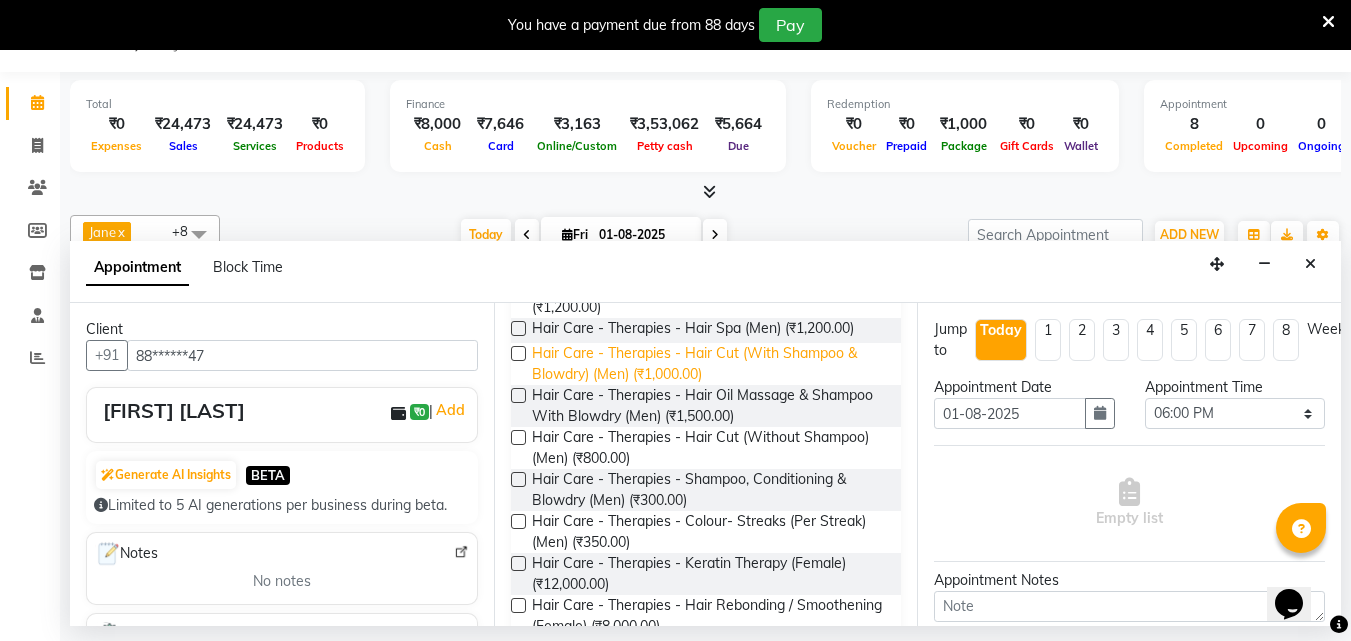 scroll, scrollTop: 658, scrollLeft: 0, axis: vertical 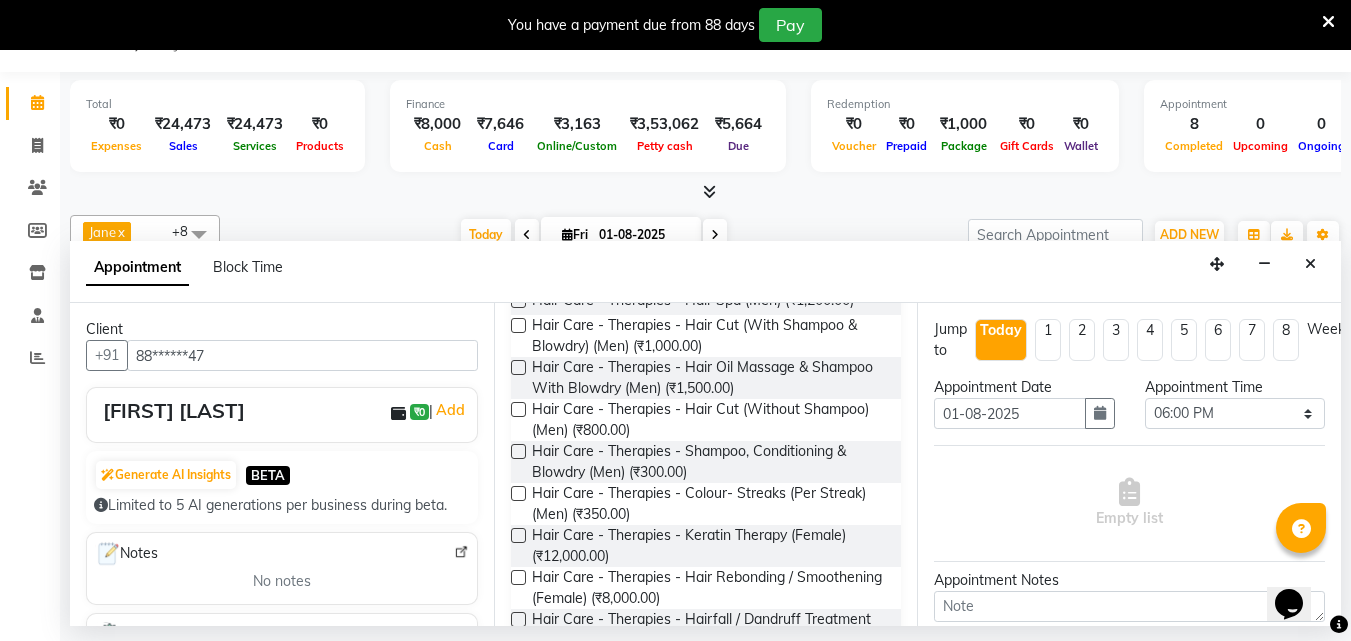 click at bounding box center [518, 409] 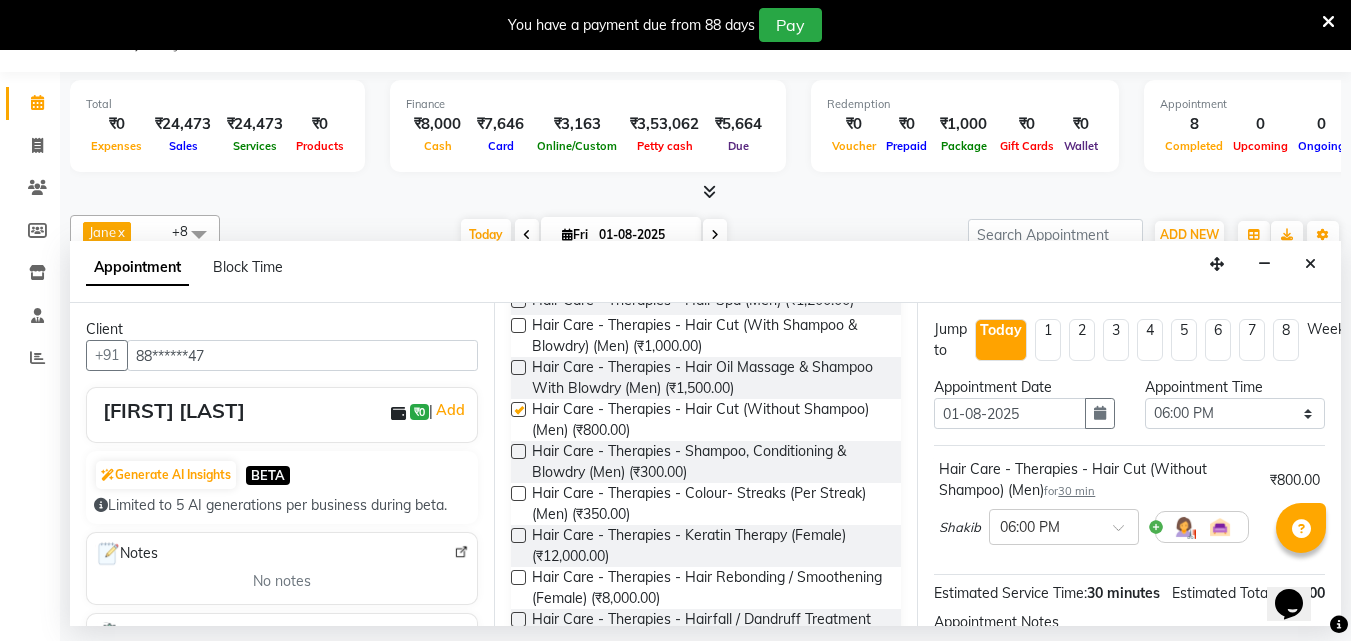 checkbox on "false" 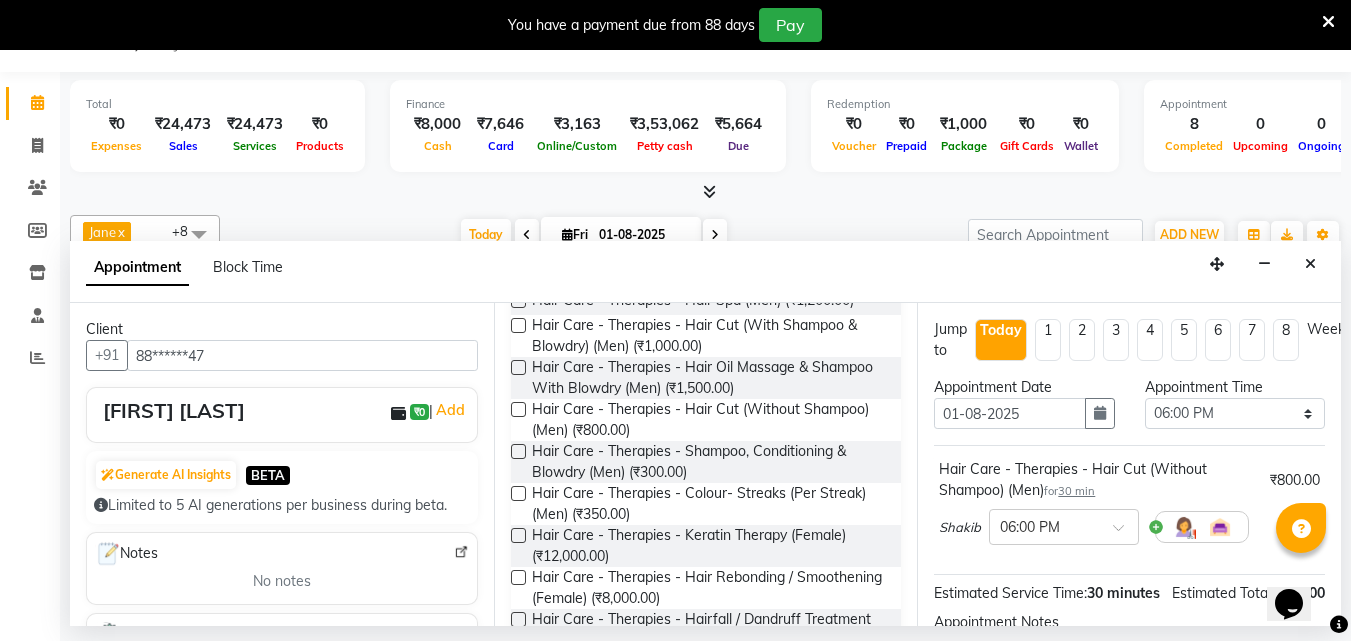 click on "Appointment Block Time" at bounding box center (705, 272) 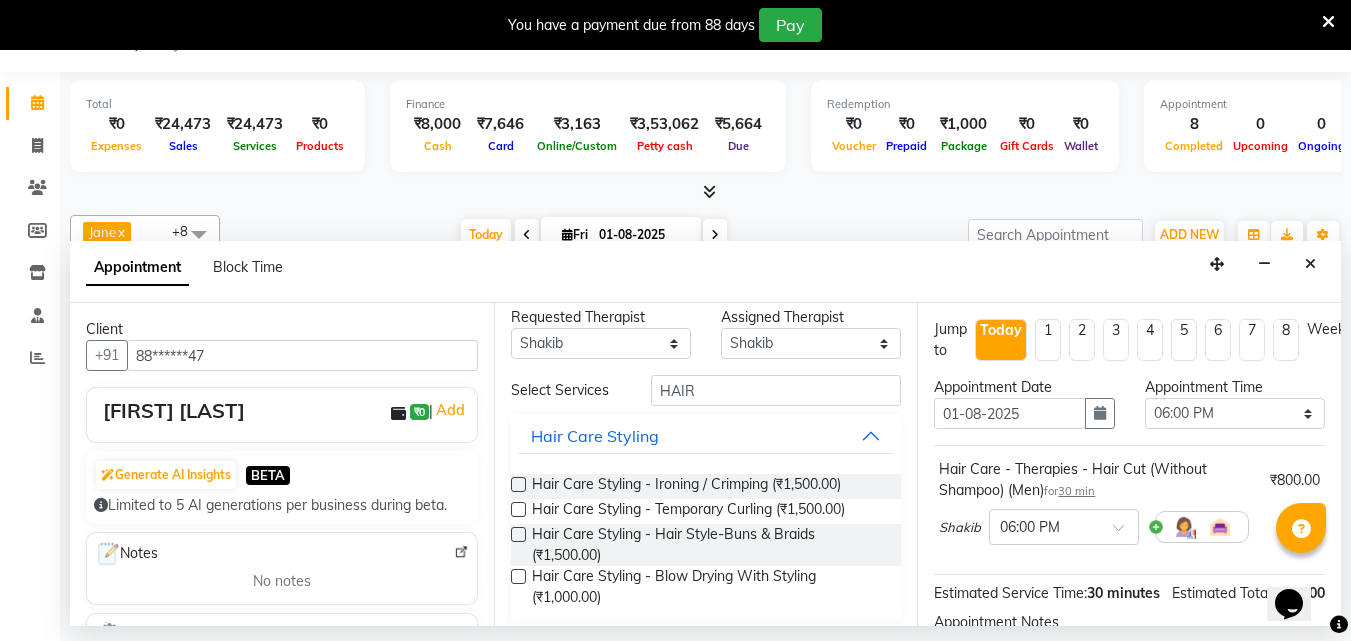 scroll, scrollTop: 0, scrollLeft: 0, axis: both 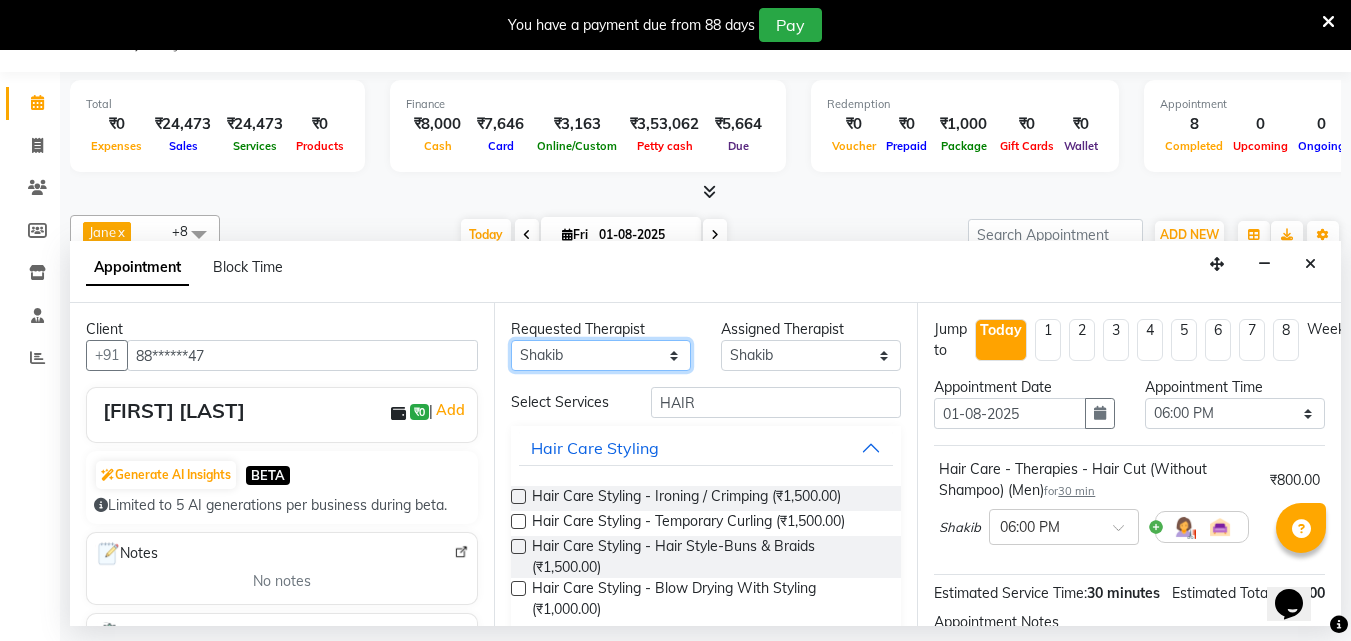 click on "Any Angel Guriya Irene Nana Neelam  Office  Riya Sayak Shakib" at bounding box center (601, 355) 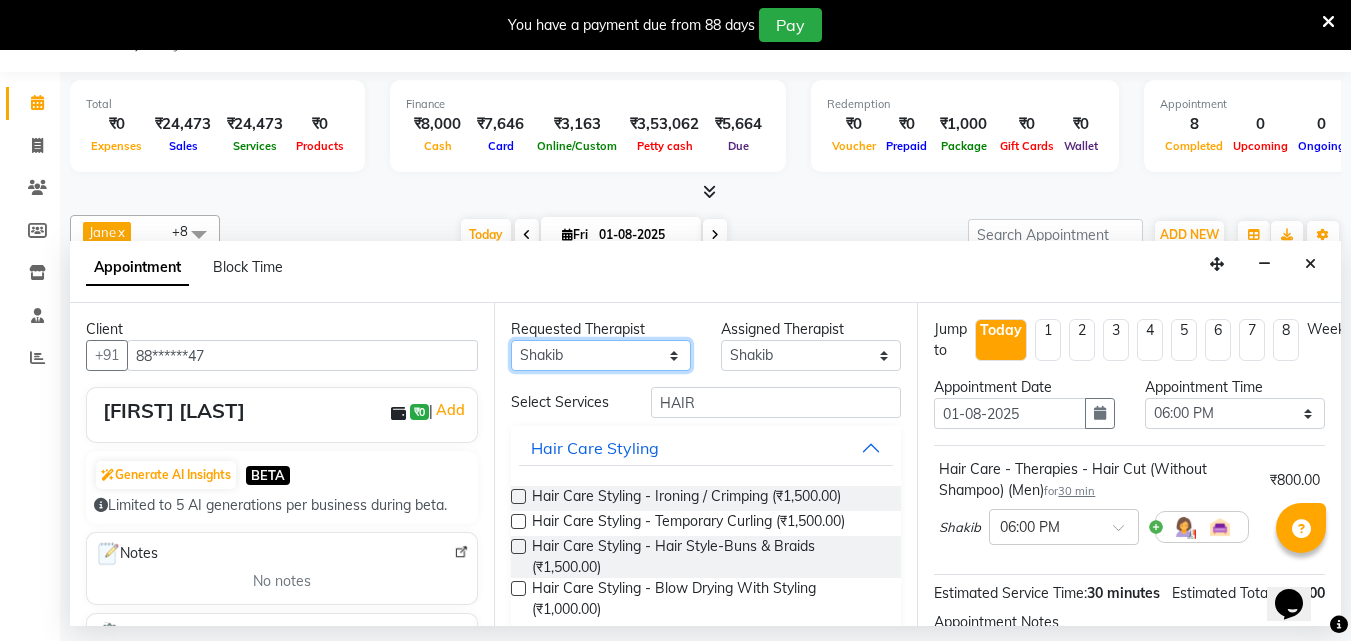 select on "78966" 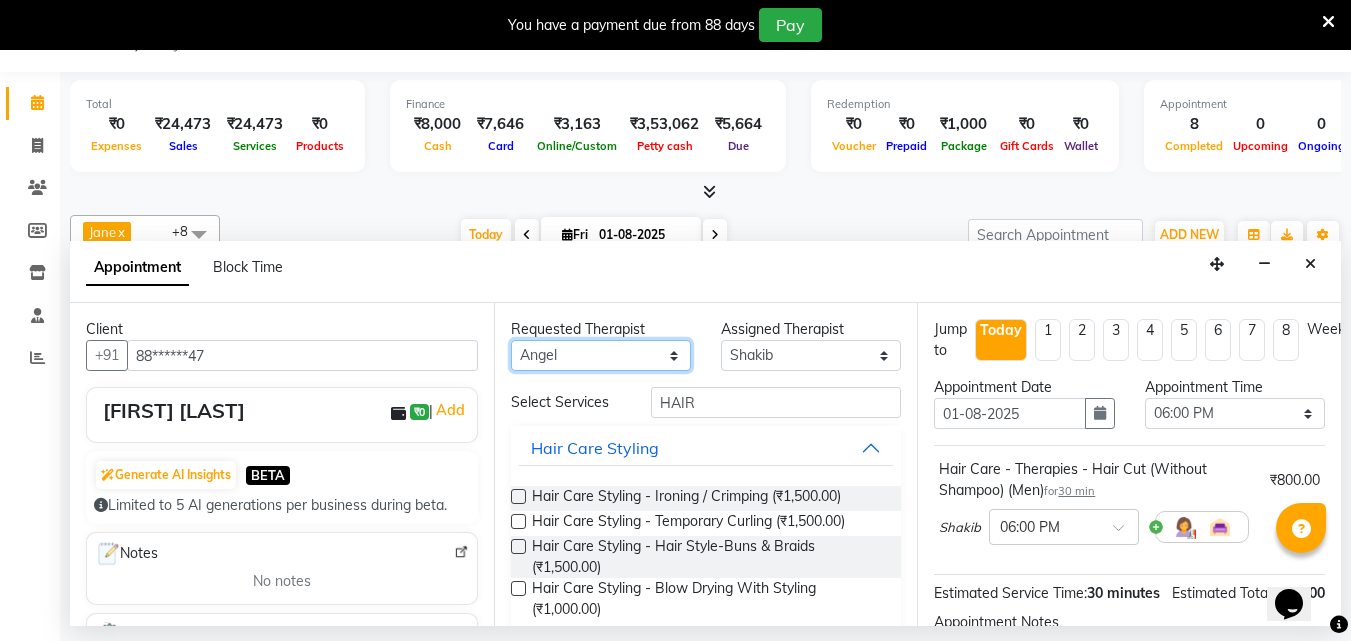 click on "Any Angel Guriya Irene Nana Neelam  Office  Riya Sayak Shakib" at bounding box center (601, 355) 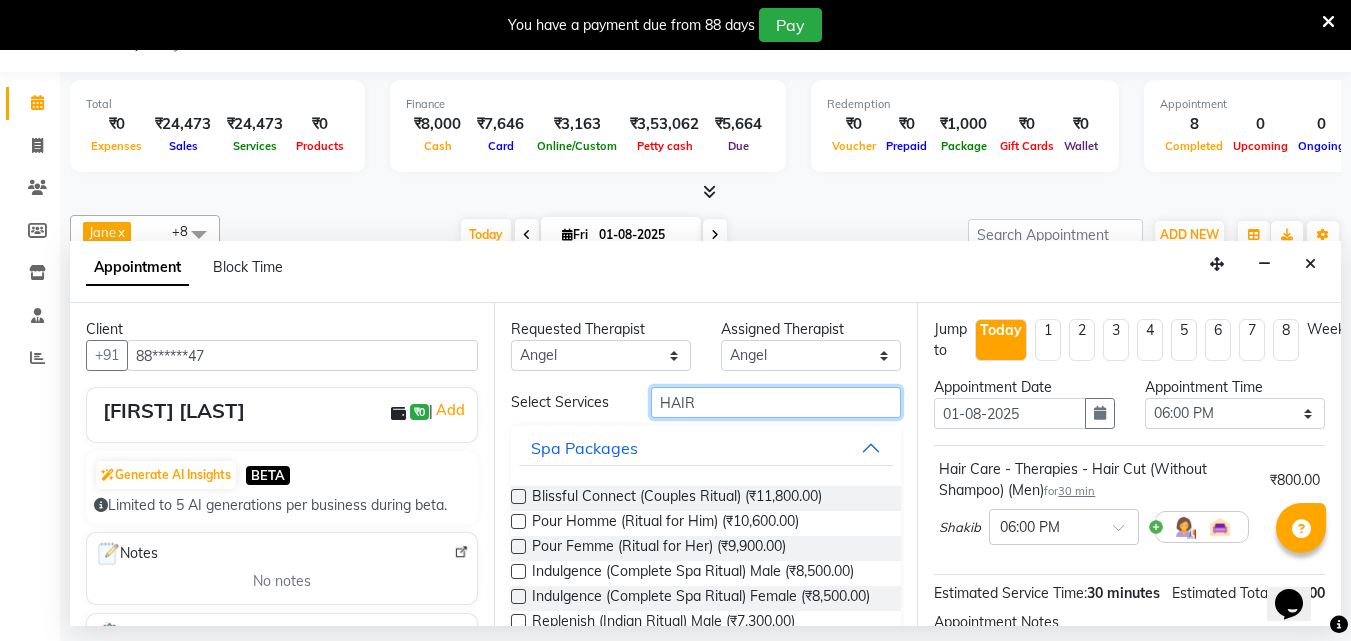 click on "HAIR" at bounding box center [776, 402] 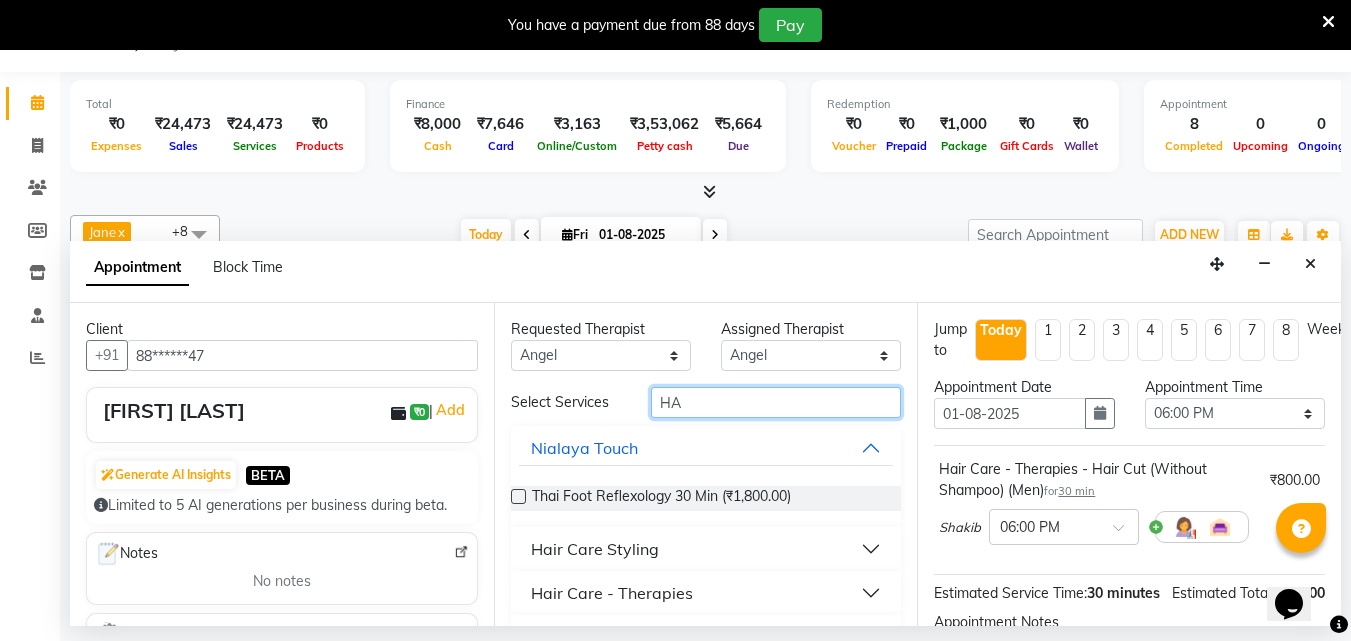 type on "H" 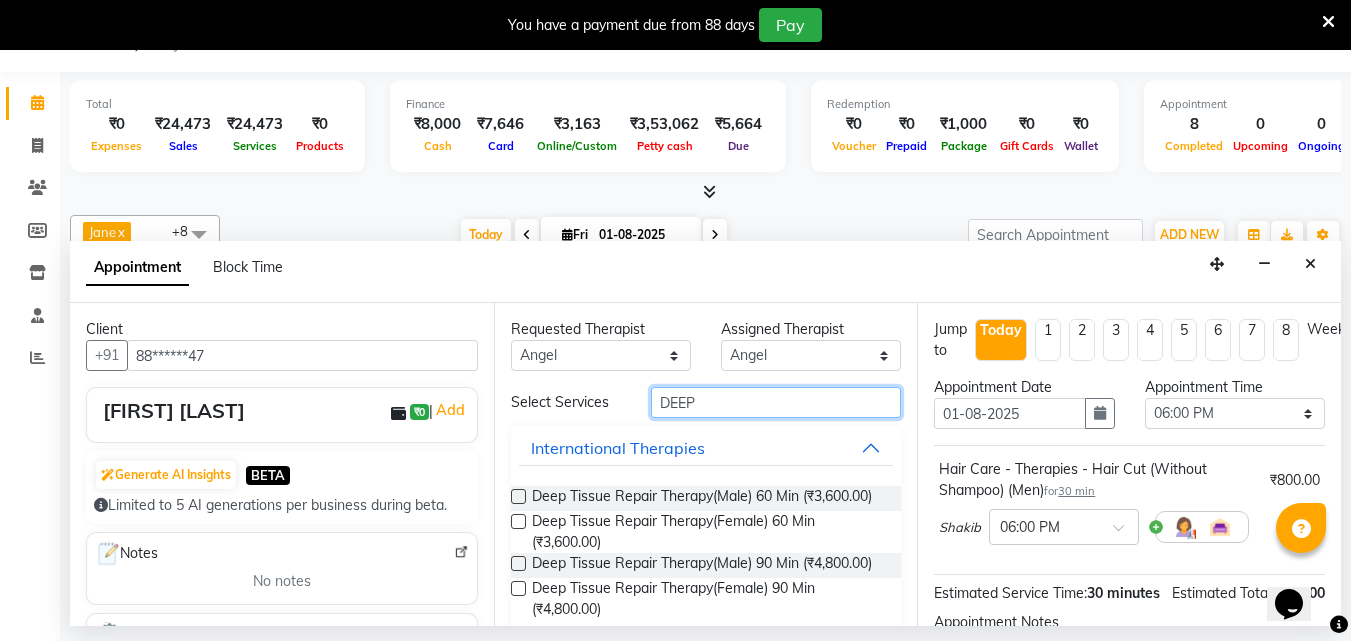 type on "DEEP" 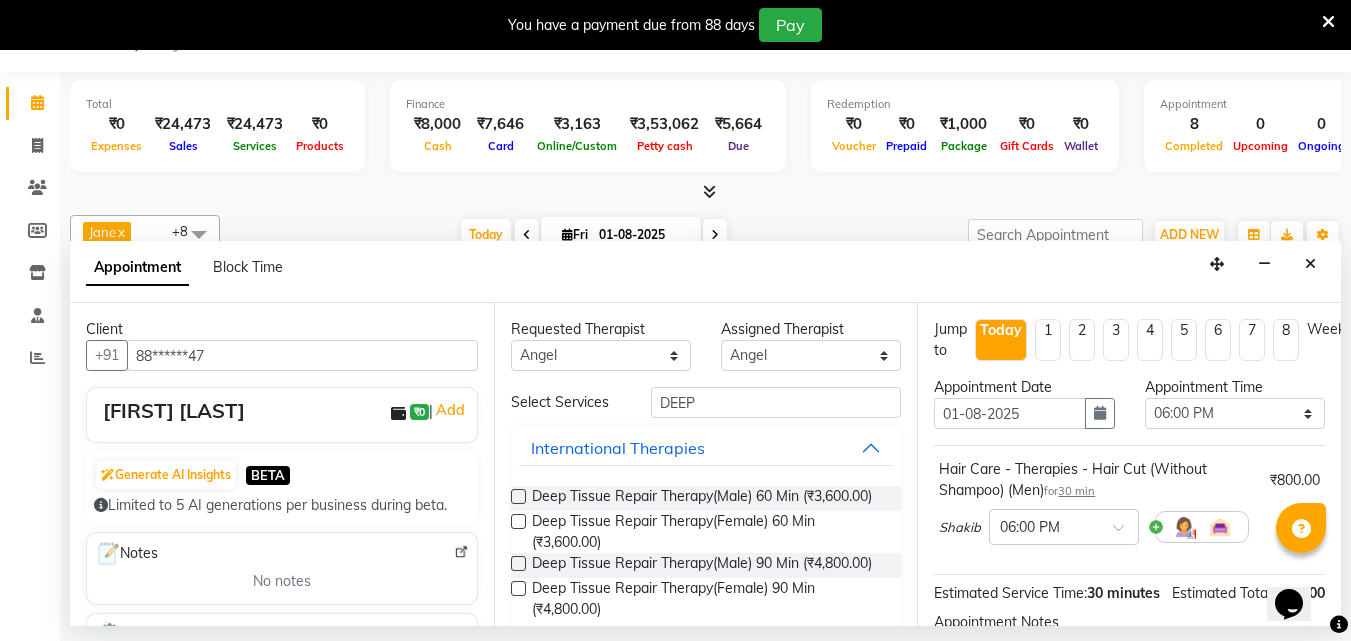 click at bounding box center (518, 496) 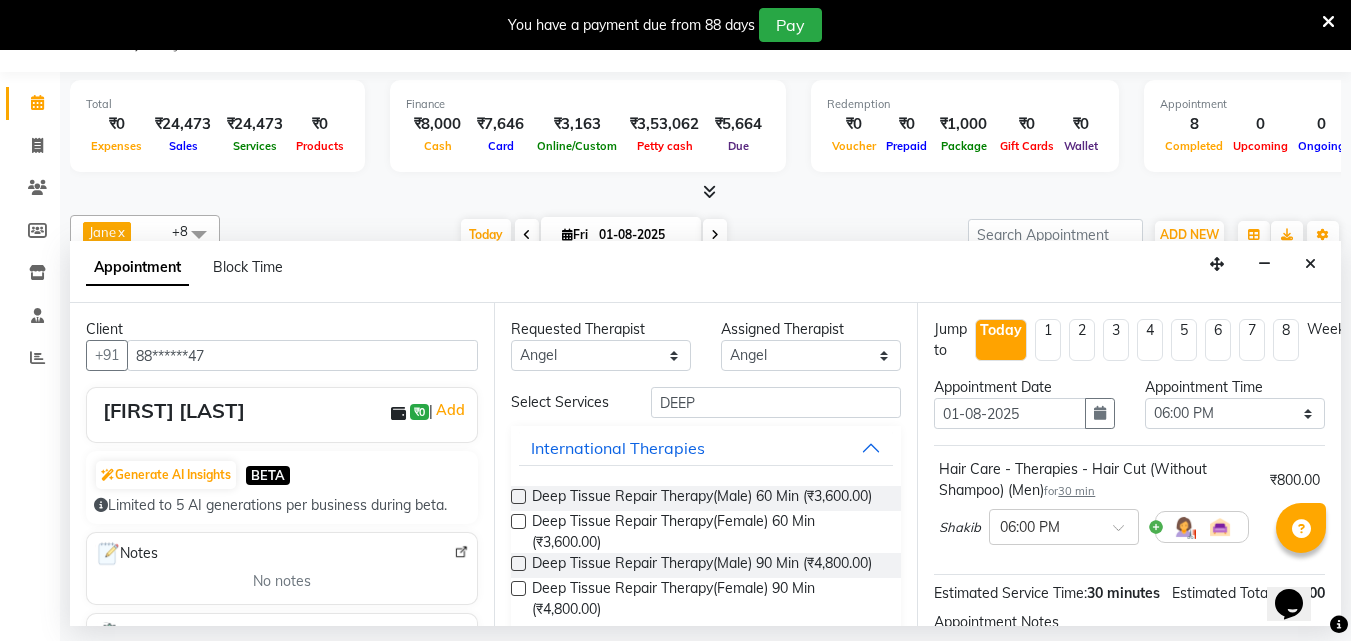 click at bounding box center [517, 498] 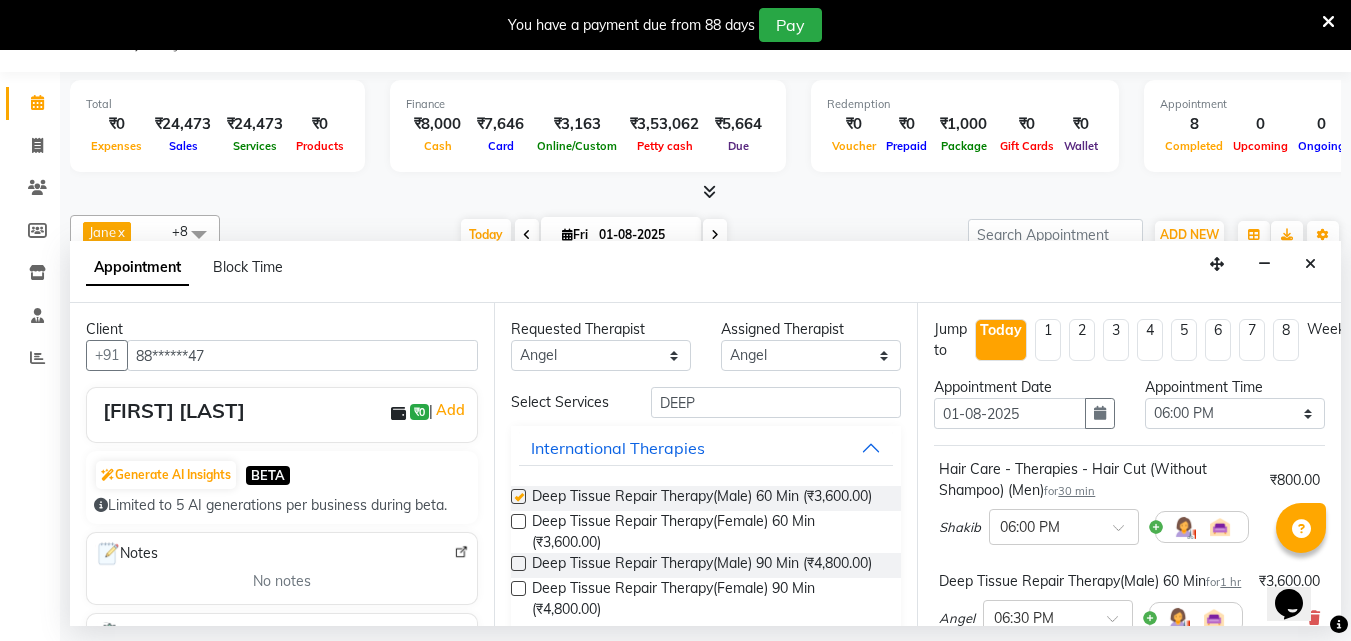 checkbox on "false" 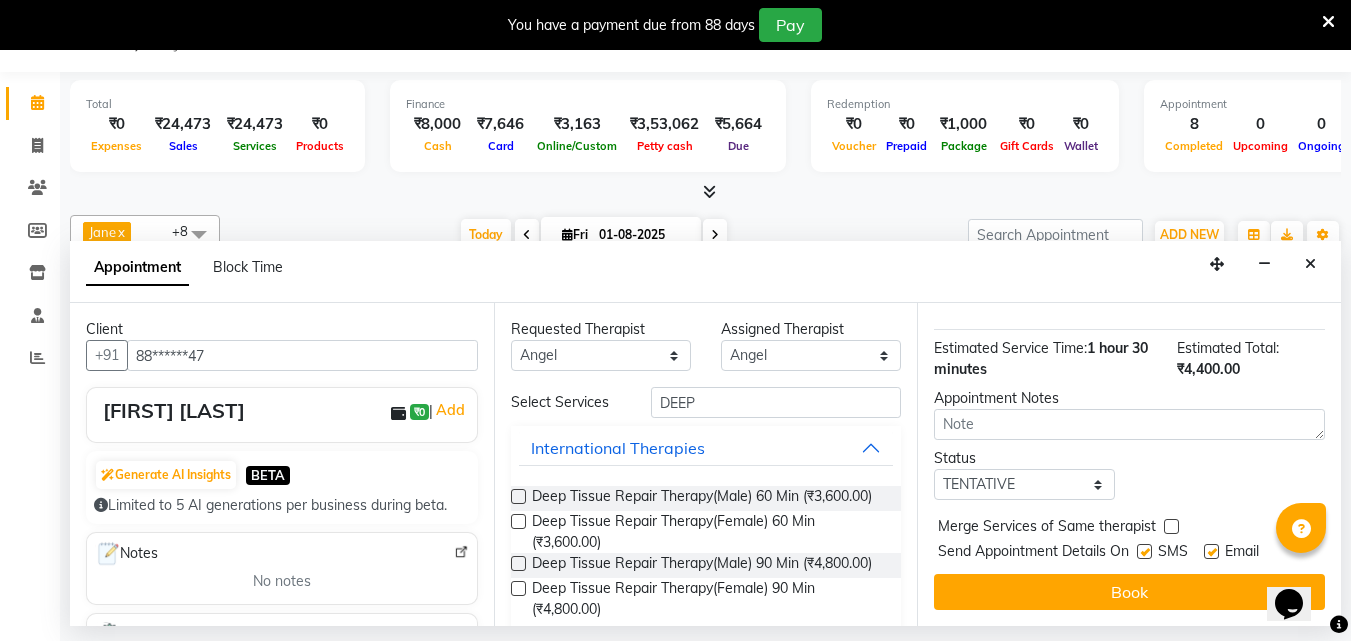 scroll, scrollTop: 372, scrollLeft: 0, axis: vertical 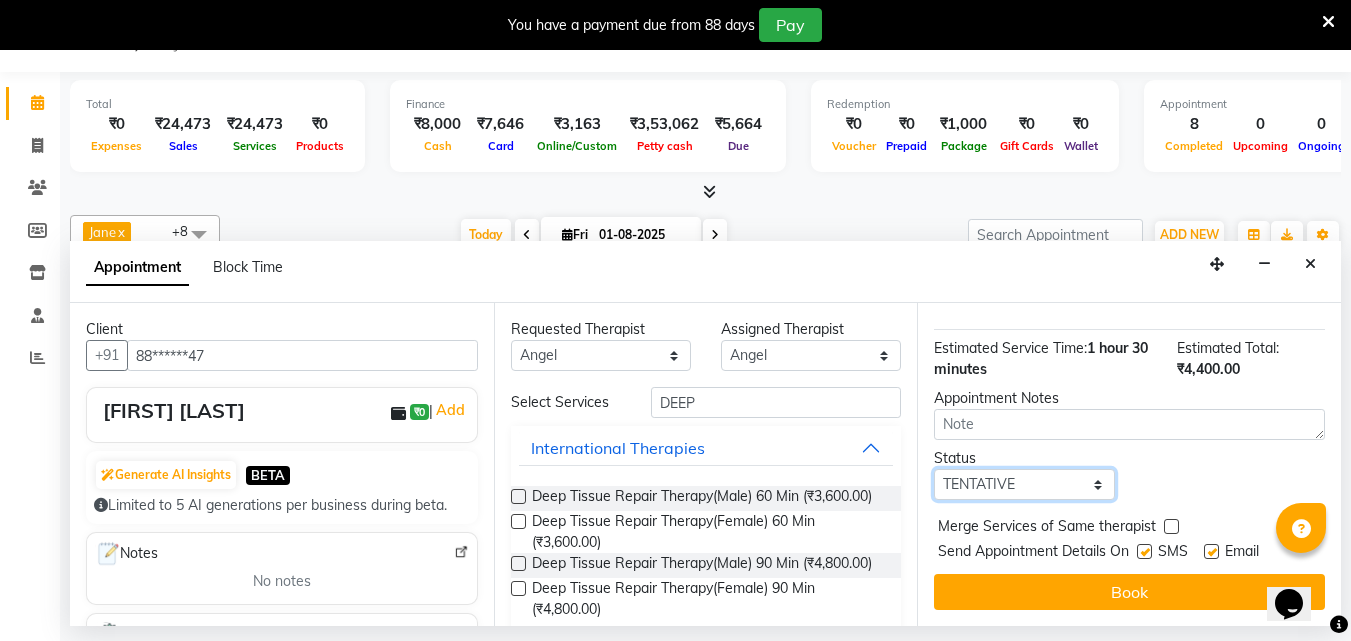 click on "Select TENTATIVE CONFIRM CHECK-IN UPCOMING" at bounding box center (1024, 484) 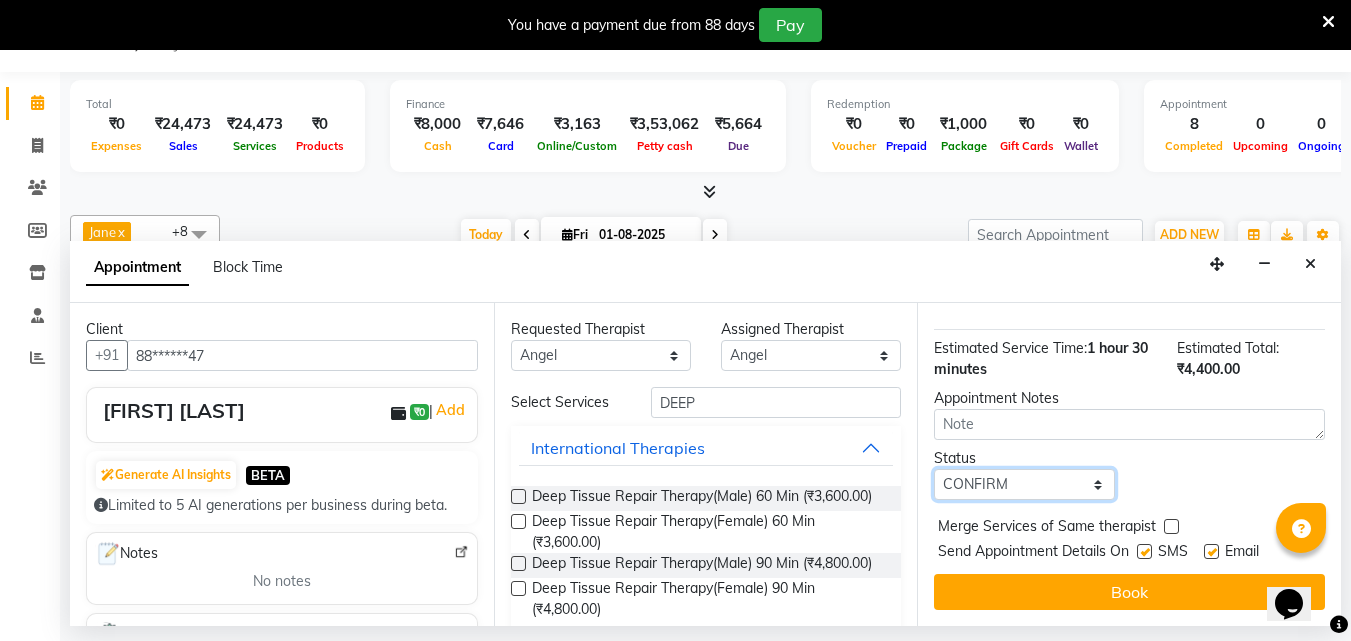 click on "Select TENTATIVE CONFIRM CHECK-IN UPCOMING" at bounding box center [1024, 484] 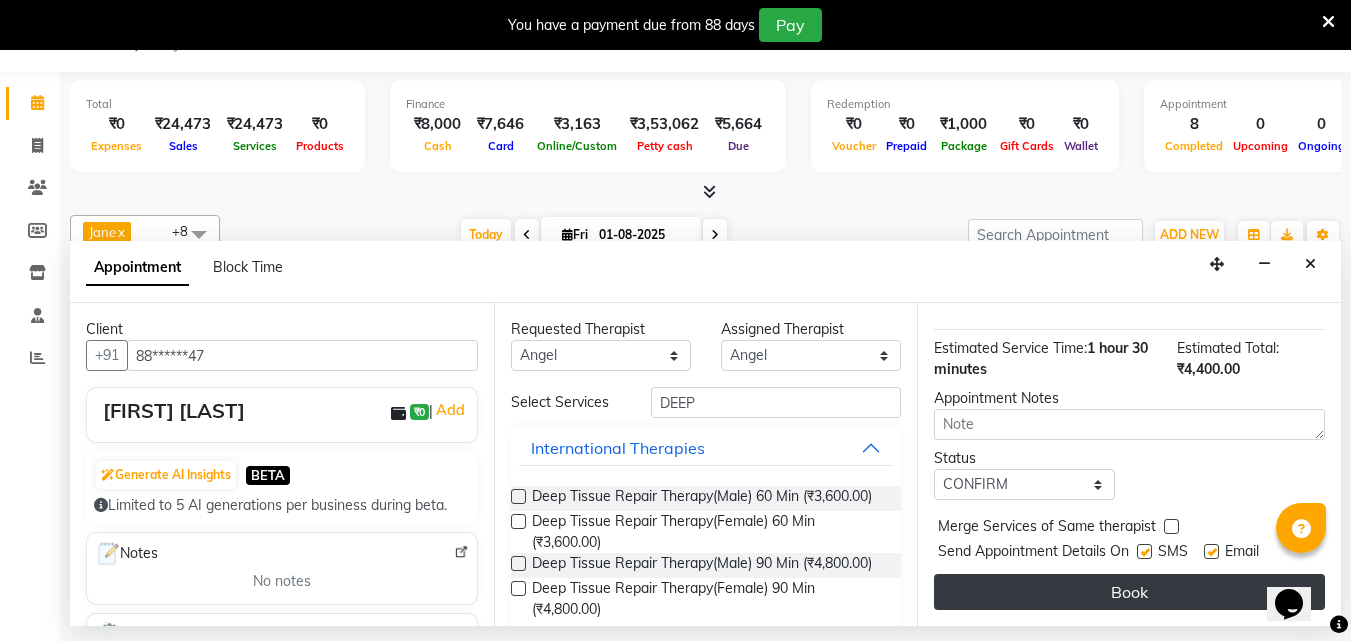 click on "Book" at bounding box center (1129, 592) 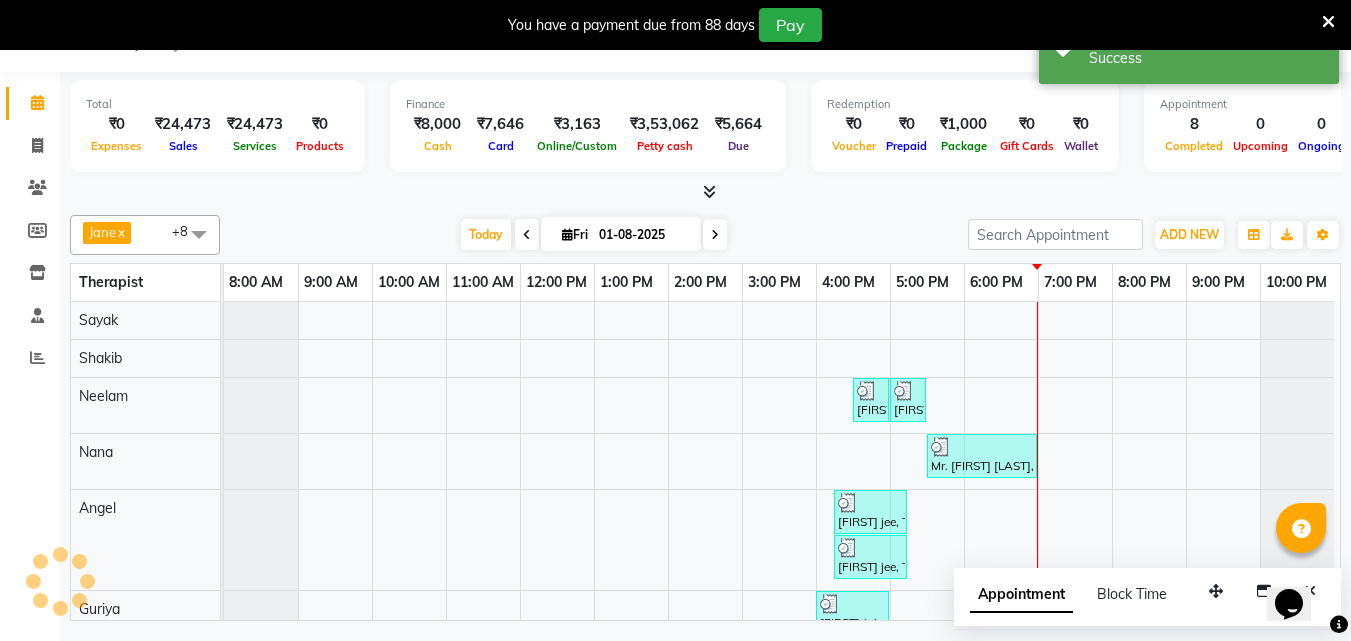 scroll, scrollTop: 0, scrollLeft: 0, axis: both 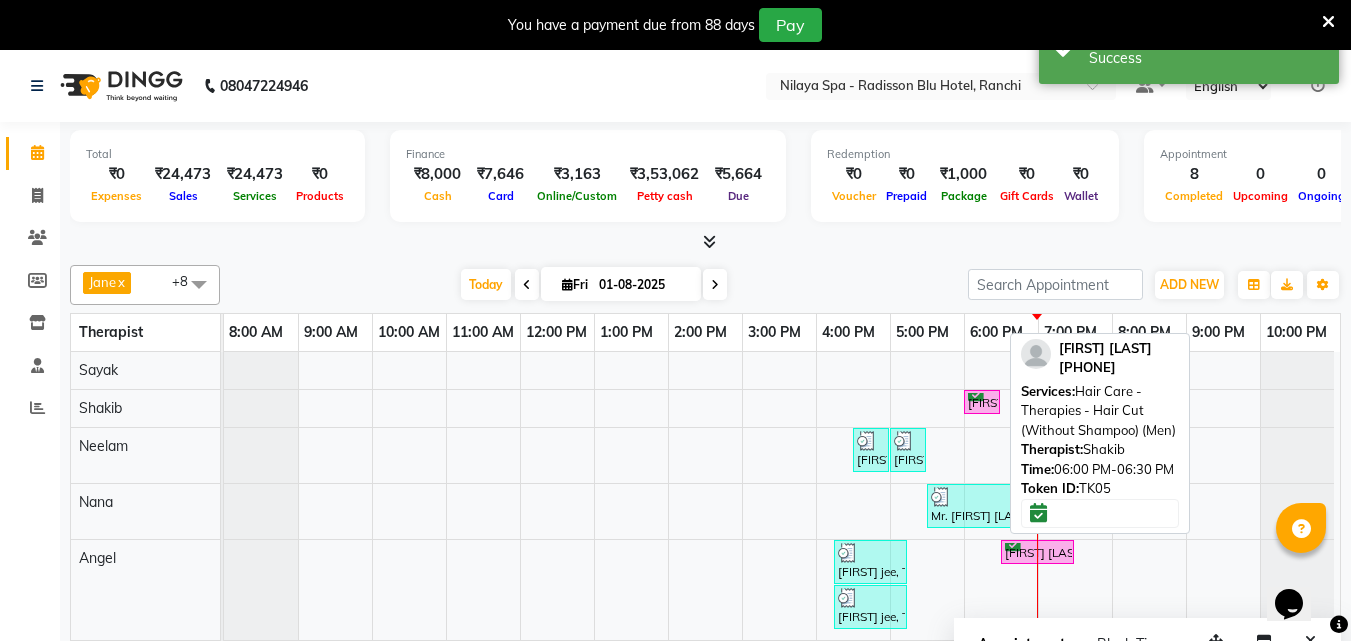 click on "Arghya Choudhury , TK05, 06:00 PM-06:30 PM, Hair Care - Therapies - Hair Cut (Without Shampoo) (Men)" at bounding box center (982, 402) 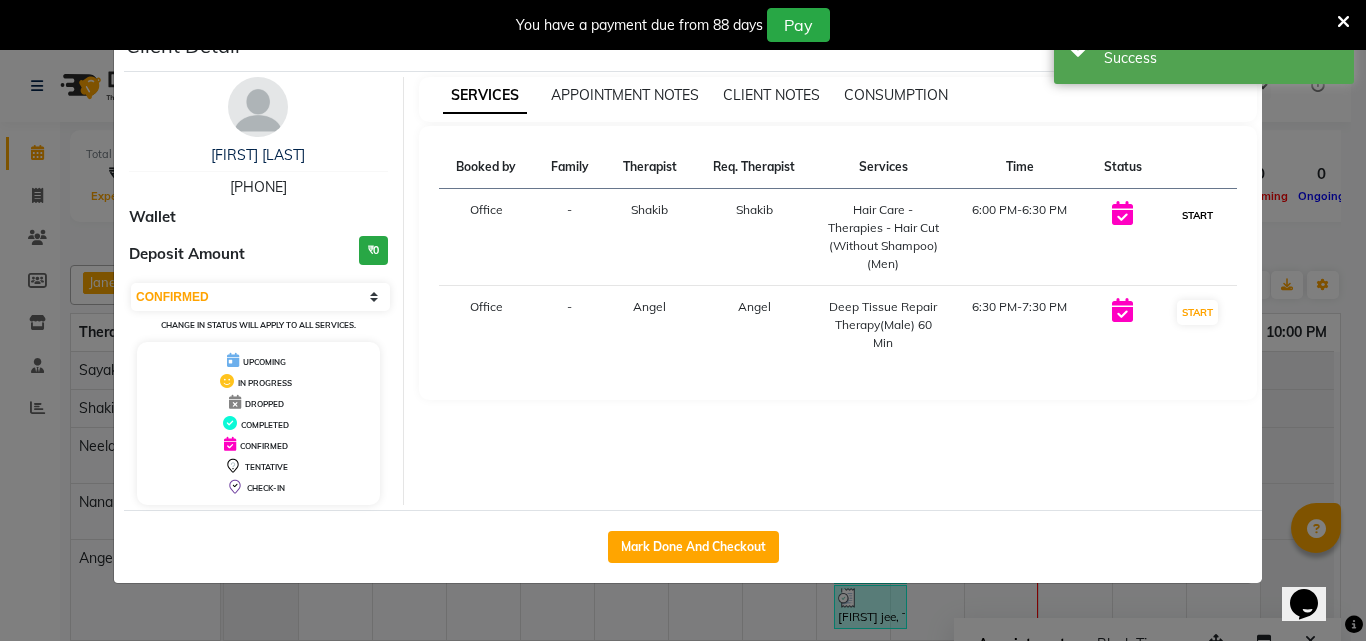click on "START" at bounding box center [1197, 215] 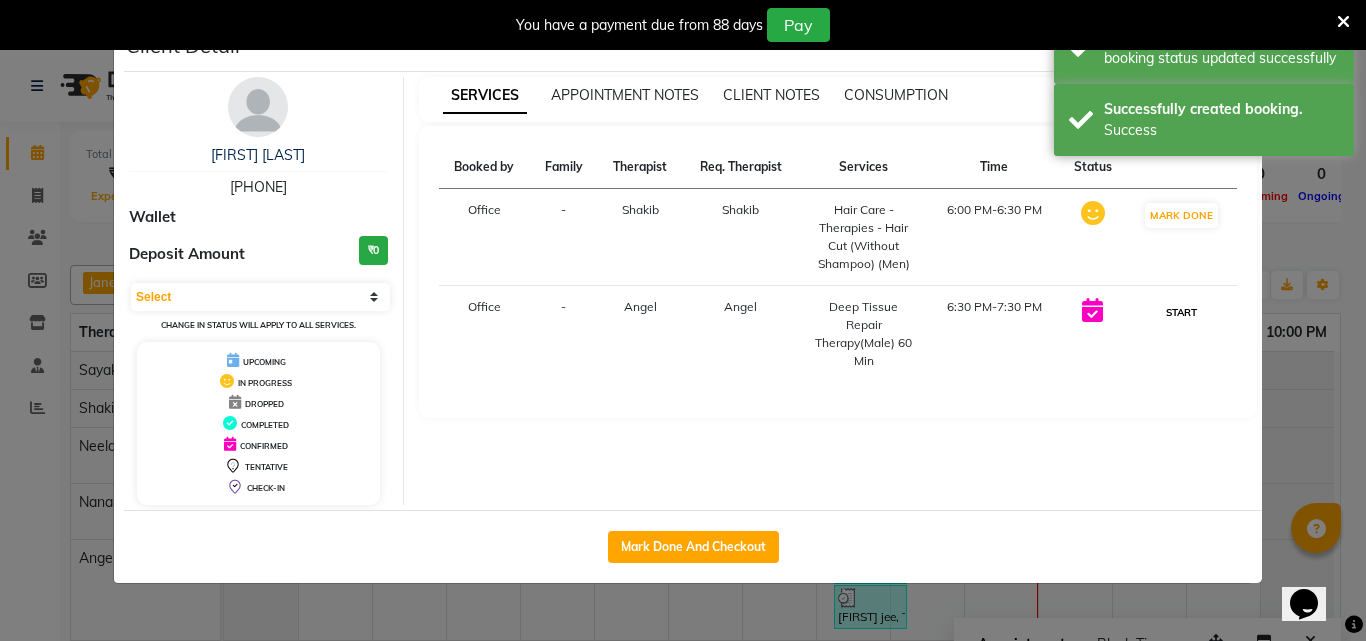 click on "START" at bounding box center (1181, 312) 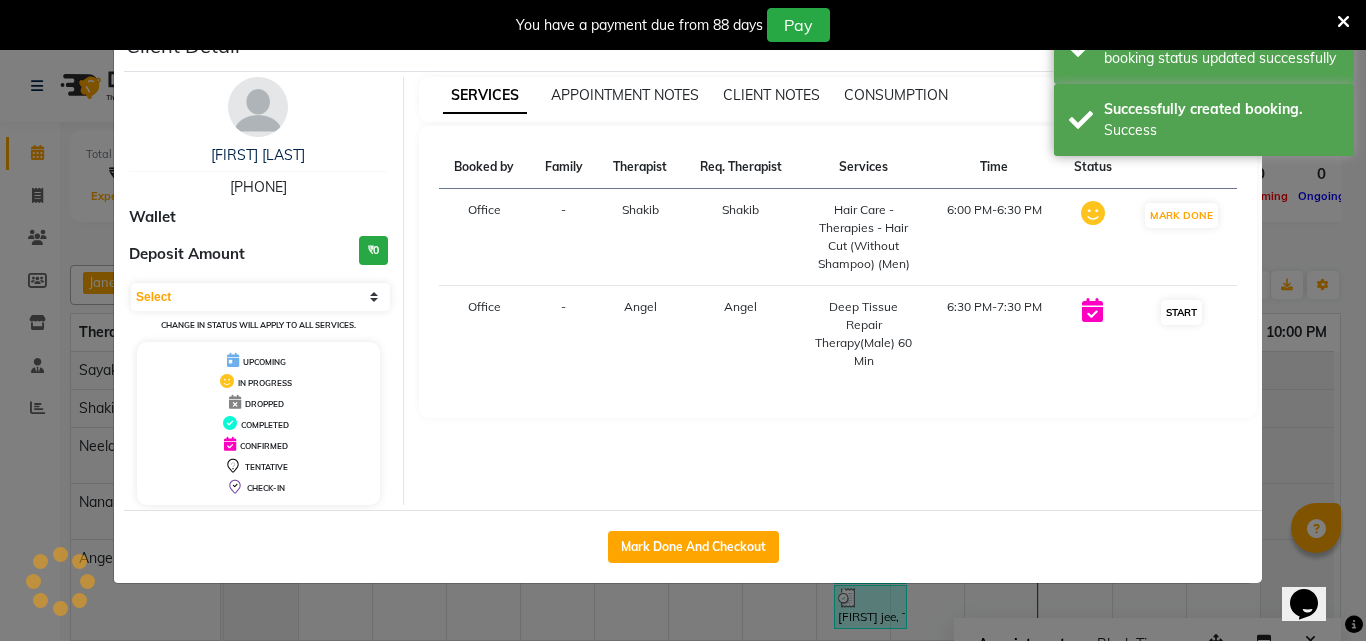 select on "1" 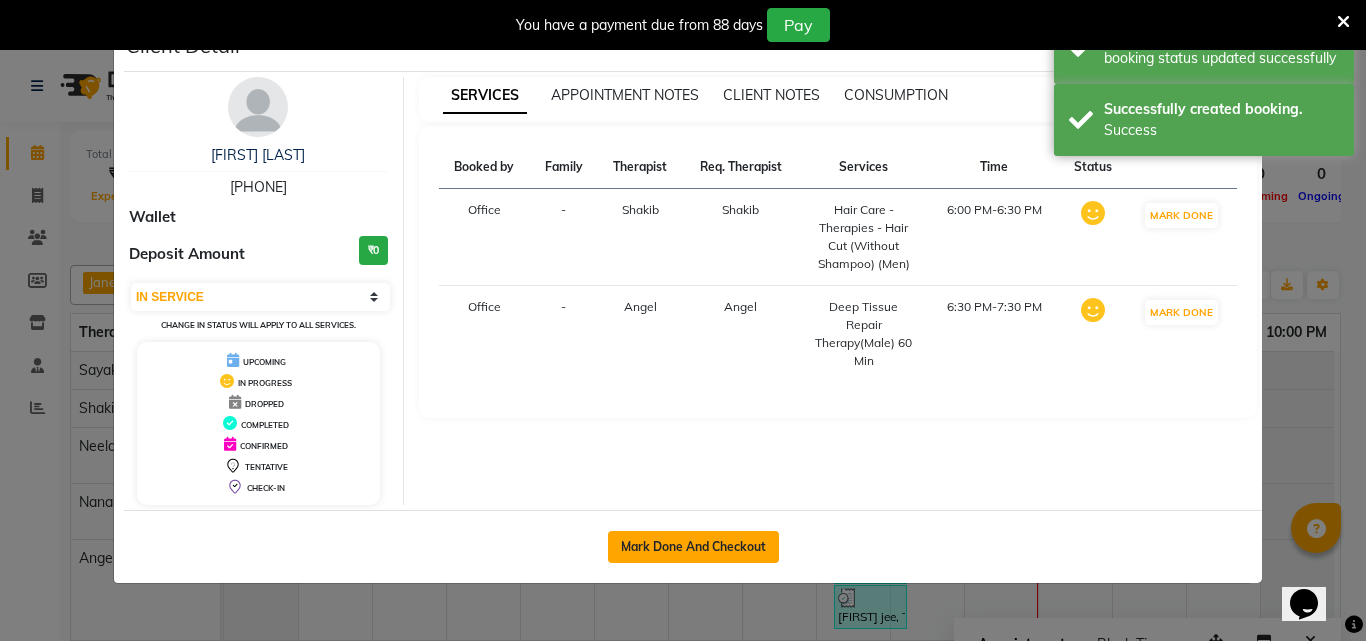 click on "Mark Done And Checkout" 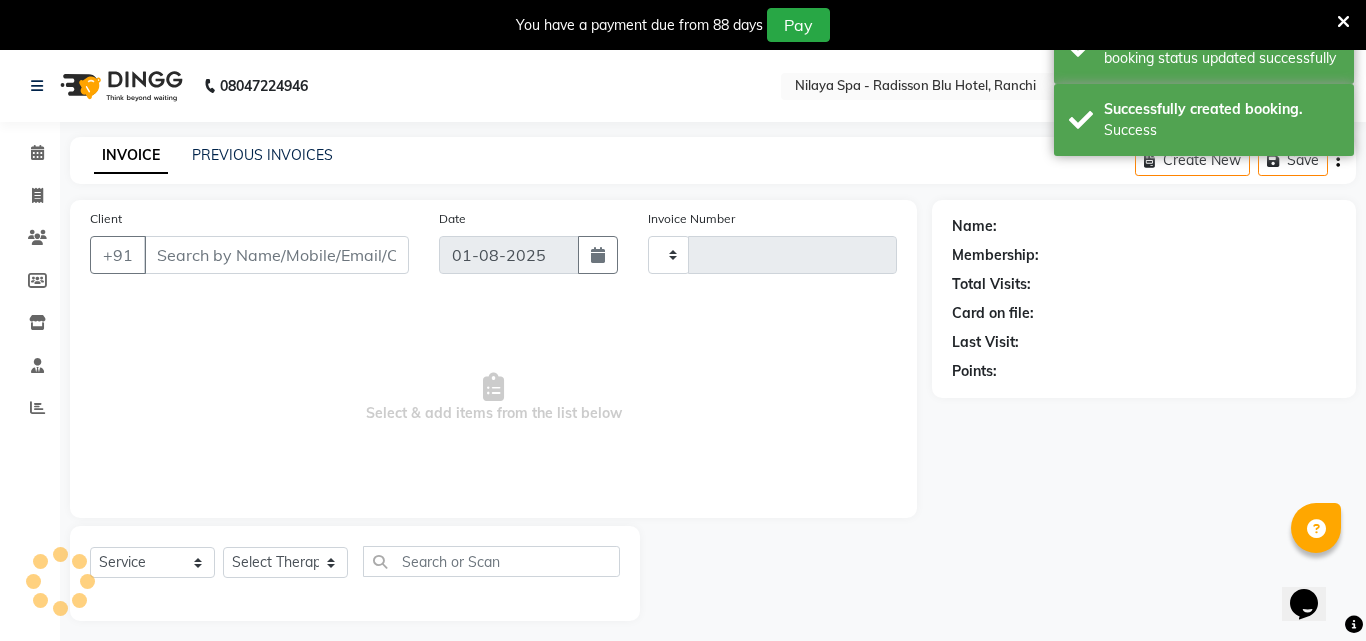 type on "0978" 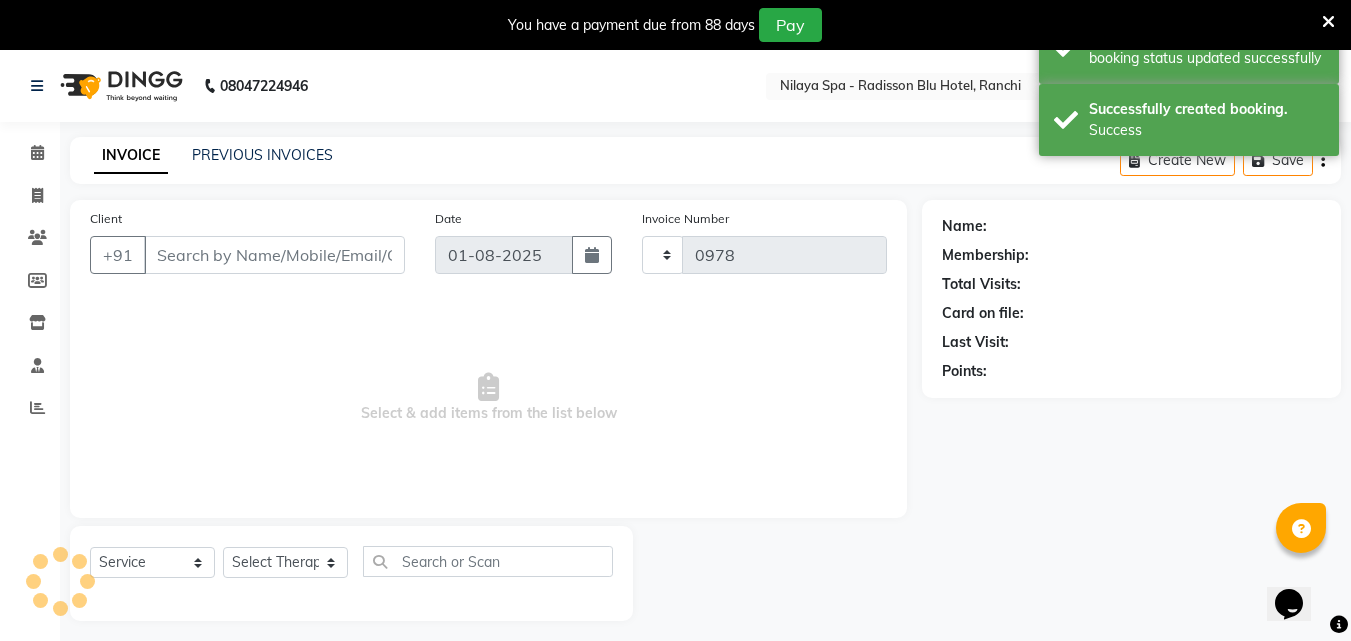 select on "8066" 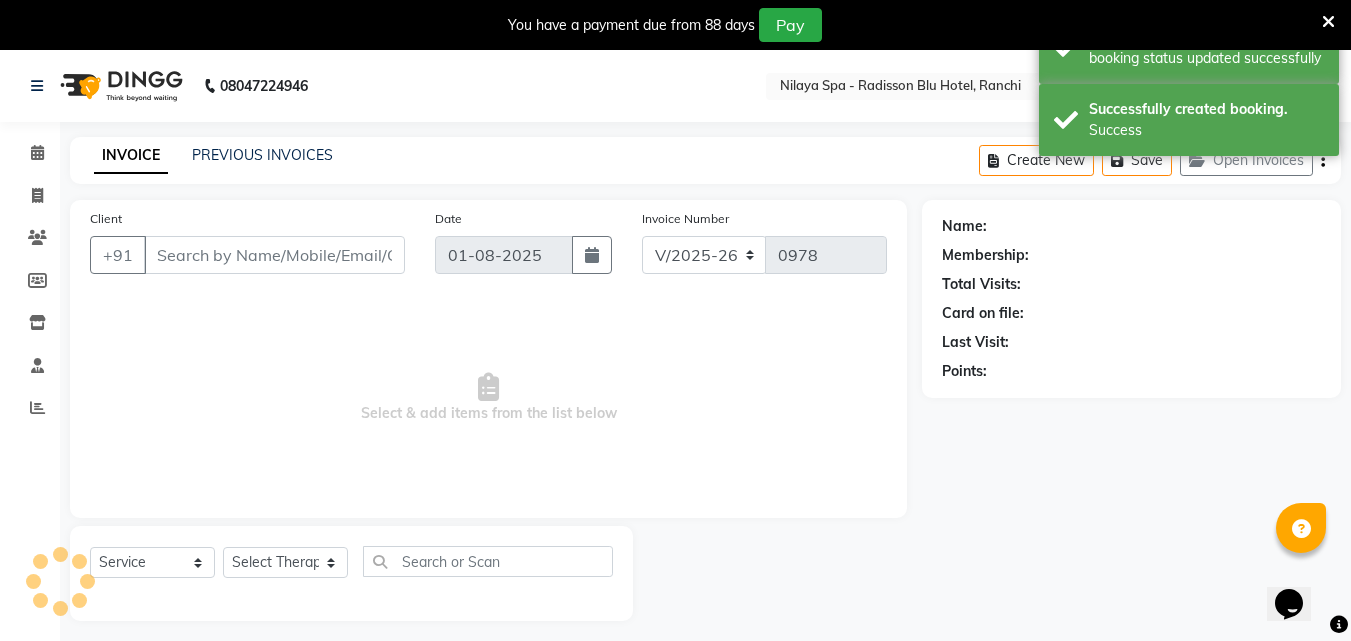 type on "88******47" 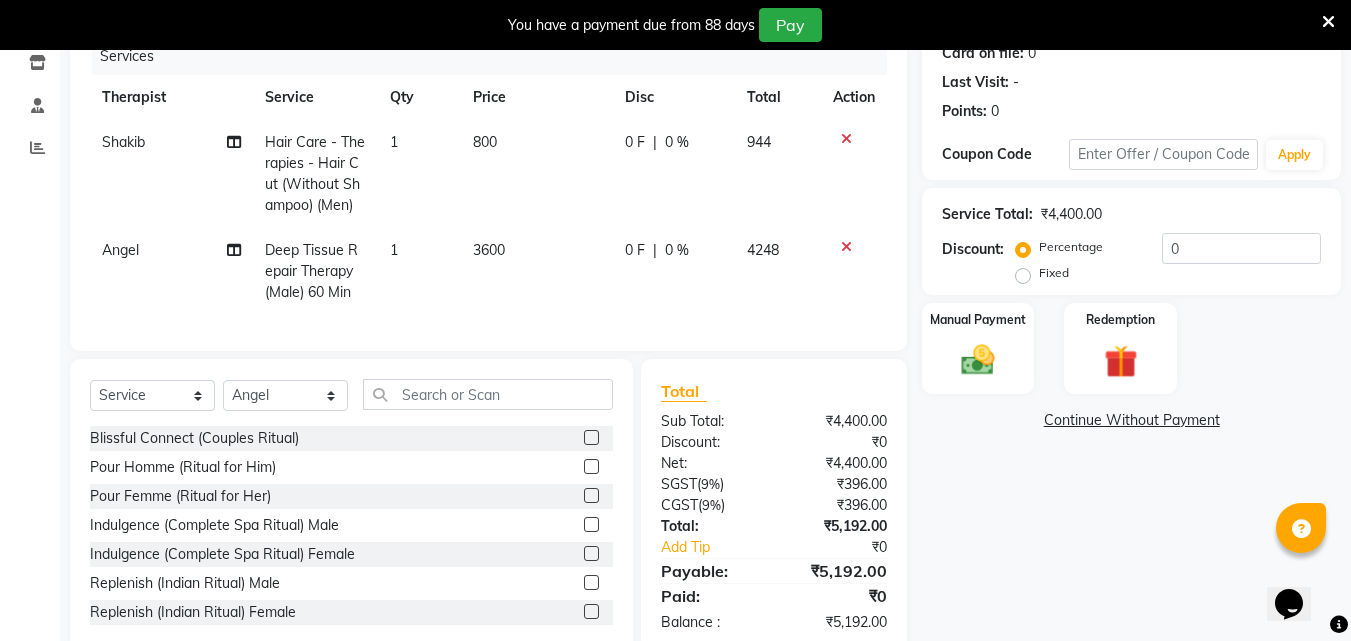 scroll, scrollTop: 318, scrollLeft: 0, axis: vertical 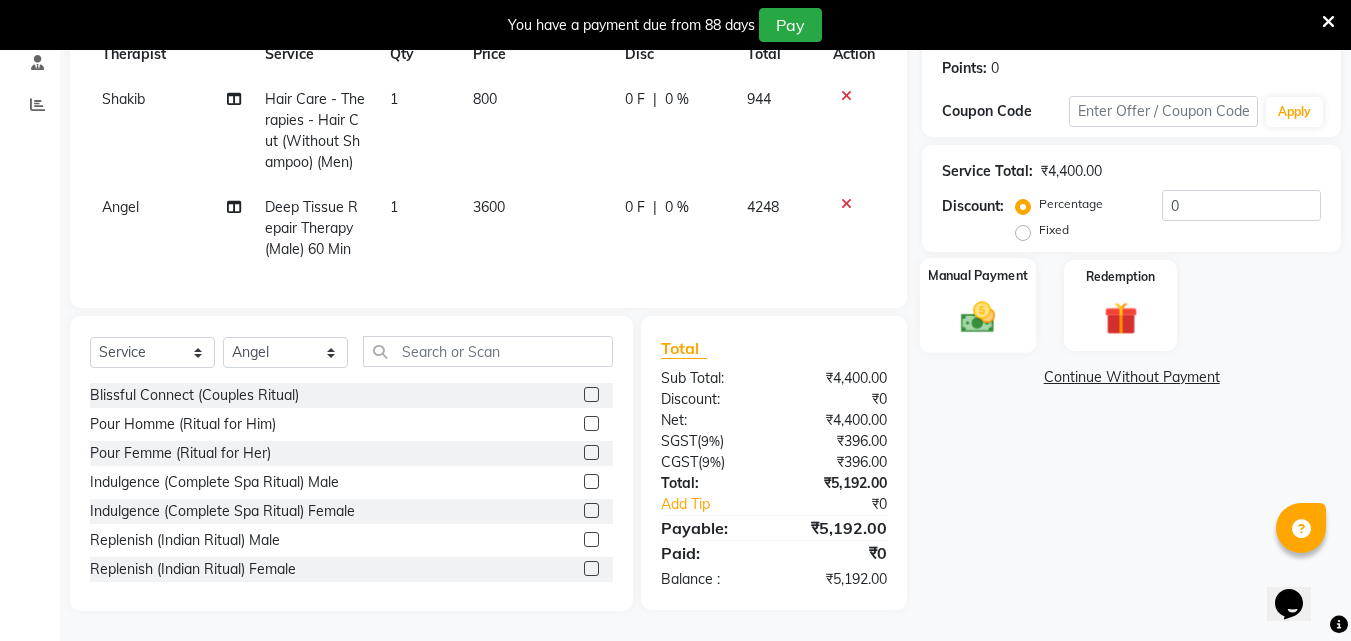 click on "Manual Payment" 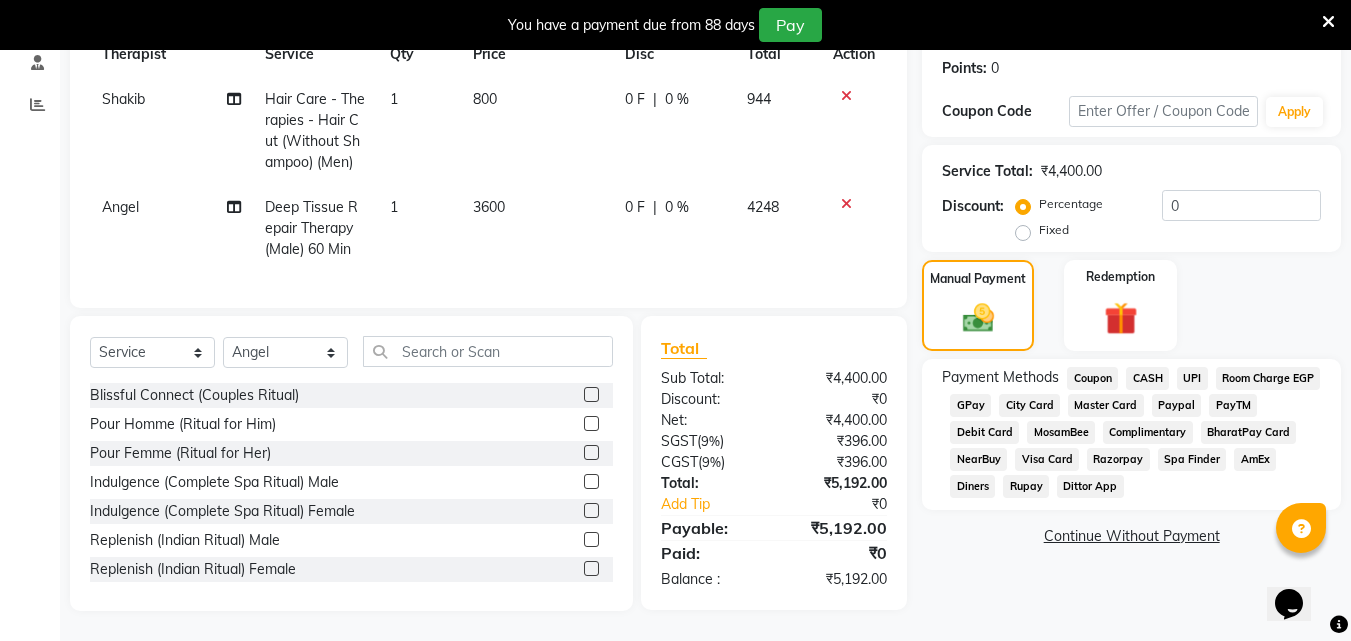 click on "Visa Card" 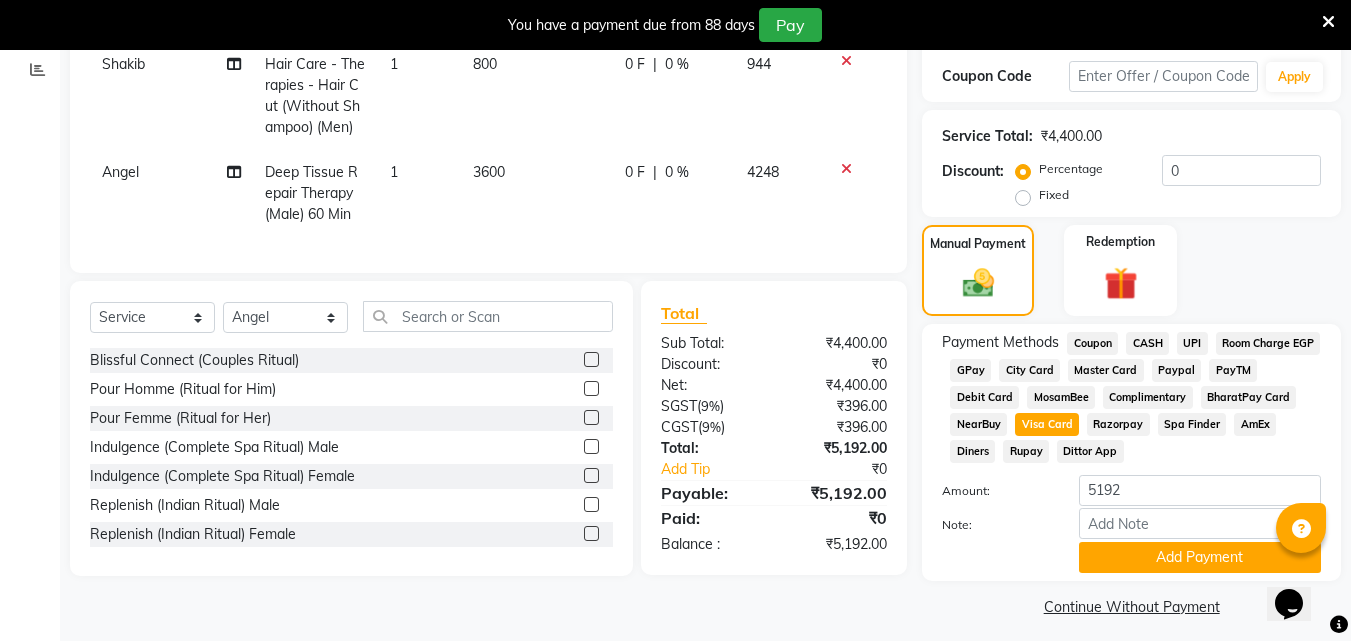 scroll, scrollTop: 349, scrollLeft: 0, axis: vertical 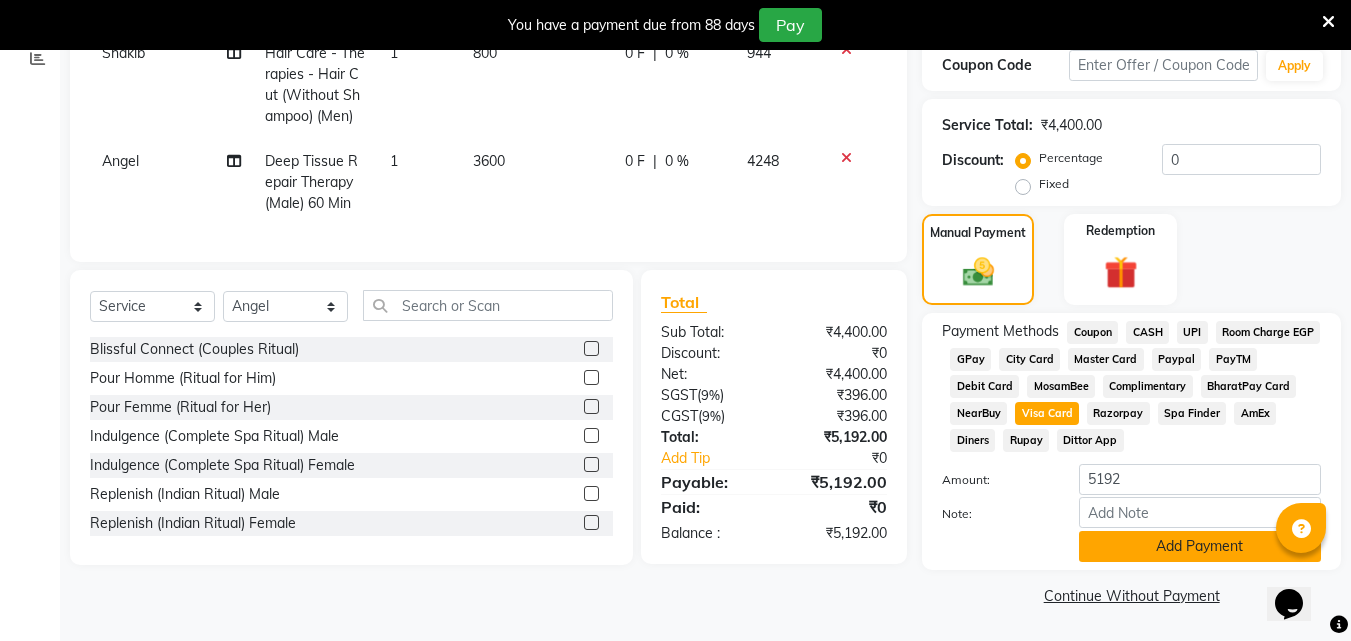 click on "Add Payment" 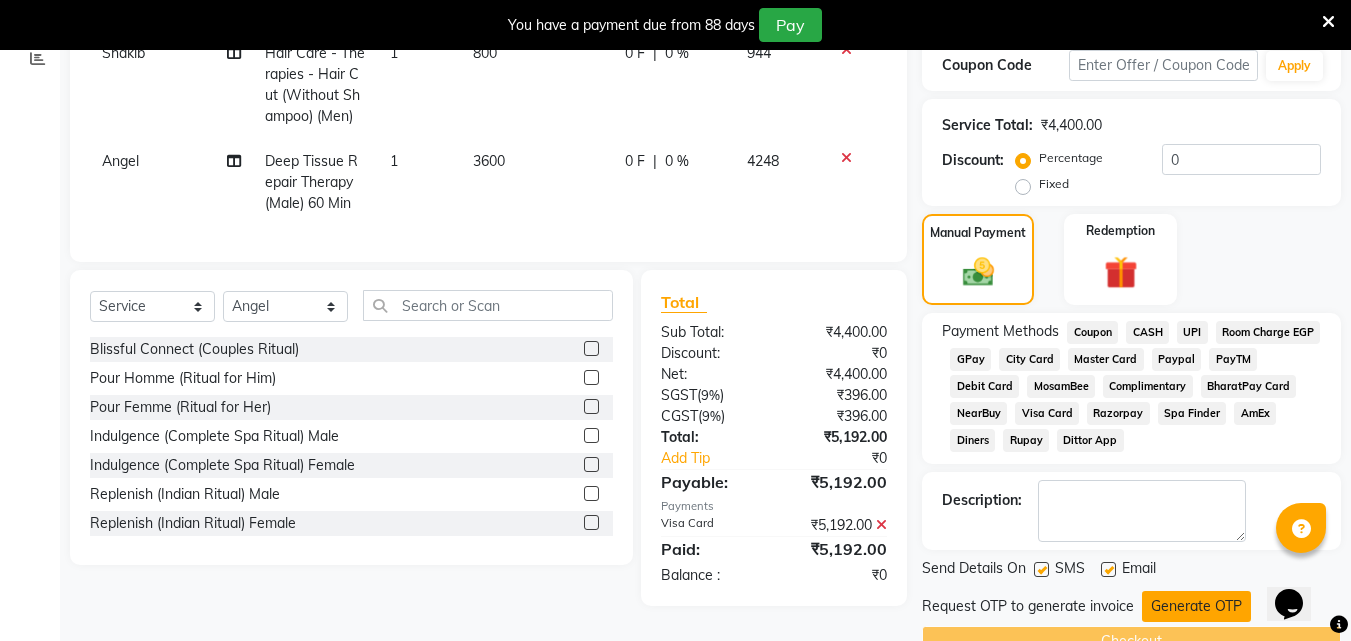 click on "Generate OTP" 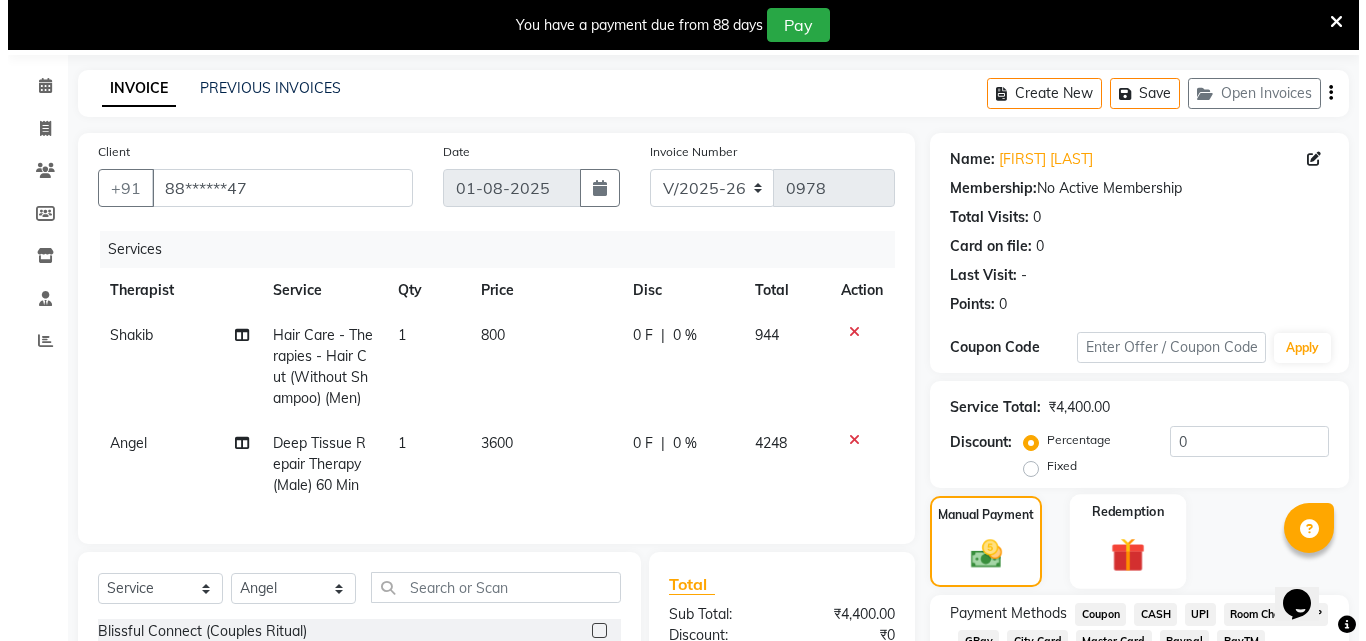 scroll, scrollTop: 0, scrollLeft: 0, axis: both 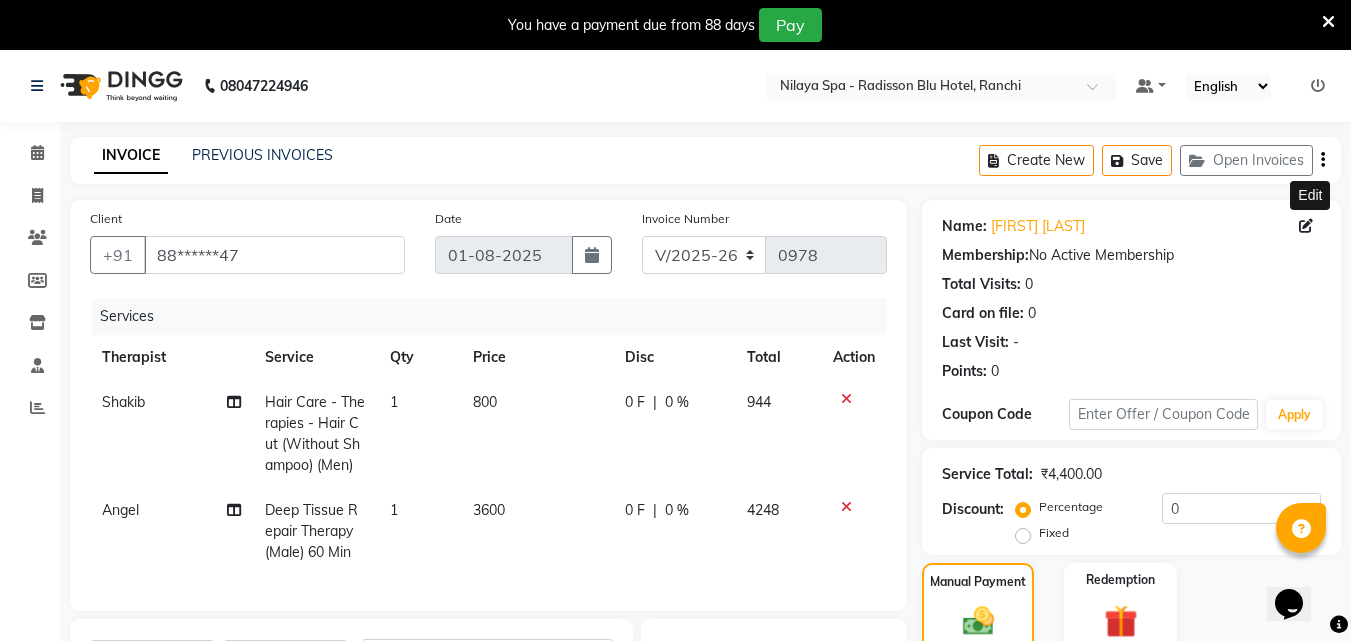 click 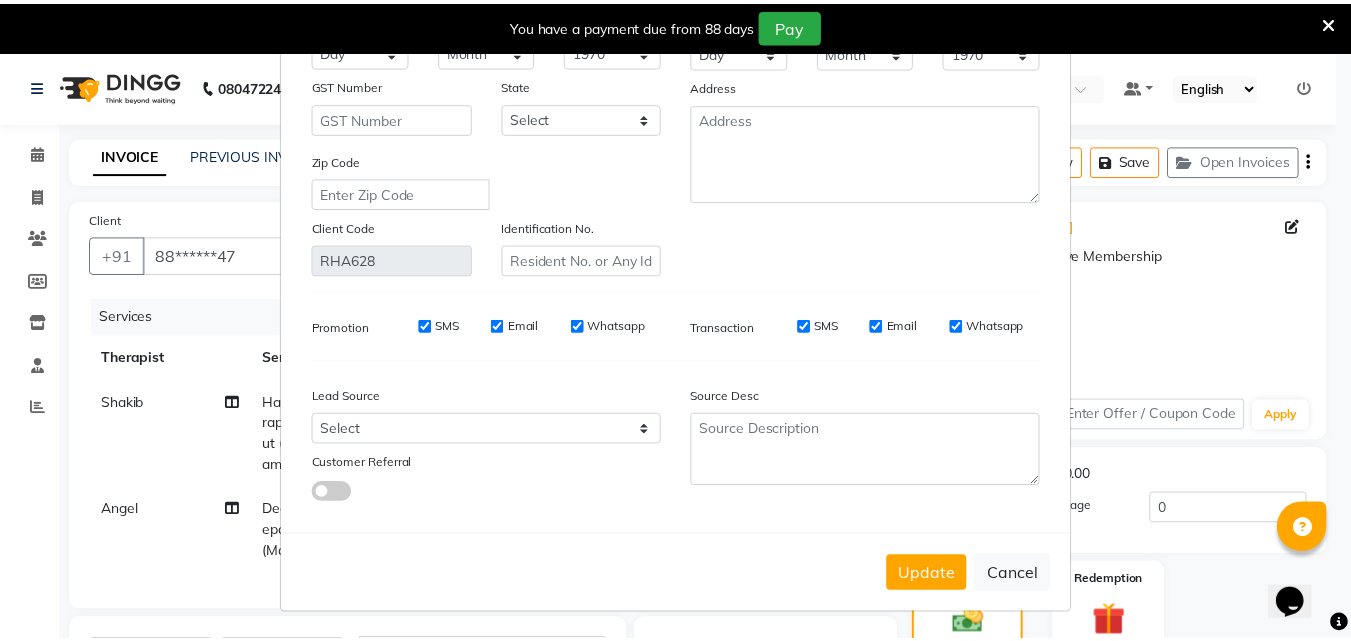 scroll, scrollTop: 246, scrollLeft: 0, axis: vertical 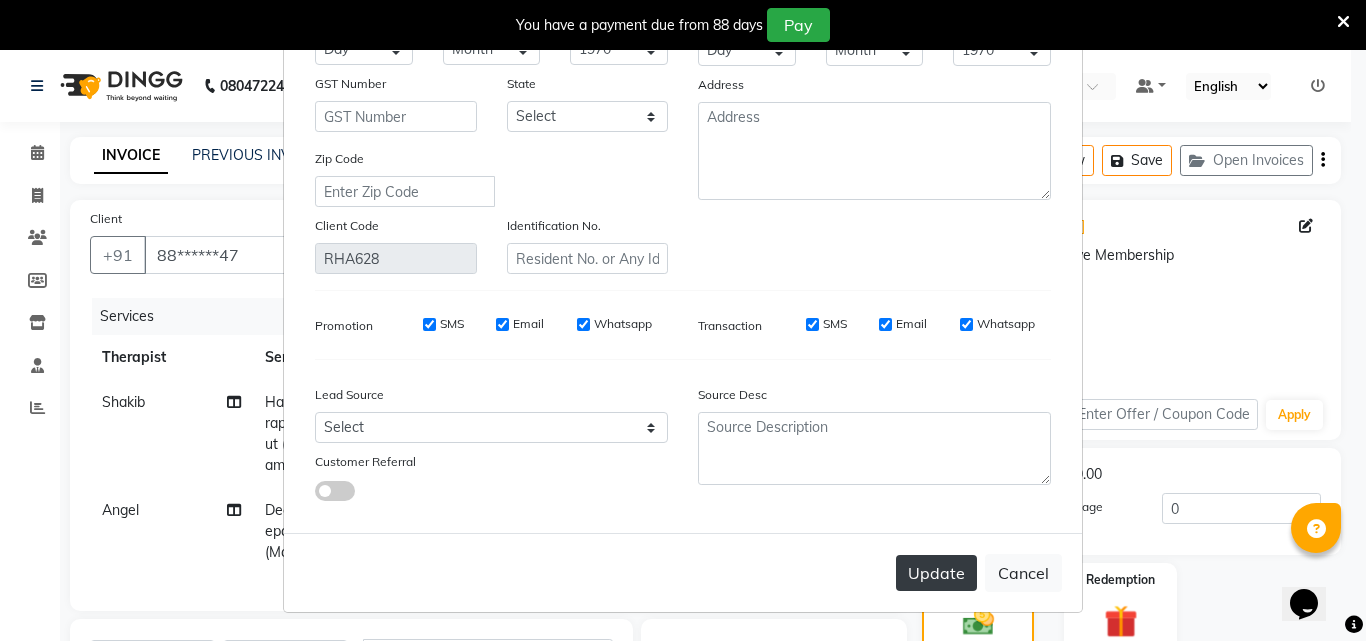 click on "Update" at bounding box center (936, 573) 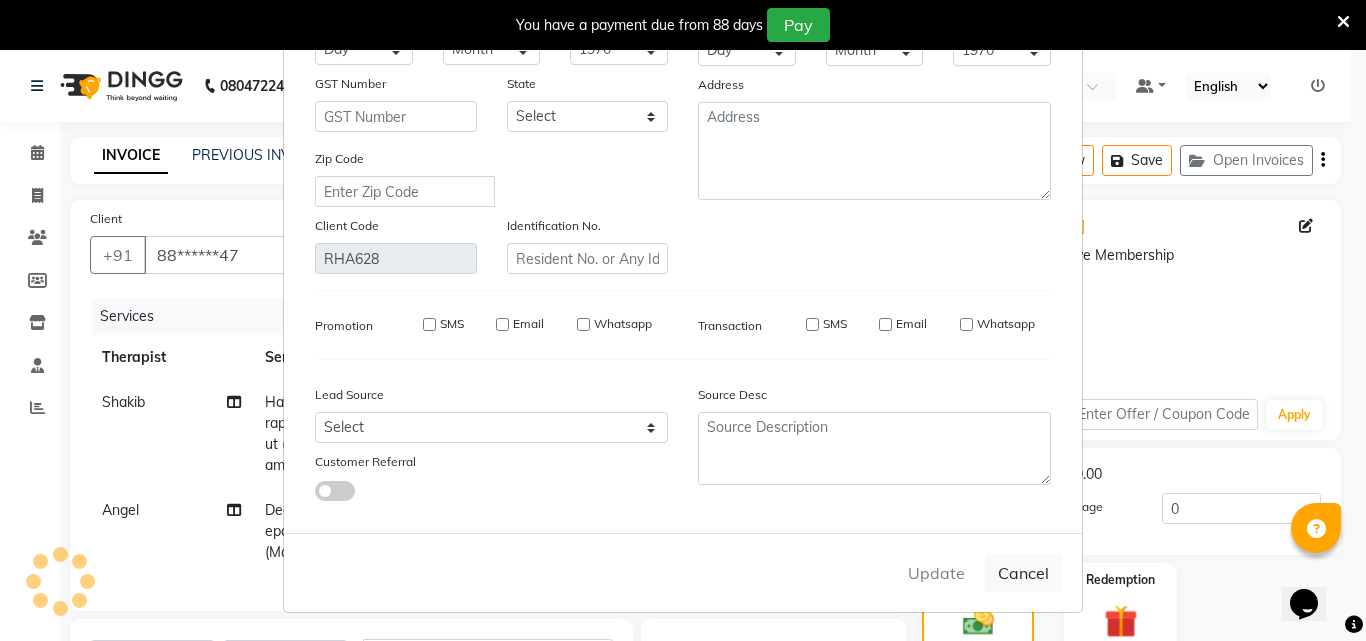 type 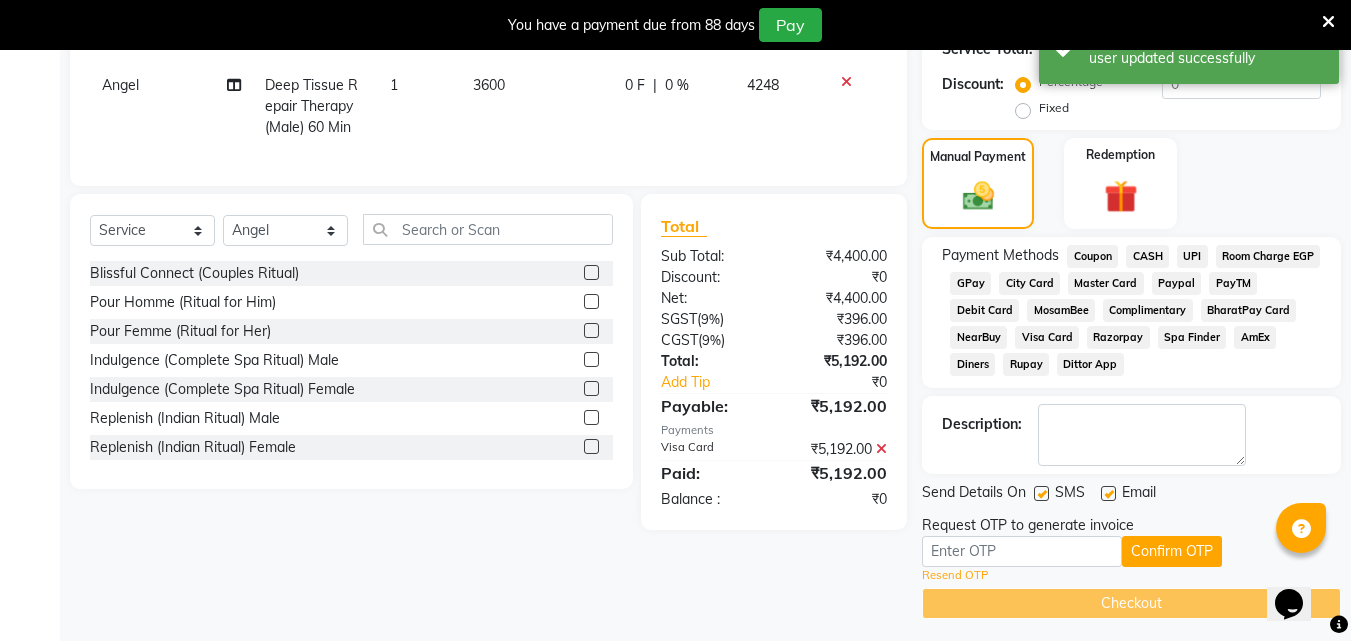 scroll, scrollTop: 433, scrollLeft: 0, axis: vertical 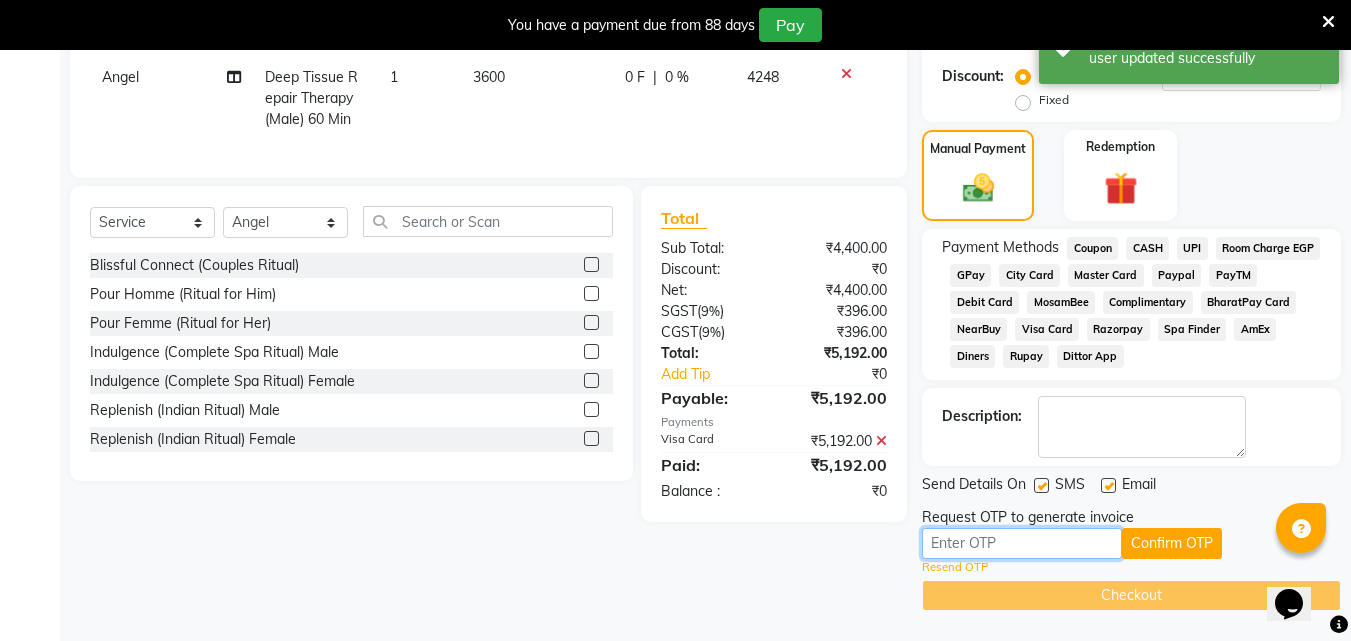 click at bounding box center (1022, 543) 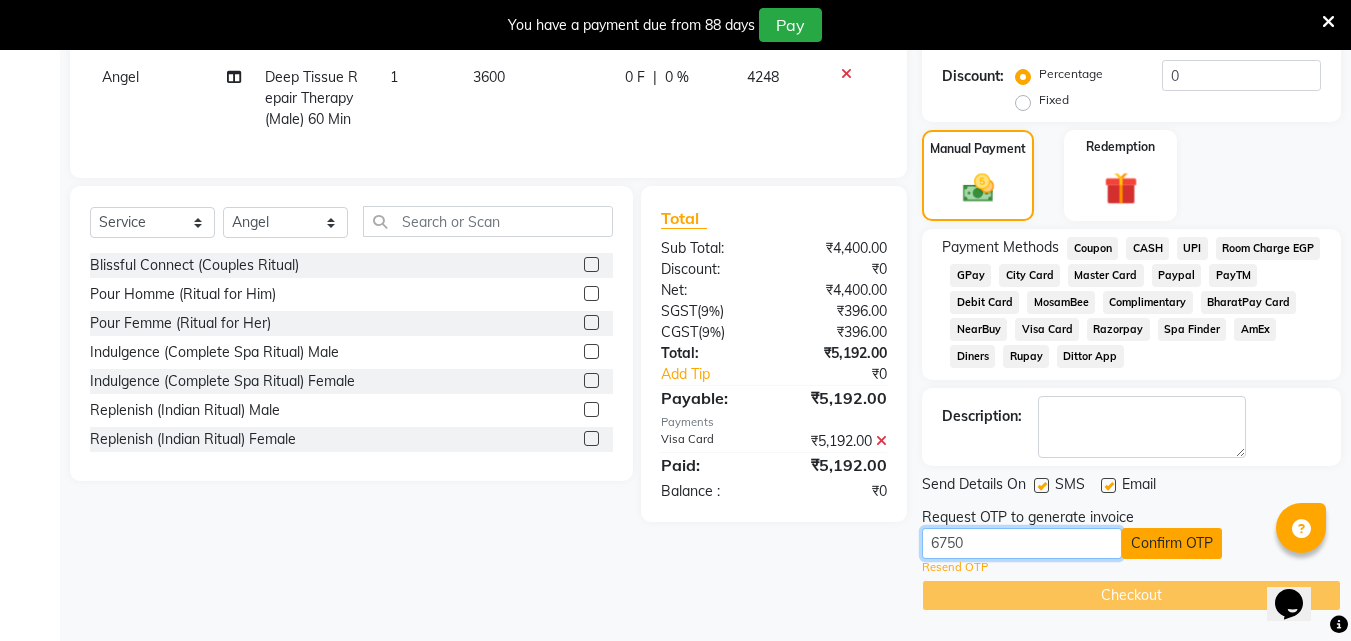 type on "6750" 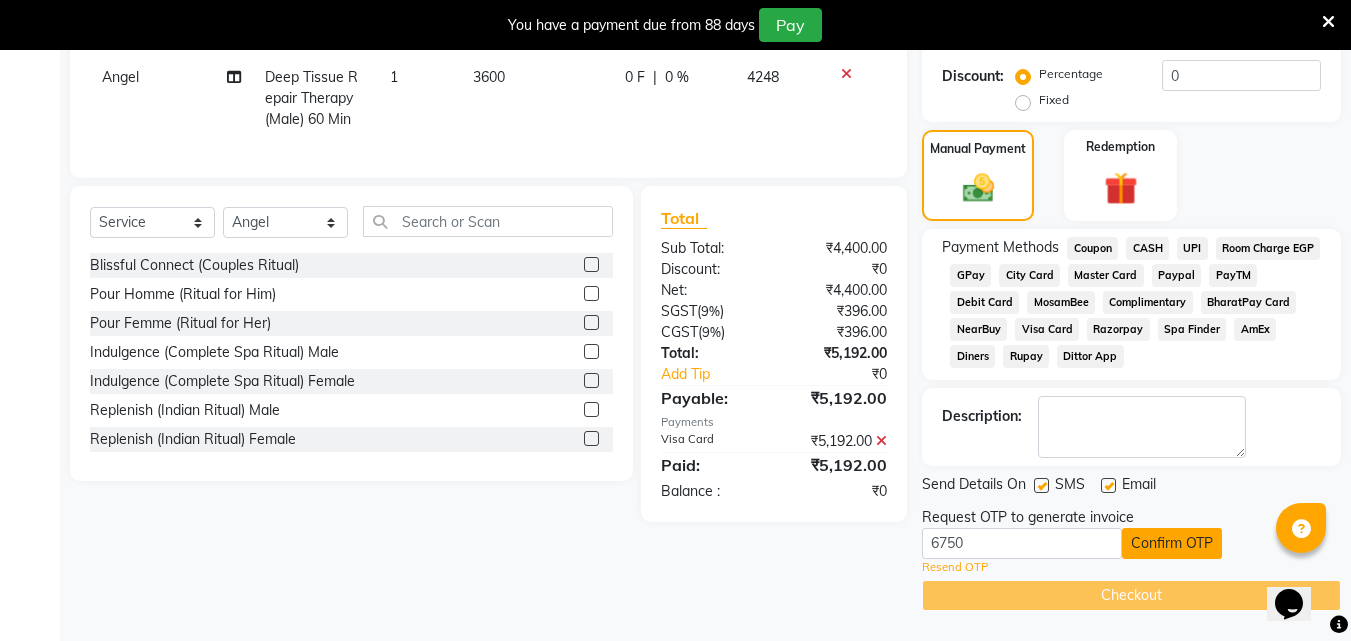 click on "Confirm OTP" 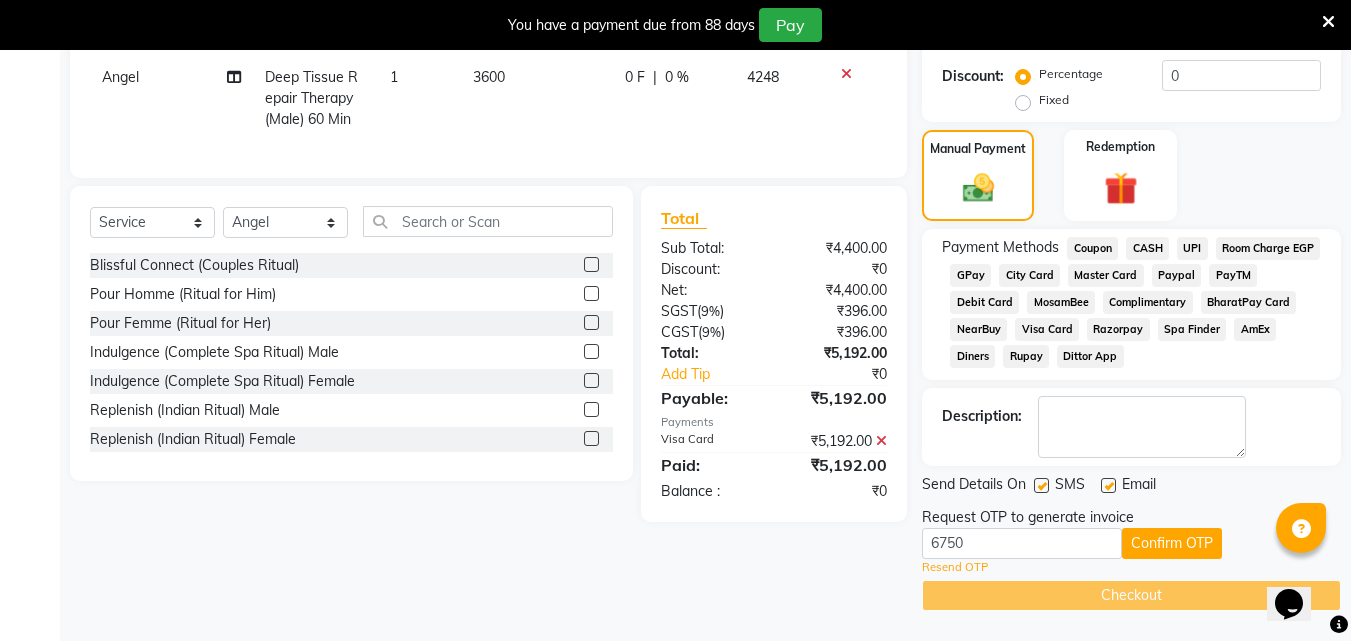 scroll, scrollTop: 359, scrollLeft: 0, axis: vertical 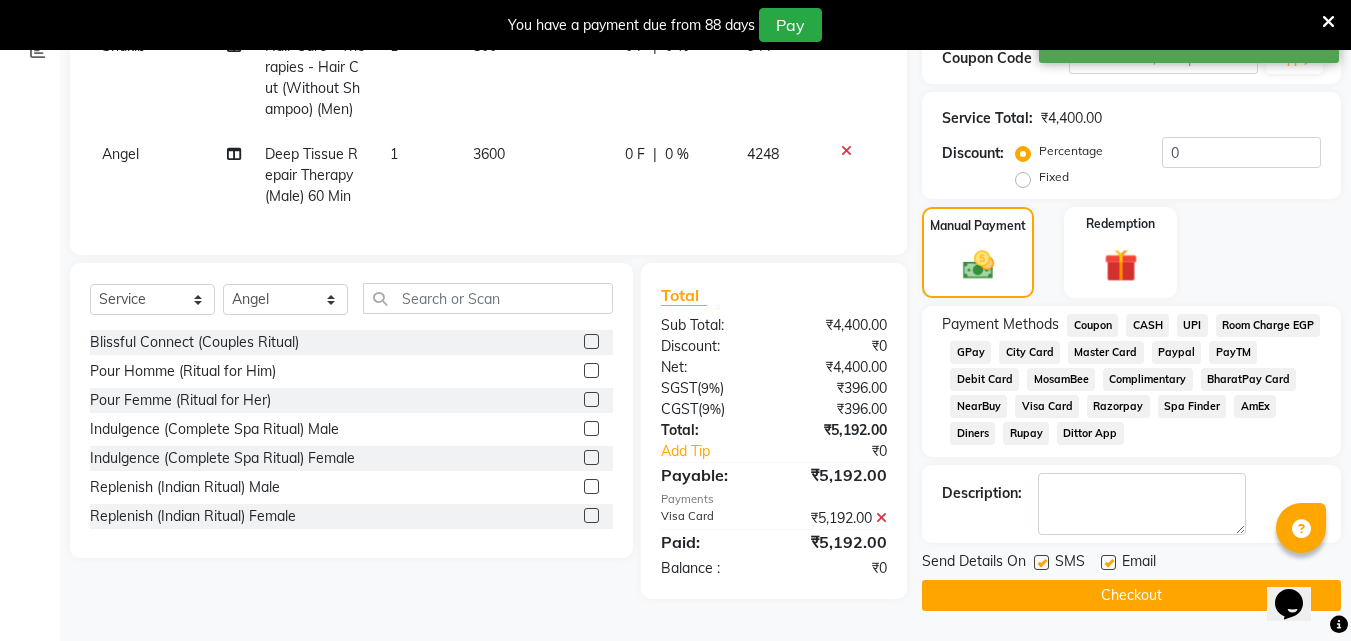 click on "Checkout" 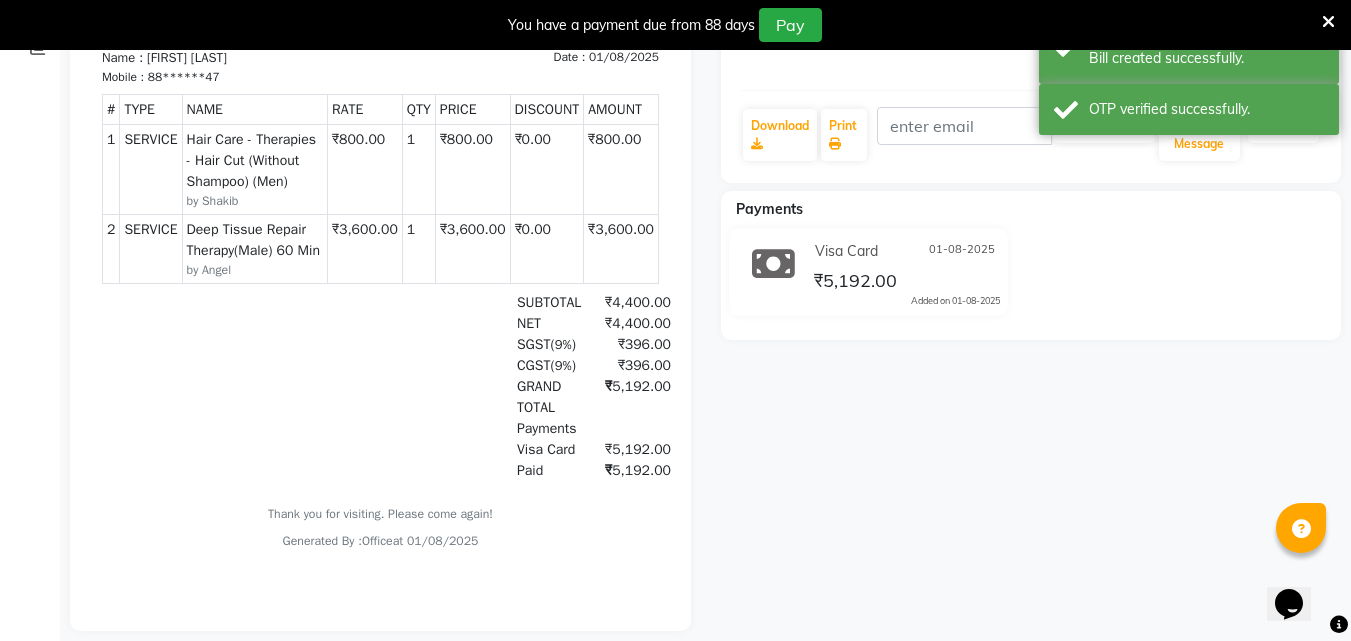 scroll, scrollTop: 0, scrollLeft: 0, axis: both 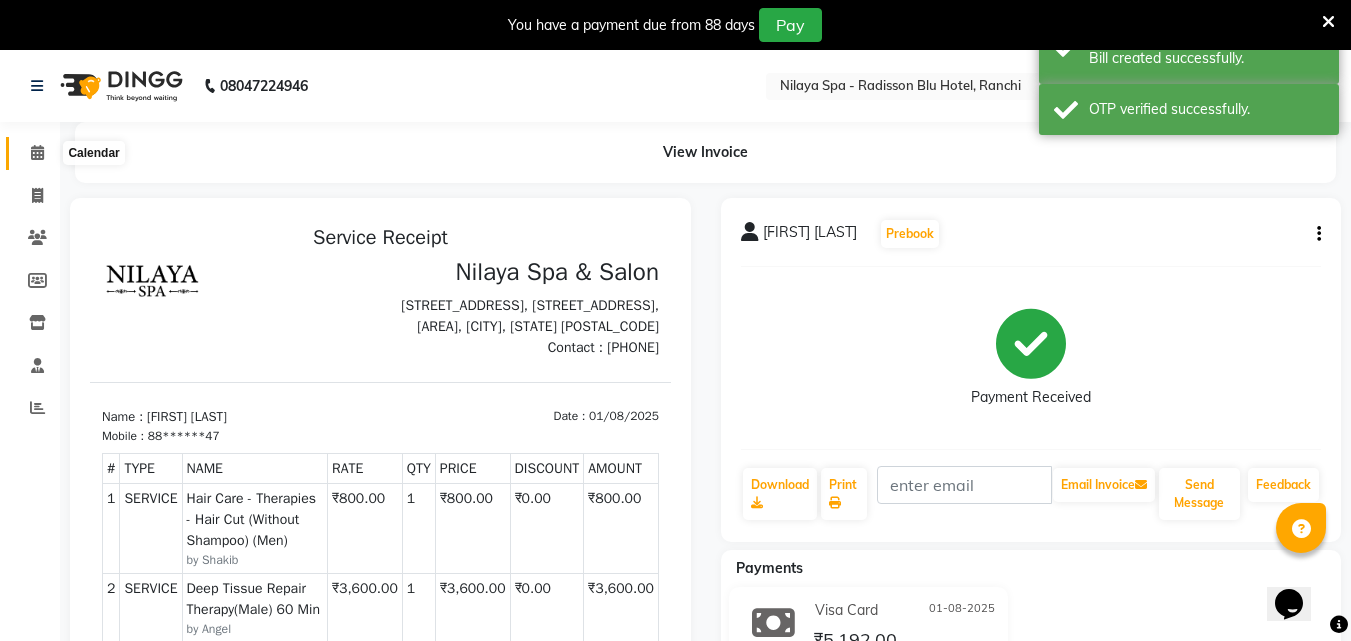 click 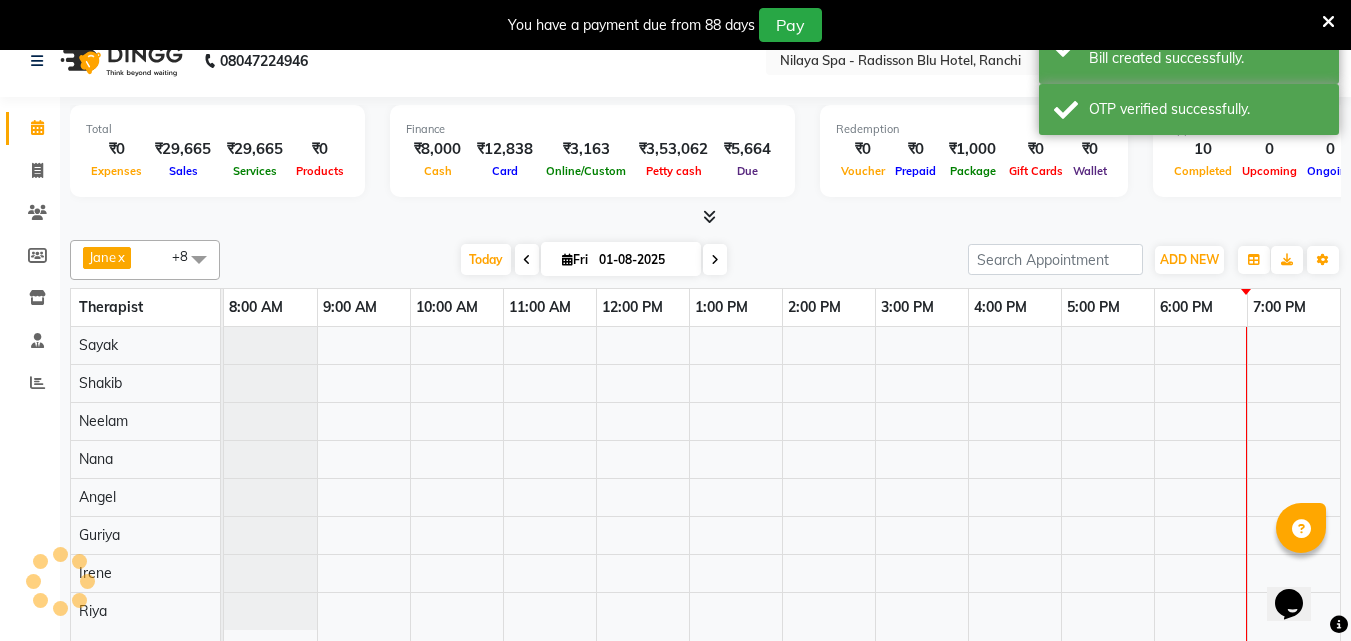 scroll, scrollTop: 50, scrollLeft: 0, axis: vertical 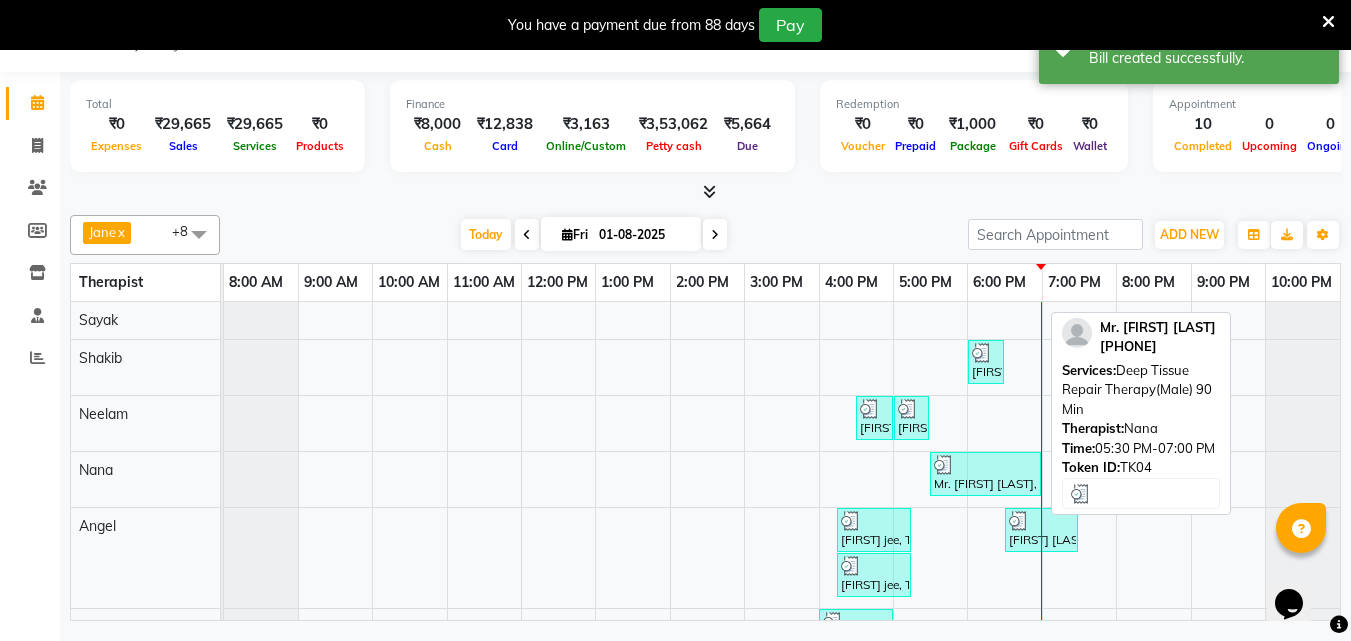 click on "Mr. [FIRST] [LAST] [LAST], TK04, 05:30 PM-07:00 PM, Deep Tissue Repair Therapy(Male) 90 Min" at bounding box center [985, 474] 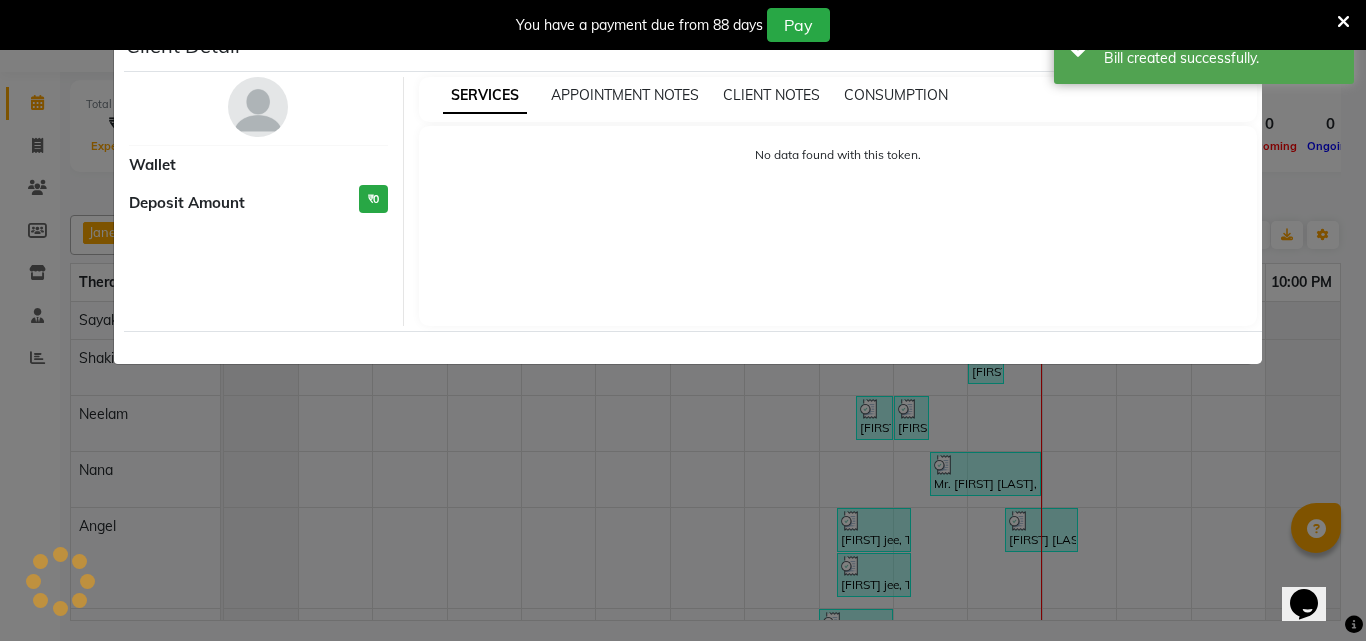select on "3" 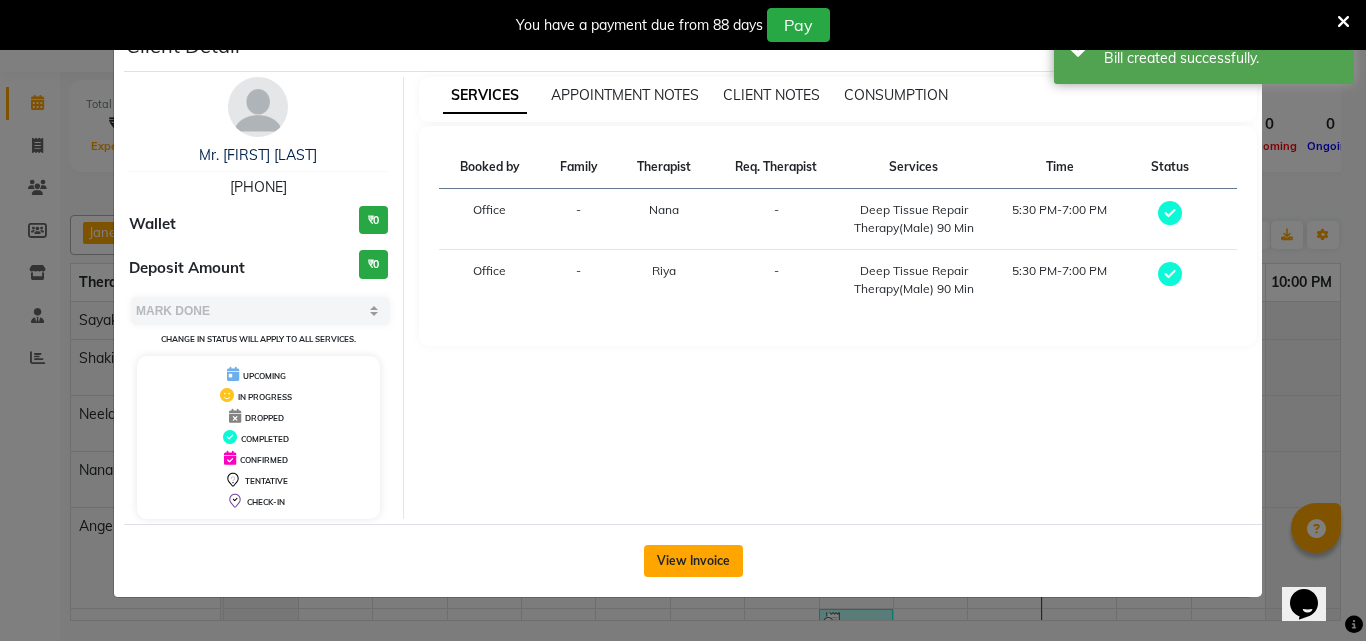 click on "View Invoice" 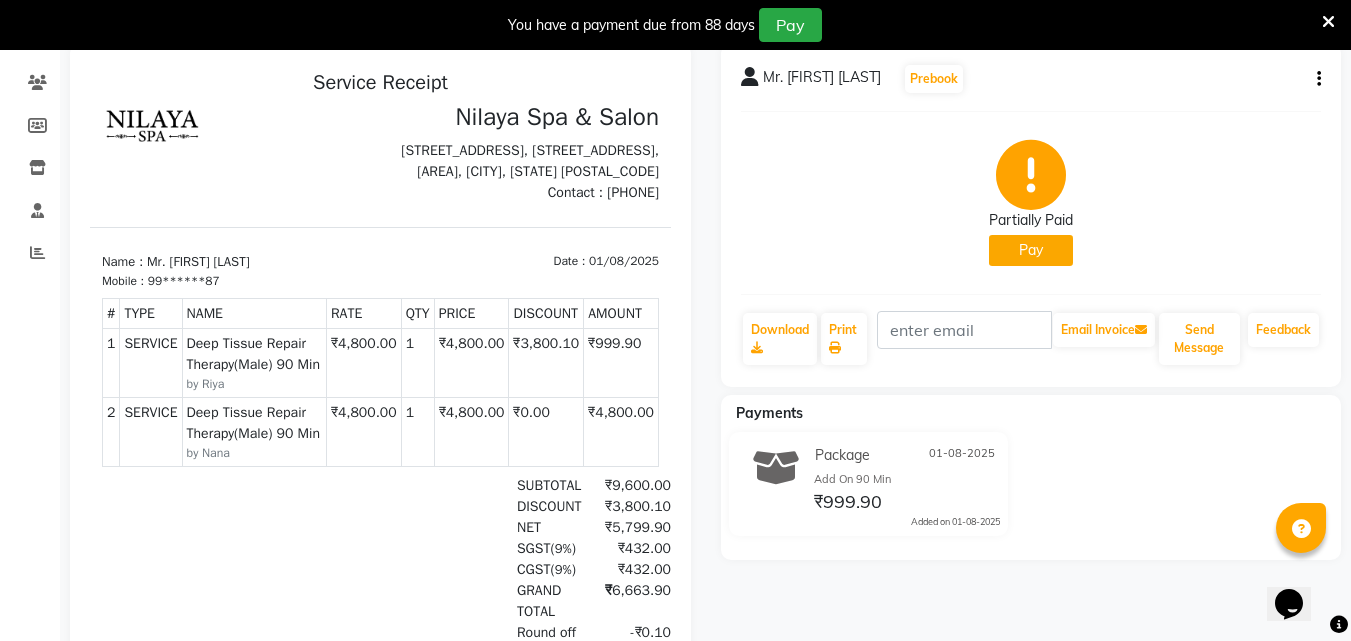scroll, scrollTop: 150, scrollLeft: 0, axis: vertical 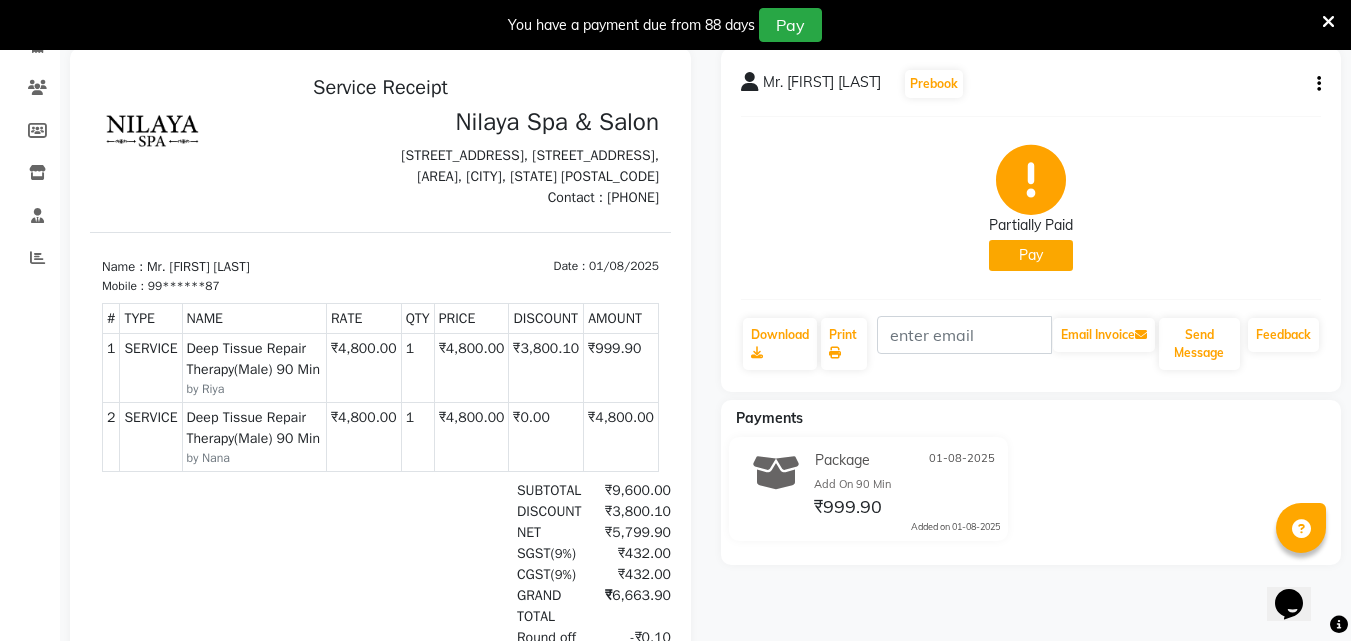 click on "Package 01-08-2025 Add On 90 Min ₹999.90  Added on 01-08-2025" 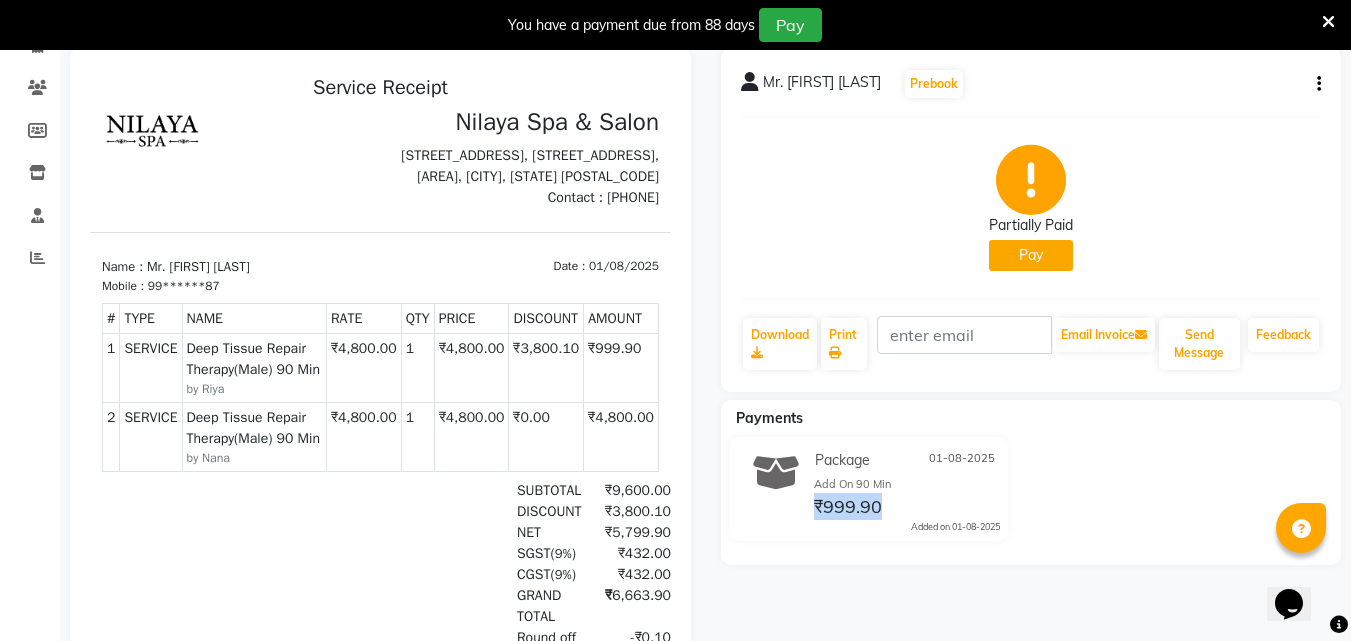 click on "Package 01-08-2025 Add On 90 Min ₹999.90  Added on 01-08-2025" 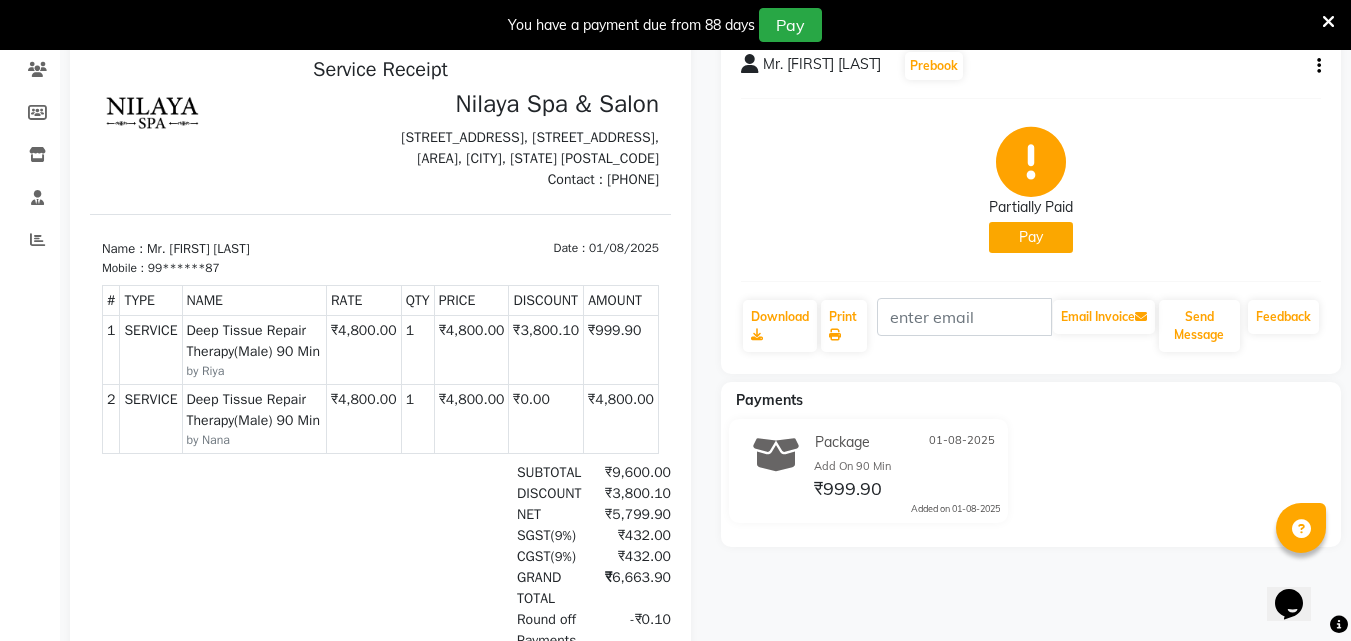 scroll, scrollTop: 0, scrollLeft: 0, axis: both 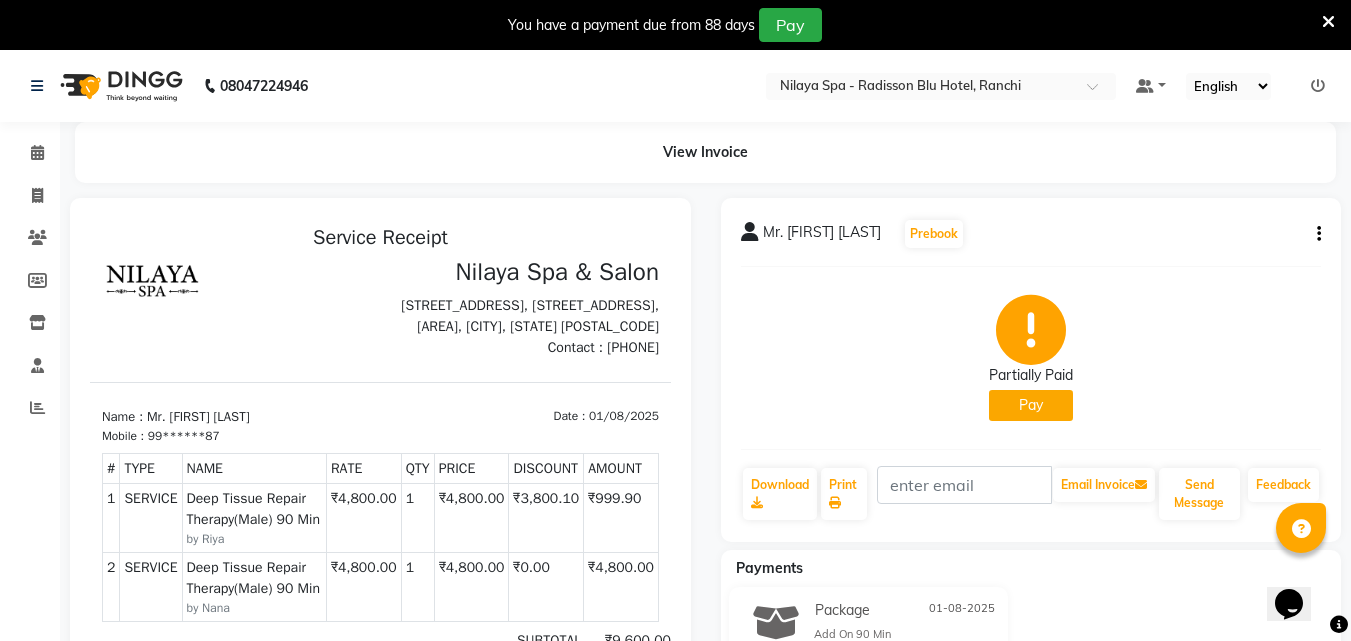 click on "Mr. VIMAL KIRTI SINGH  Prebook   Partially Paid   Pay  Download  Print   Email Invoice   Send Message Feedback" 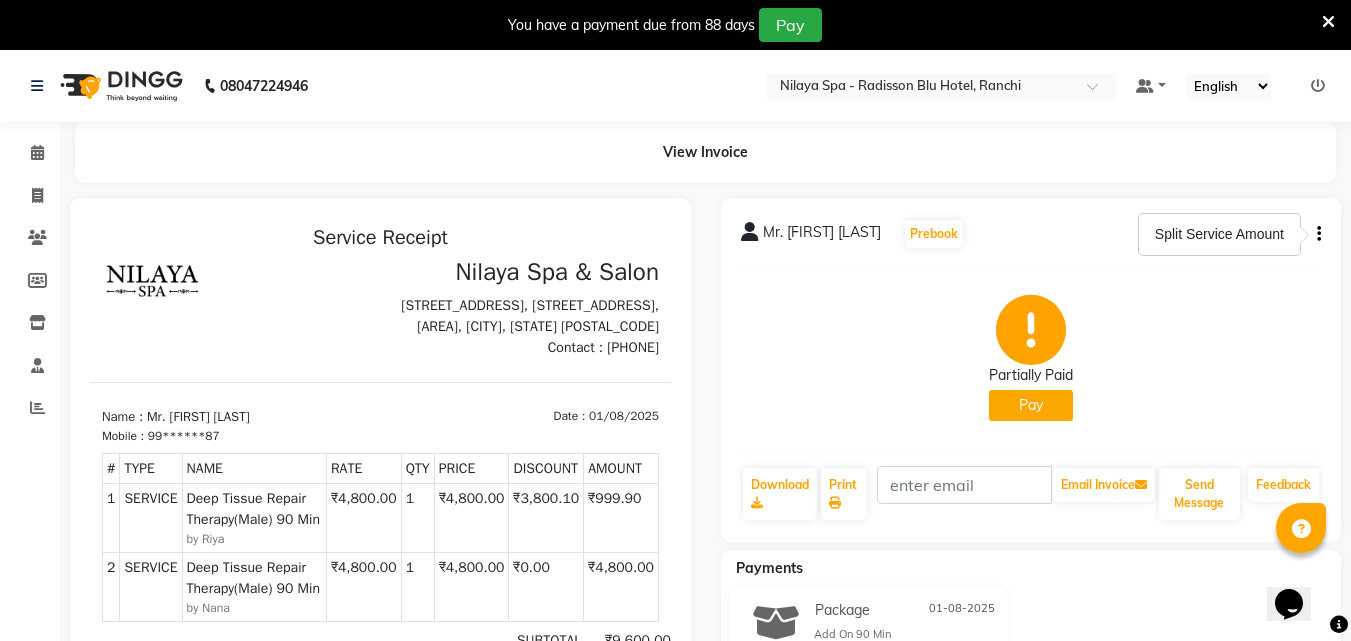 click on "Mr. VIMAL KIRTI SINGH  Prebook   Partially Paid   Pay  Download  Print   Email Invoice   Send Message Feedback" 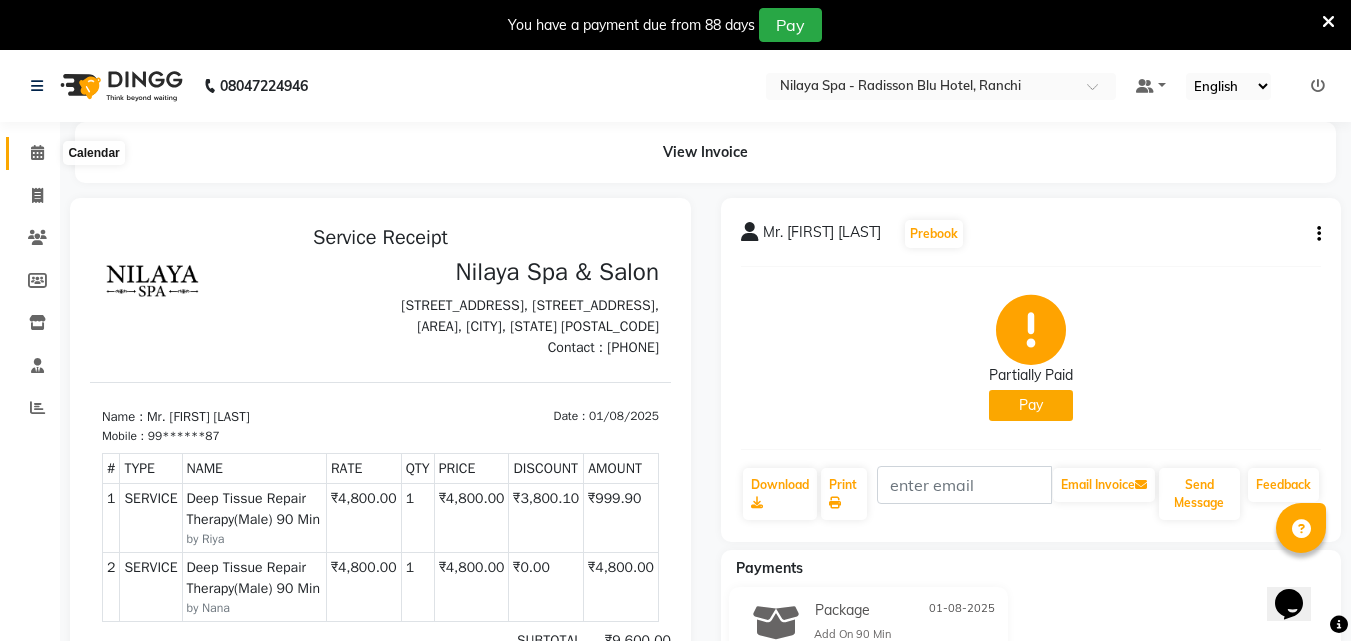 click 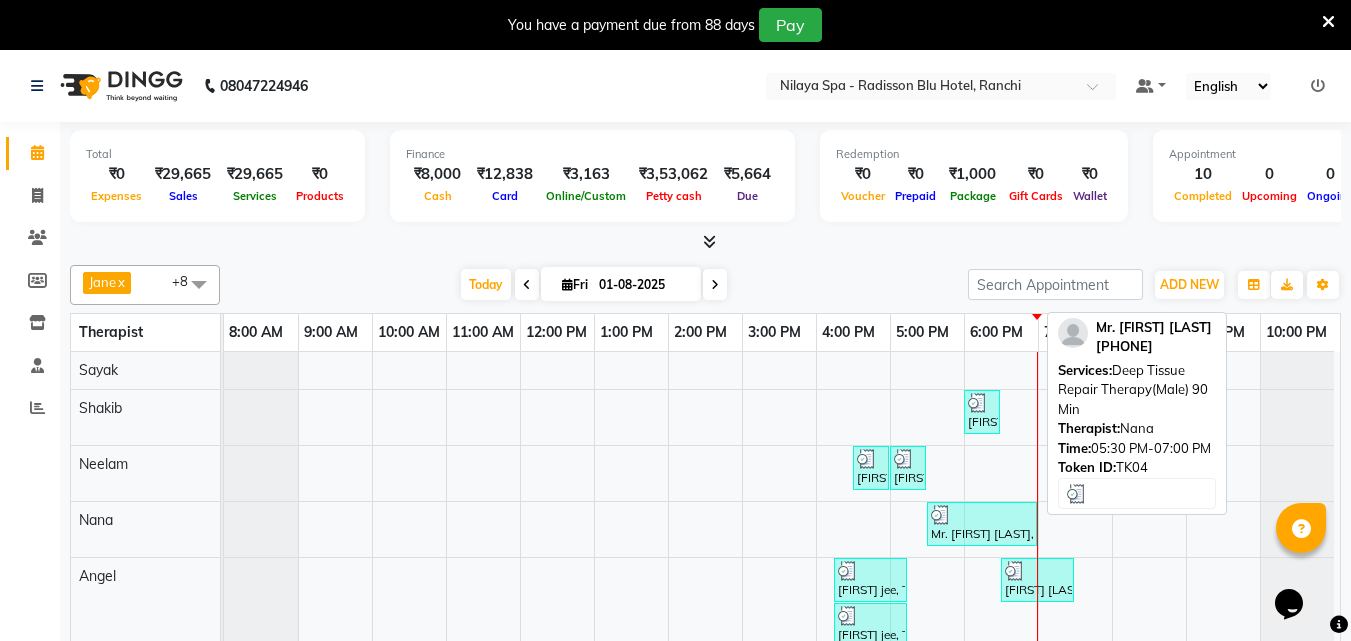 scroll, scrollTop: 84, scrollLeft: 0, axis: vertical 